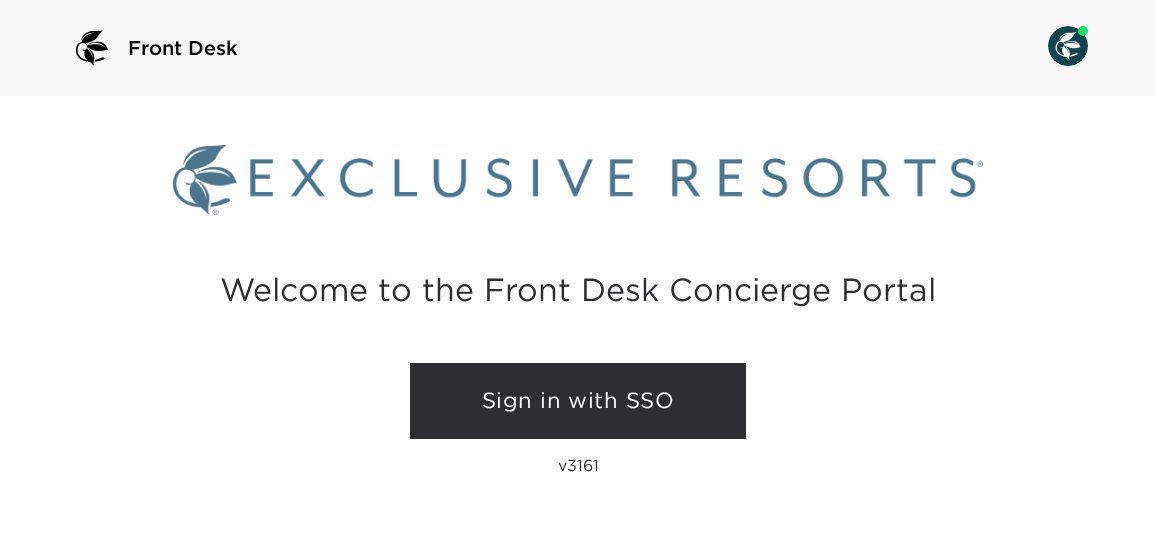 scroll, scrollTop: 0, scrollLeft: 0, axis: both 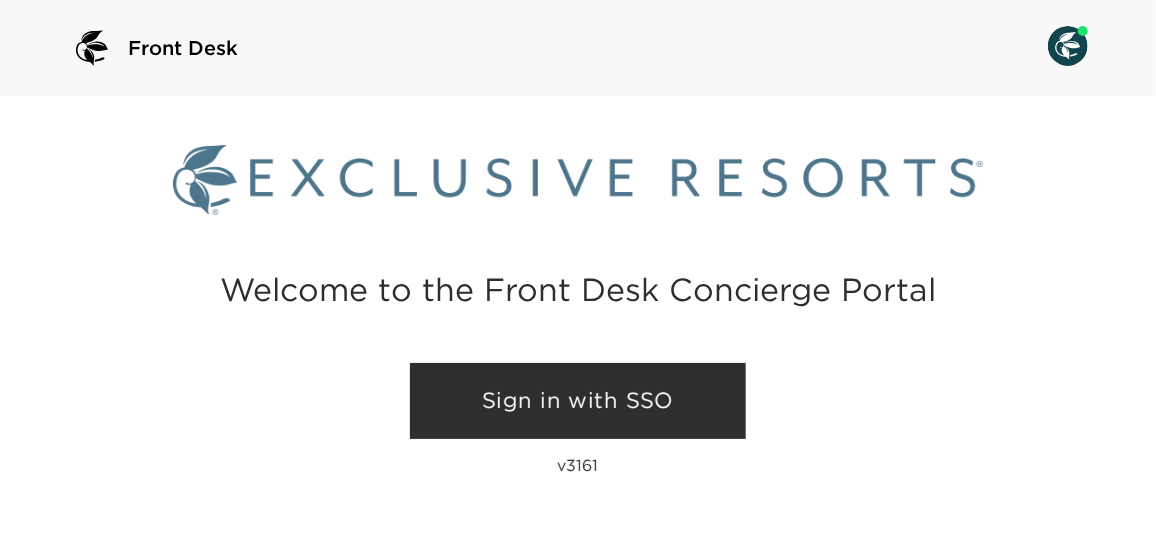 click on "Sign in with SSO" at bounding box center (578, 401) 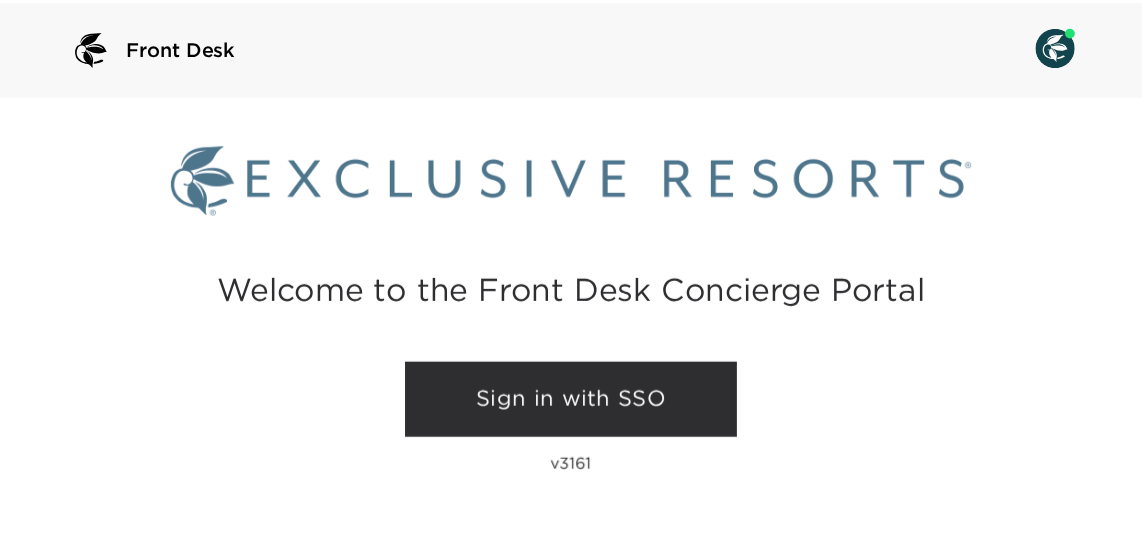 scroll, scrollTop: 0, scrollLeft: 0, axis: both 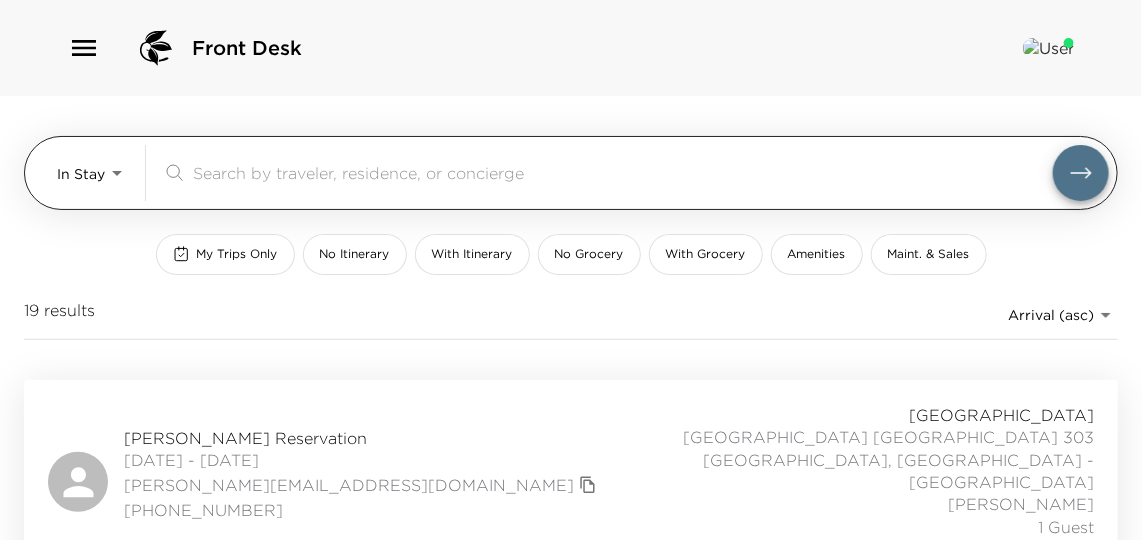 drag, startPoint x: 42, startPoint y: 183, endPoint x: 53, endPoint y: 178, distance: 12.083046 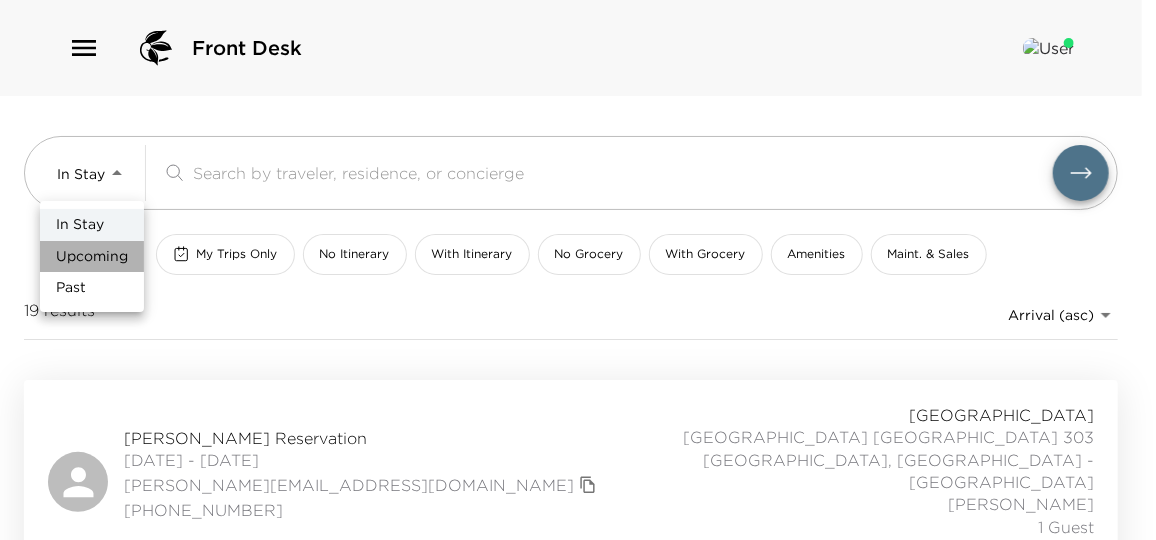 click on "Upcoming" at bounding box center [92, 257] 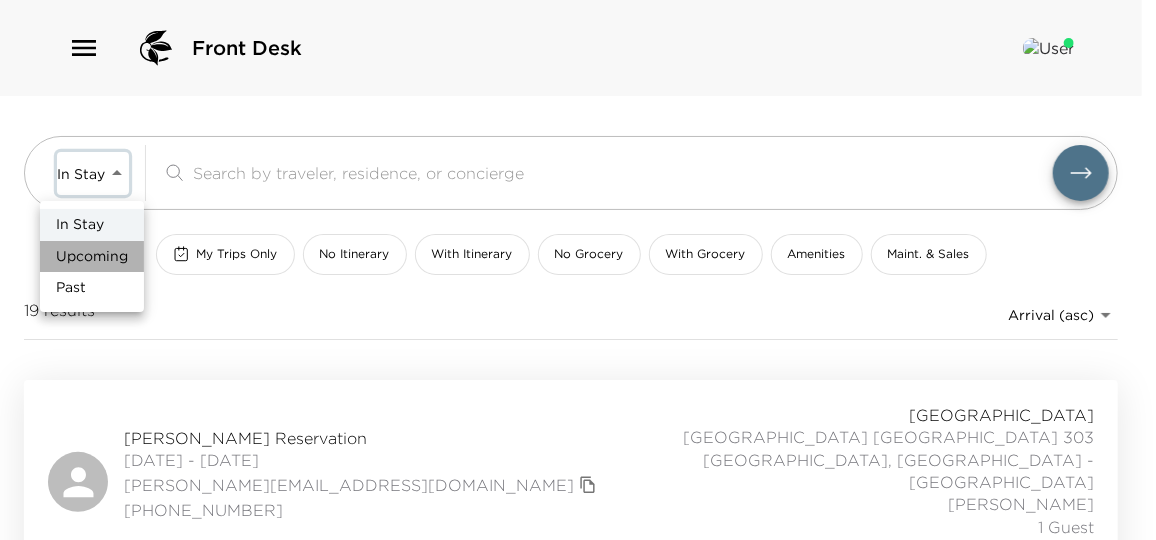 type on "Upcoming" 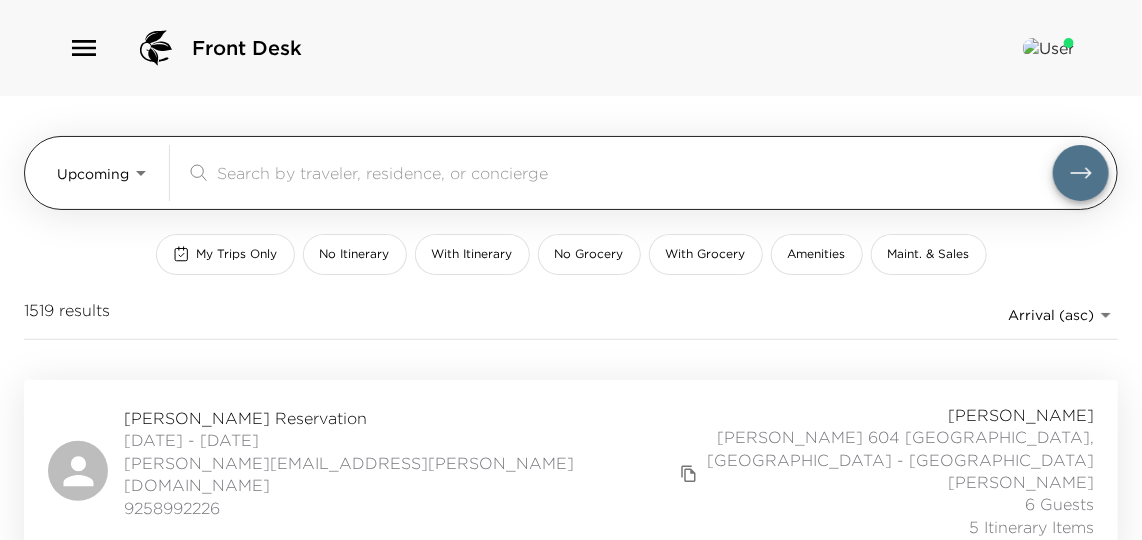 click at bounding box center [635, 172] 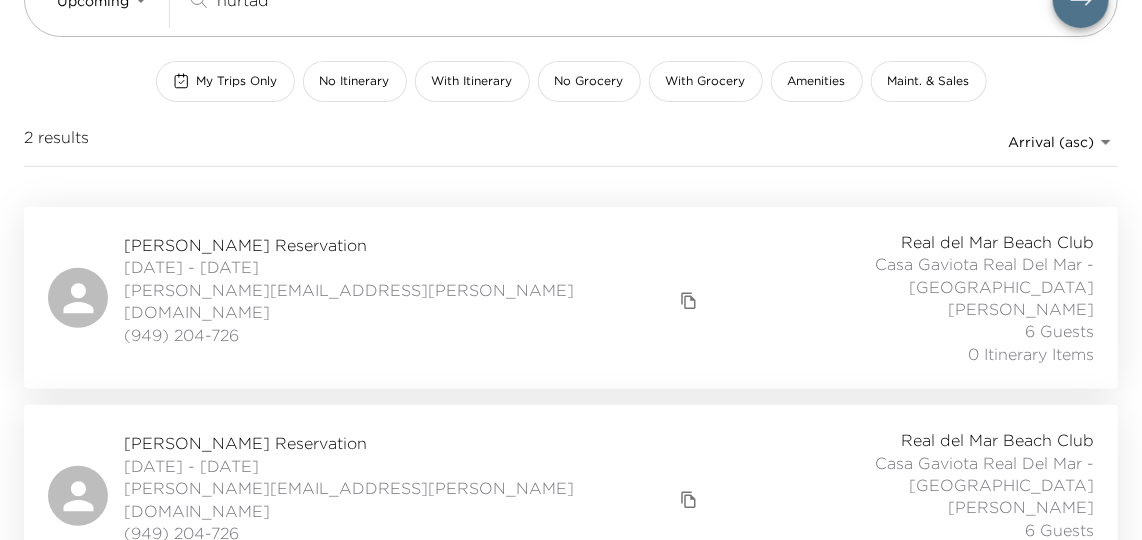 scroll, scrollTop: 173, scrollLeft: 0, axis: vertical 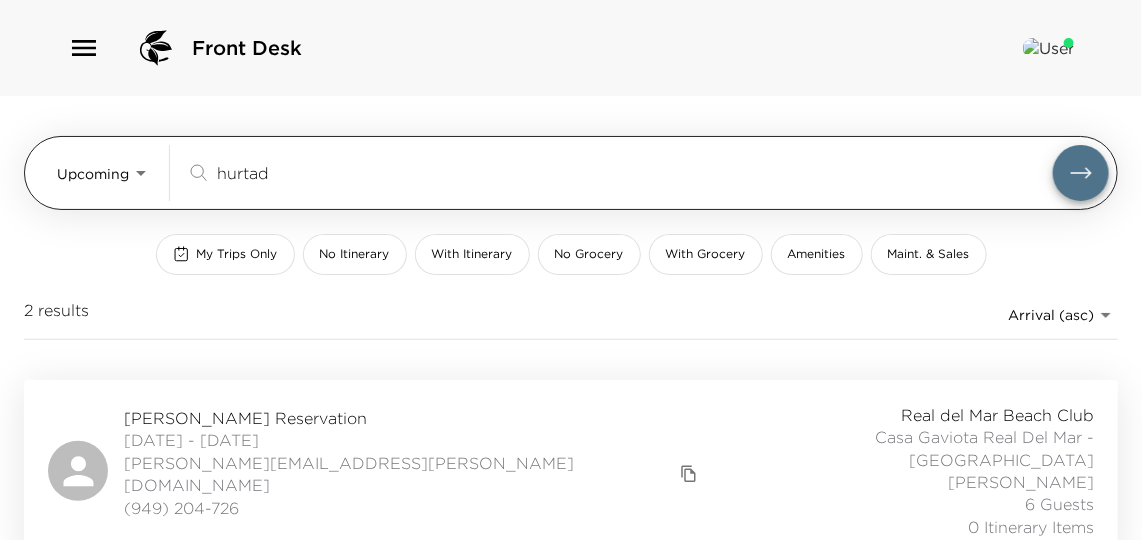 click on "Front Desk Upcoming Upcoming hurtad ​ My Trips Only No Itinerary With Itinerary No Grocery With Grocery Amenities Maint. & Sales 2 results Arrival (asc) reservations_prod_arrival_asc Vanessa Hurtado Reservation 07/20/2025 - 07/24/2025 vanessa.hurtado@montage.com (949) 204-726 Real del Mar Beach Club Casa Gaviota  Real Del Mar - Mexico Mario Dominguez 6 Guests 0 Itinerary Items Vanessa Hurtado Reservation 07/24/2025 - 07/25/2025 vanessa.hurtado@montage.com (949) 204-726 Real del Mar Beach Club Casa Gaviota  Real Del Mar - Mexico Mario Dominguez 6 Guests 0 Itinerary Items" at bounding box center (571, 270) 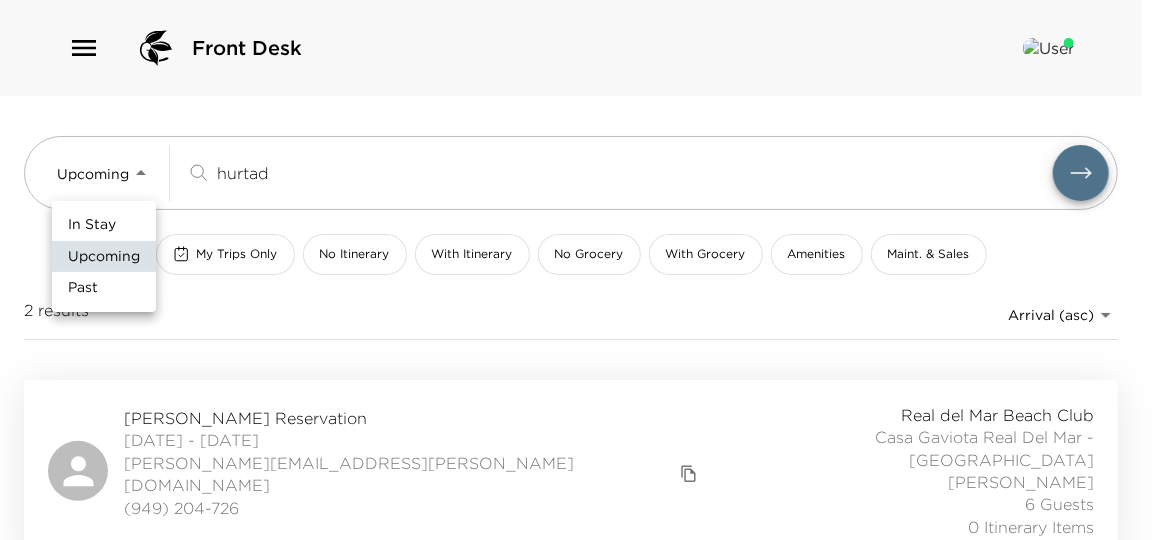 click on "In Stay" at bounding box center [92, 225] 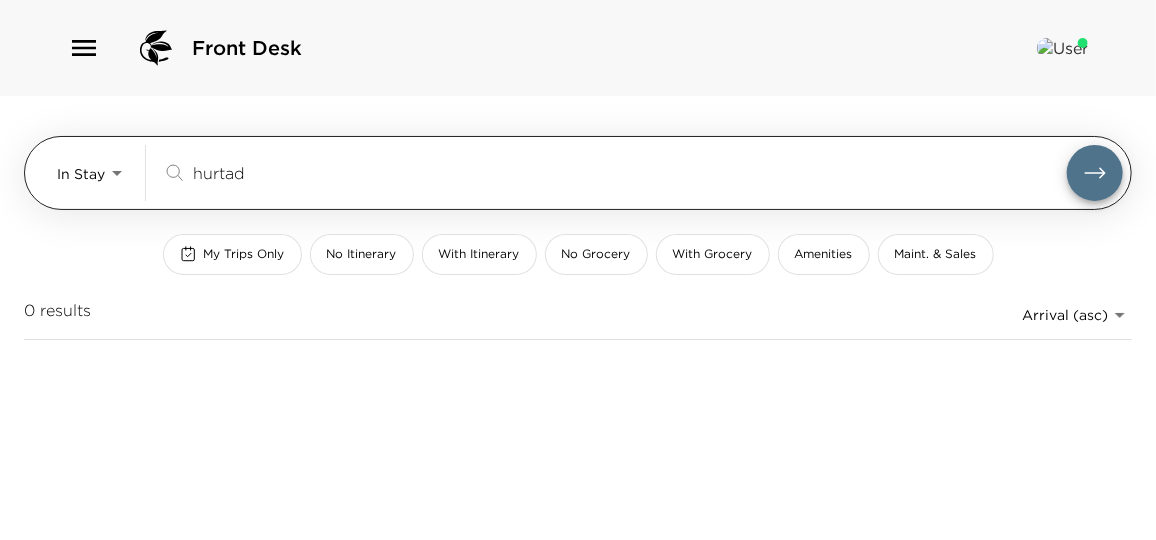 click on "Front Desk In Stay In-Stay hurtad ​ My Trips Only No Itinerary With Itinerary No Grocery With Grocery Amenities Maint. & Sales 0 results Arrival (asc) reservations_prod_arrival_asc" at bounding box center [578, 270] 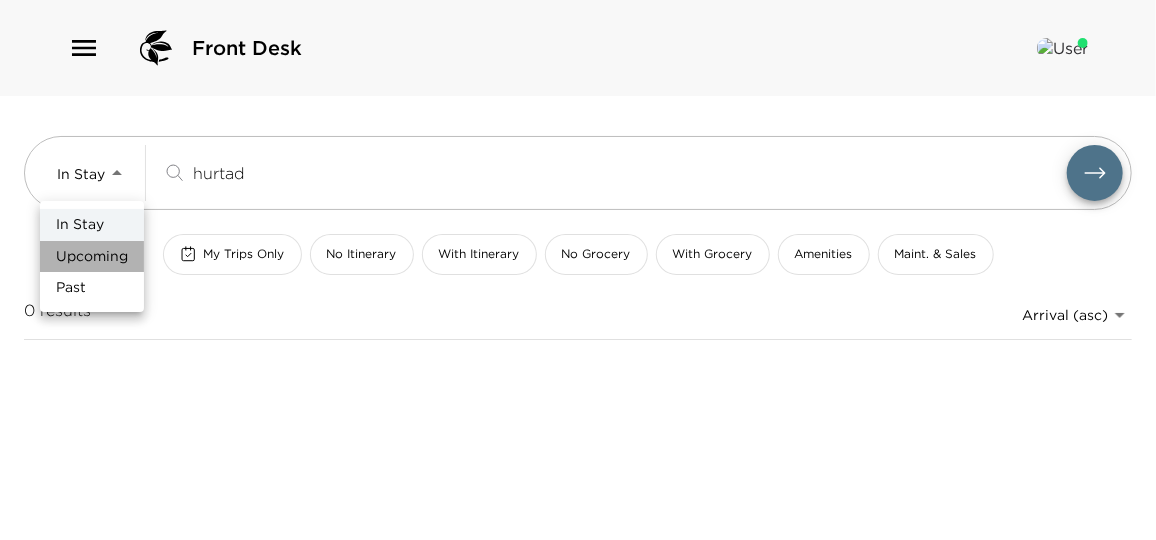 click on "Upcoming" at bounding box center (92, 257) 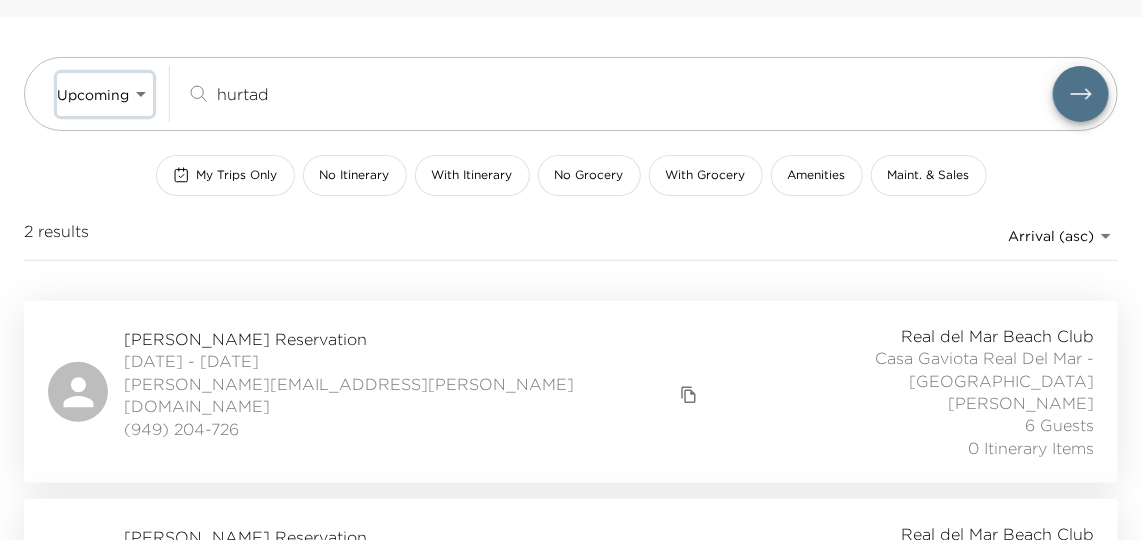 scroll, scrollTop: 0, scrollLeft: 0, axis: both 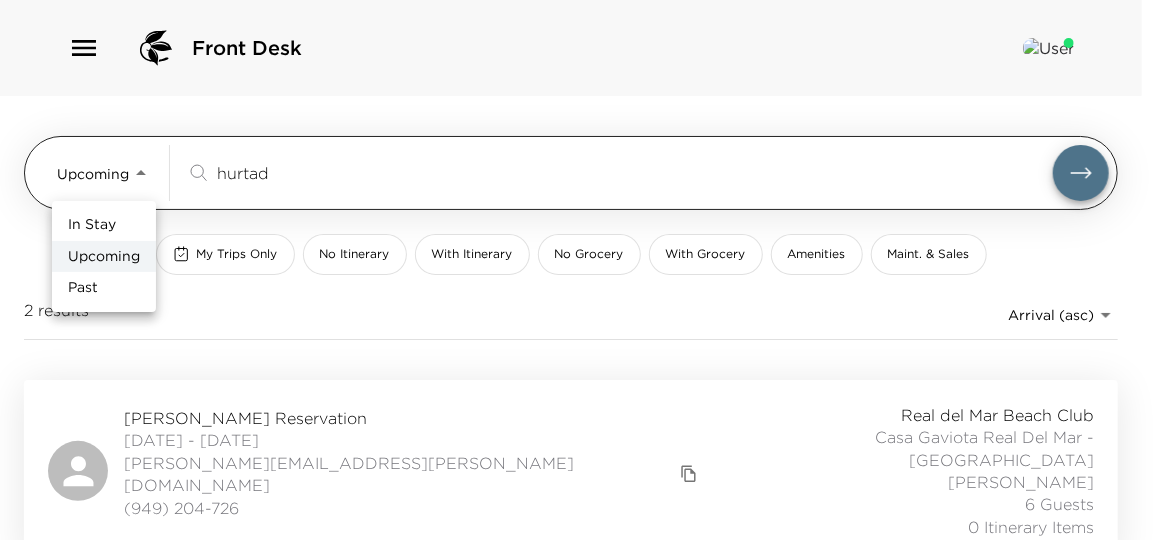 click on "Front Desk Upcoming Upcoming hurtad ​ My Trips Only No Itinerary With Itinerary No Grocery With Grocery Amenities Maint. & Sales 2 results Arrival (asc) reservations_prod_arrival_asc Vanessa Hurtado Reservation 07/20/2025 - 07/24/2025 vanessa.hurtado@montage.com (949) 204-726 Real del Mar Beach Club Casa Gaviota  Real Del Mar - Mexico Mario Dominguez 6 Guests 0 Itinerary Items Vanessa Hurtado Reservation 07/24/2025 - 07/25/2025 vanessa.hurtado@montage.com (949) 204-726 Real del Mar Beach Club Casa Gaviota  Real Del Mar - Mexico Mario Dominguez 6 Guests 0 Itinerary Items In Stay Upcoming Past" at bounding box center [578, 270] 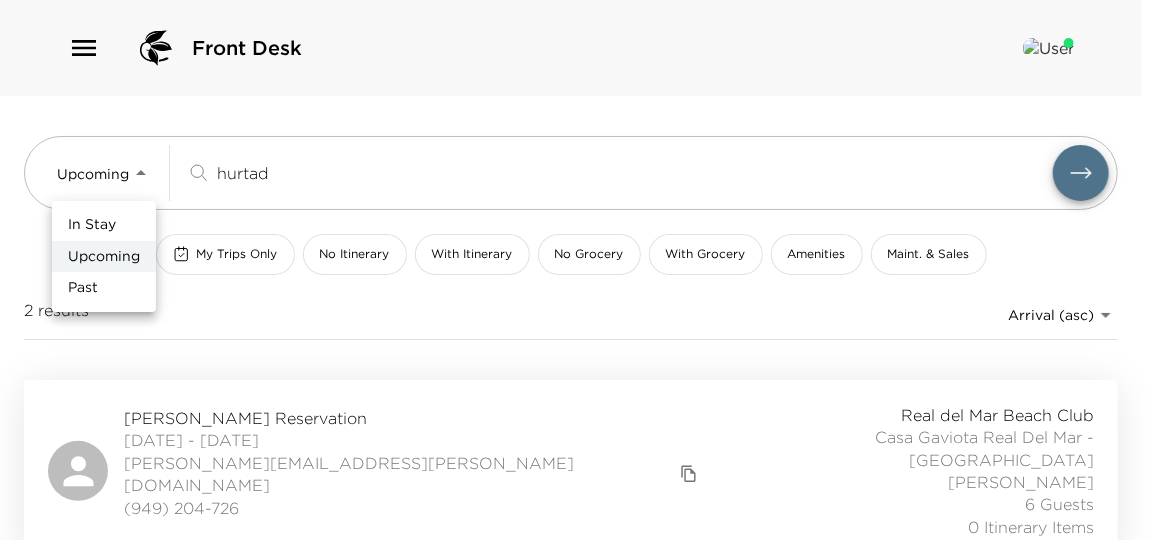 click on "In Stay" at bounding box center (104, 225) 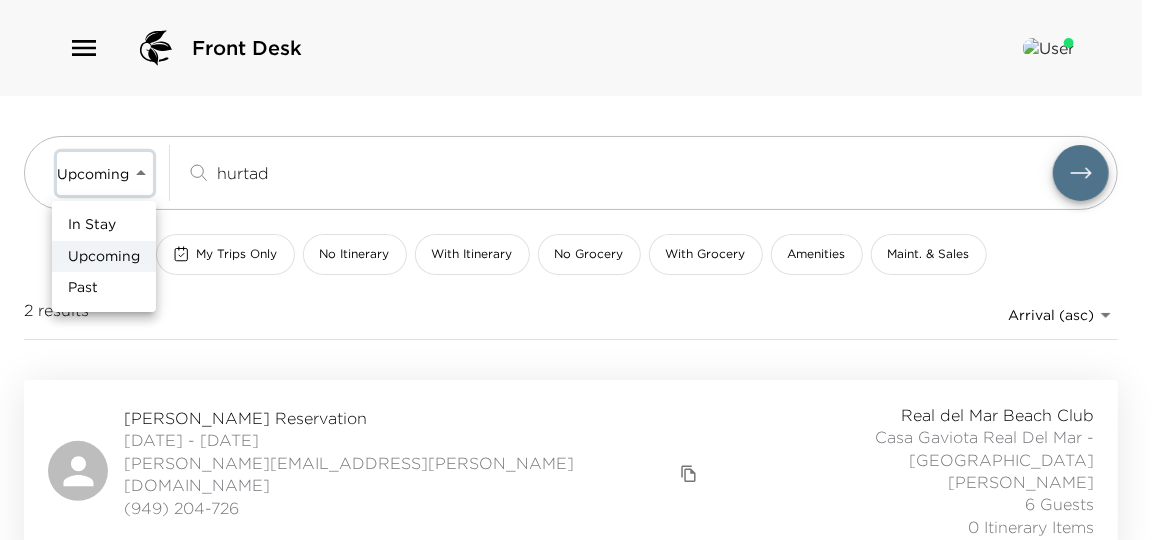 type on "In-Stay" 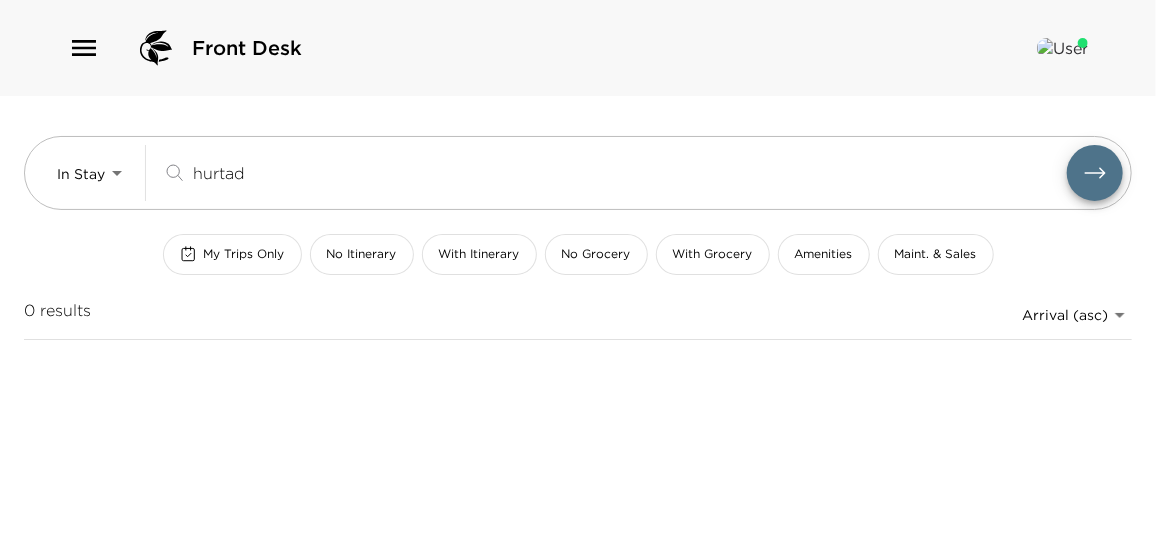drag, startPoint x: 308, startPoint y: 175, endPoint x: 0, endPoint y: 158, distance: 308.4688 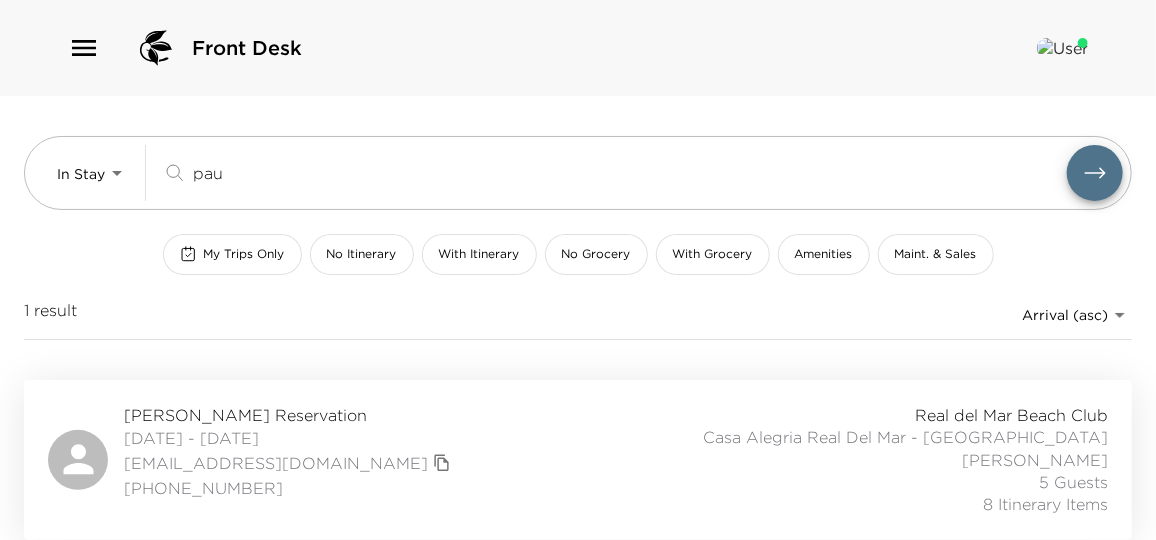 type on "pau" 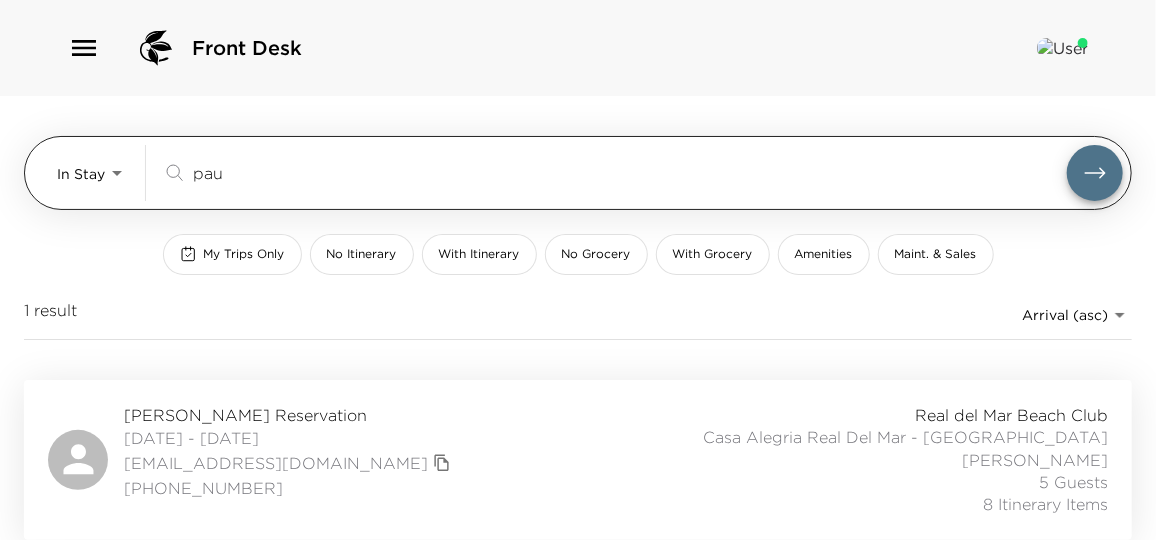 click on "In Stay In-Stay pau ​" at bounding box center [578, 173] 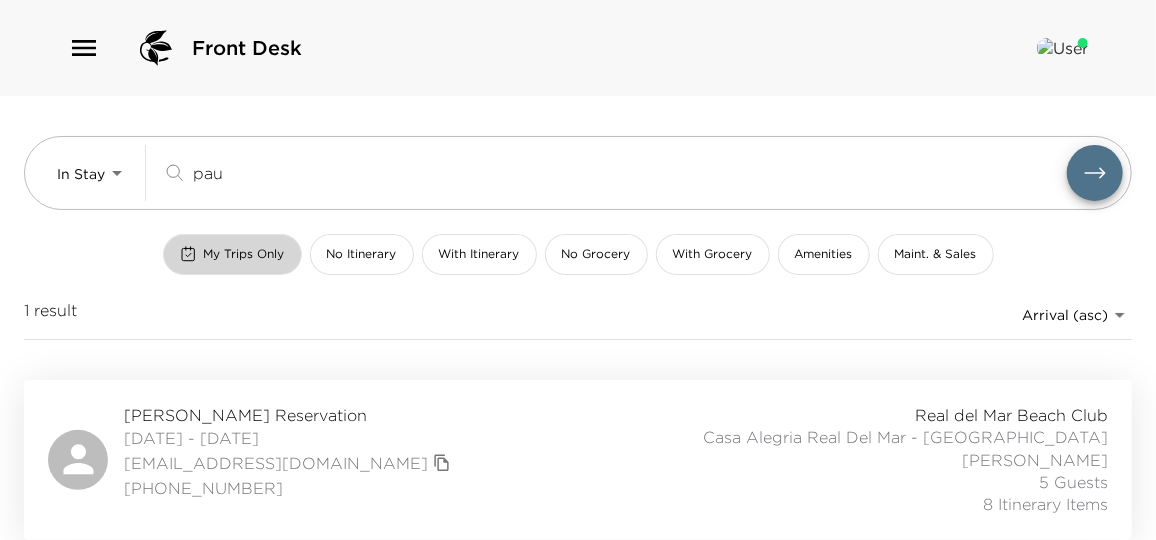 click on "My Trips Only" at bounding box center [244, 254] 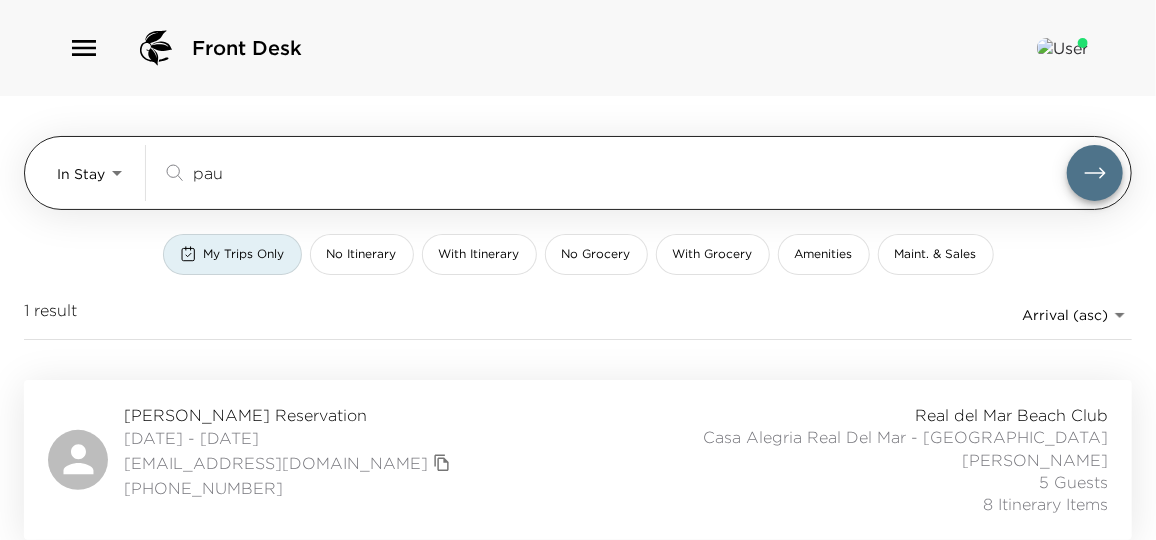 drag, startPoint x: 67, startPoint y: 142, endPoint x: 43, endPoint y: 142, distance: 24 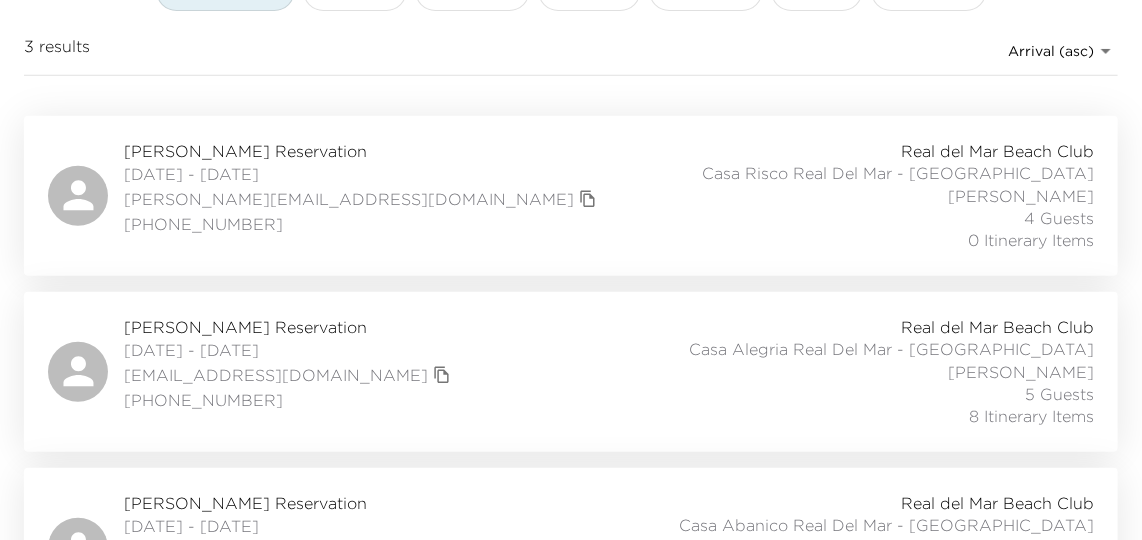 scroll, scrollTop: 167, scrollLeft: 0, axis: vertical 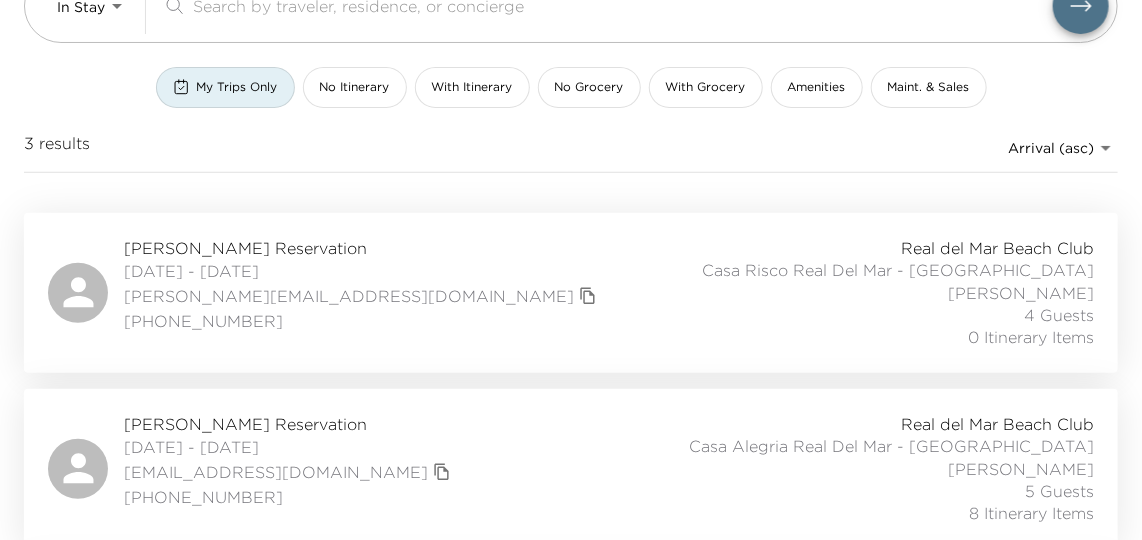 type 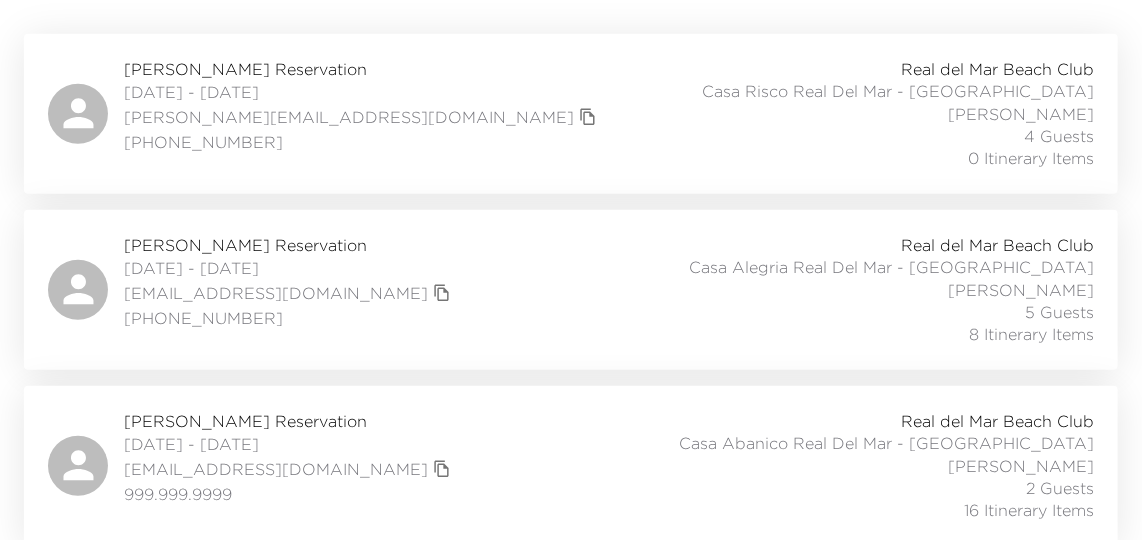 scroll, scrollTop: 349, scrollLeft: 0, axis: vertical 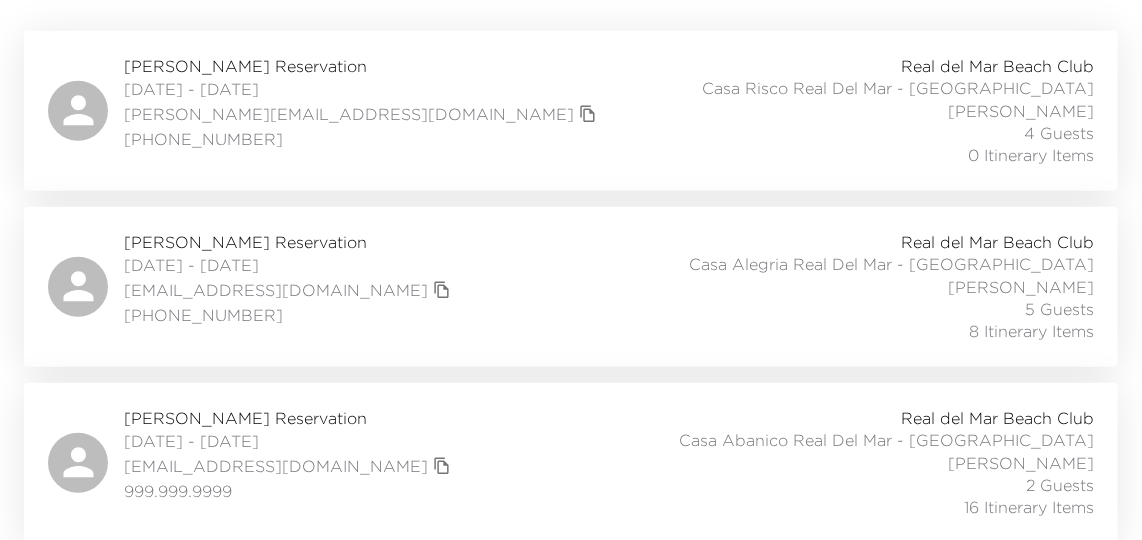 click on "Tim Collins Reservation 07/11/2025 - 07/18/2025 tcollins@exclusiveresorts.com 999.999.9999 Real del Mar Beach Club Casa Abanico  Real Del Mar - Mexico Roberto Ortega 2 Guests 16 Itinerary Items" at bounding box center [571, 463] 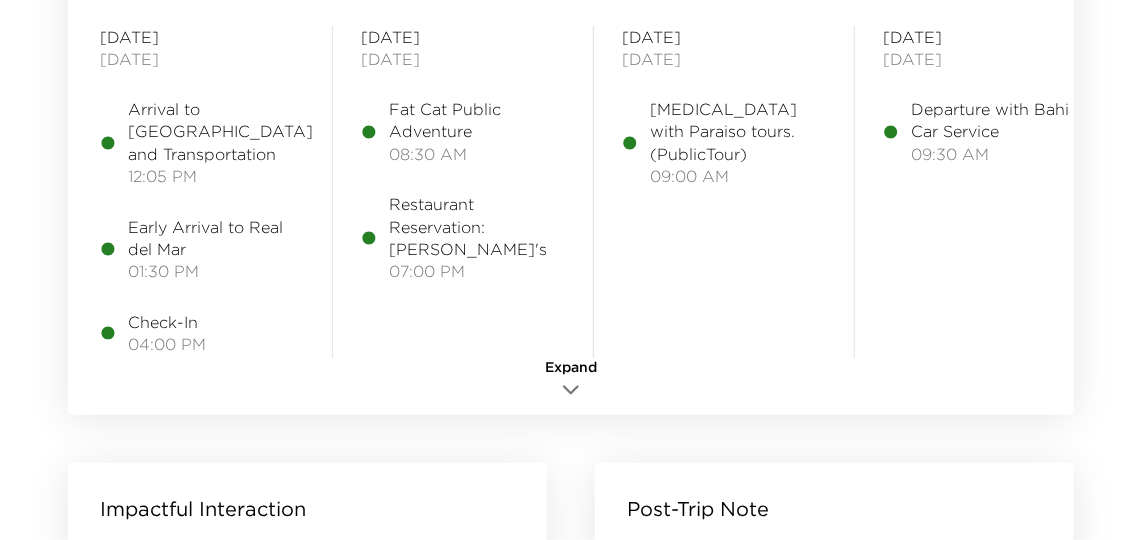 scroll, scrollTop: 2363, scrollLeft: 0, axis: vertical 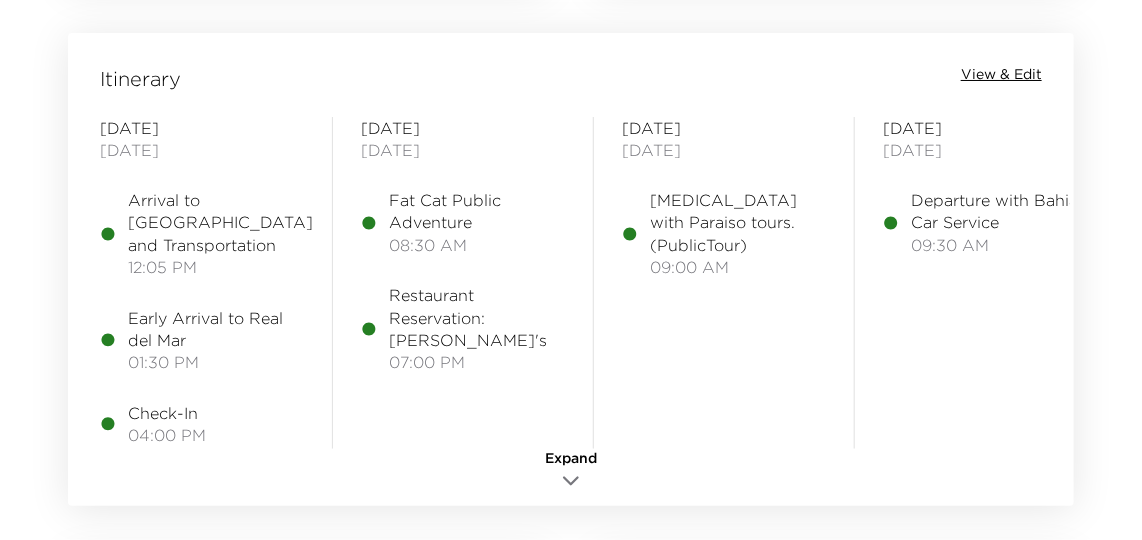 click 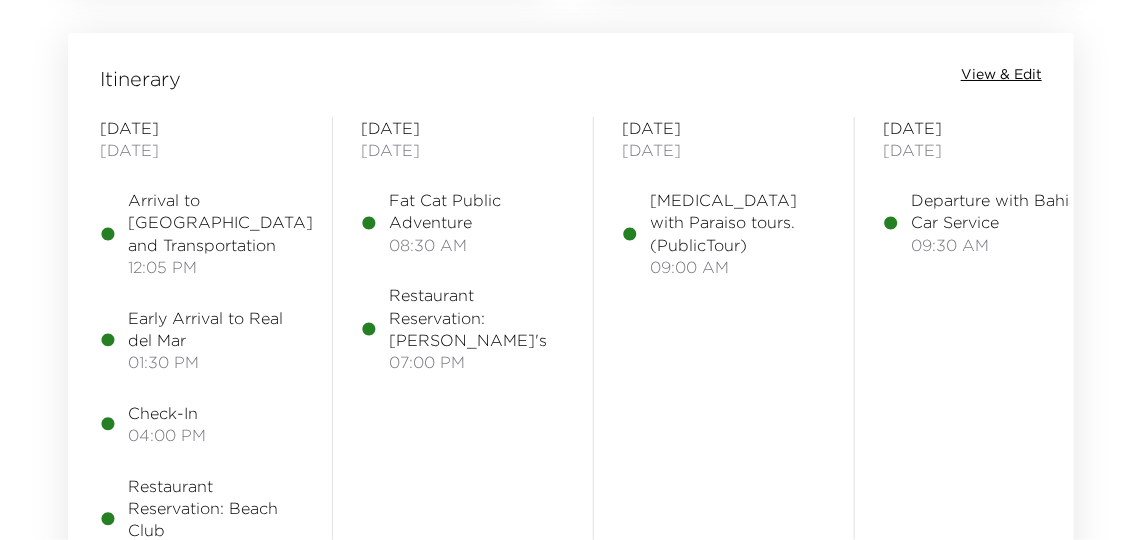 click on "View & Edit" at bounding box center [1001, 75] 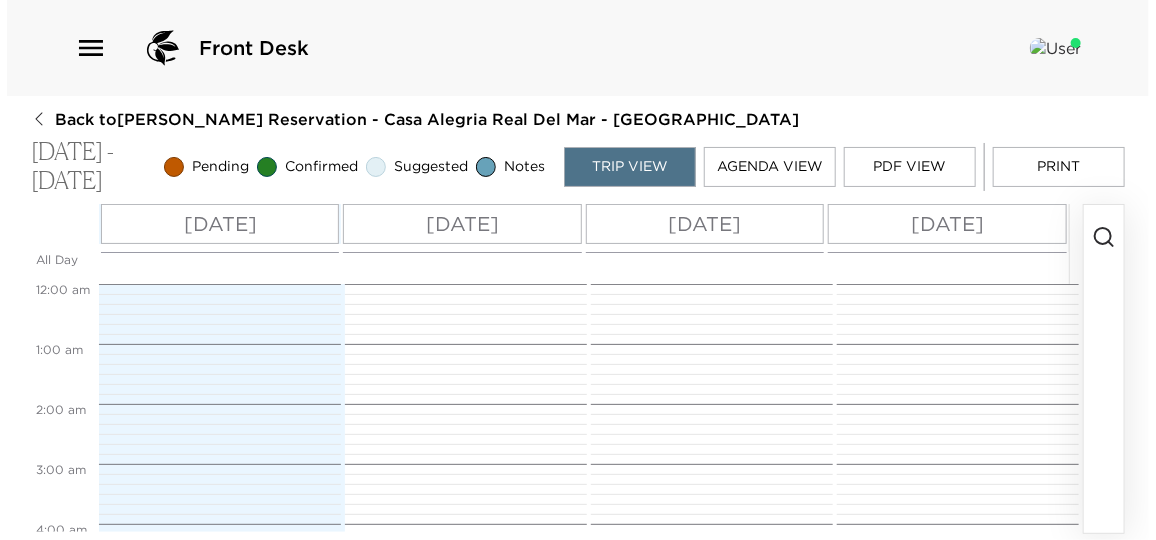 scroll, scrollTop: 0, scrollLeft: 0, axis: both 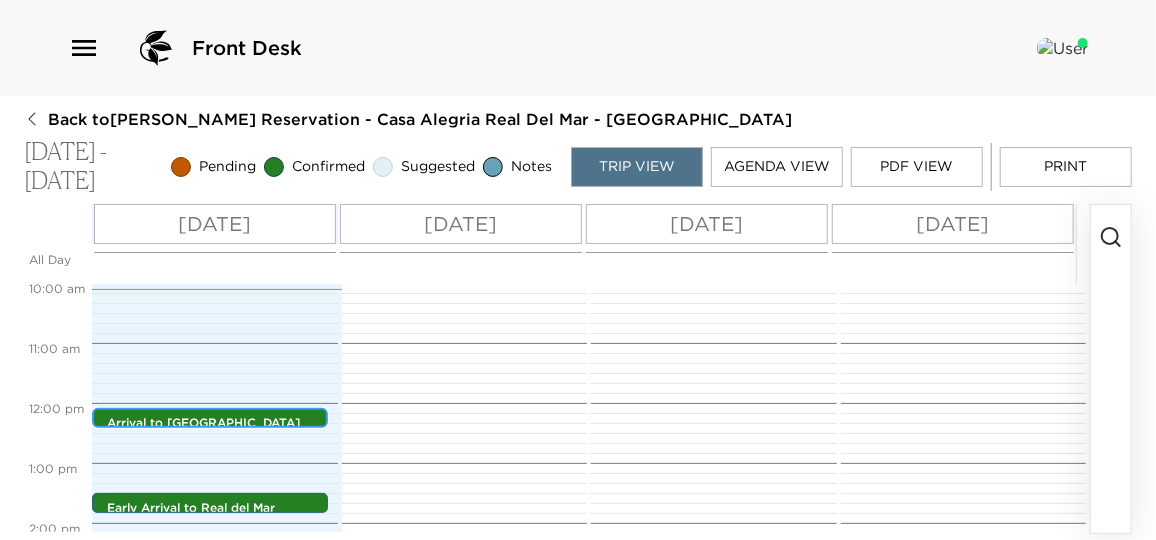 click on "Arrival to Puerto Vallarta and Transportation" at bounding box center [215, 432] 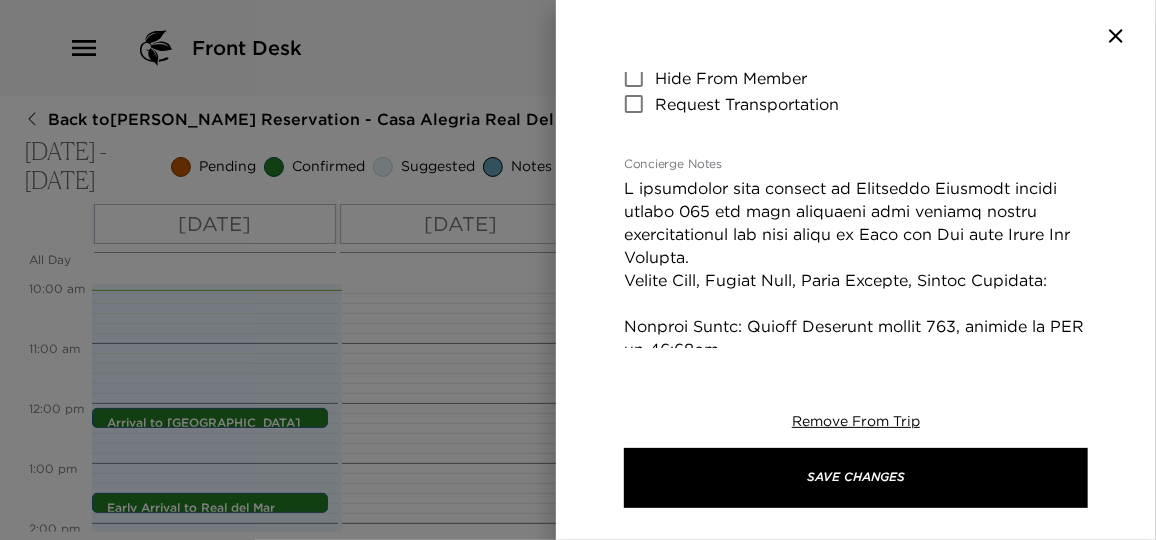 scroll, scrollTop: 454, scrollLeft: 0, axis: vertical 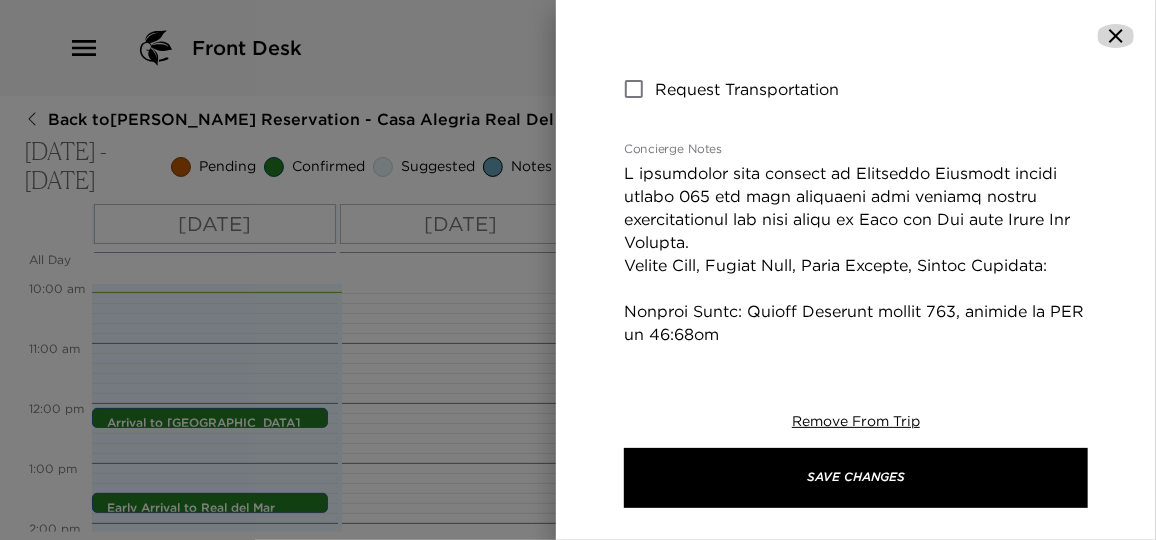click 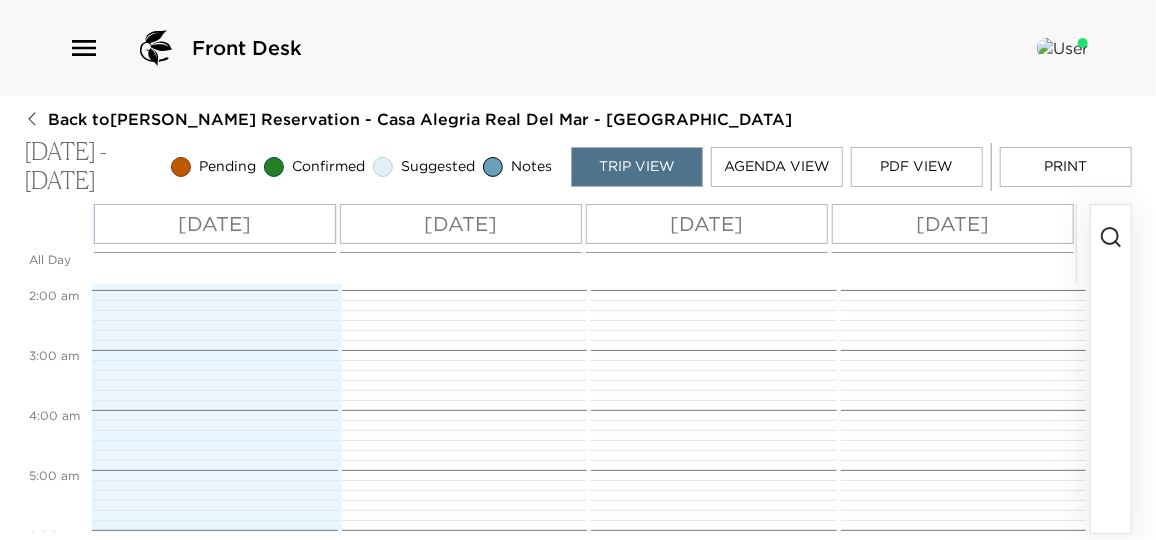 scroll, scrollTop: 0, scrollLeft: 0, axis: both 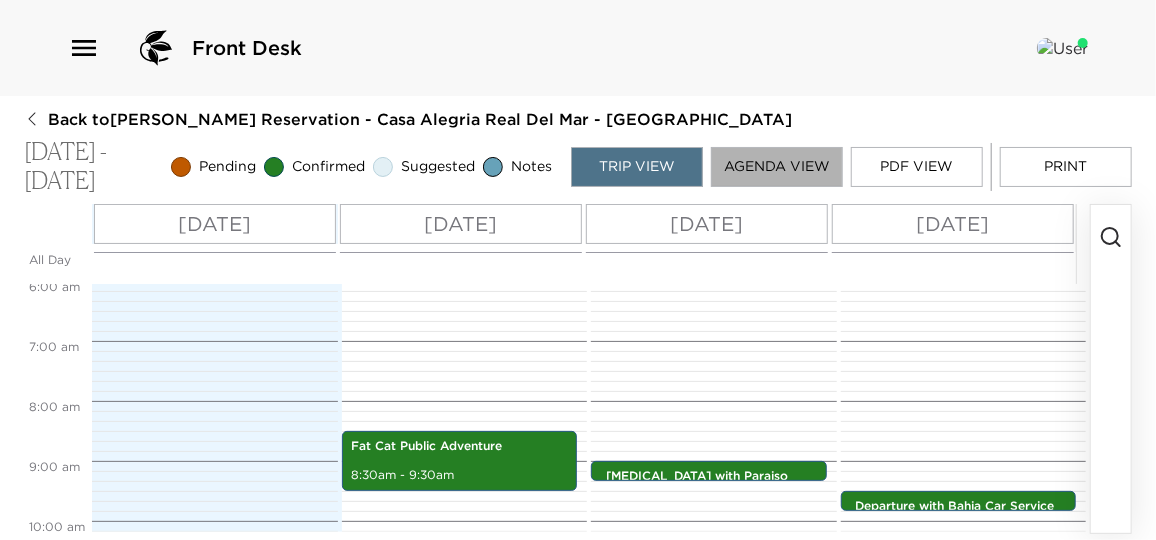 click on "Agenda View" at bounding box center (777, 167) 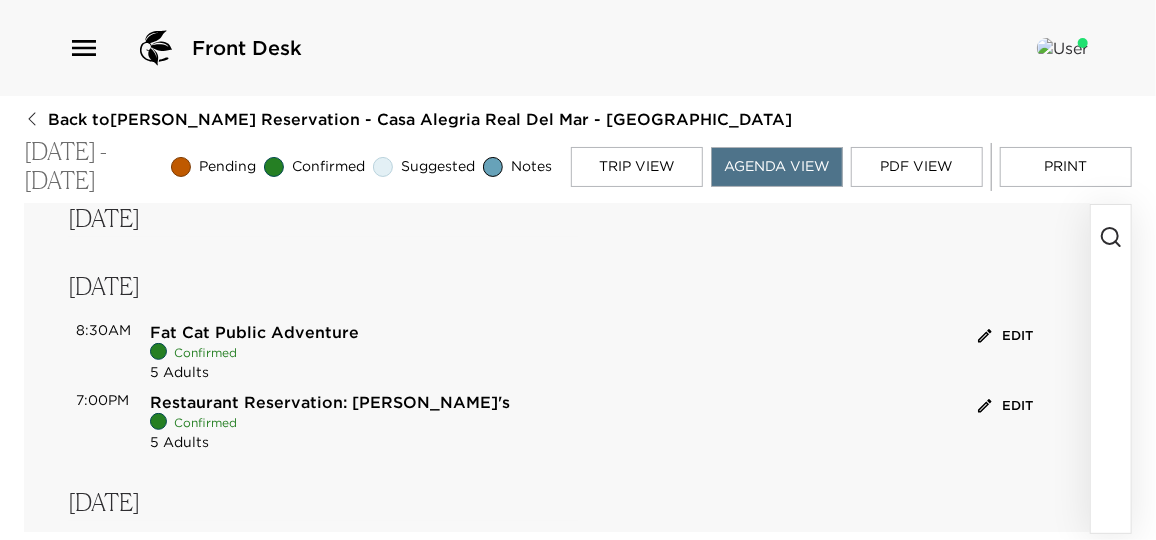 scroll, scrollTop: 363, scrollLeft: 0, axis: vertical 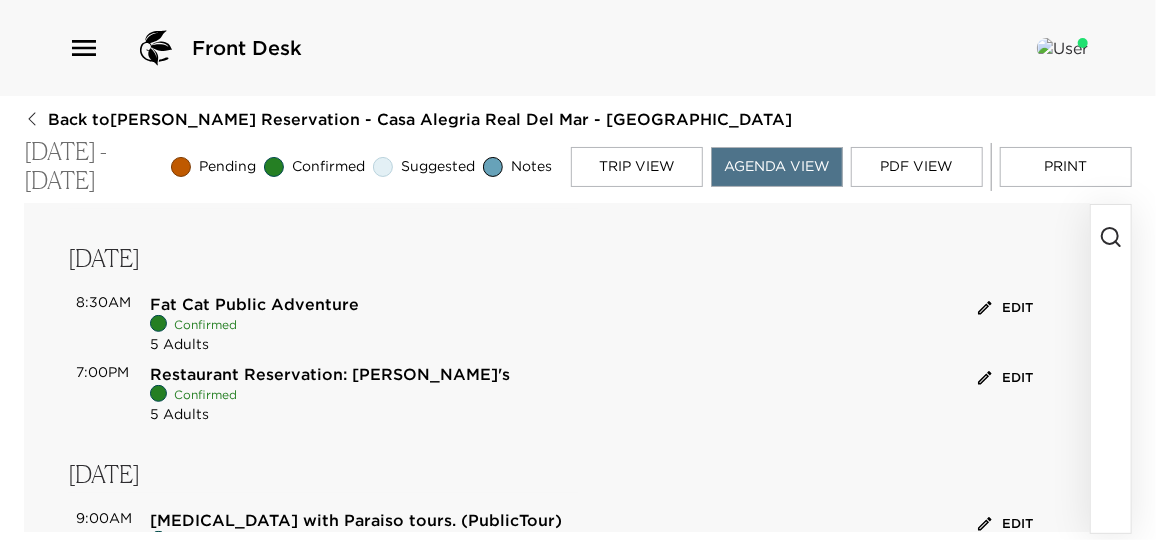 click at bounding box center (1111, 369) 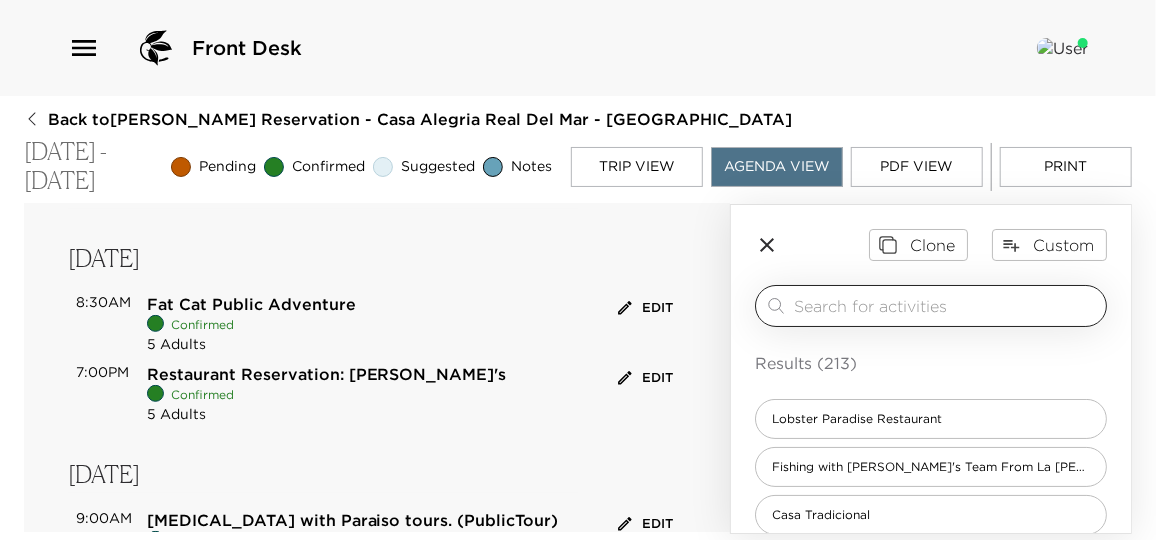 click at bounding box center [946, 305] 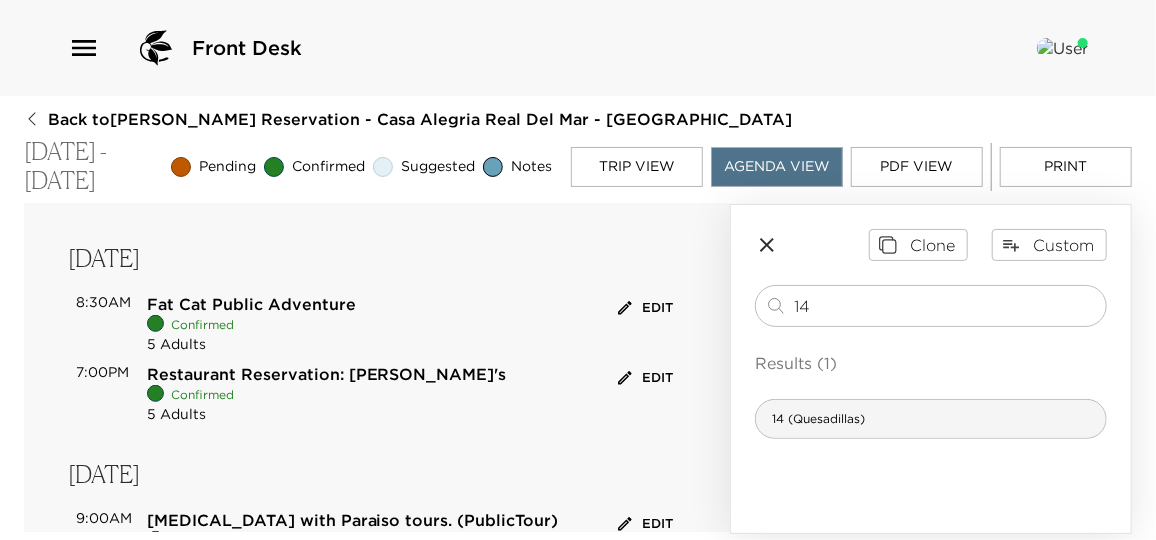 type on "14" 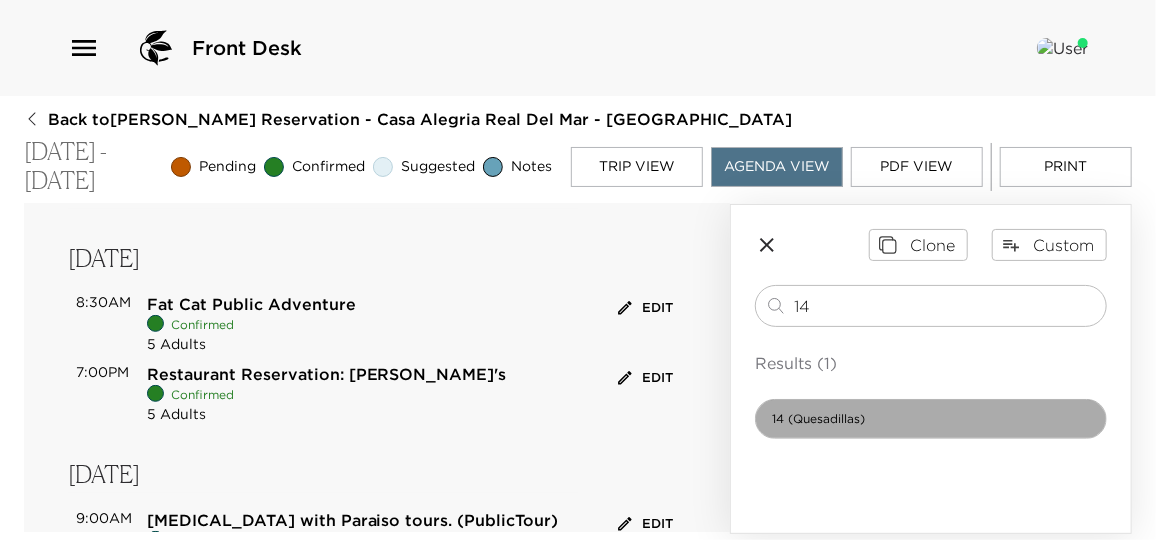 click on "14 (Quesadillas)" at bounding box center [931, 419] 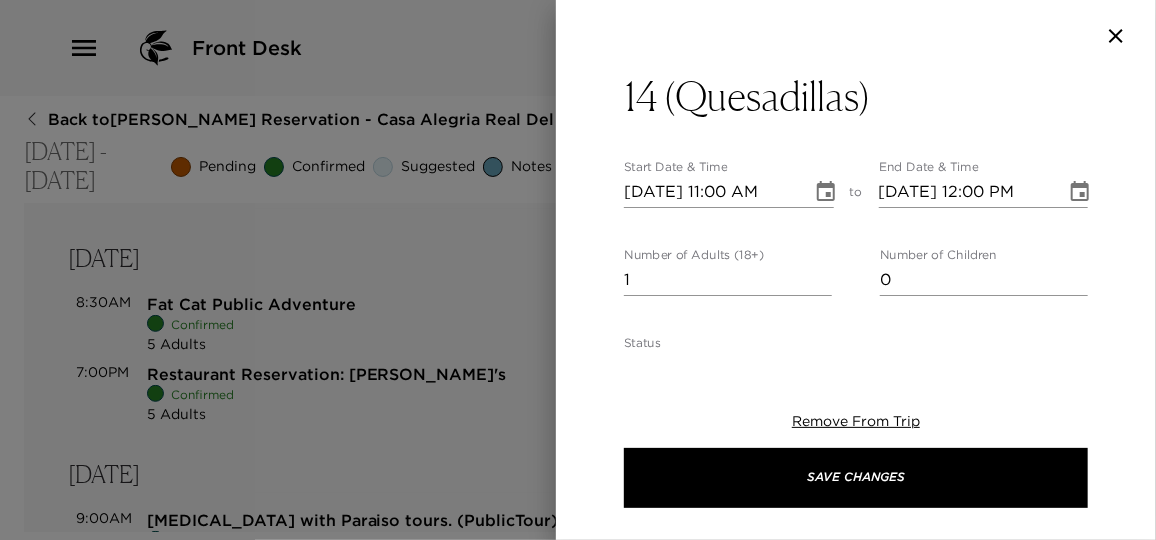 type on "Quesadillas (Cheese, Bean and/or Chicken)
Sliced Avocado
Scrambled or Fried Eggs
Bacon
Sliced Sliced Fruit
Fresh–Squeezed Orange Juice
Coffee or Tea
Thank you for ordering the Premium Service, in addition to your breakfast selection, our wonderful staff from housekeeping will be happy to prepare your selection of snacks and drinks, approximately 4 hours after your breakfast meal.
In anticipation of your special needs, please let me know if there is any special food request or allergy I should know about prior to your meal preparation." 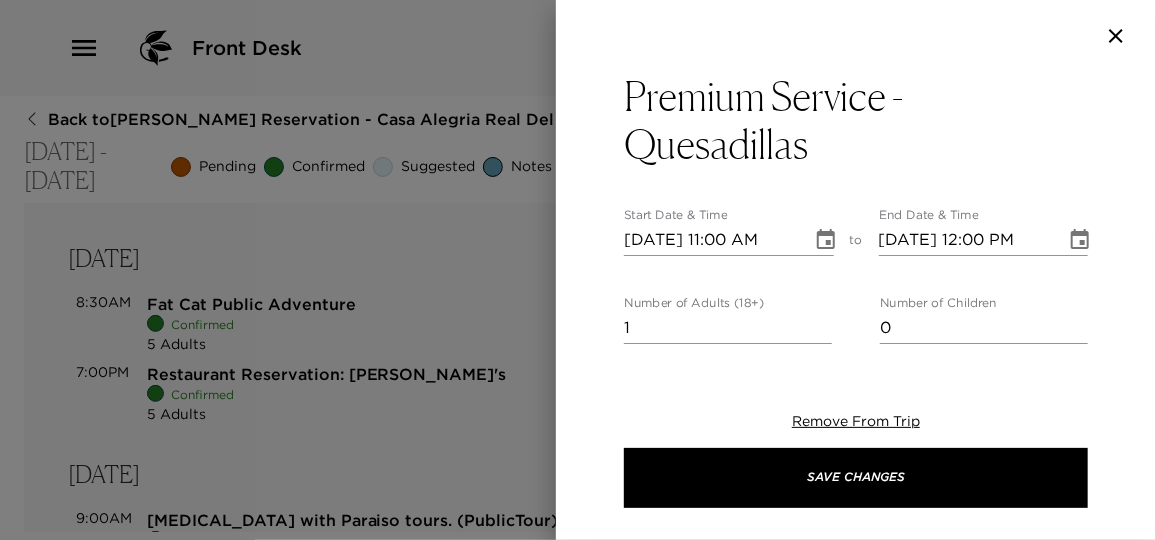 click on "Premium Service - Quesadillas Start Date & Time 07/11/2025 11:00 AM to End Date & Time 07/11/2025 12:00 PM Number of Adults (18+) 1 Number of Children 0 Status Confirmed Confirmed Hide From Member Request Transportation Concierge Notes Quesadillas (Cheese, Bean and/or Chicken)
Sliced Avocado
Scrambled or Fried Eggs
Bacon
Sliced Sliced Fruit
Fresh–Squeezed Orange Juice
Coffee or Tea
Thank you for ordering the Premium Service, in addition to your breakfast selection, our wonderful staff from housekeeping will be happy to prepare your selection of snacks and drinks, approximately 4 hours after your breakfast meal.
In anticipation of your special needs, please let me know if there is any special food request or allergy I should know about prior to your meal preparation. x Cost ​ $75 - Per Day x Address ​ x Phone Number ​ Email ​ Website ​ Cancellation Policy ​ 24 hours before the service Recommended Attire ​ undefined Age Range All Ages All Ages Remove From Trip Save Changes" at bounding box center [856, 847] 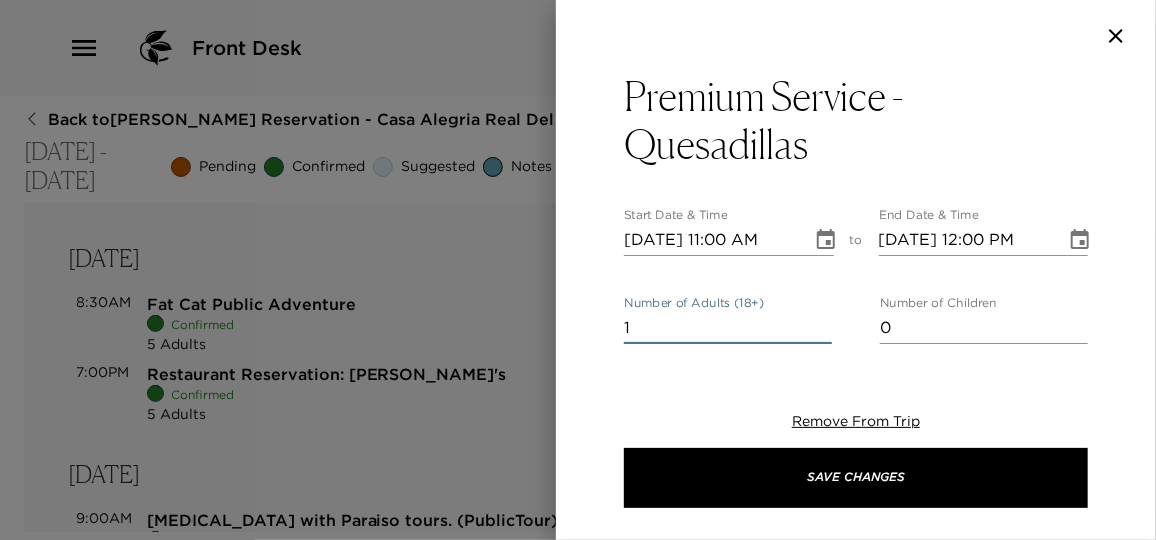 drag, startPoint x: 638, startPoint y: 327, endPoint x: 619, endPoint y: 327, distance: 19 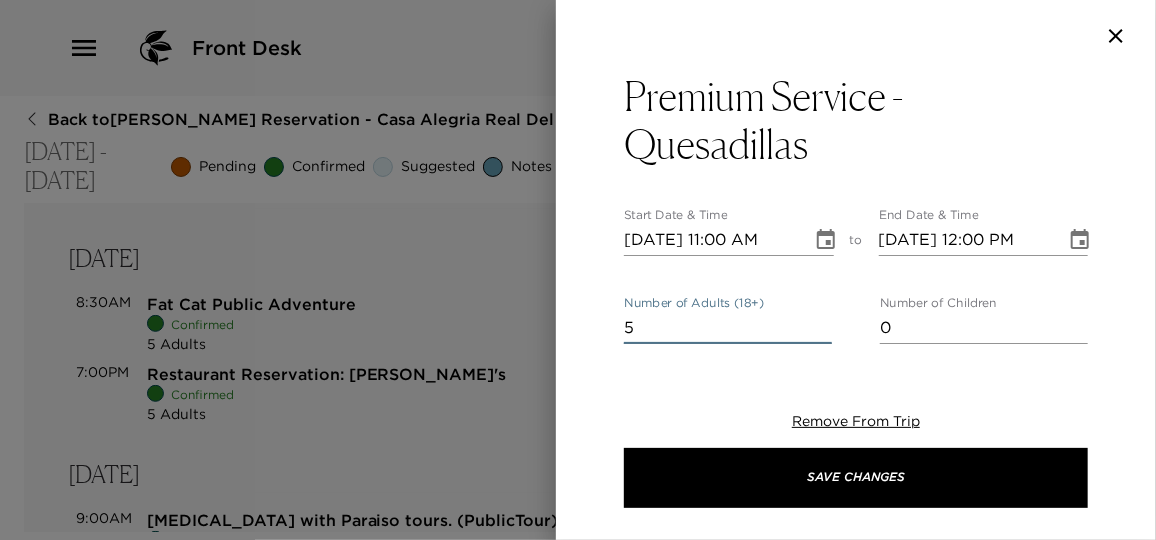 type on "5" 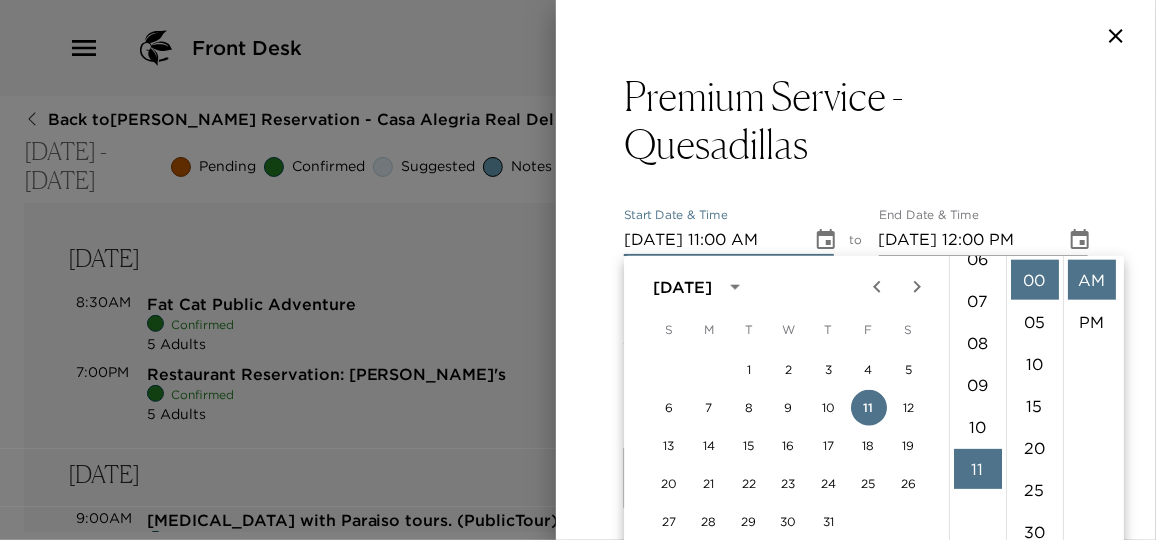 scroll, scrollTop: 189, scrollLeft: 0, axis: vertical 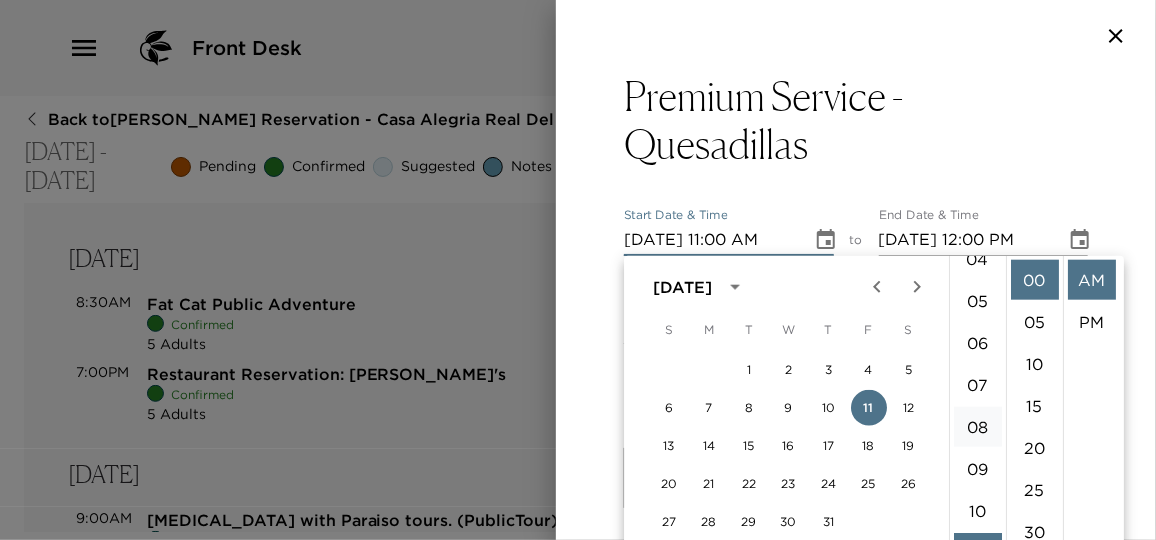 click on "08" at bounding box center (978, 427) 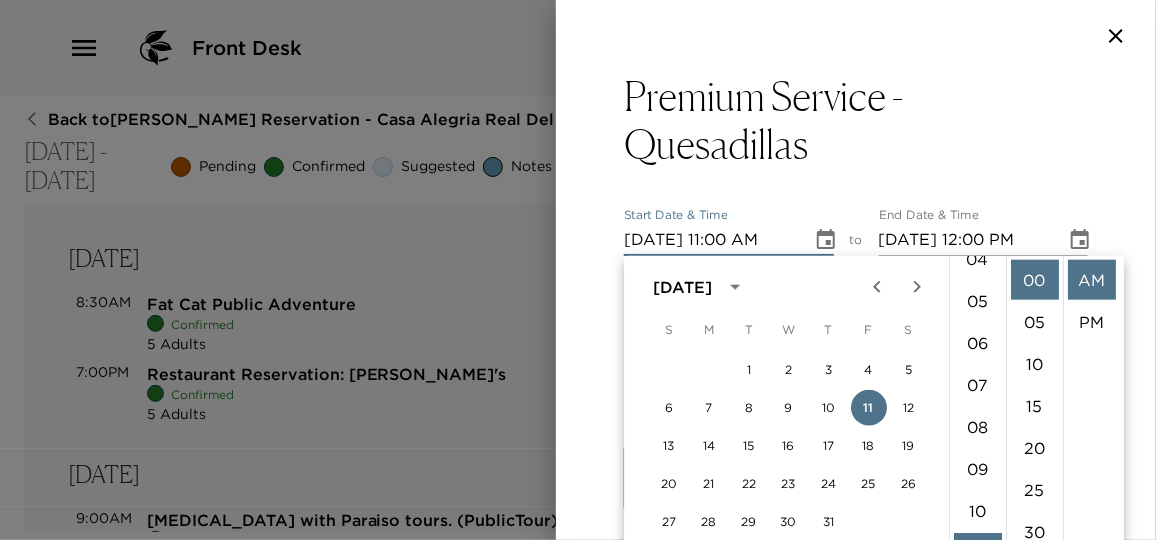type on "07/11/2025 08:00 AM" 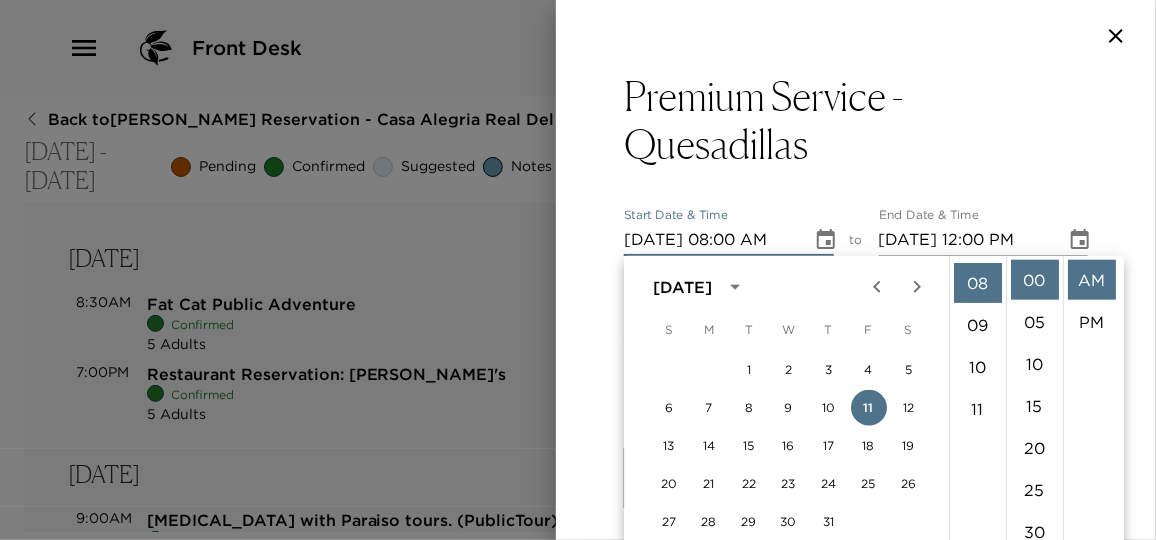 scroll, scrollTop: 335, scrollLeft: 0, axis: vertical 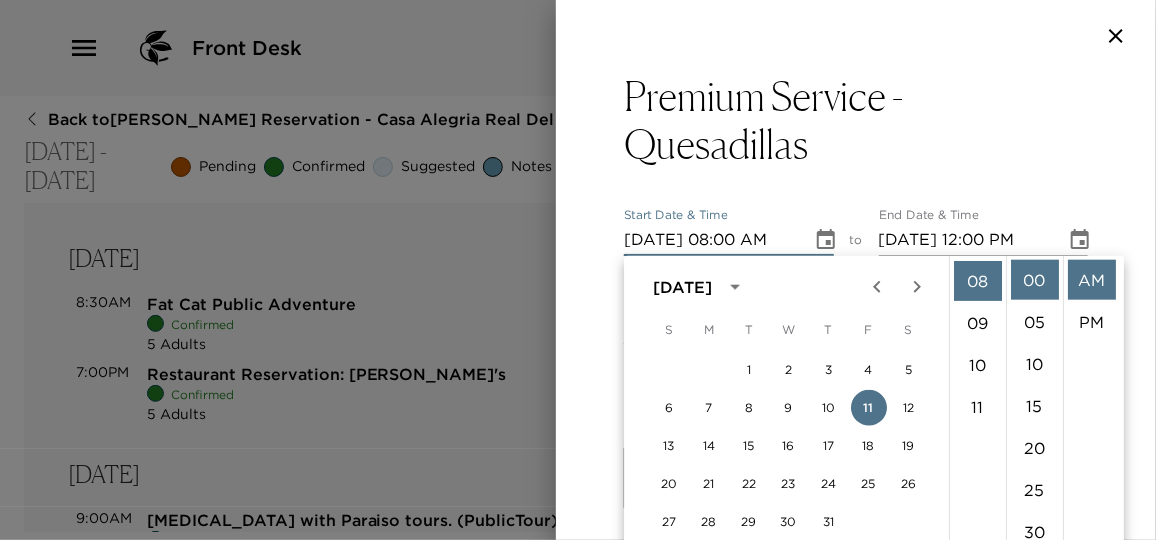 click on "AM" at bounding box center (1092, 280) 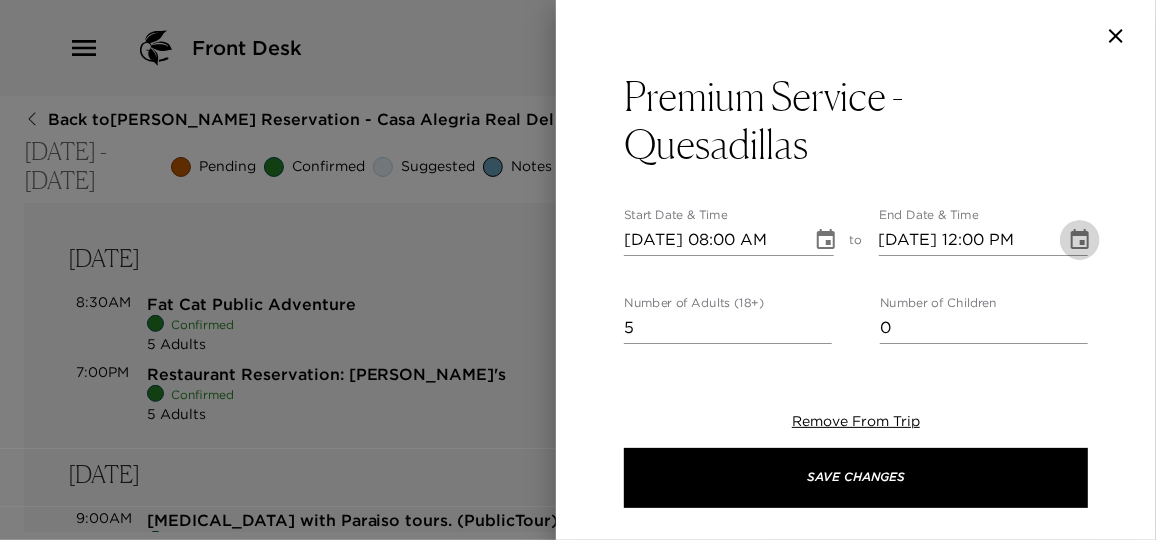 click 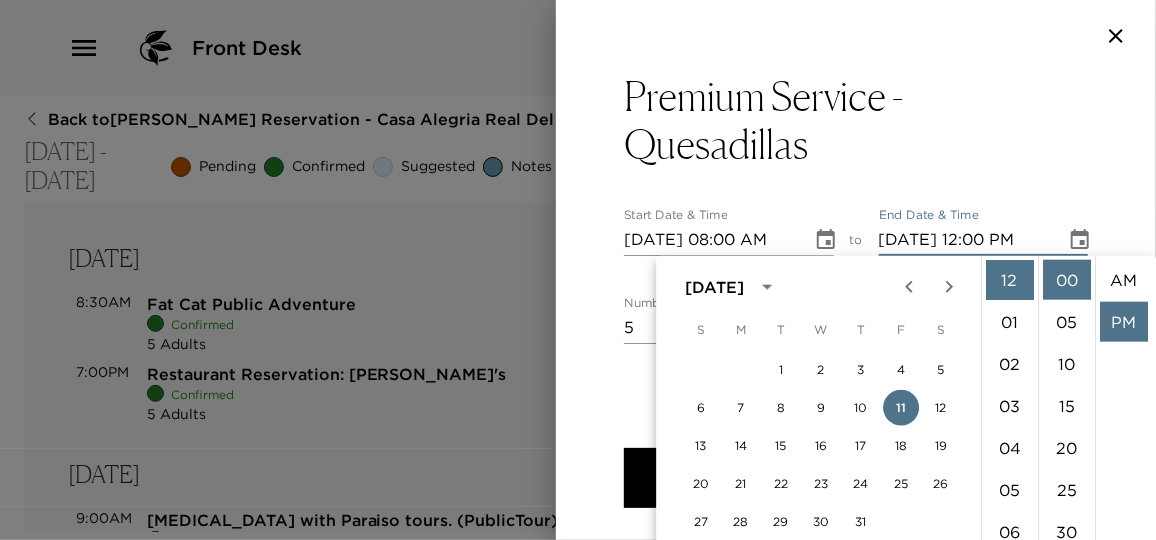scroll, scrollTop: 41, scrollLeft: 0, axis: vertical 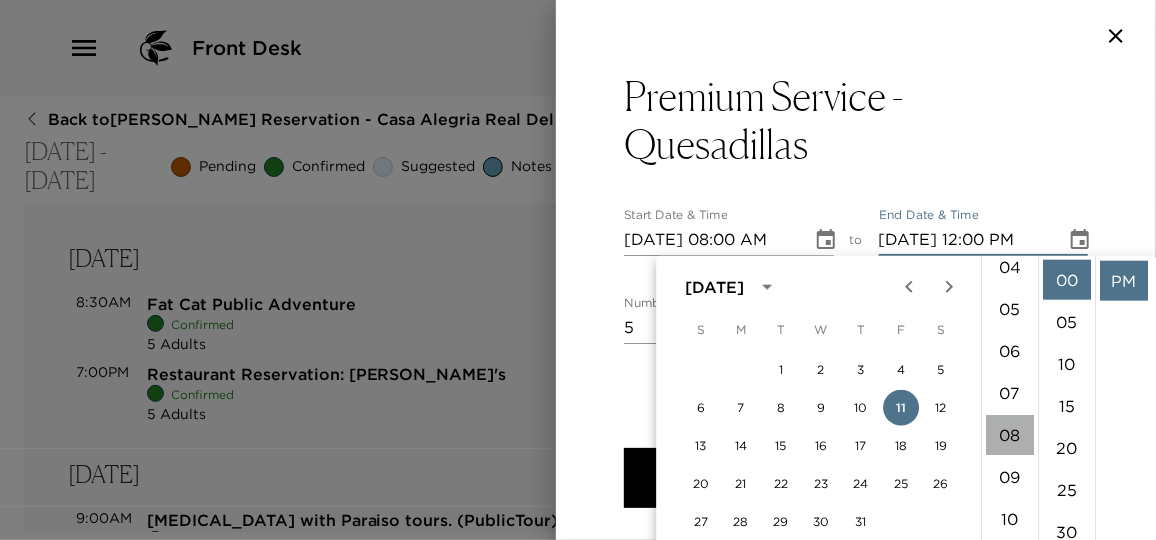 click on "08" at bounding box center (1010, 435) 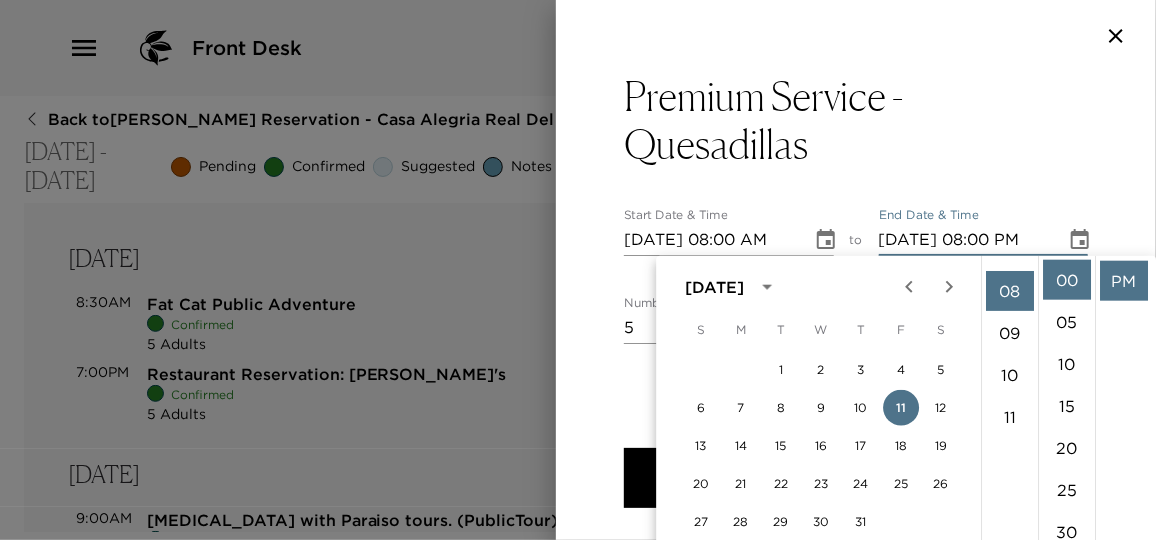 scroll, scrollTop: 335, scrollLeft: 0, axis: vertical 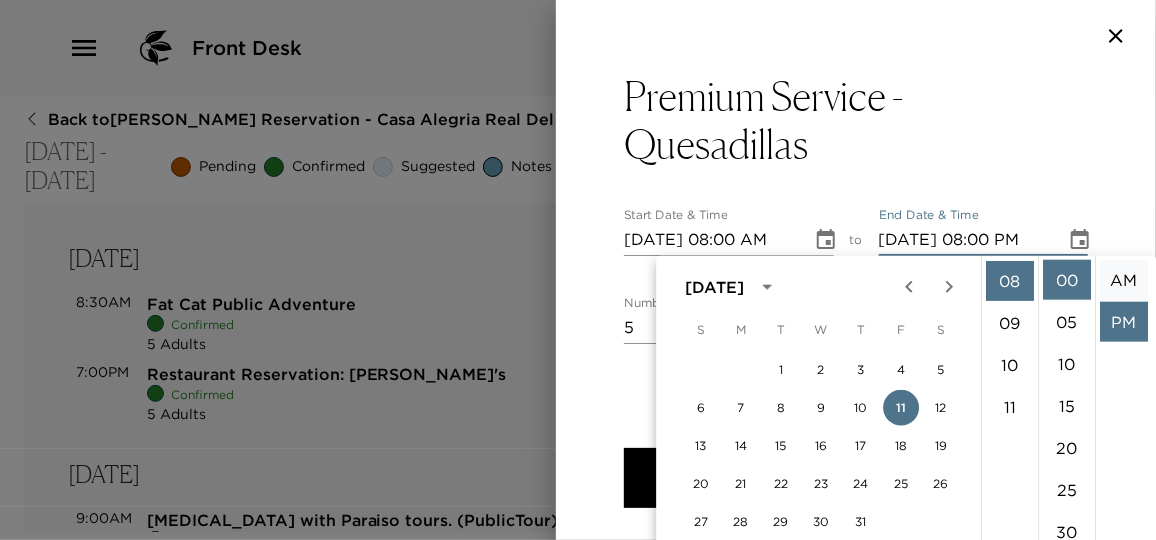 click on "AM" at bounding box center [1124, 280] 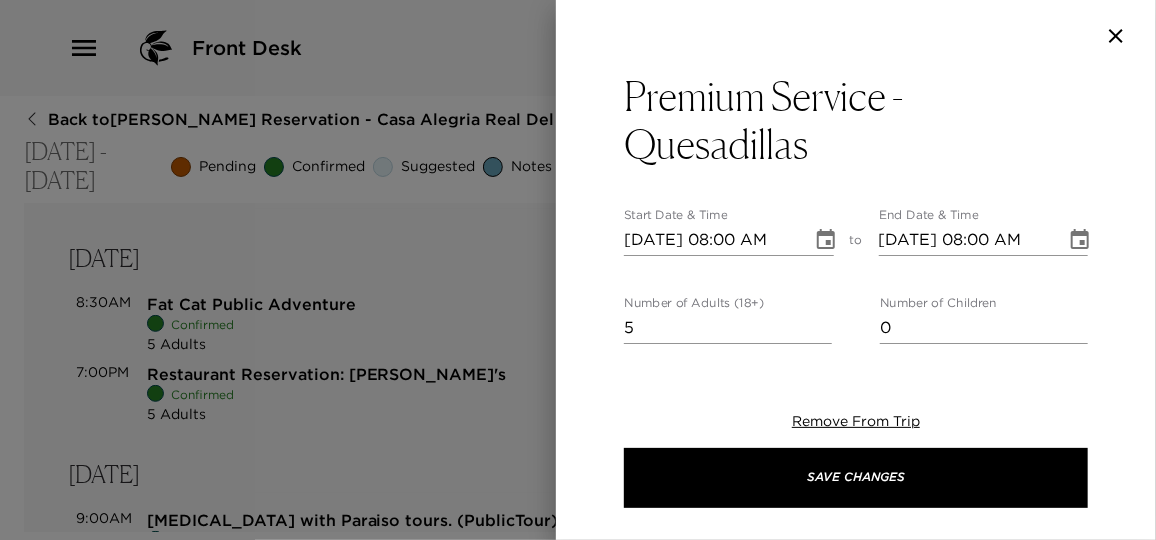 click 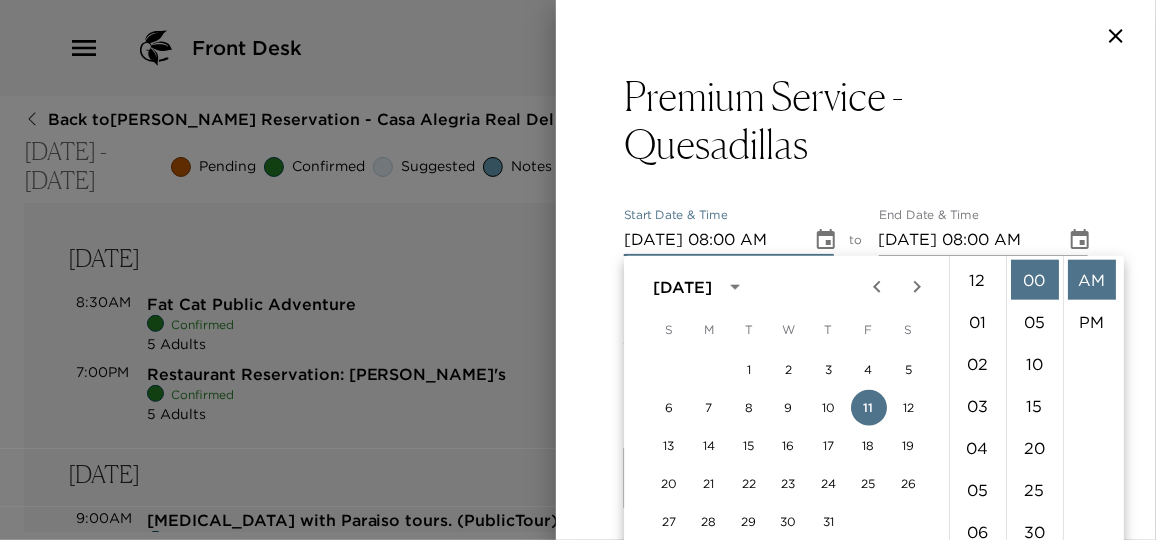 scroll, scrollTop: 335, scrollLeft: 0, axis: vertical 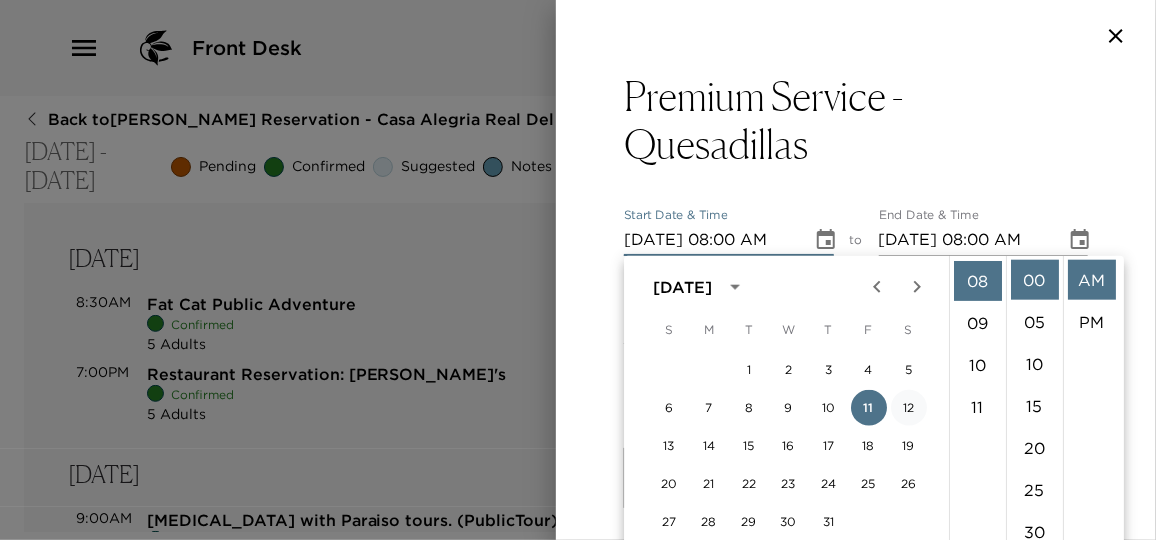 click on "12" at bounding box center (909, 408) 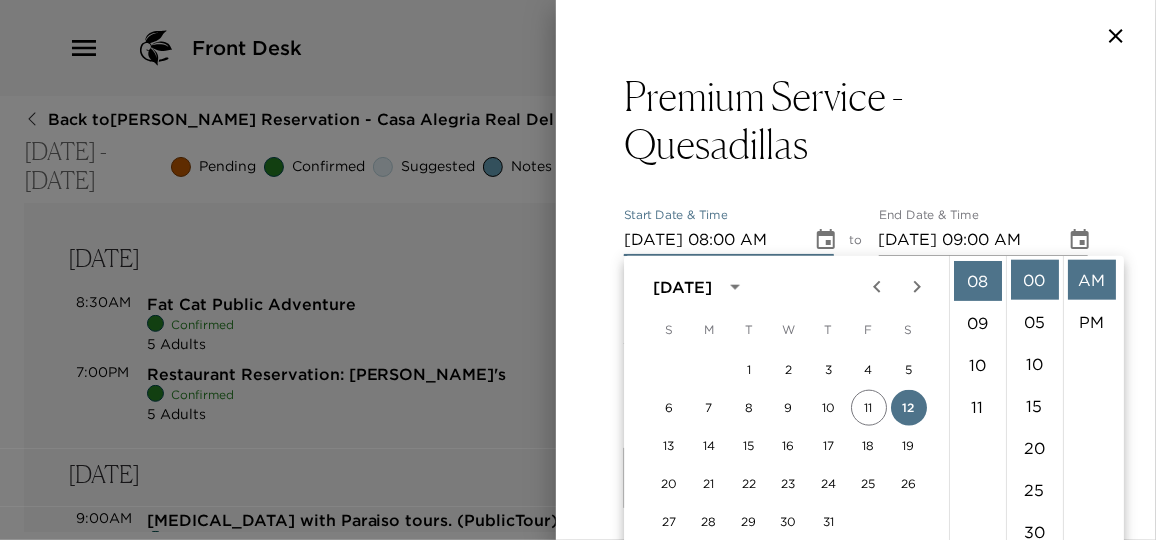 click on "Premium Service - Quesadillas Start Date & Time 07/12/2025 08:00 AM to End Date & Time 07/12/2025 09:00 AM Number of Adults (18+) 5 Number of Children 0 Status Confirmed Confirmed Hide From Member Request Transportation Concierge Notes Quesadillas (Cheese, Bean and/or Chicken)
Sliced Avocado
Scrambled or Fried Eggs
Bacon
Sliced Sliced Fruit
Fresh–Squeezed Orange Juice
Coffee or Tea
Thank you for ordering the Premium Service, in addition to your breakfast selection, our wonderful staff from housekeeping will be happy to prepare your selection of snacks and drinks, approximately 4 hours after your breakfast meal.
In anticipation of your special needs, please let me know if there is any special food request or allergy I should know about prior to your meal preparation. x Cost ​ $75 - Per Day x Address ​ x Phone Number ​ Email ​ Website ​ Cancellation Policy ​ 24 hours before the service Recommended Attire ​ undefined Age Range All Ages All Ages Remove From Trip Save Changes" at bounding box center (856, 210) 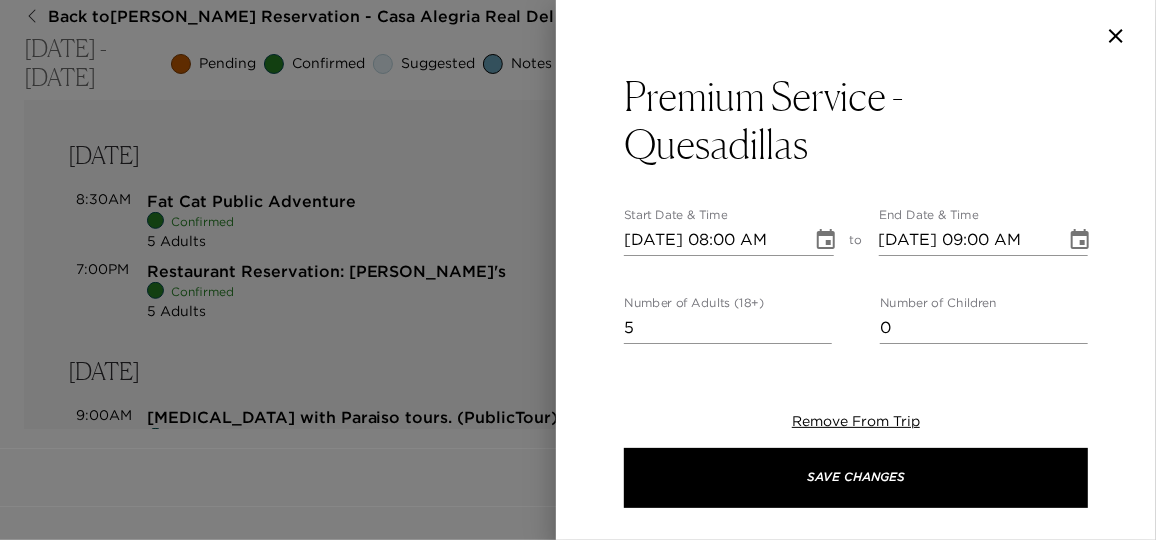 scroll, scrollTop: 0, scrollLeft: 0, axis: both 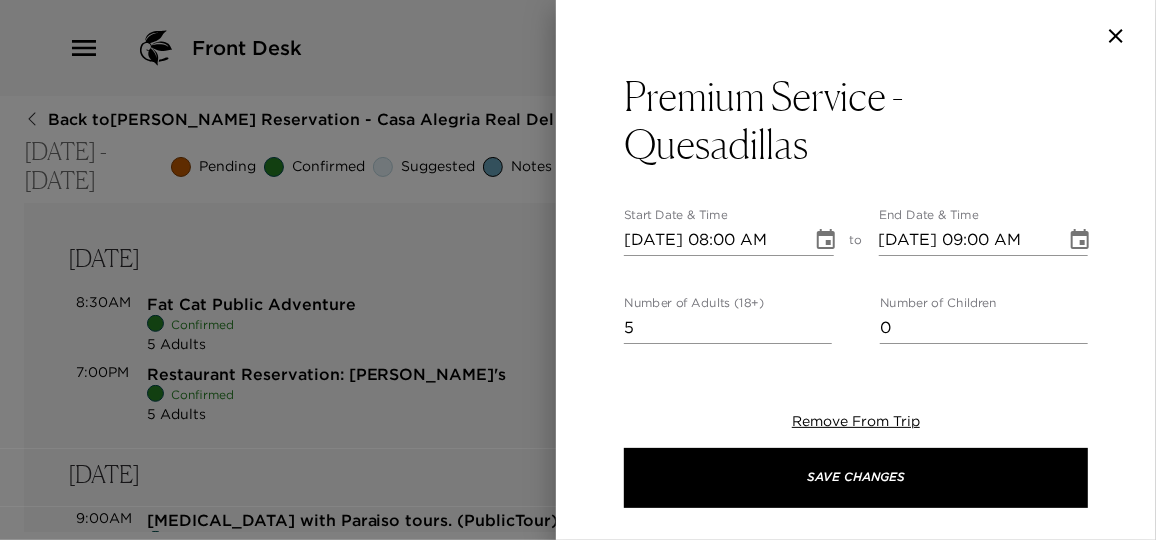 click 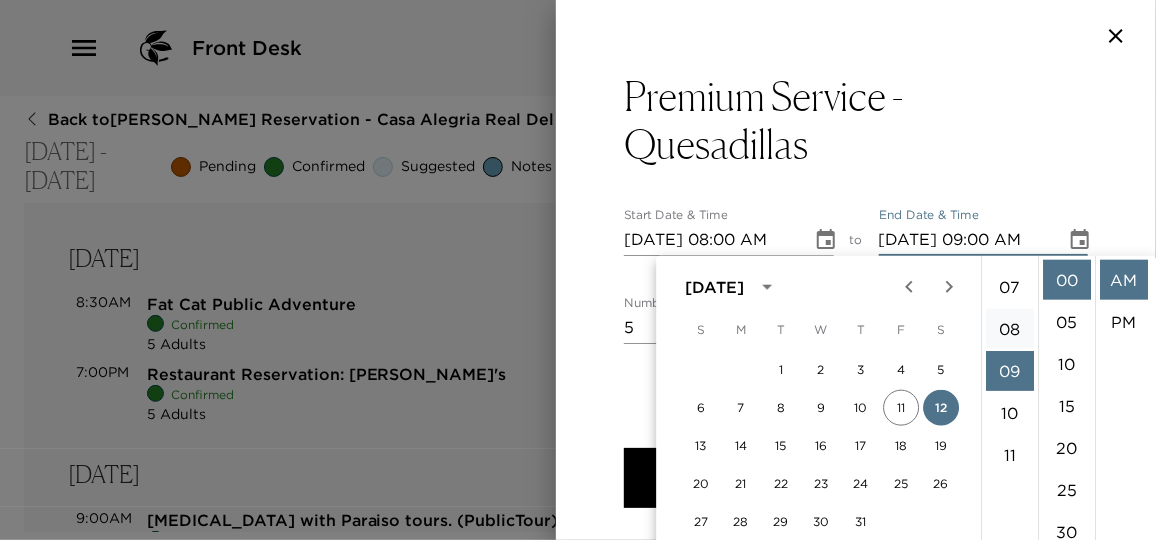 click on "08" at bounding box center (1010, 329) 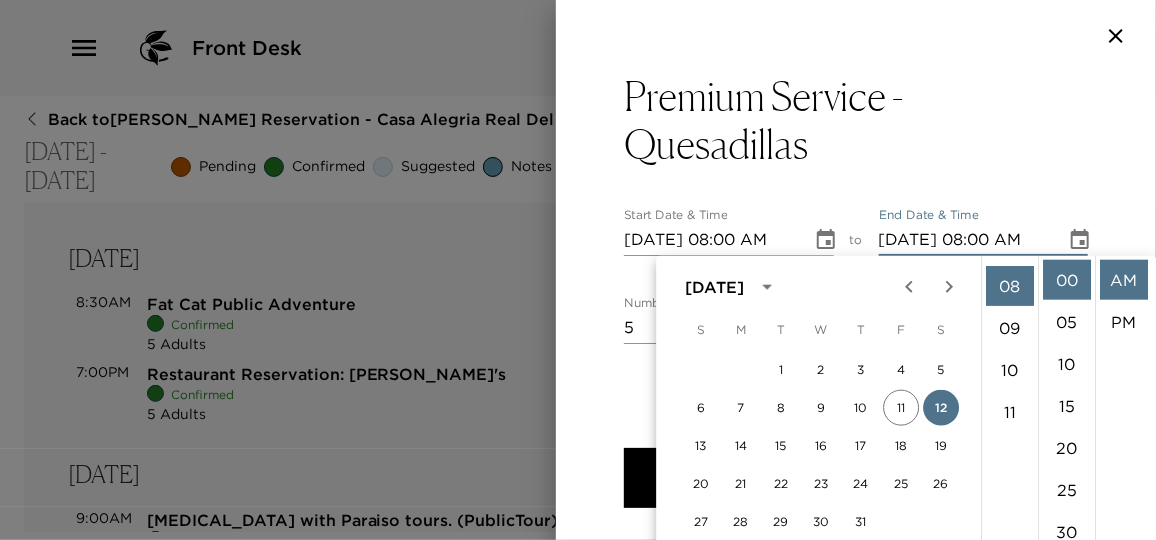 scroll, scrollTop: 335, scrollLeft: 0, axis: vertical 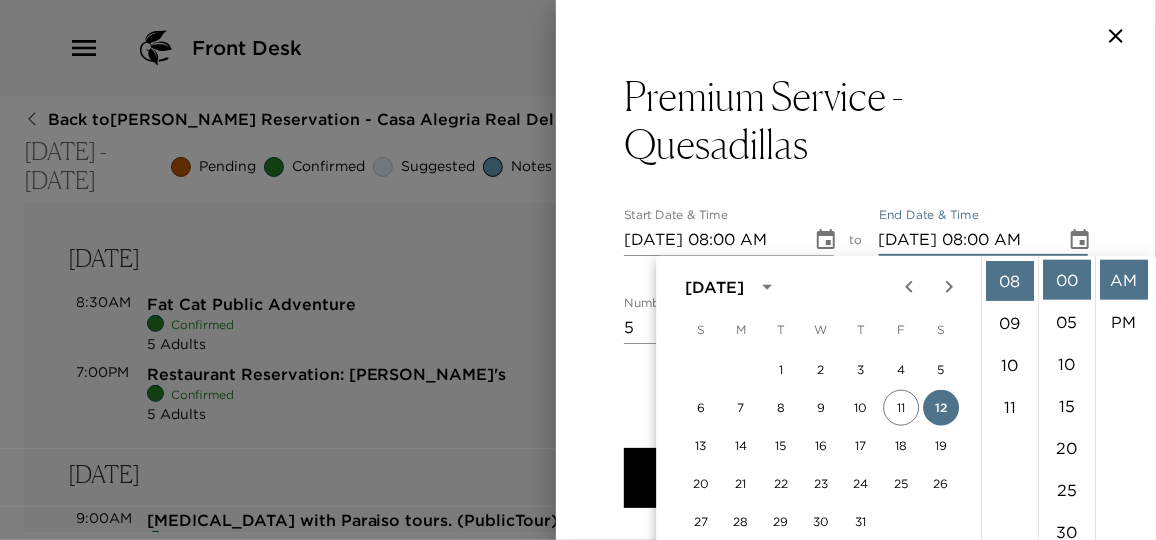 click on "Premium Service - Quesadillas Start Date & Time 07/12/2025 08:00 AM to End Date & Time 07/12/2025 08:00 AM Number of Adults (18+) 5 Number of Children 0 Status Confirmed Confirmed Hide From Member Request Transportation Concierge Notes Quesadillas (Cheese, Bean and/or Chicken)
Sliced Avocado
Scrambled or Fried Eggs
Bacon
Sliced Sliced Fruit
Fresh–Squeezed Orange Juice
Coffee or Tea
Thank you for ordering the Premium Service, in addition to your breakfast selection, our wonderful staff from housekeeping will be happy to prepare your selection of snacks and drinks, approximately 4 hours after your breakfast meal.
In anticipation of your special needs, please let me know if there is any special food request or allergy I should know about prior to your meal preparation. x Cost ​ $75 - Per Day x Address ​ x Phone Number ​ Email ​ Website ​ Cancellation Policy ​ 24 hours before the service Recommended Attire ​ undefined Age Range All Ages All Ages Remove From Trip Save Changes" at bounding box center [856, 210] 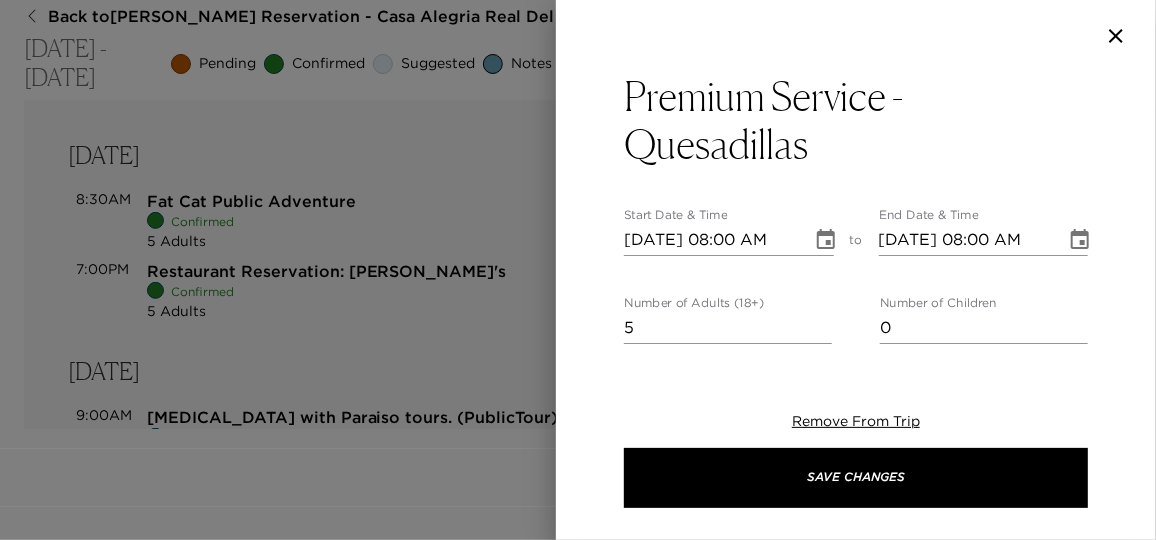 scroll, scrollTop: 0, scrollLeft: 0, axis: both 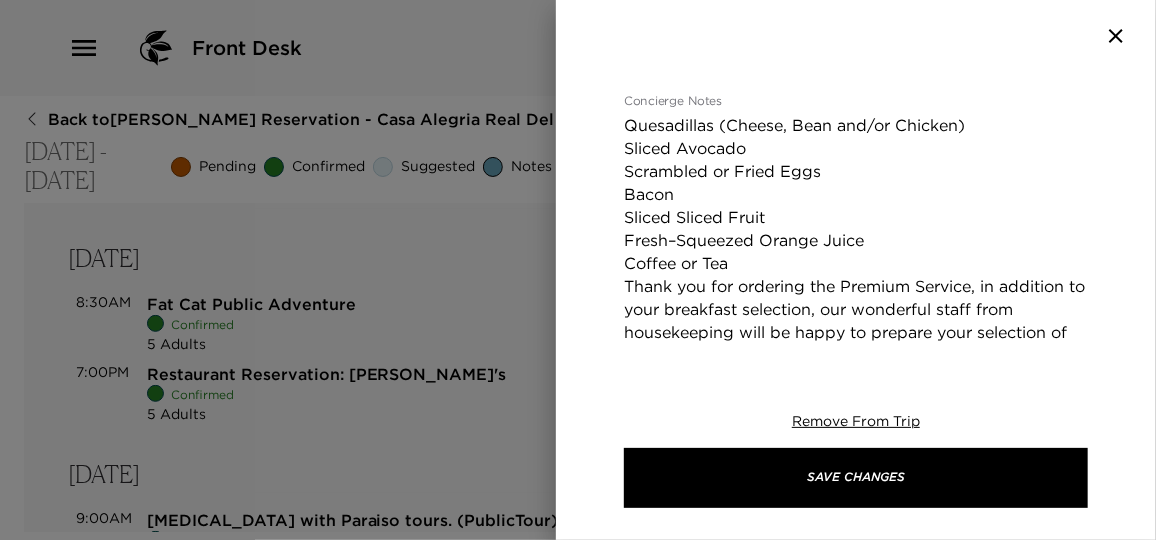 click on "Quesadillas (Cheese, Bean and/or Chicken)
Sliced Avocado
Scrambled or Fried Eggs
Bacon
Sliced Sliced Fruit
Fresh–Squeezed Orange Juice
Coffee or Tea
Thank you for ordering the Premium Service, in addition to your breakfast selection, our wonderful staff from housekeeping will be happy to prepare your selection of snacks and drinks, approximately 4 hours after your breakfast meal.
In anticipation of your special needs, please let me know if there is any special food request or allergy I should know about prior to your meal preparation." at bounding box center [856, 286] 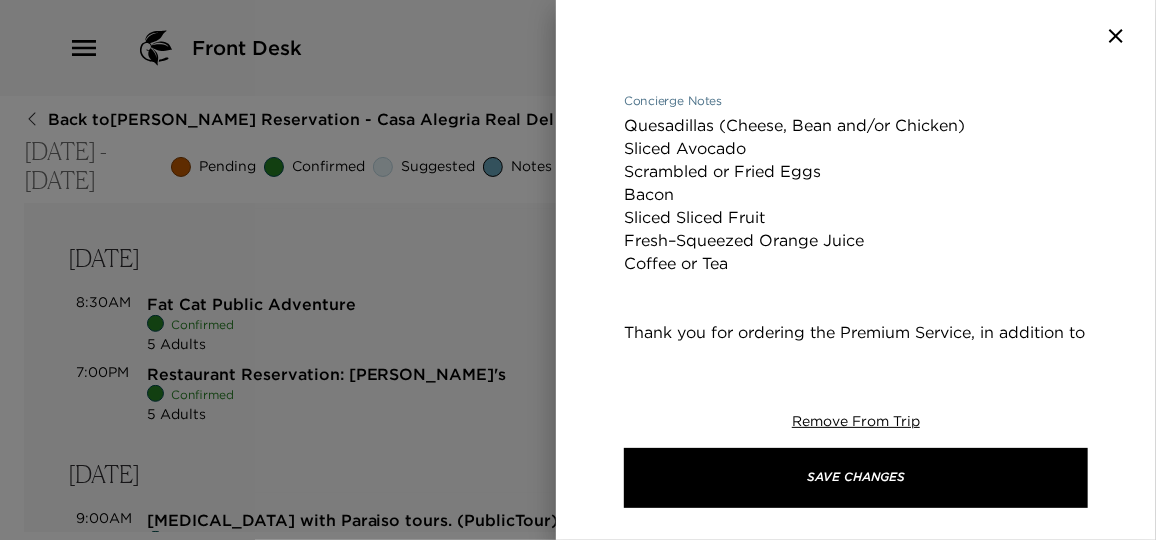 paste on "snacks: Watermelon and nachos" 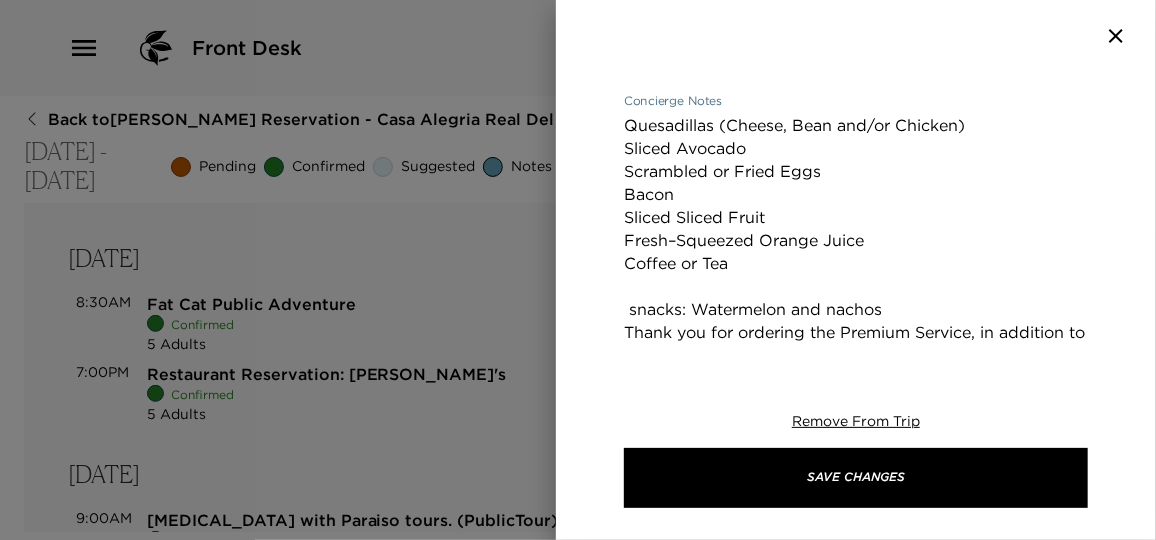click on "Quesadillas (Cheese, Bean and/or Chicken)
Sliced Avocado
Scrambled or Fried Eggs
Bacon
Sliced Sliced Fruit
Fresh–Squeezed Orange Juice
Coffee or Tea
snacks: Watermelon and nachos
Thank you for ordering the Premium Service, in addition to your breakfast selection, our wonderful staff from housekeeping will be happy to prepare your selection of snacks and drinks, approximately 4 hours after your breakfast meal.
In anticipation of your special needs, please let me know if there is any special food request or allergy I should know about prior to your meal preparation." at bounding box center (856, 309) 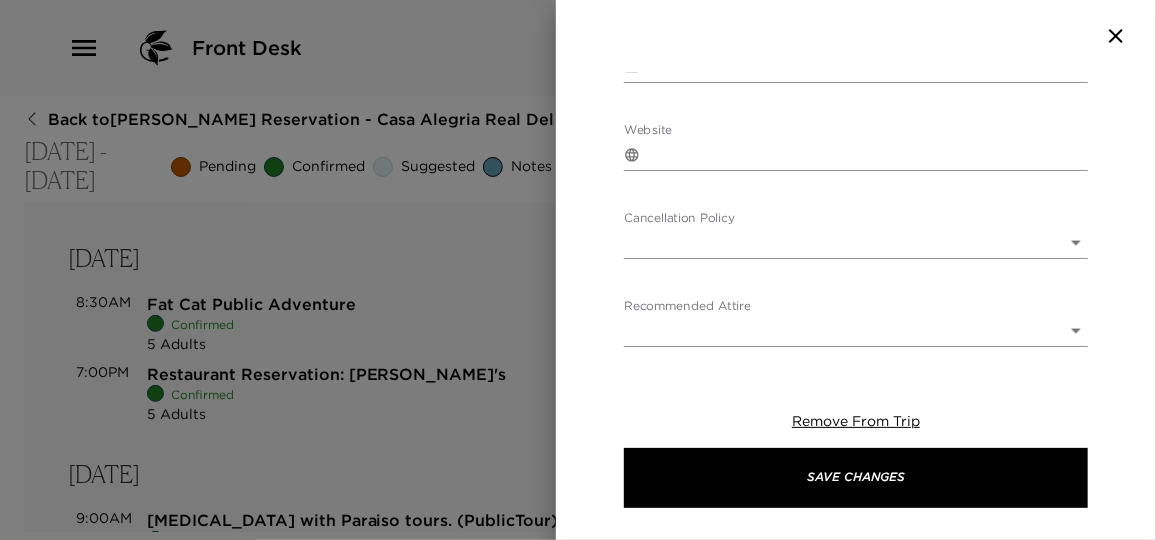 scroll, scrollTop: 1273, scrollLeft: 0, axis: vertical 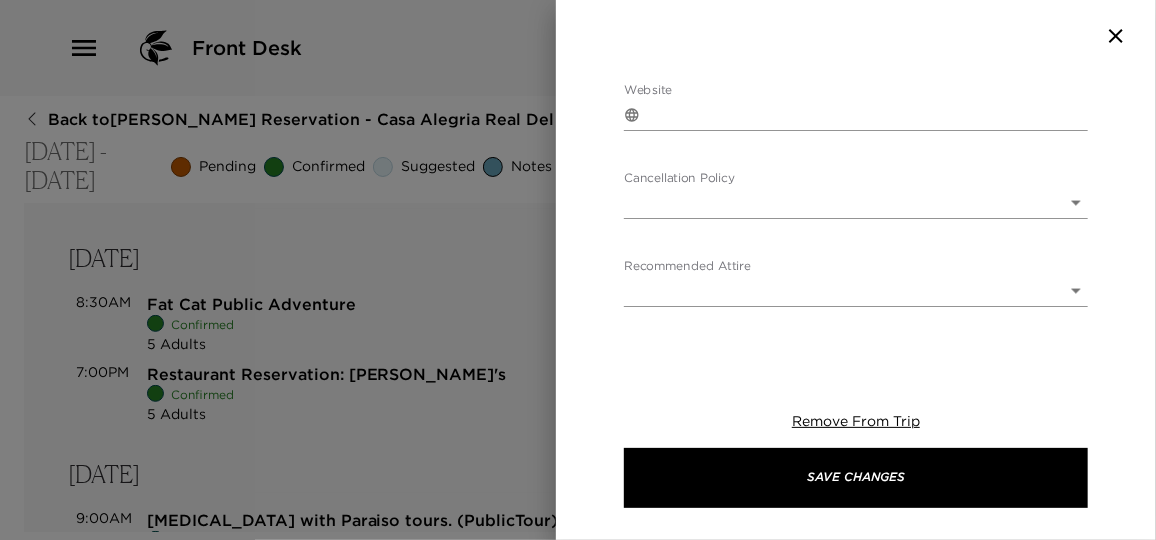 type on "Quesadillas (Cheese, Bean and/or Chicken)
Sliced Avocado
Scrambled or Fried Eggs
Bacon
Sliced Sliced Fruit
Fresh–Squeezed Orange Juice
Coffee or Tea
Snacks: Watermelon and nachos
Thank you for ordering the Premium Service, in addition to your breakfast selection, our wonderful staff from housekeeping will be happy to prepare your selection of snacks and drinks, approximately 4 hours after your breakfast meal.
In anticipation of your special needs, please let me know if there is any special food request or allergy I should know about prior to your meal preparation." 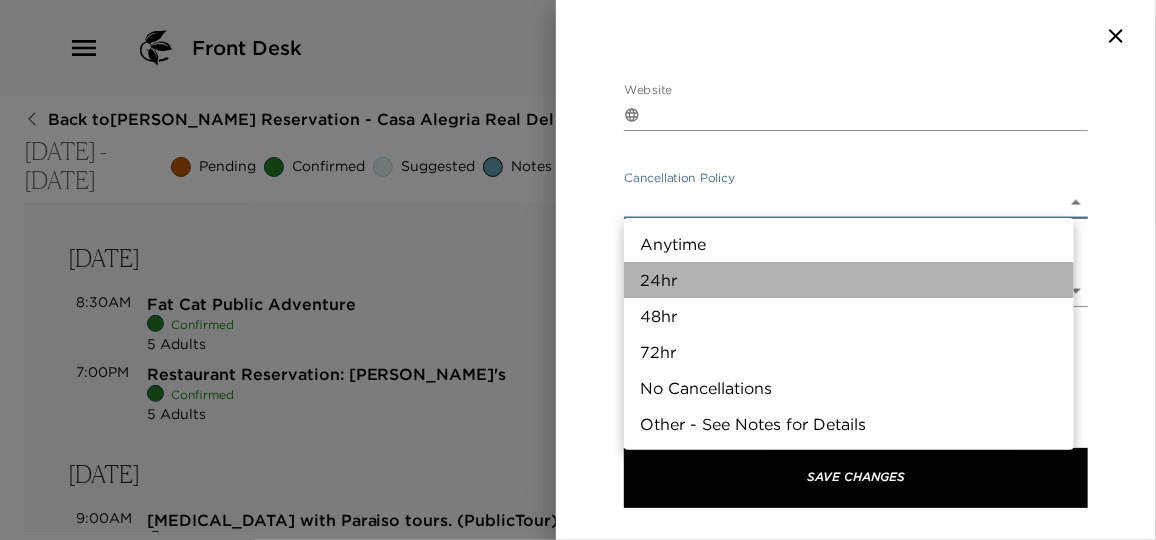 click on "24hr" at bounding box center [849, 280] 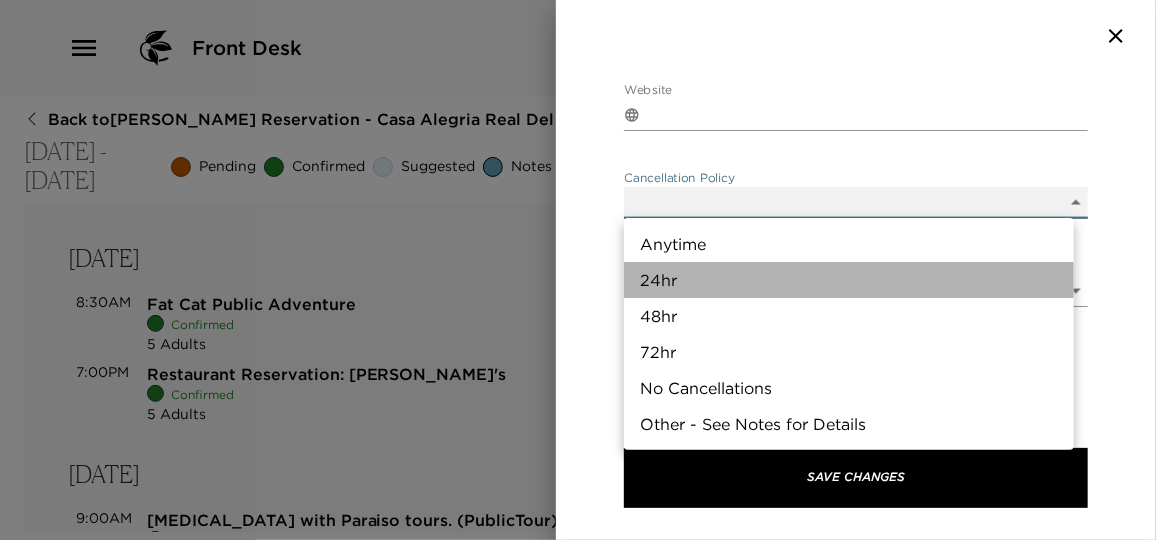 type on "24hr" 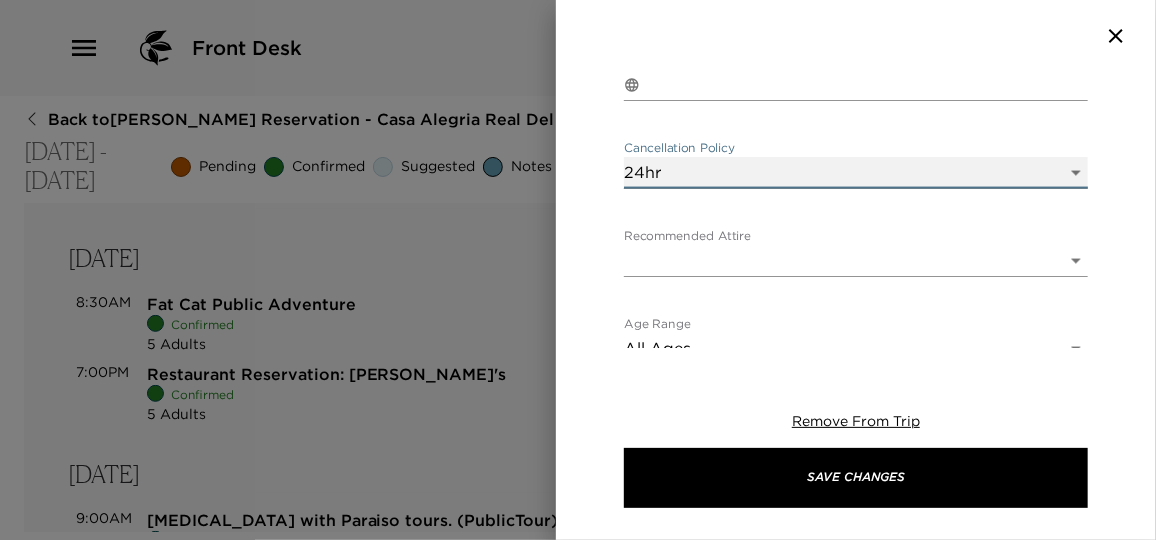scroll, scrollTop: 1319, scrollLeft: 0, axis: vertical 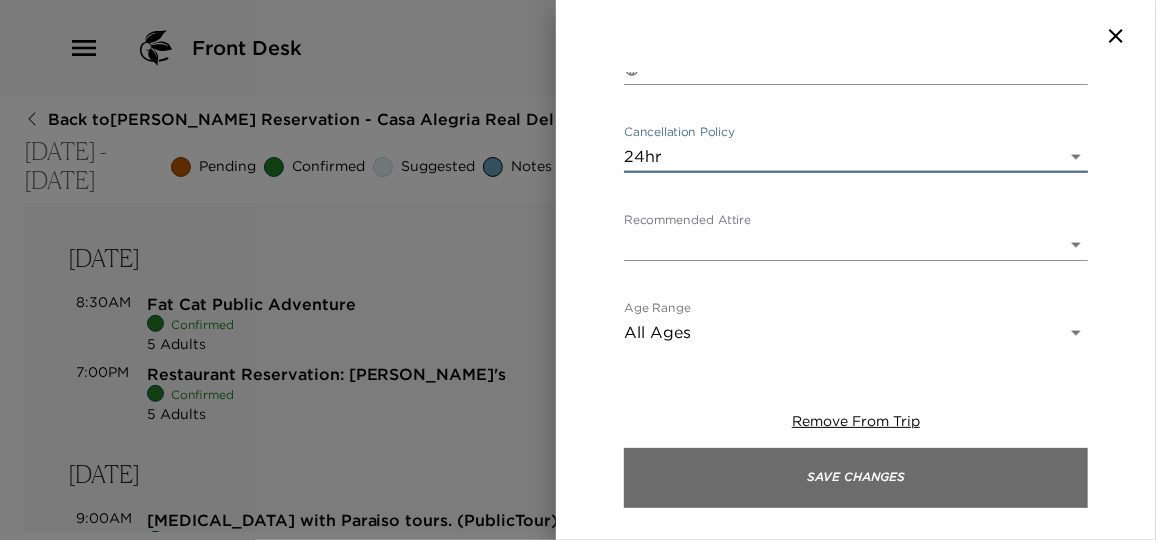 click on "Save Changes" at bounding box center [856, 478] 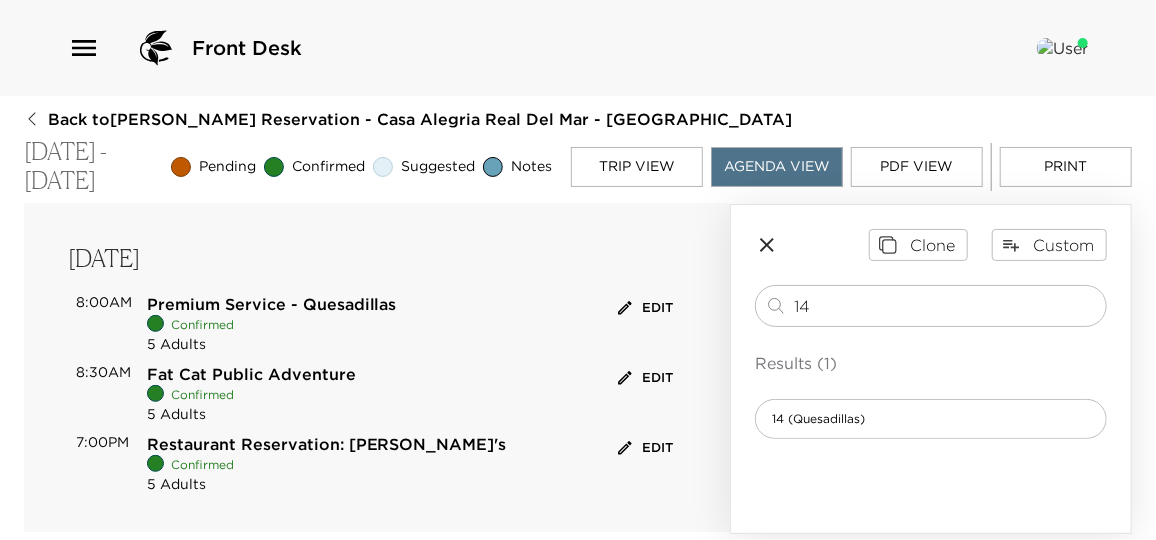 click on "Edit" at bounding box center [645, 308] 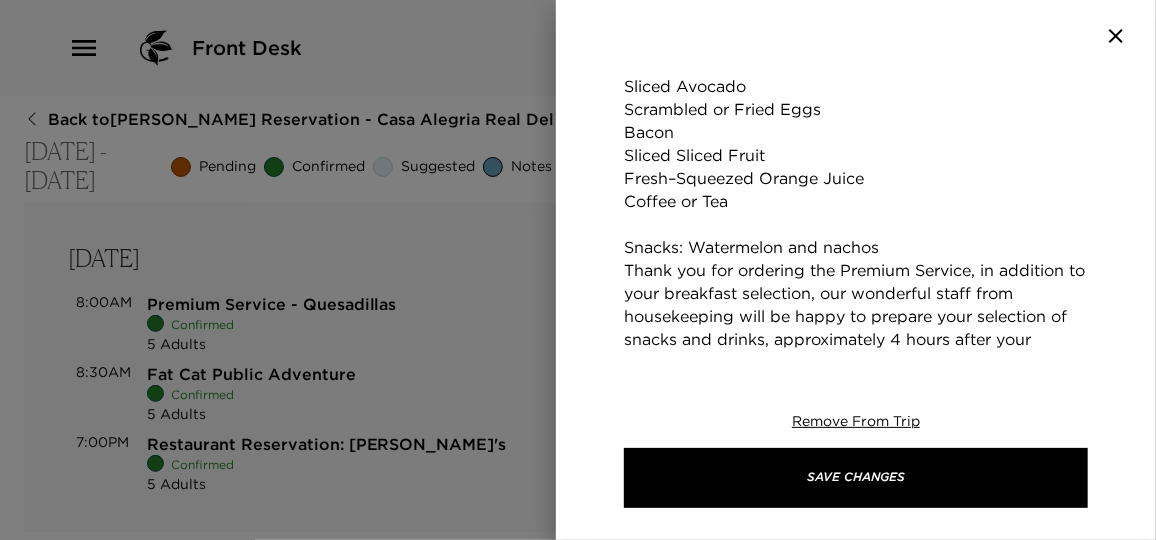 scroll, scrollTop: 544, scrollLeft: 0, axis: vertical 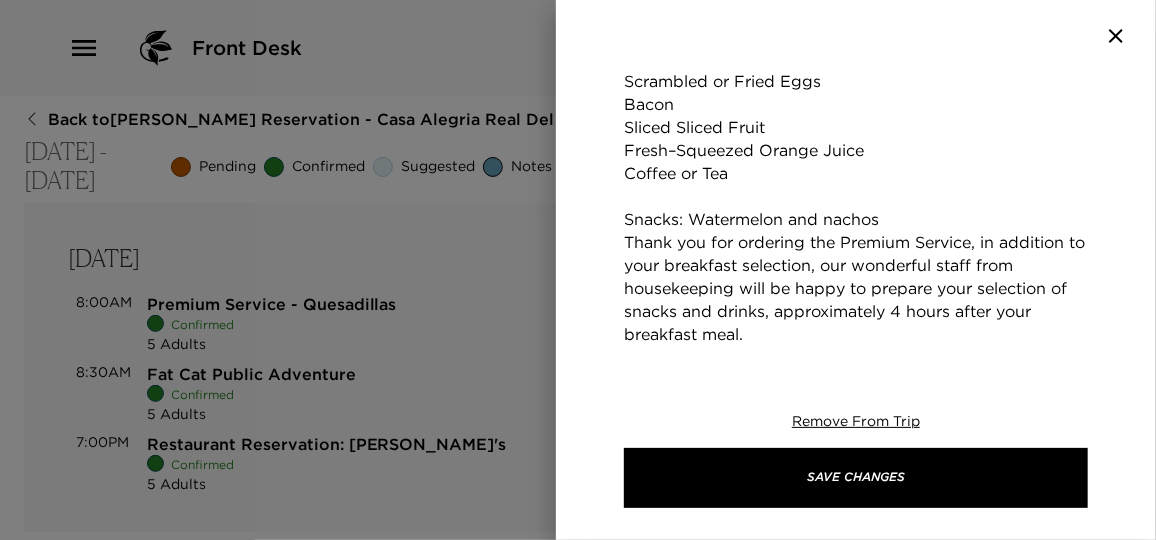 click on "Quesadillas (Cheese, Bean and/or Chicken)
Sliced Avocado
Scrambled or Fried Eggs
Bacon
Sliced Sliced Fruit
Fresh–Squeezed Orange Juice
Coffee or Tea
Snacks: Watermelon and nachos
Thank you for ordering the Premium Service, in addition to your breakfast selection, our wonderful staff from housekeeping will be happy to prepare your selection of snacks and drinks, approximately 4 hours after your breakfast meal.
In anticipation of your special needs, please let me know if there is any special food request or allergy I should know about prior to your meal preparation." at bounding box center (856, 219) 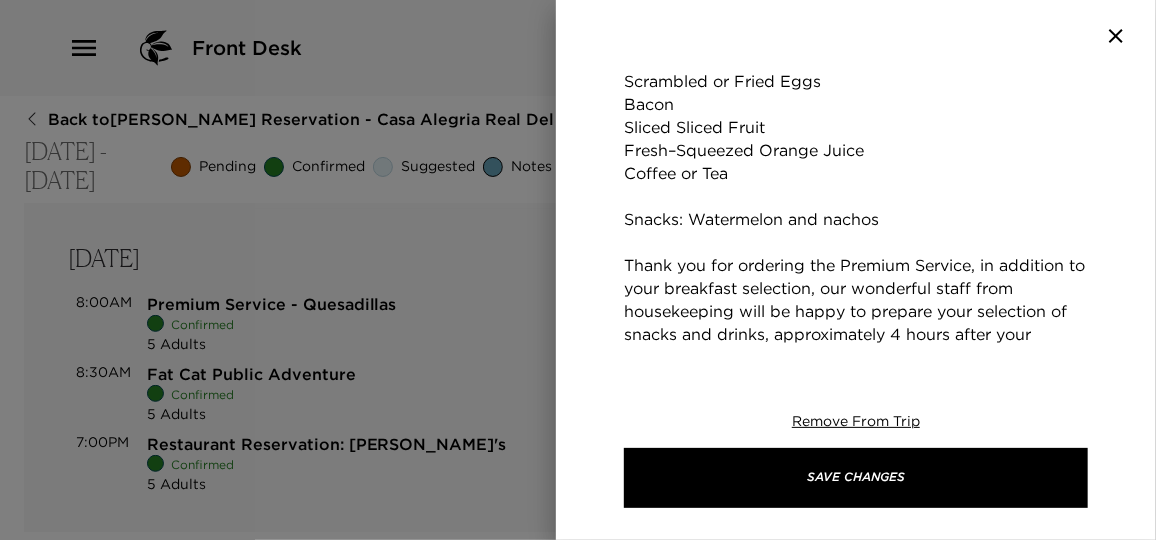 click on "Quesadillas (Cheese, Bean and/or Chicken)
Sliced Avocado
Scrambled or Fried Eggs
Bacon
Sliced Sliced Fruit
Fresh–Squeezed Orange Juice
Coffee or Tea
Snacks: Watermelon and nachos
Thank you for ordering the Premium Service, in addition to your breakfast selection, our wonderful staff from housekeeping will be happy to prepare your selection of snacks and drinks, approximately 4 hours after your breakfast meal.
In anticipation of your special needs, please let me know if there is any special food request or allergy I should know about prior to your meal preparation." at bounding box center [856, 231] 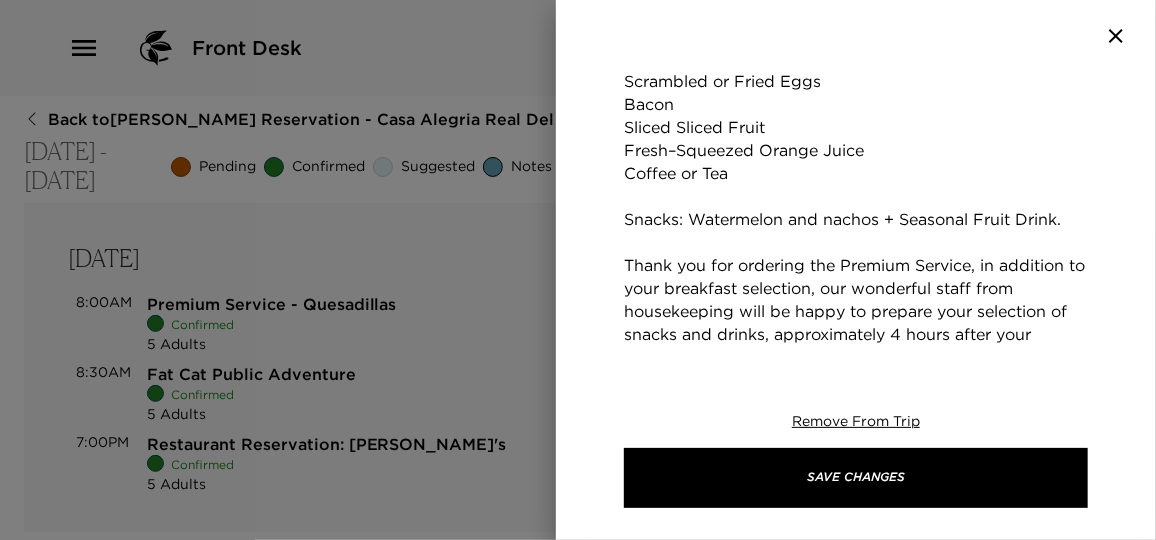 click on "Quesadillas (Cheese, Bean and/or Chicken)
Sliced Avocado
Scrambled or Fried Eggs
Bacon
Sliced Sliced Fruit
Fresh–Squeezed Orange Juice
Coffee or Tea
Snacks: Watermelon and nachos + Seasonal Fruit Drink.
Thank you for ordering the Premium Service, in addition to your breakfast selection, our wonderful staff from housekeeping will be happy to prepare your selection of snacks and drinks, approximately 4 hours after your breakfast meal.
In anticipation of your special needs, please let me know if there is any special food request or allergy I should know about prior to your meal preparation." at bounding box center [856, 231] 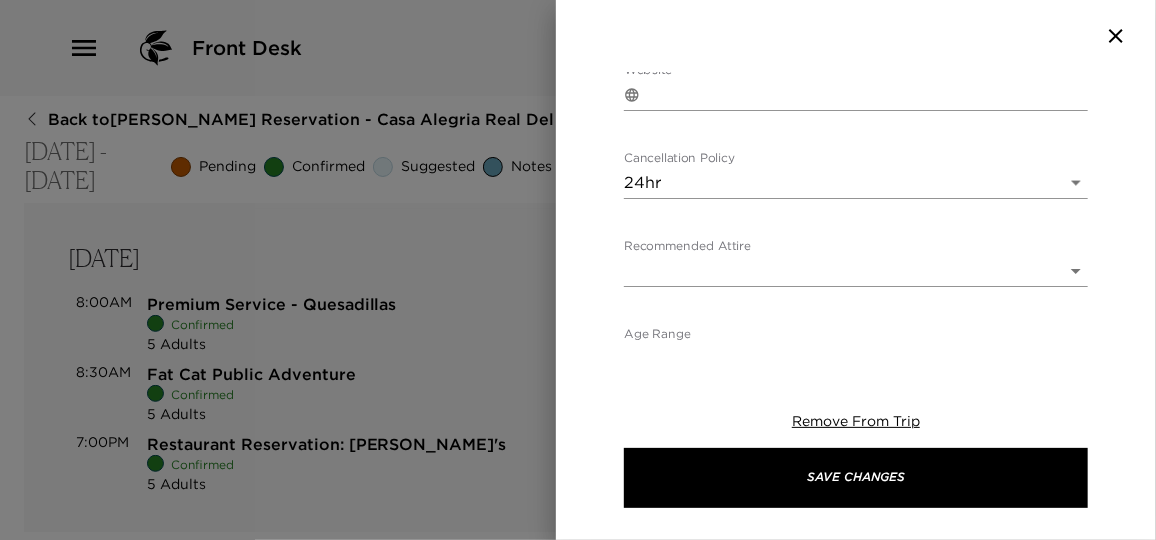 scroll, scrollTop: 1343, scrollLeft: 0, axis: vertical 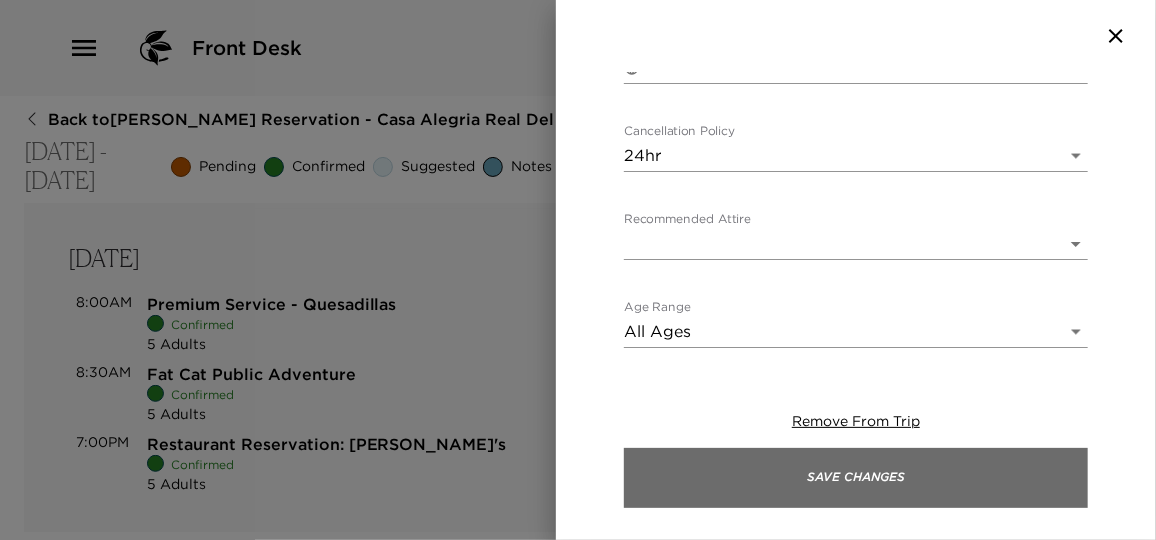 type on "Quesadillas (Cheese, Bean and/or Chicken)
Sliced Avocado
Scrambled or Fried Eggs
Bacon
Sliced Sliced Fruit
Fresh–Squeezed Orange Juice
Coffee or Tea
Snacks: Watermelon and Nachos + Seasonal Fruit Drink.
Thank you for ordering the Premium Service, in addition to your breakfast selection, our wonderful staff from housekeeping will be happy to prepare your selection of snacks and drinks, approximately 4 hours after your breakfast meal.
In anticipation of your special needs, please let me know if there is any special food request or allergy I should know about prior to your meal preparation." 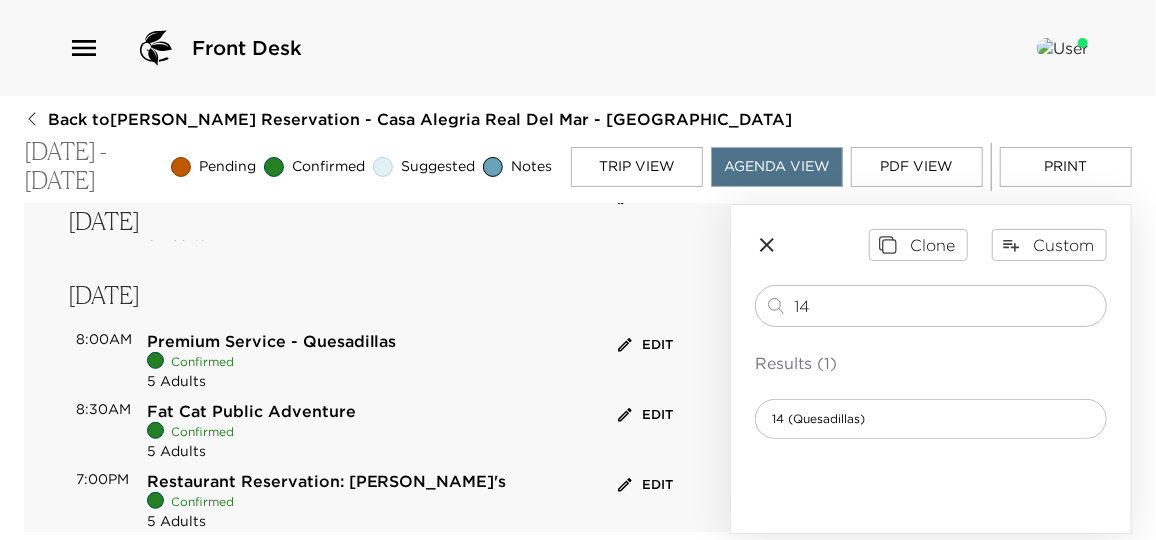 scroll, scrollTop: 363, scrollLeft: 0, axis: vertical 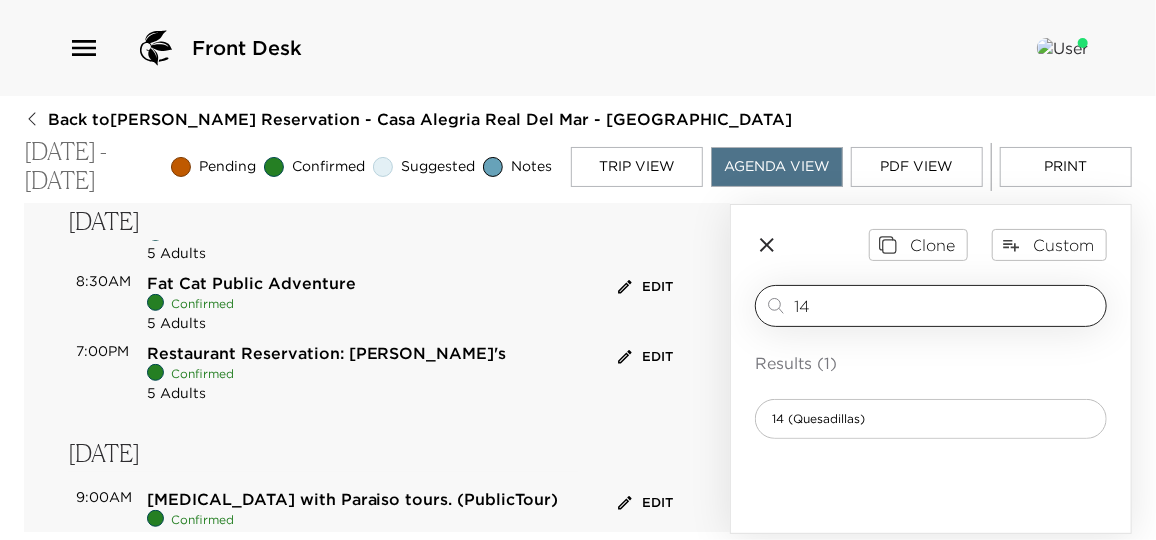 drag, startPoint x: 841, startPoint y: 306, endPoint x: 761, endPoint y: 302, distance: 80.09994 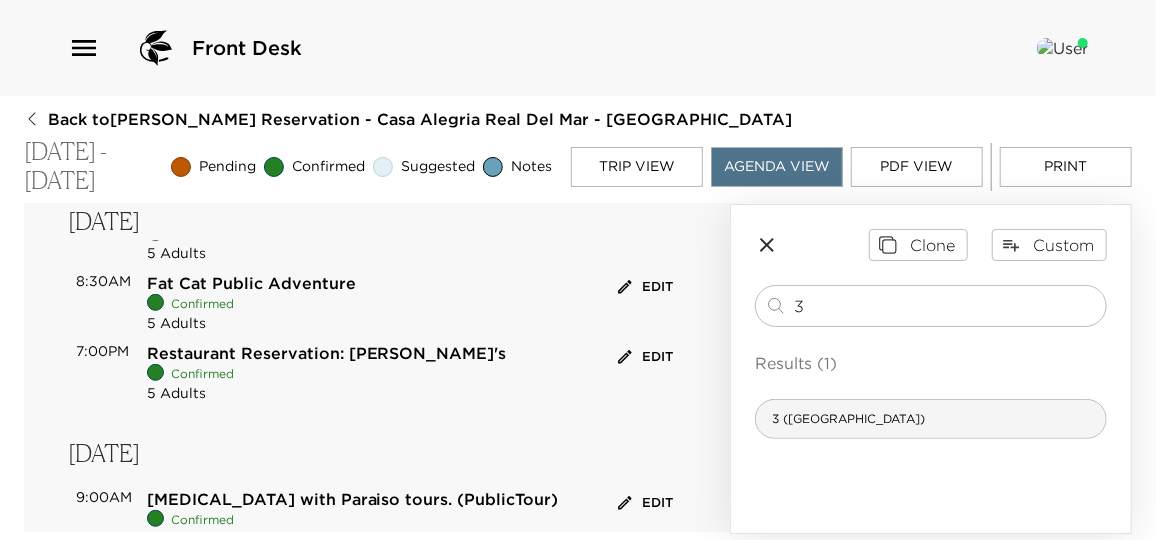 type on "3" 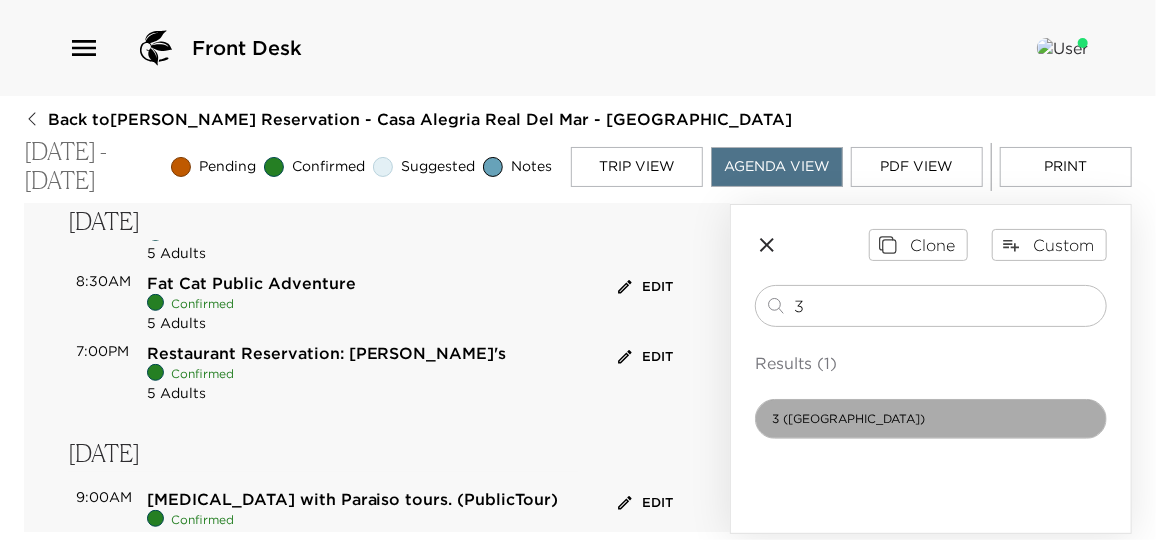 click on "3 (Granola)" at bounding box center [931, 419] 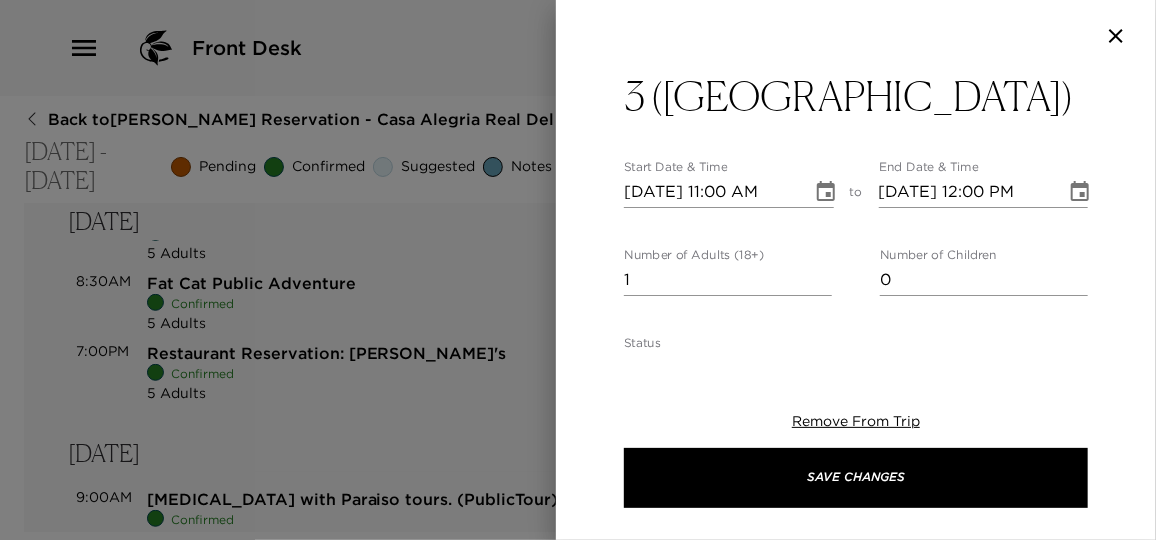 type on "Granola, Yogurt & Honey
Scrambled or Fried Eggs
Bagels & Cream Cheese
Sliced Fruit
Fresh–Squeezed Orange Juice
Coffee or Tea
Thank you for ordering the Premium Service, in addition to your breakfast selection, our wonderful staff from housekeeping will be happy to prepare your selection of snacks and drinks, approximately 4 hours after your breakfast meal.
In anticipation of your special needs, please let me know if there is any special food request or allergy I should know about prior to your meal preparation." 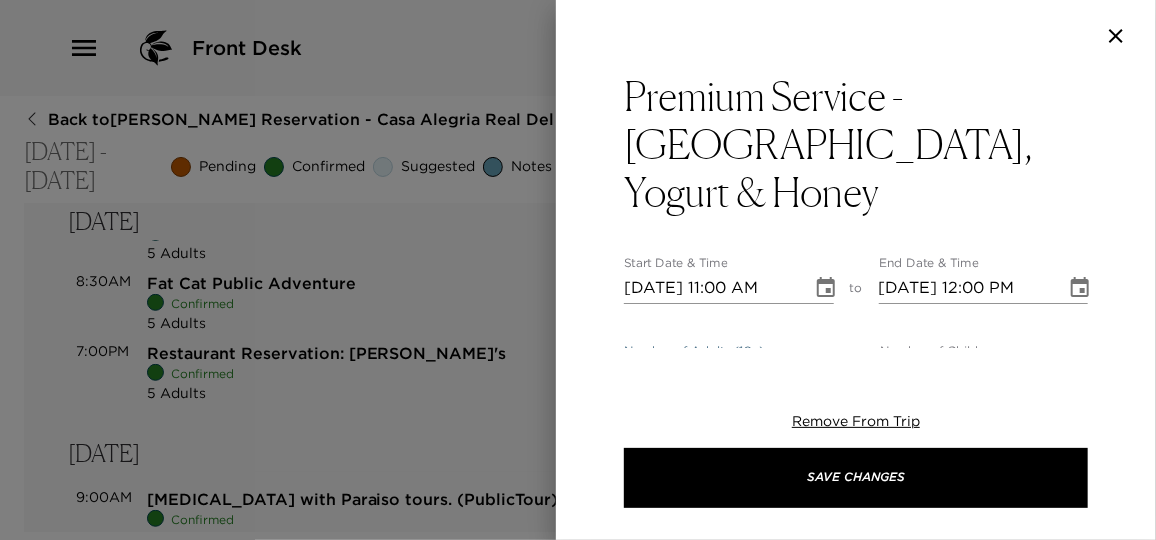 drag, startPoint x: 654, startPoint y: 325, endPoint x: 615, endPoint y: 324, distance: 39.012817 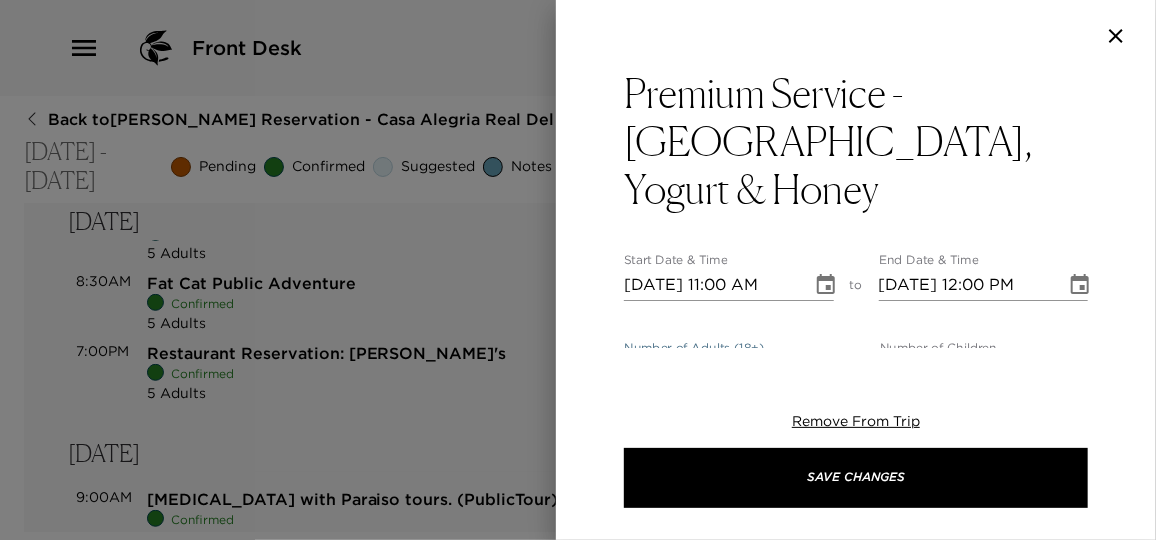 scroll, scrollTop: 0, scrollLeft: 0, axis: both 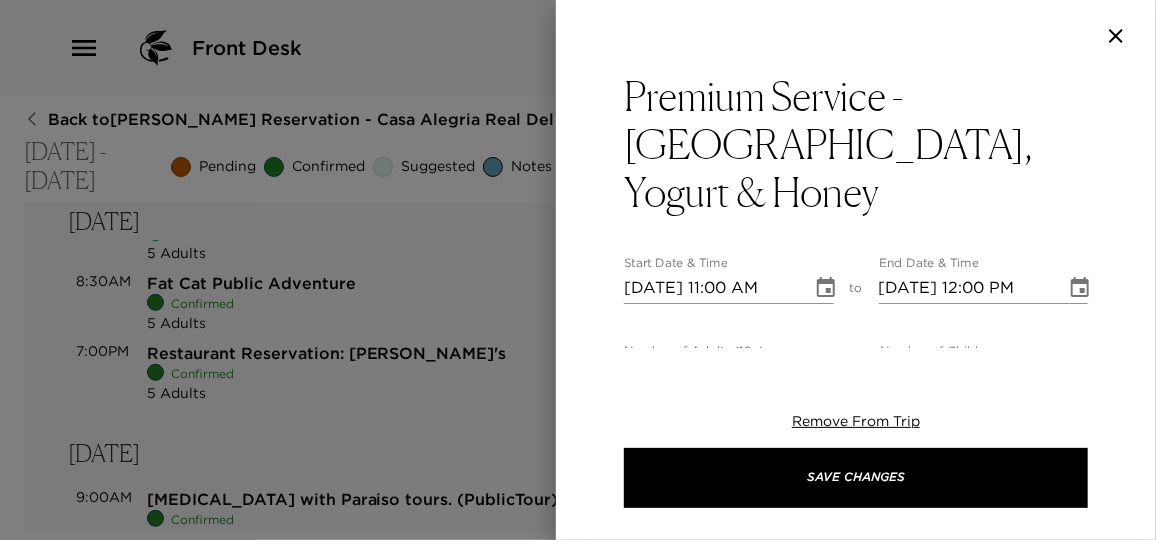 click 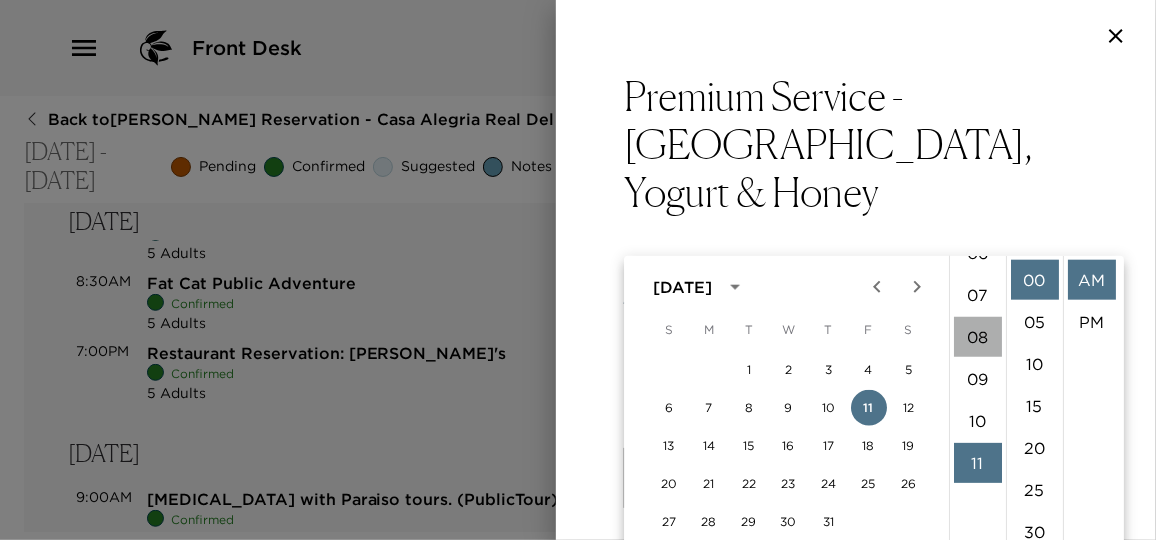 click on "08" at bounding box center [978, 337] 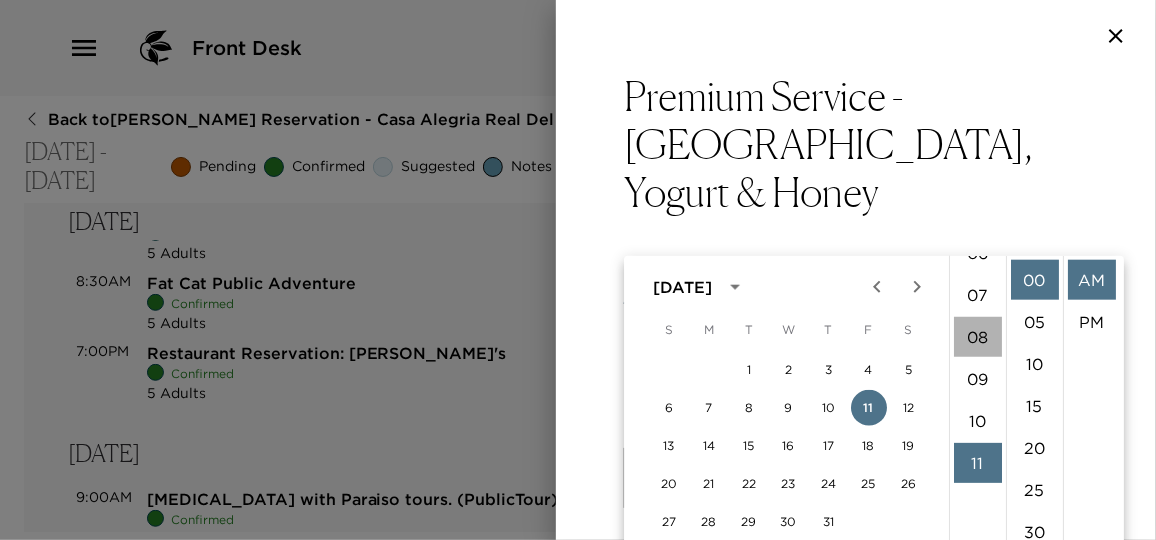 type on "07/11/2025 08:00 AM" 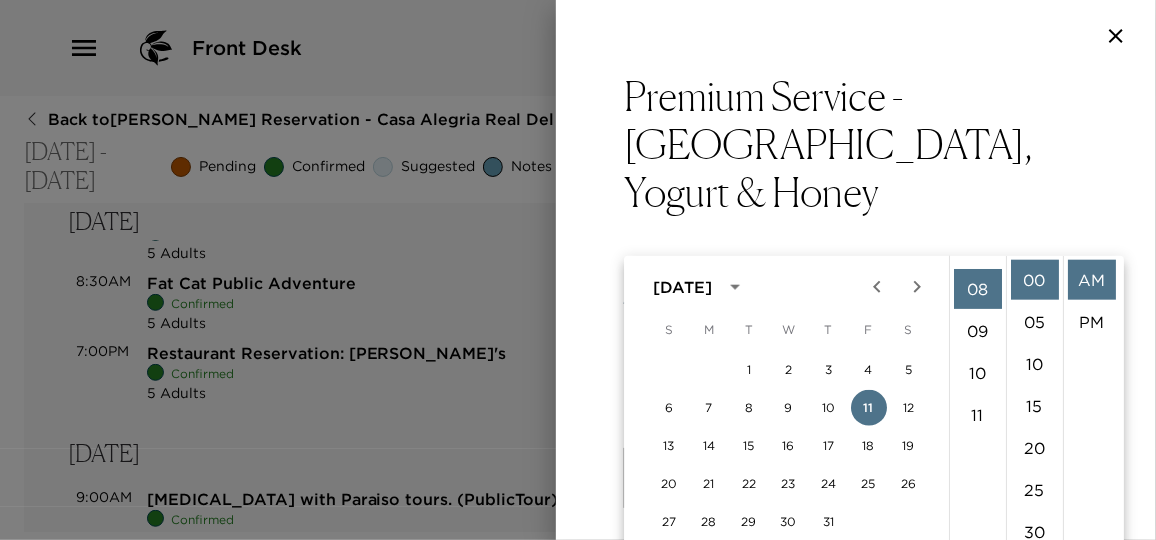 scroll, scrollTop: 335, scrollLeft: 0, axis: vertical 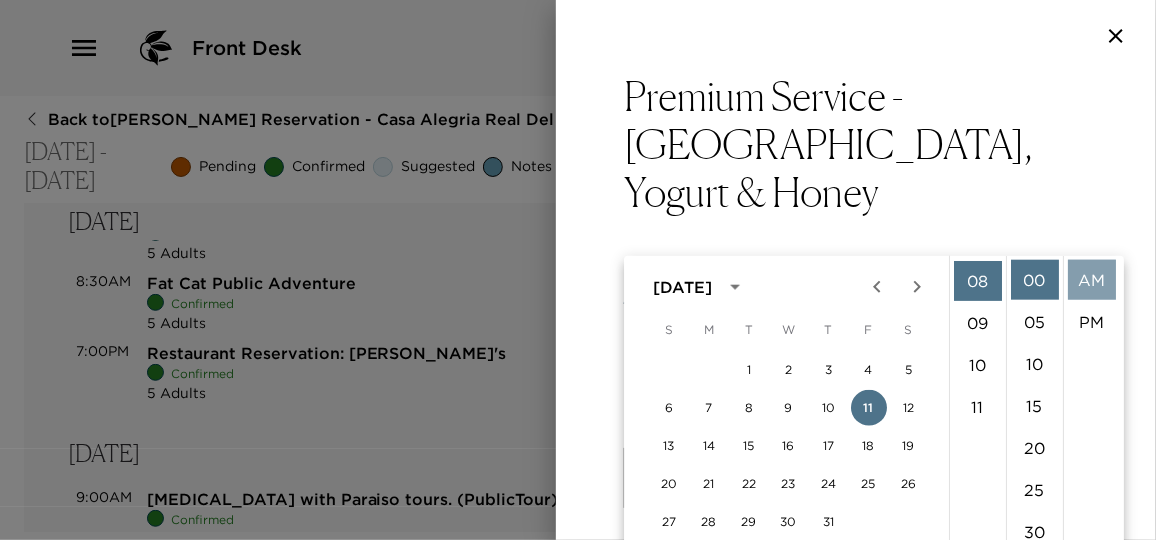 click on "AM" at bounding box center [1092, 280] 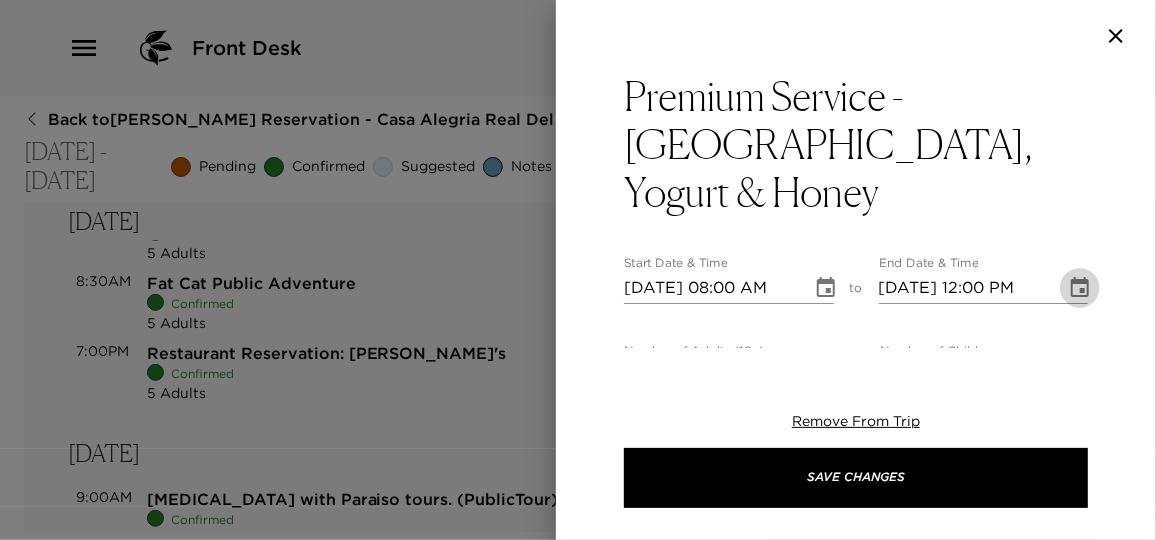 click 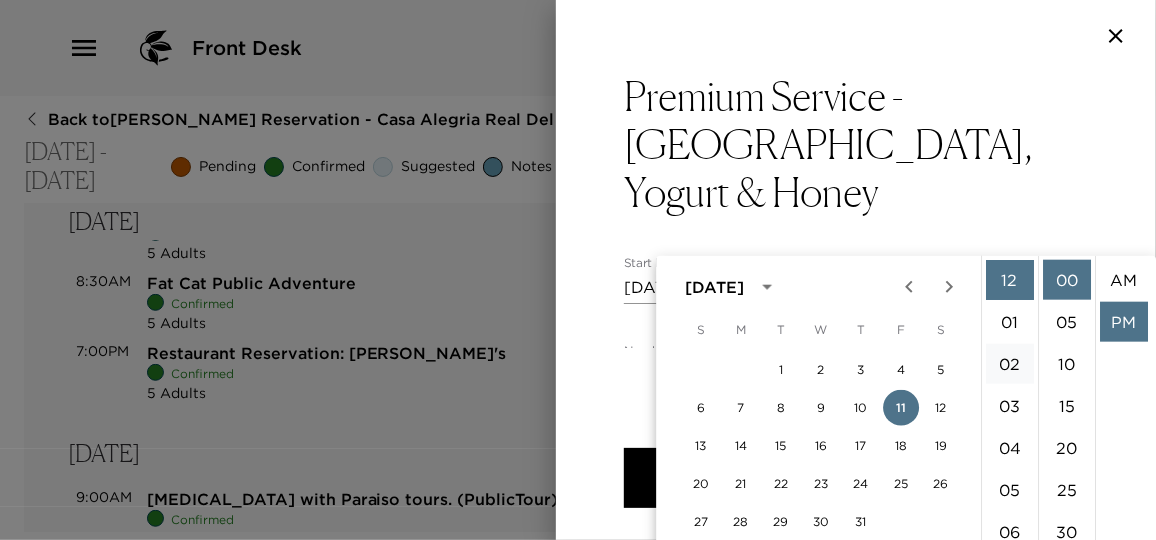 scroll, scrollTop: 41, scrollLeft: 0, axis: vertical 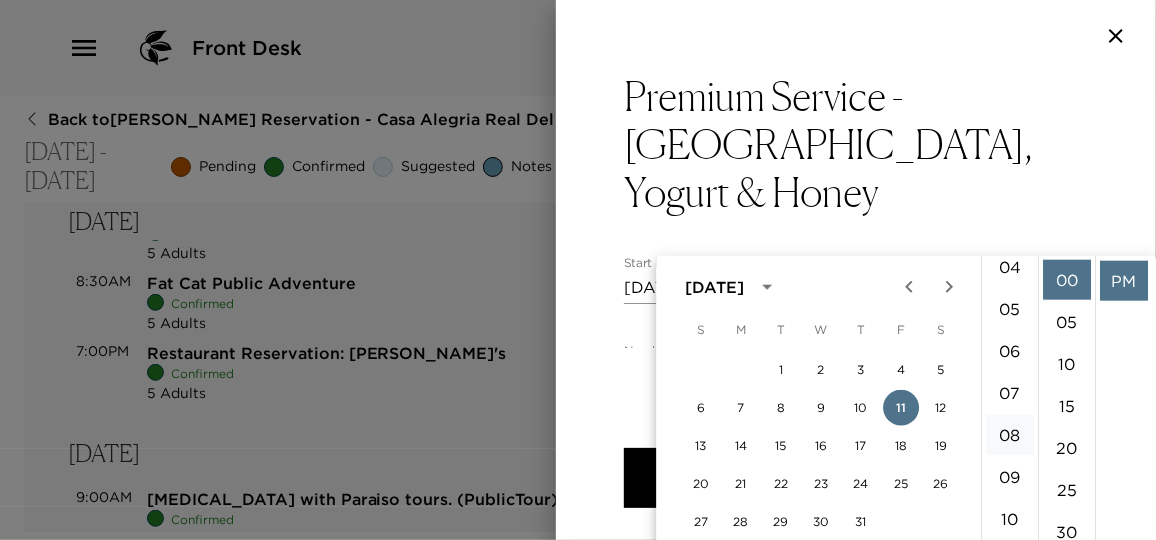 click on "08" at bounding box center (1010, 435) 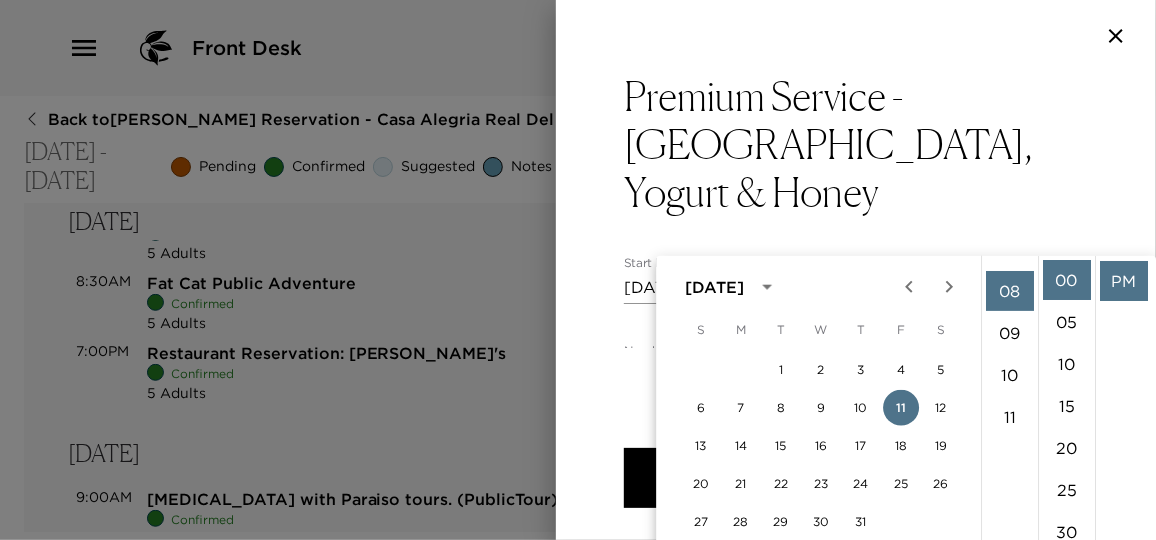 scroll, scrollTop: 335, scrollLeft: 0, axis: vertical 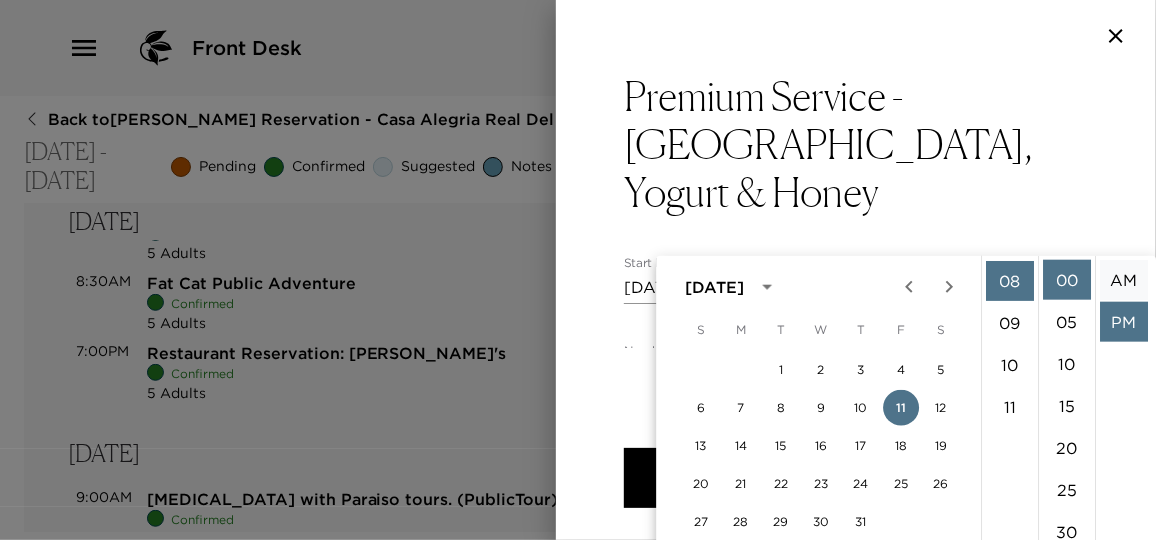 click on "AM" at bounding box center (1124, 280) 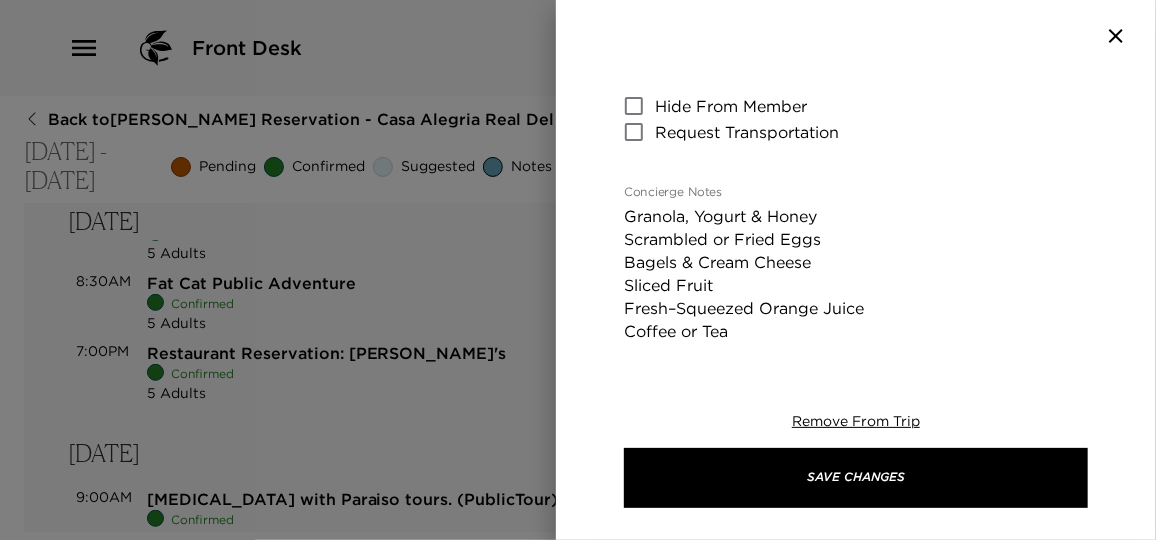 scroll, scrollTop: 454, scrollLeft: 0, axis: vertical 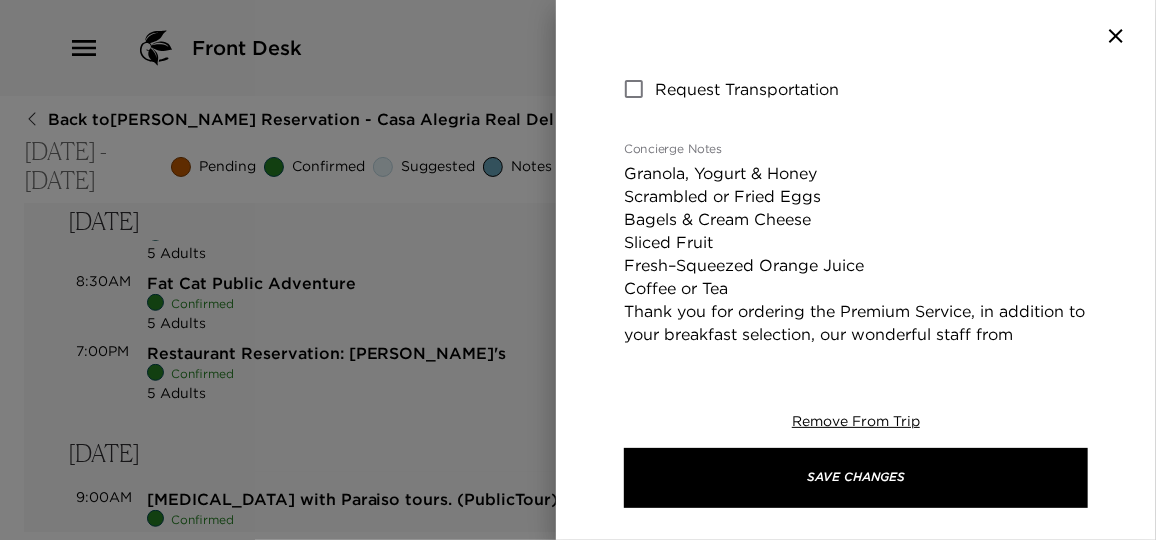 click on "Granola, Yogurt & Honey
Scrambled or Fried Eggs
Bagels & Cream Cheese
Sliced Fruit
Fresh–Squeezed Orange Juice
Coffee or Tea
Thank you for ordering the Premium Service, in addition to your breakfast selection, our wonderful staff from housekeeping will be happy to prepare your selection of snacks and drinks, approximately 4 hours after your breakfast meal.
In anticipation of your special needs, please let me know if there is any special food request or allergy I should know about prior to your meal preparation." at bounding box center [856, 323] 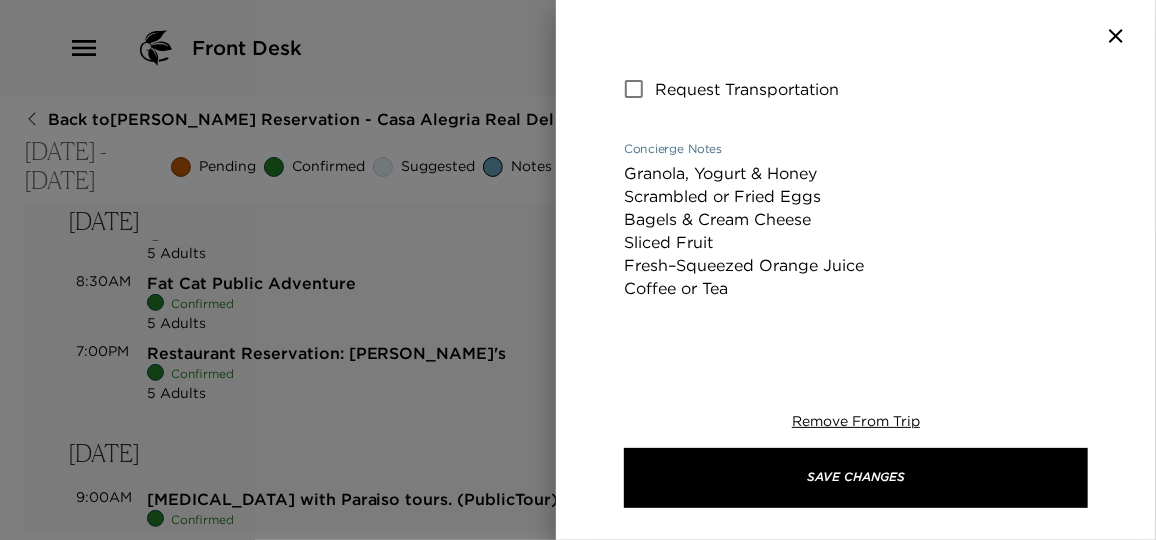 paste on "snacks: Jicama + cucumber plate and watermelon" 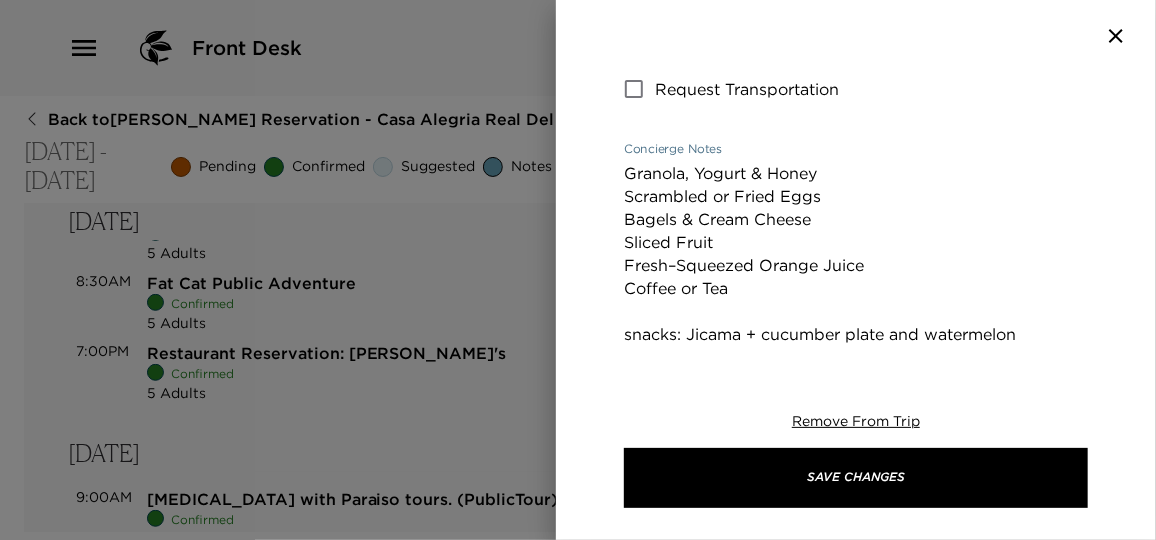 click on "Granola, Yogurt & Honey
Scrambled or Fried Eggs
Bagels & Cream Cheese
Sliced Fruit
Fresh–Squeezed Orange Juice
Coffee or Tea
snacks: Jicama + cucumber plate and watermelon
Thank you for ordering the Premium Service, in addition to your breakfast selection, our wonderful staff from housekeeping will be happy to prepare your selection of snacks and drinks, approximately 4 hours after your breakfast meal.
In anticipation of your special needs, please let me know if there is any special food request or allergy I should know about prior to your meal preparation." at bounding box center [856, 346] 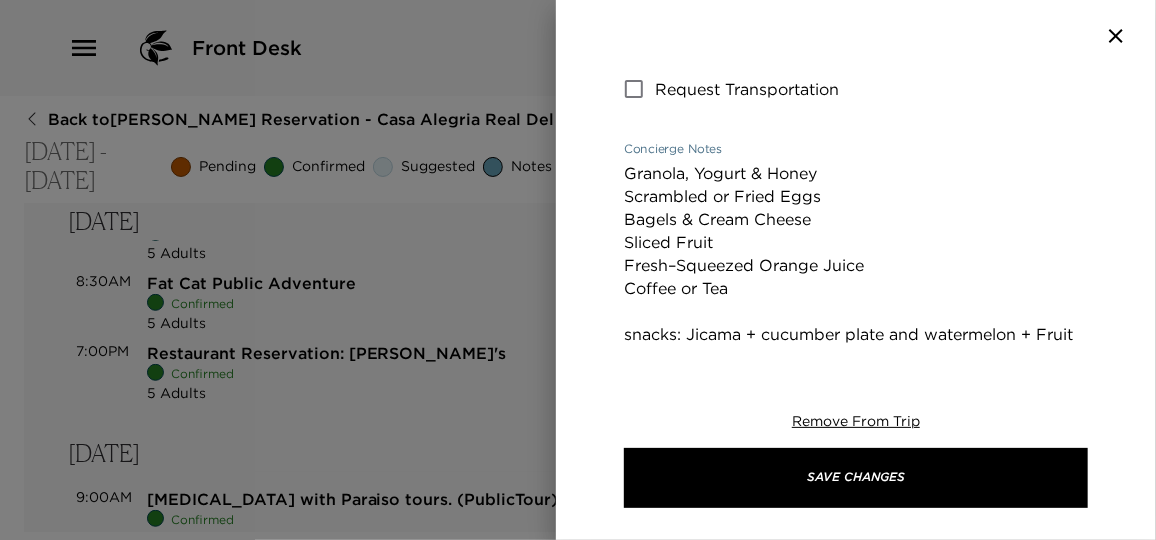 click on "Granola, Yogurt & Honey
Scrambled or Fried Eggs
Bagels & Cream Cheese
Sliced Fruit
Fresh–Squeezed Orange Juice
Coffee or Tea
snacks: Jicama + cucumber plate and watermelon + Fruit Smoothies.
Thank you for ordering the Premium Service, in addition to your breakfast selection, our wonderful staff from housekeeping will be happy to prepare your selection of snacks and drinks, approximately 4 hours after your breakfast meal.
In anticipation of your special needs, please let me know if there is any special food request or allergy I should know about prior to your meal preparation." at bounding box center [856, 369] 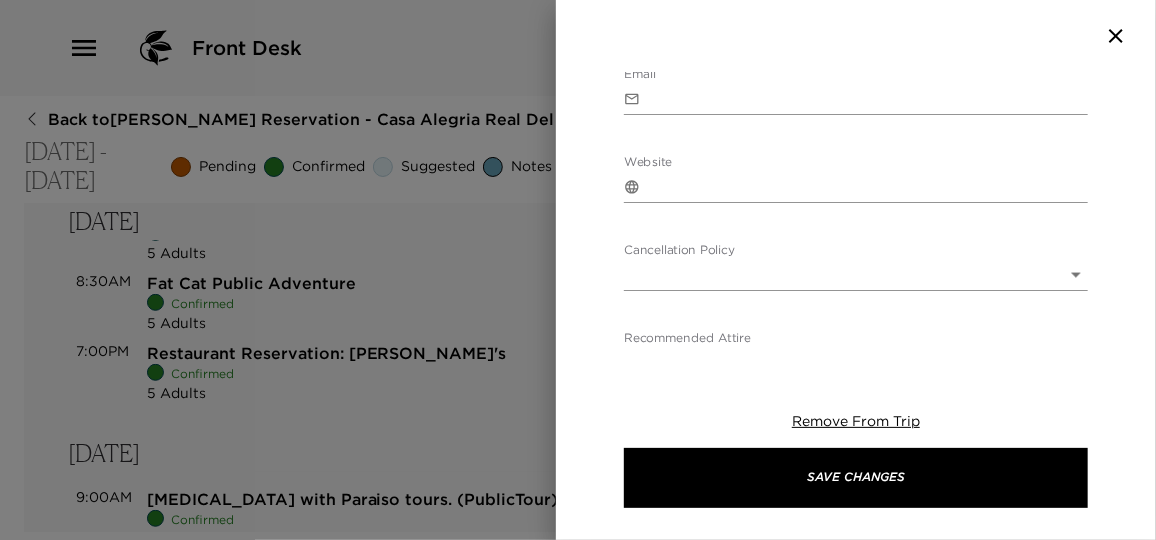 scroll, scrollTop: 1272, scrollLeft: 0, axis: vertical 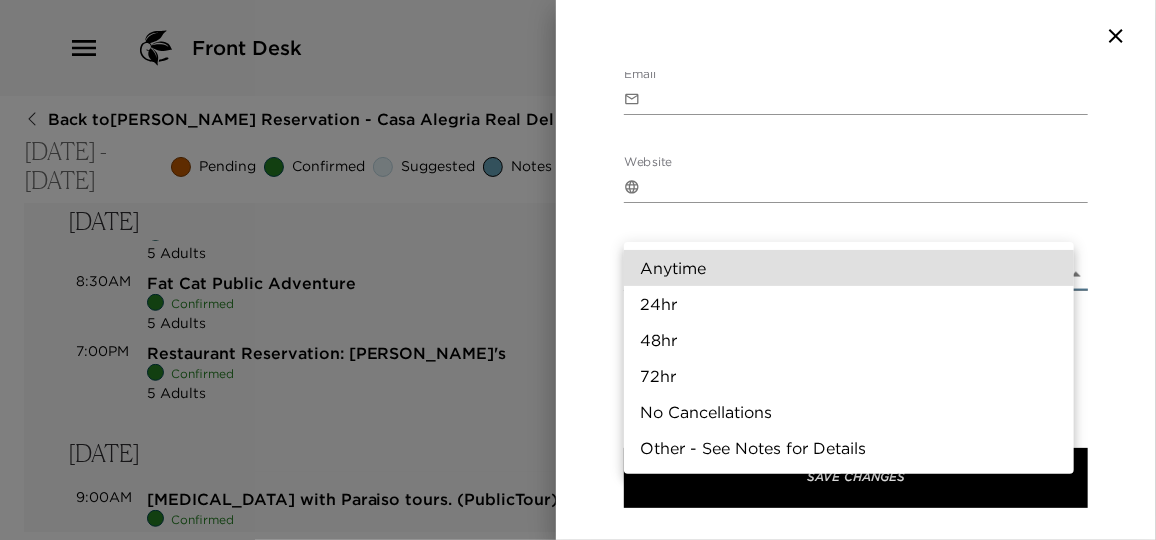 click on "24hr" at bounding box center (849, 304) 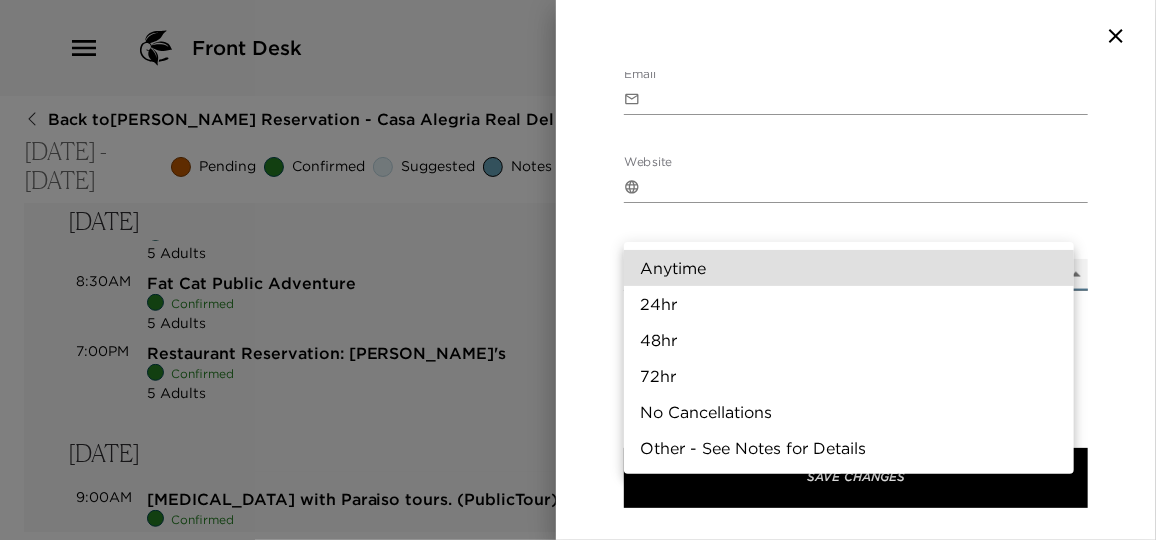 type on "24hr" 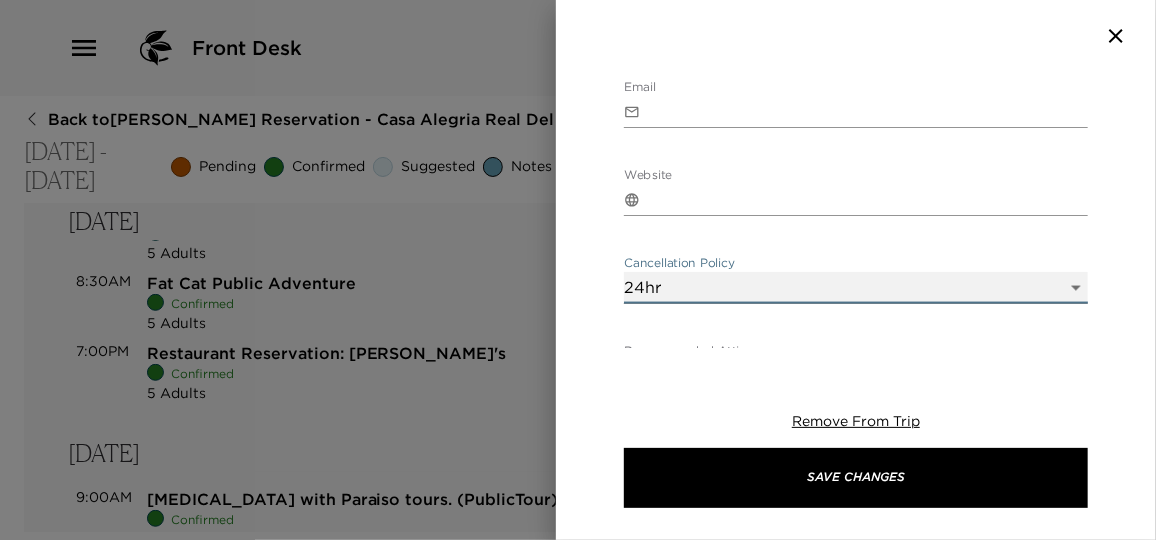 scroll, scrollTop: 1343, scrollLeft: 0, axis: vertical 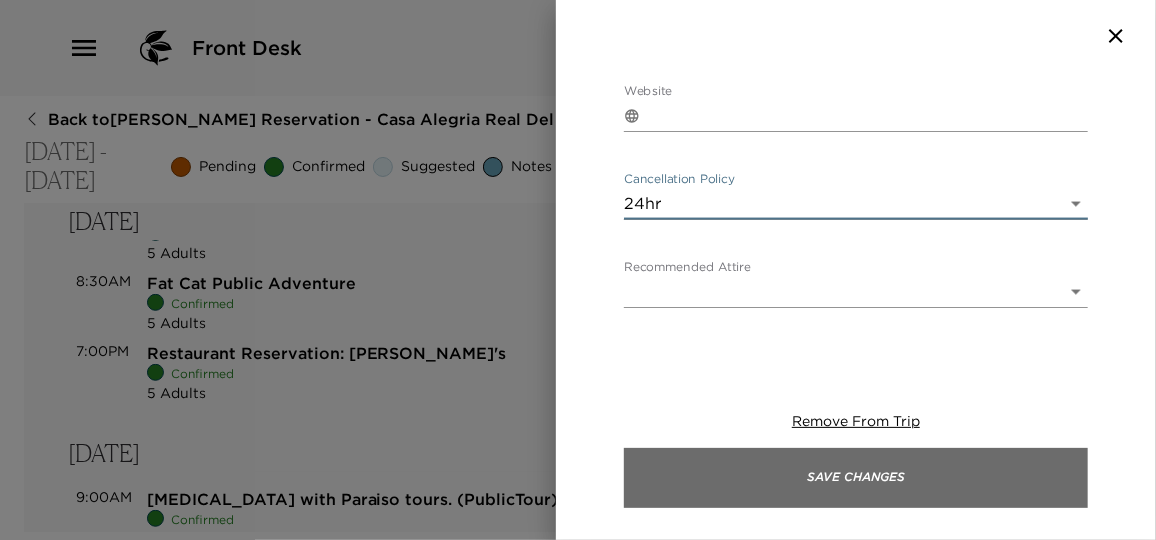 click on "Save Changes" at bounding box center [856, 478] 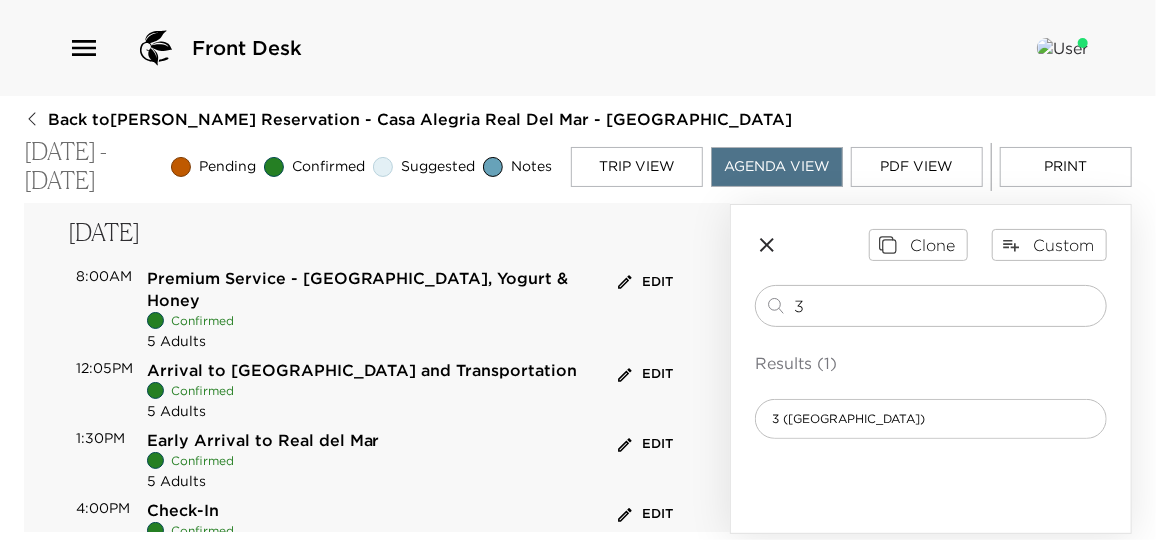scroll, scrollTop: 0, scrollLeft: 0, axis: both 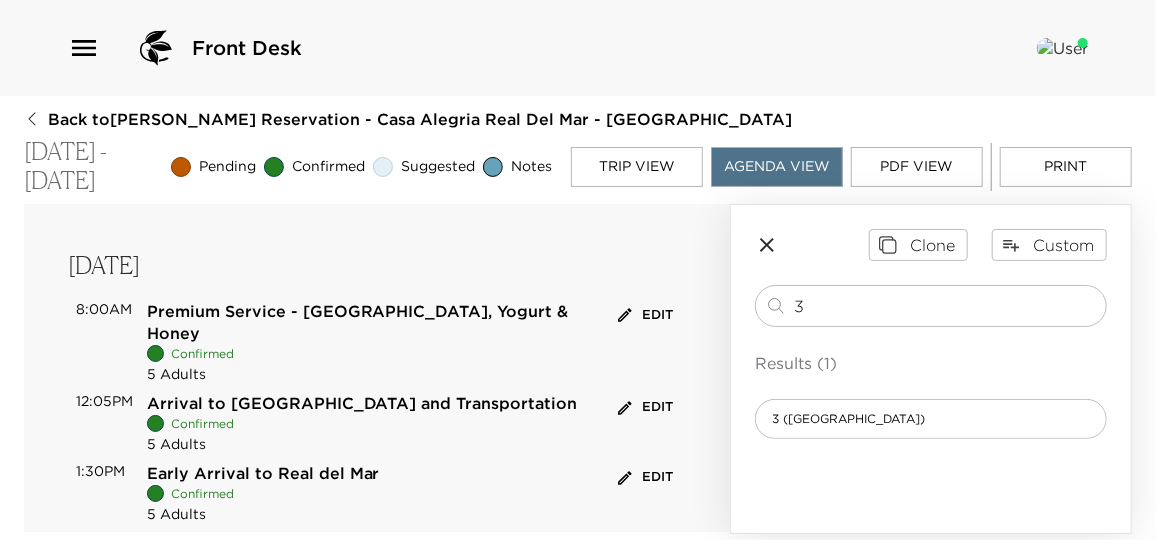 click on "Edit" at bounding box center [645, 315] 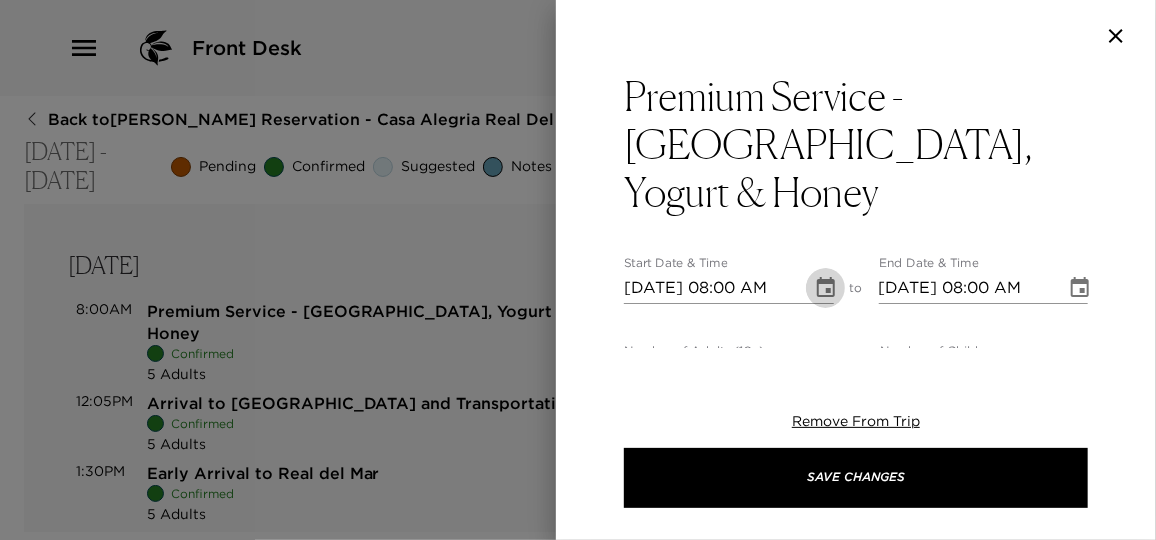 click 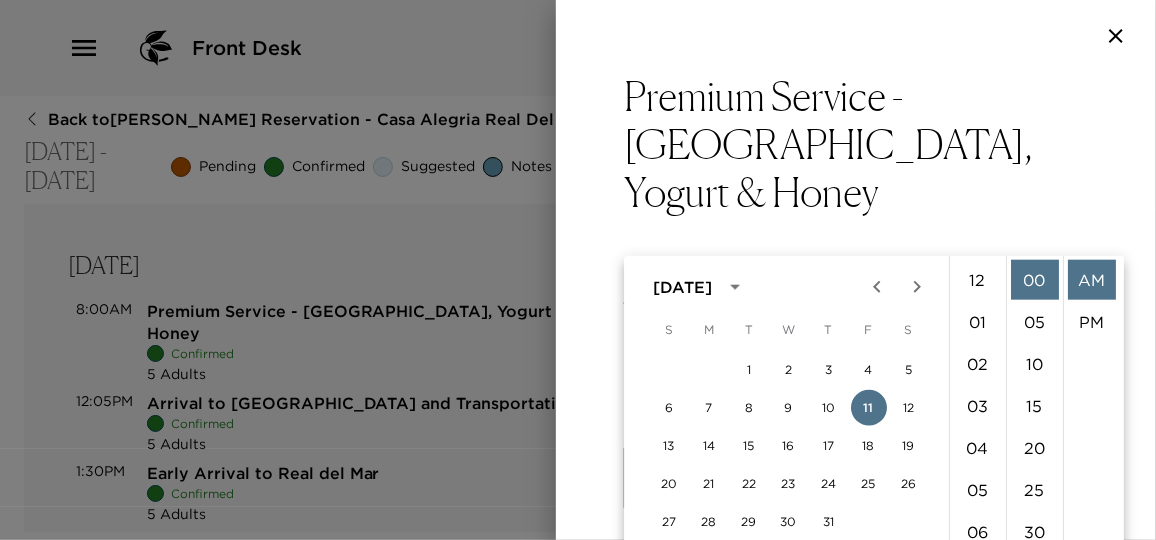 scroll, scrollTop: 335, scrollLeft: 0, axis: vertical 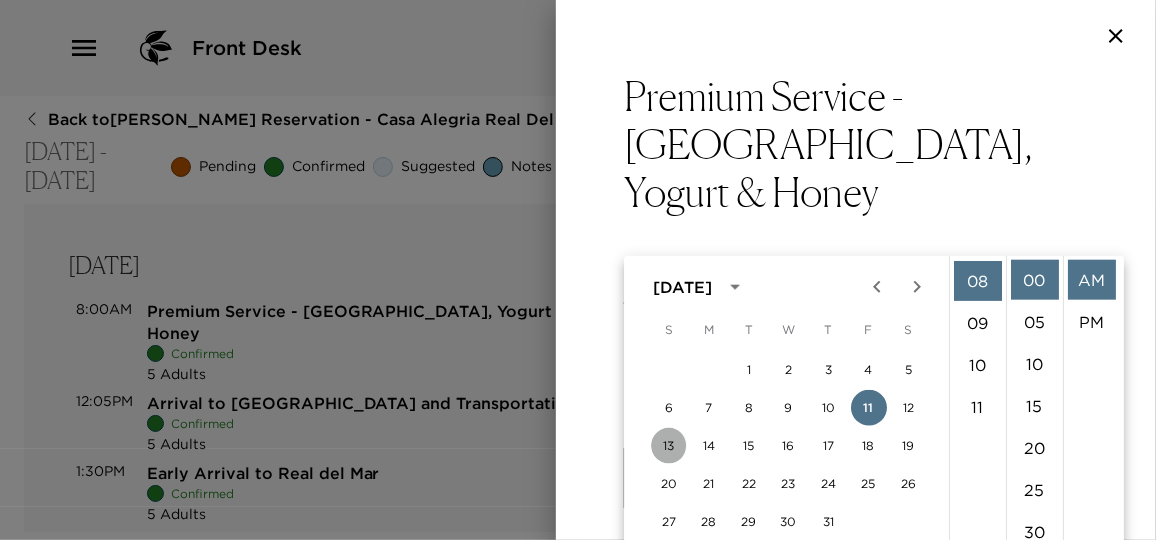 click on "13" at bounding box center (669, 446) 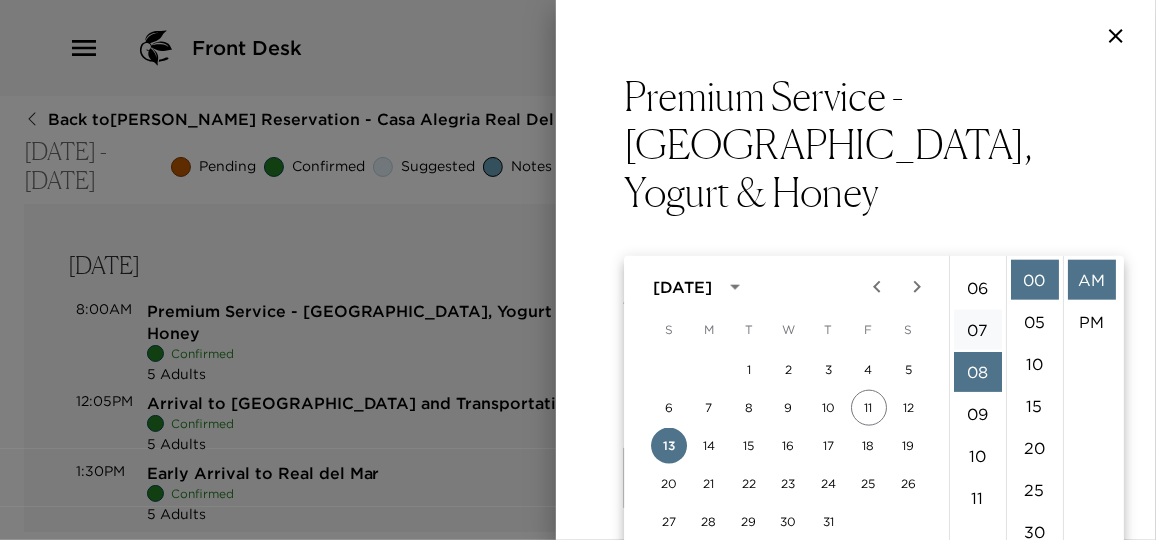 scroll, scrollTop: 335, scrollLeft: 0, axis: vertical 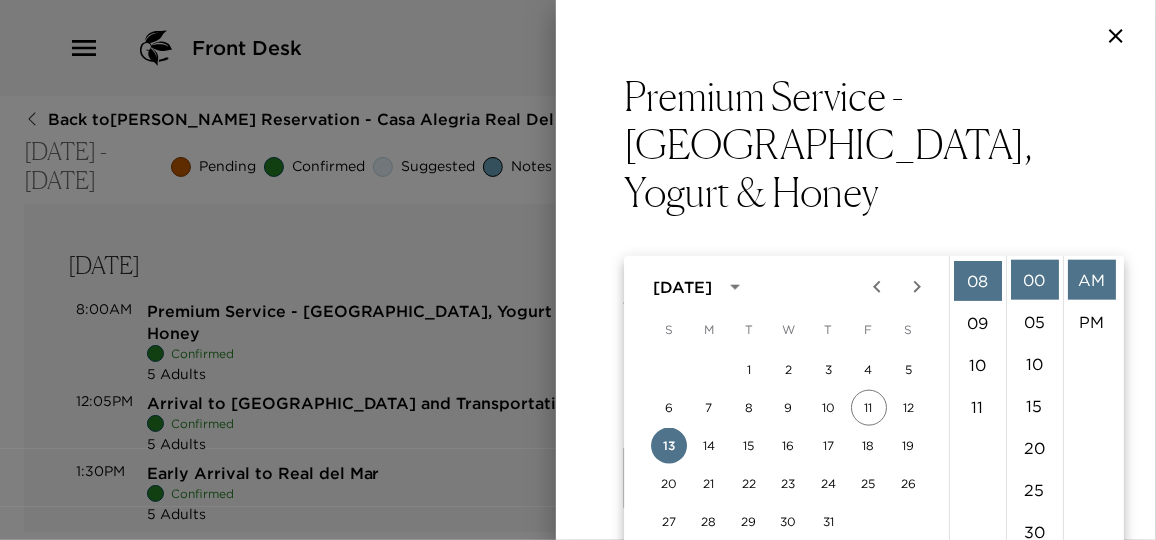 click on "08" at bounding box center (978, 281) 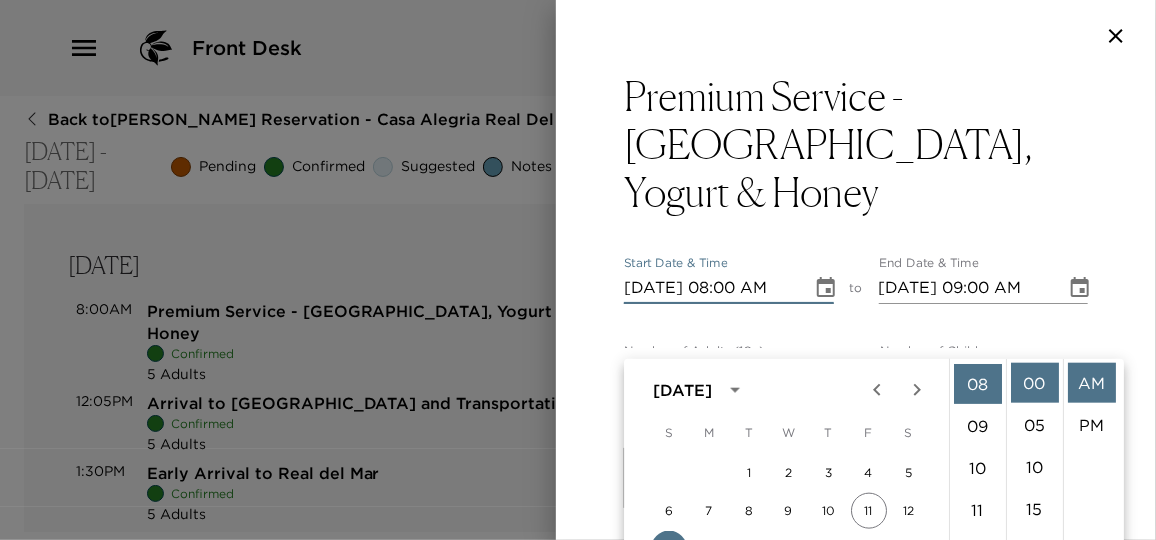 scroll, scrollTop: 206, scrollLeft: 0, axis: vertical 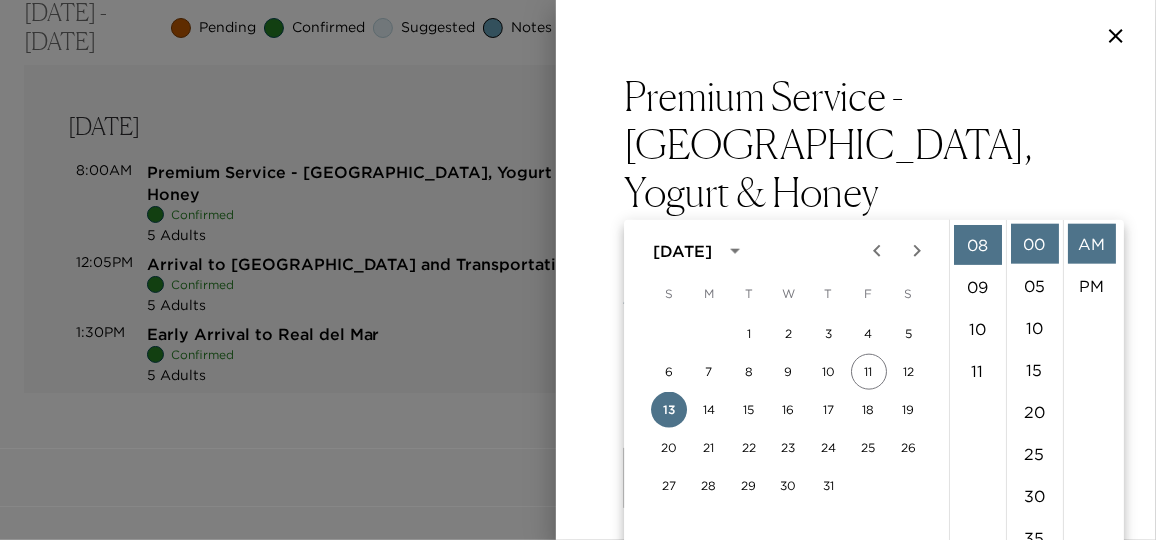 click at bounding box center [1080, 288] 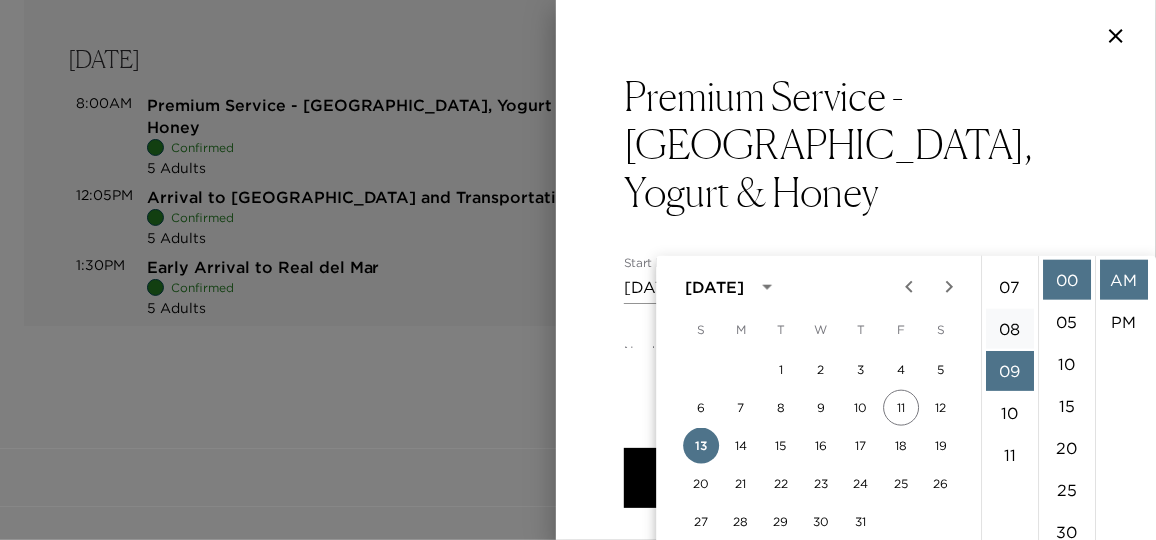 click on "08" at bounding box center [1010, 329] 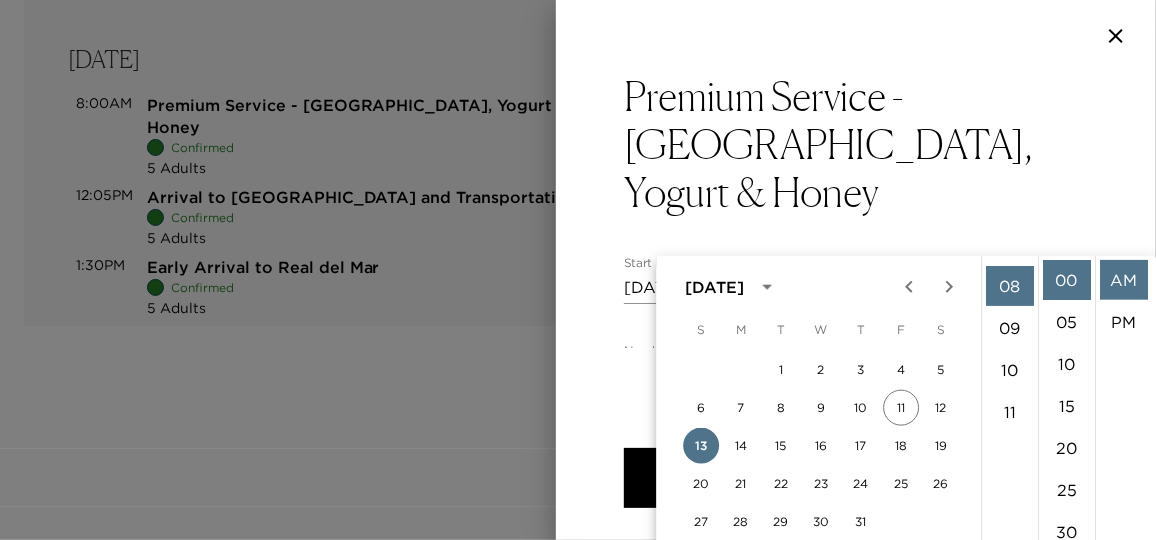 scroll, scrollTop: 335, scrollLeft: 0, axis: vertical 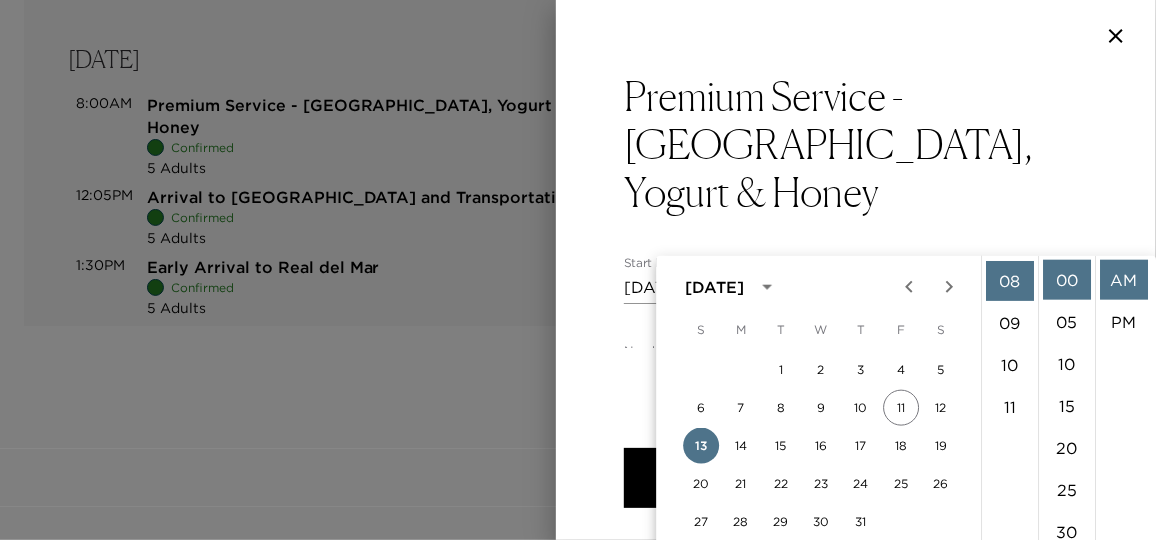 click on "AM" at bounding box center [1124, 280] 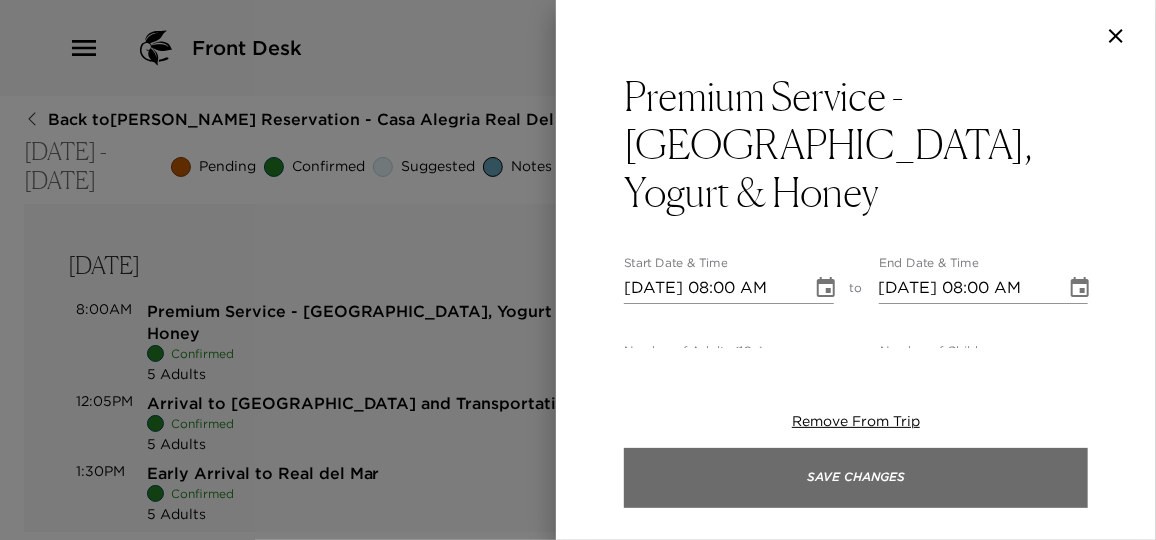 scroll, scrollTop: 0, scrollLeft: 0, axis: both 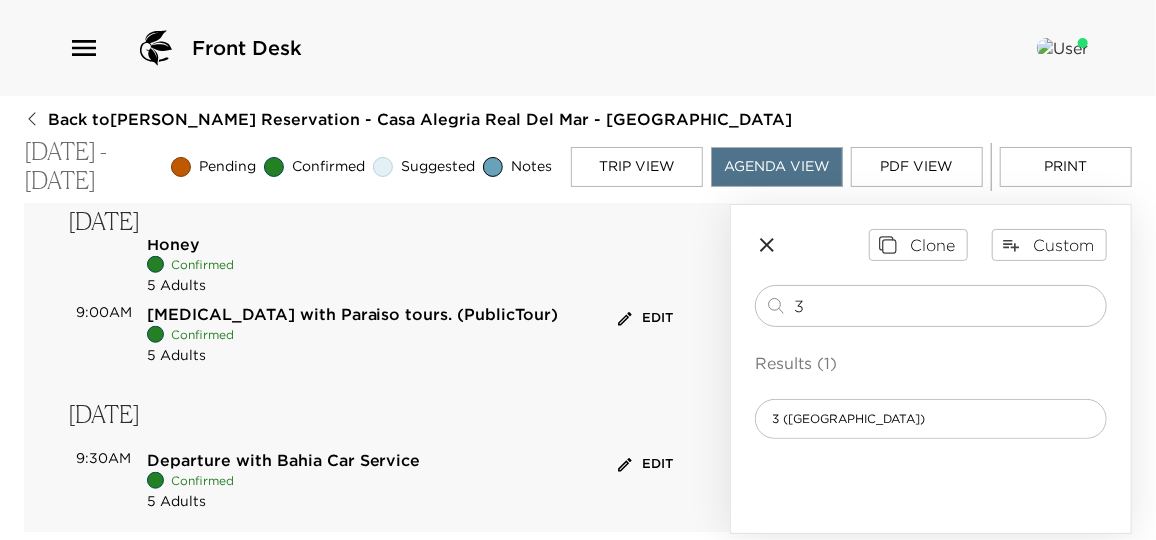 drag, startPoint x: 818, startPoint y: 300, endPoint x: 740, endPoint y: 295, distance: 78.160095 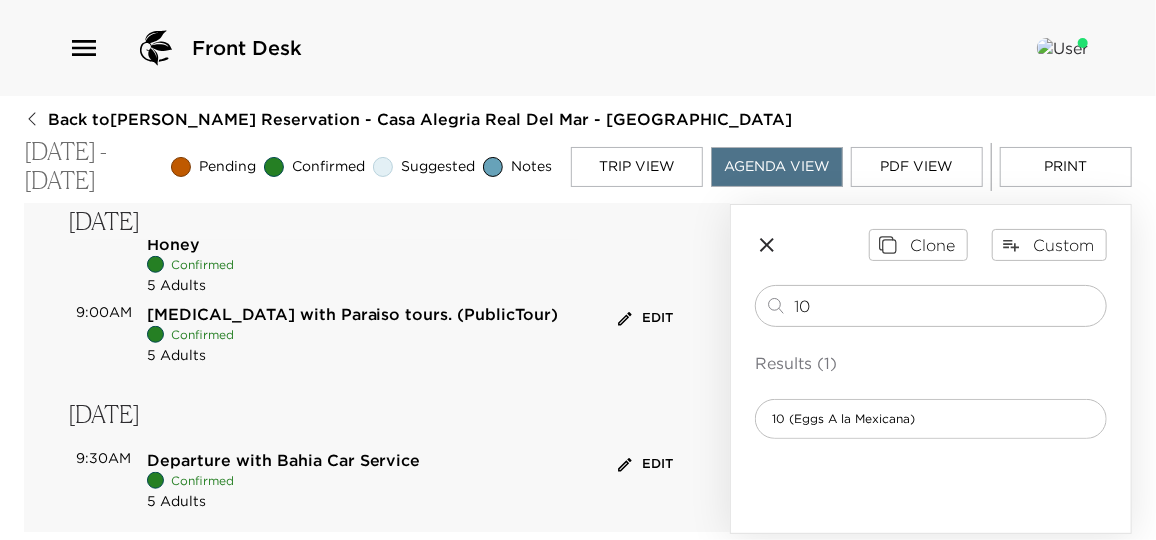 type on "10" 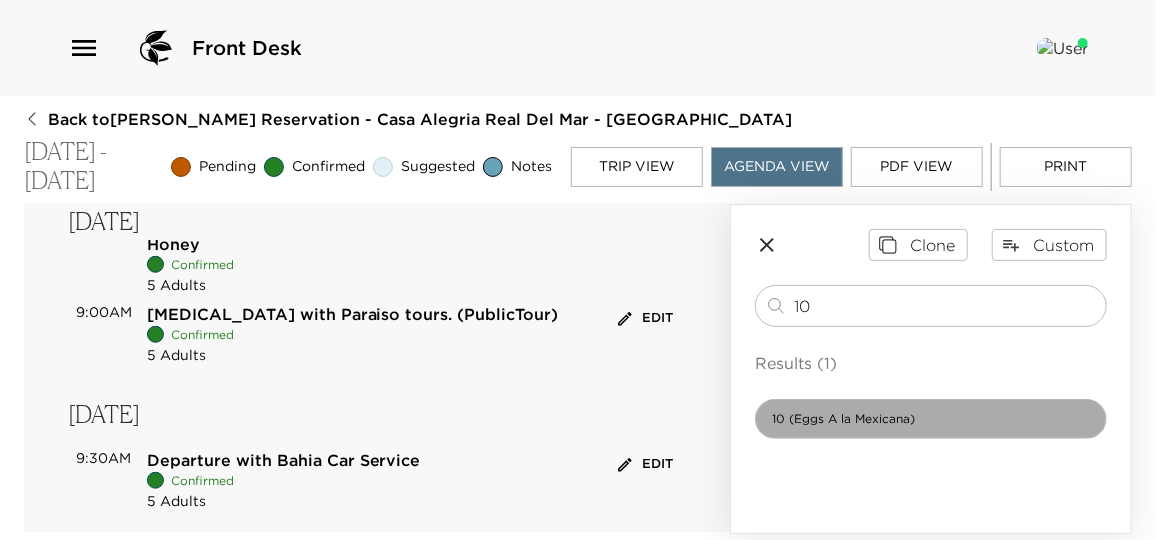 click on "10 (Eggs A la Mexicana)" at bounding box center (843, 419) 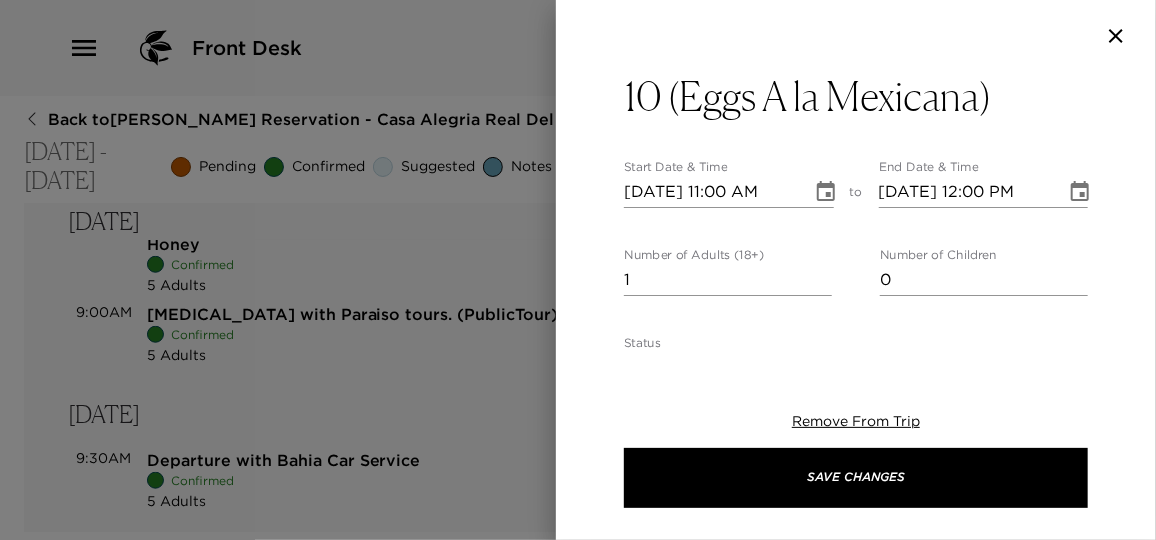 type on "Scrambled Eggs “A La Mexicana” (Spices, Onions and Tomato)
Sliced Avocado
Toast or Tortillas
Sliced Fruit
Fresh-Squeezed Orange Juice
Coffee or Tea
Thank you for ordering the Premium Service, in addition to your breakfast selection, our wonderful staff from housekeeping will be happy to prepare your selection of snacks and drinks, approximately 4 hours after your breakfast meal.
In anticipation of your special needs, please let me know if there is any special food request or allergy I should know about prior to your meal preparation." 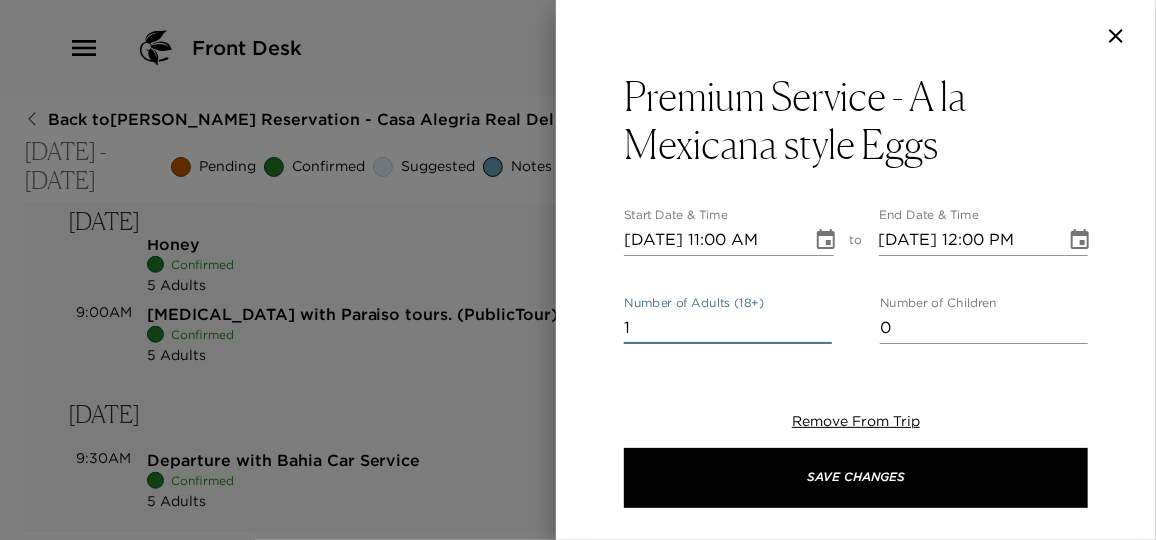 drag, startPoint x: 653, startPoint y: 323, endPoint x: 603, endPoint y: 323, distance: 50 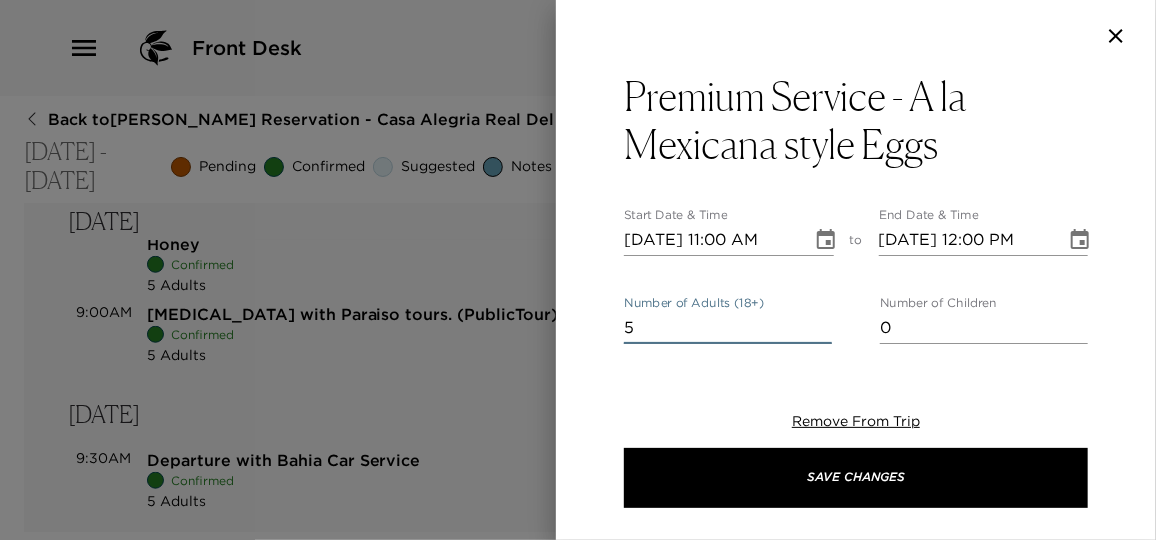type on "5" 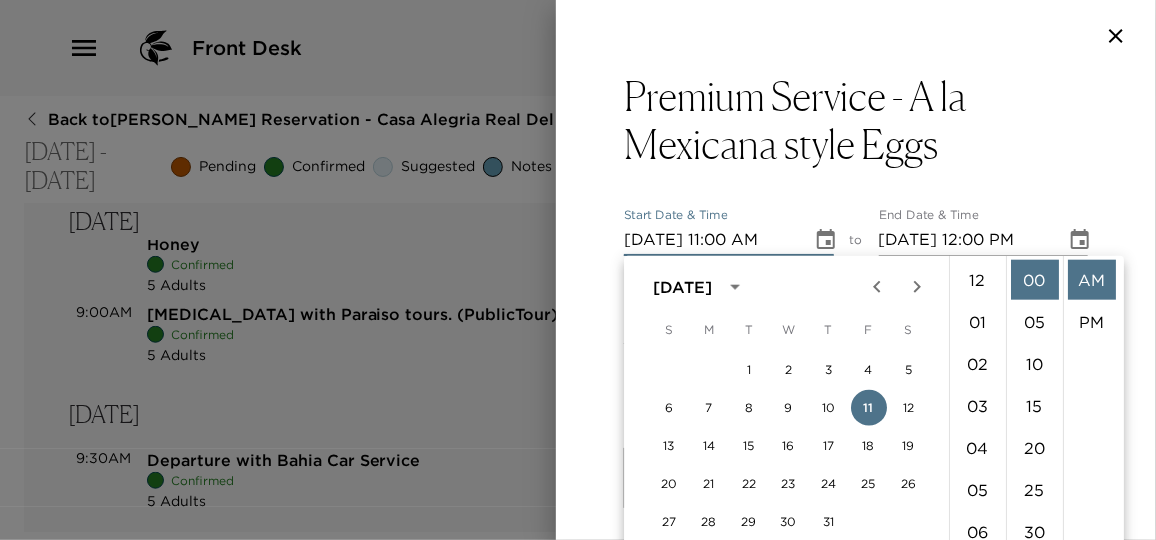 scroll, scrollTop: 461, scrollLeft: 0, axis: vertical 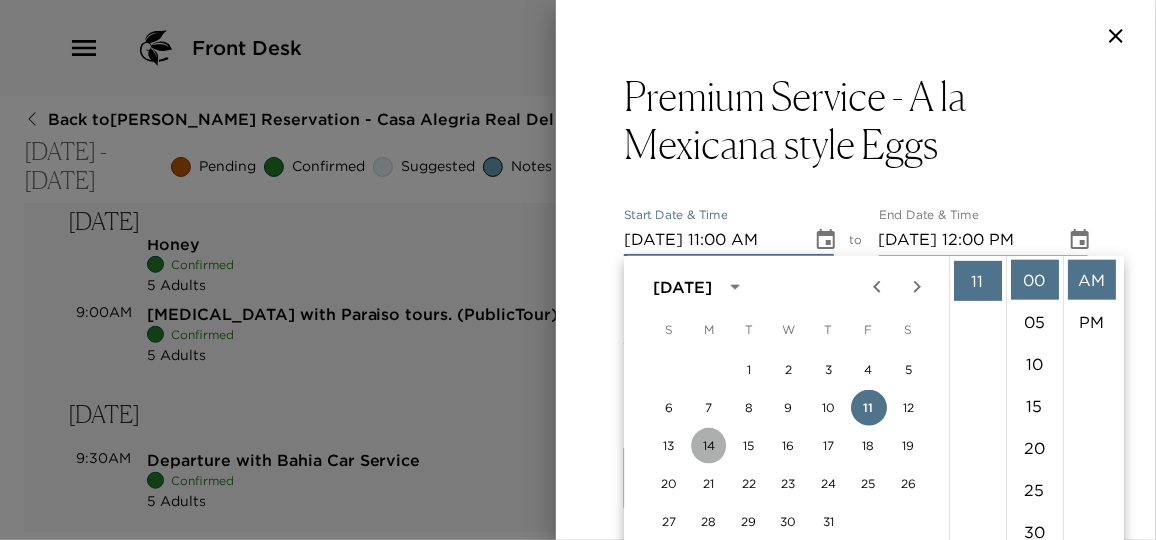 click on "14" at bounding box center (709, 446) 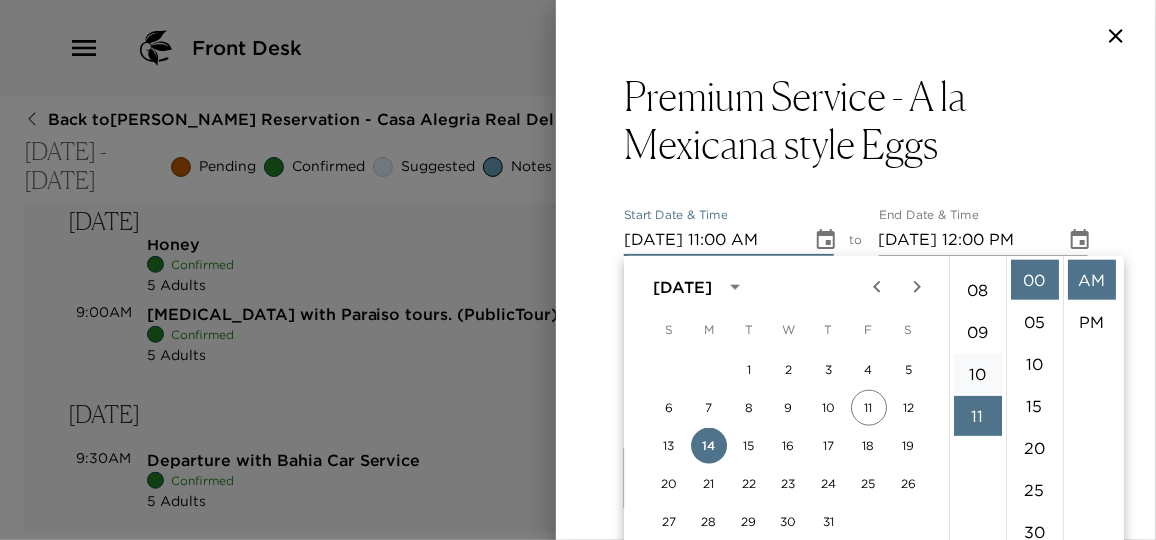 scroll, scrollTop: 279, scrollLeft: 0, axis: vertical 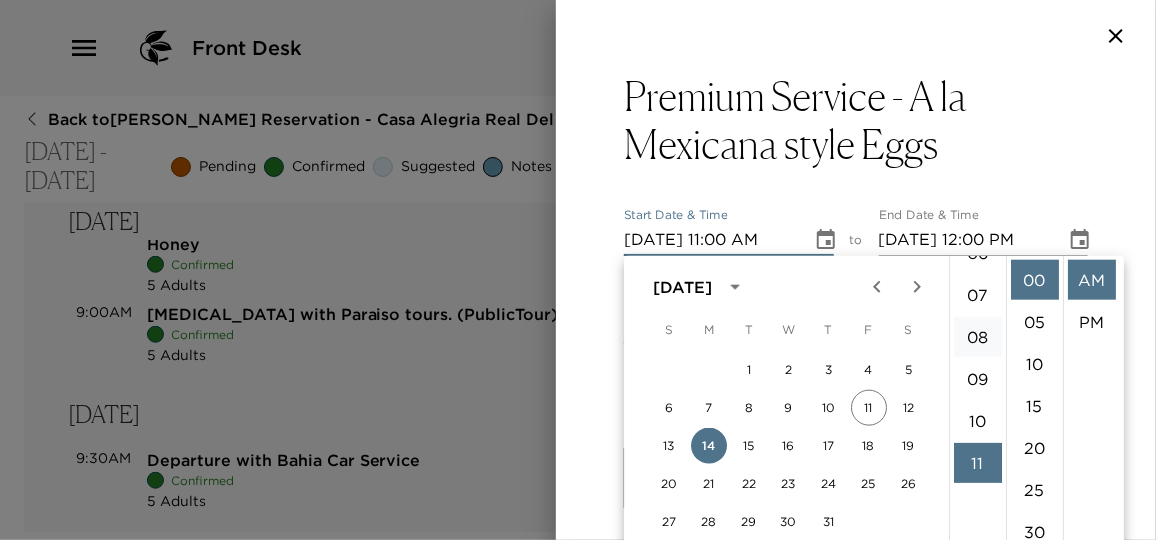 click on "08" at bounding box center [978, 337] 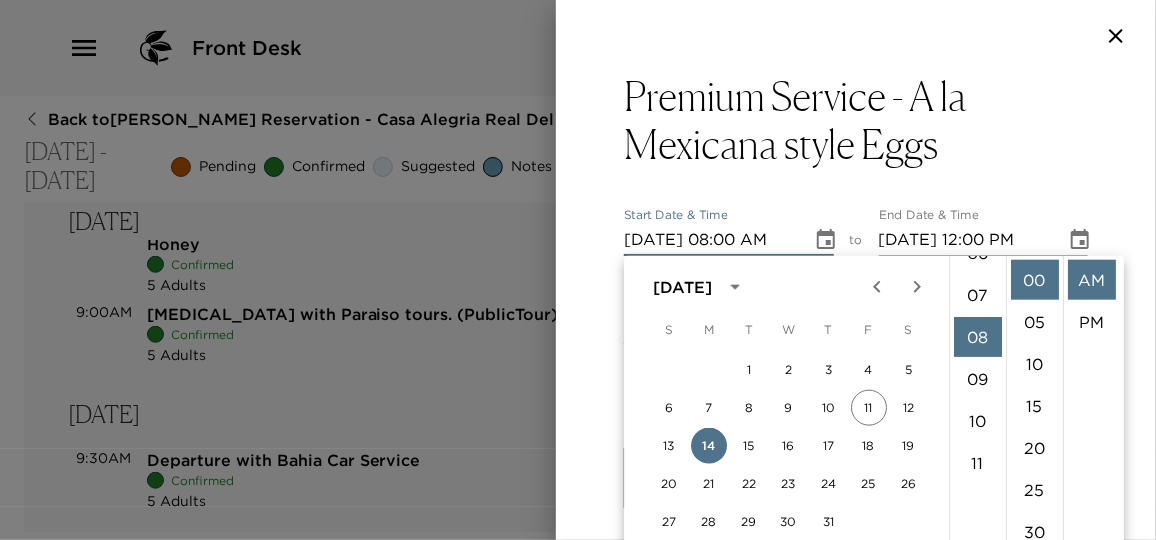 scroll, scrollTop: 335, scrollLeft: 0, axis: vertical 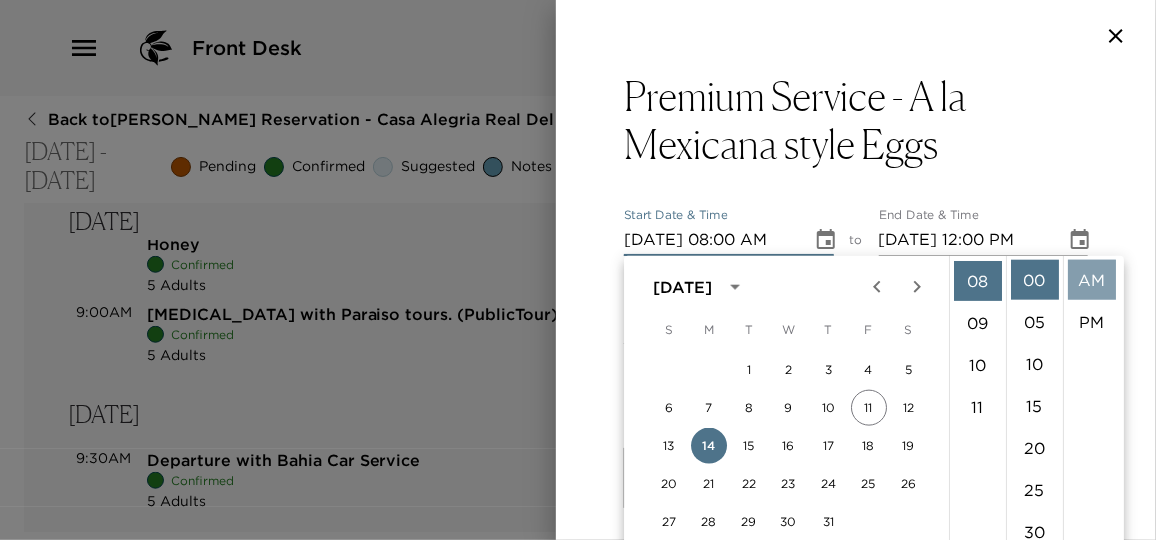 click on "AM" at bounding box center (1092, 280) 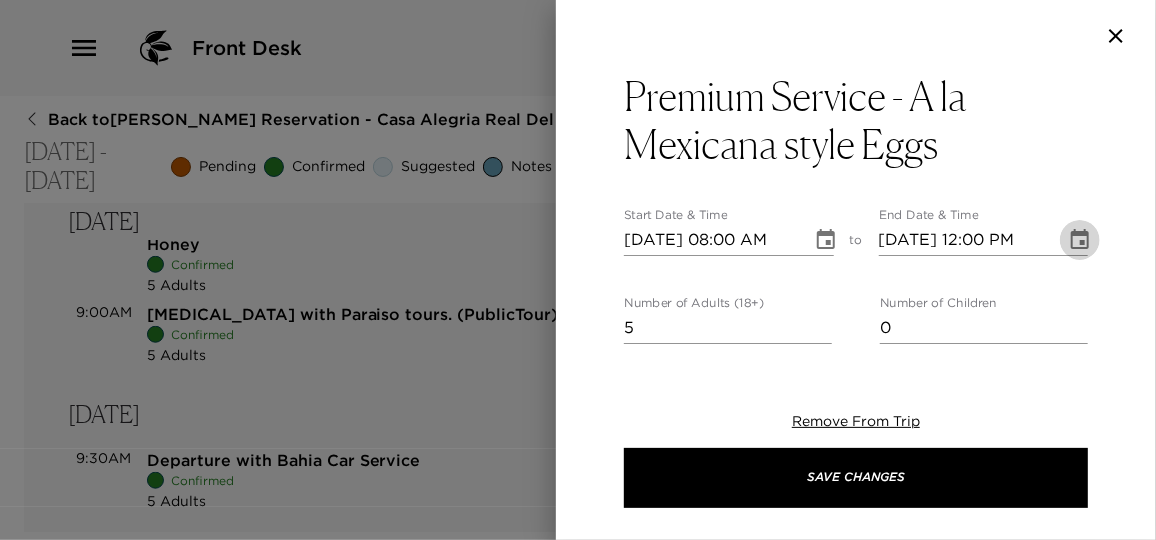 click 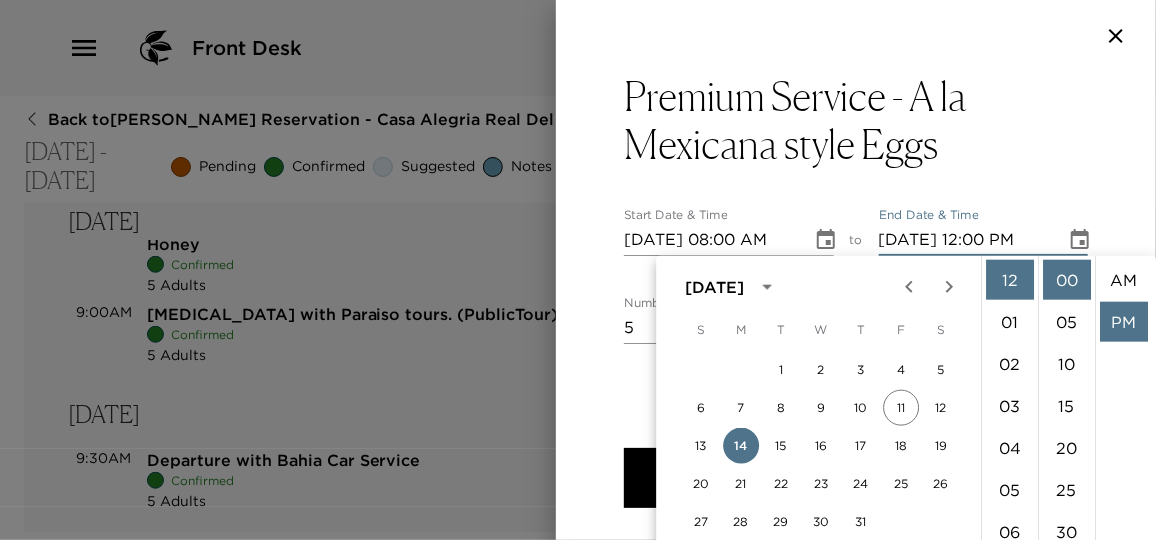 scroll, scrollTop: 41, scrollLeft: 0, axis: vertical 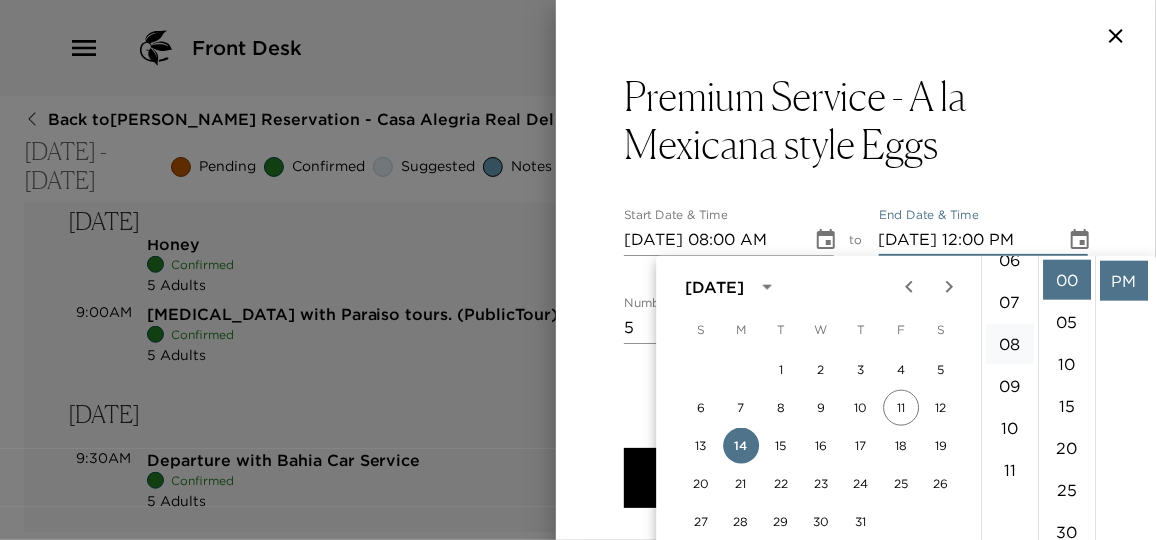click on "08" at bounding box center (1010, 344) 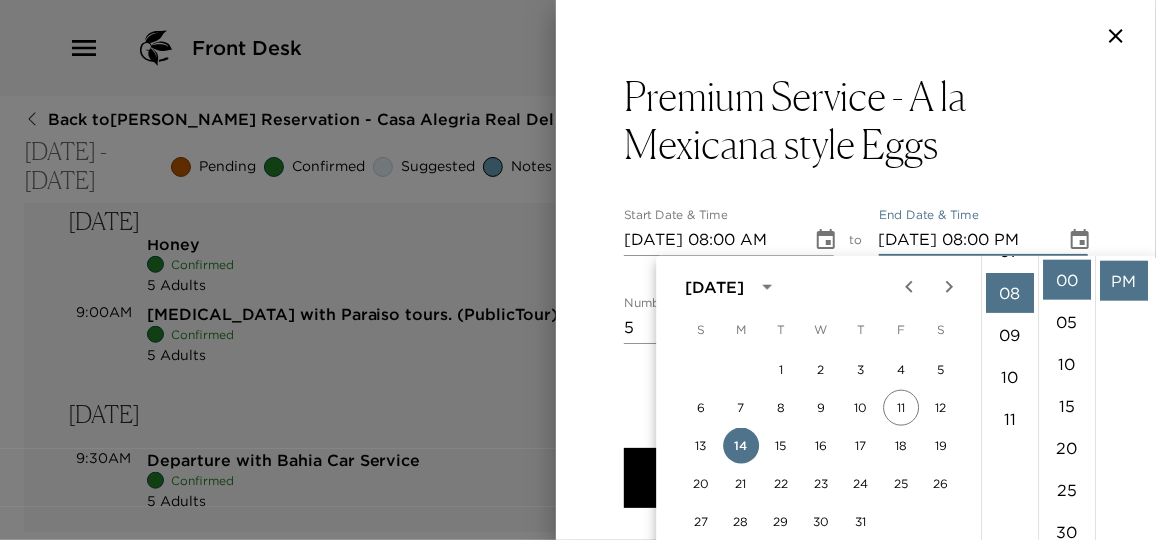 scroll, scrollTop: 335, scrollLeft: 0, axis: vertical 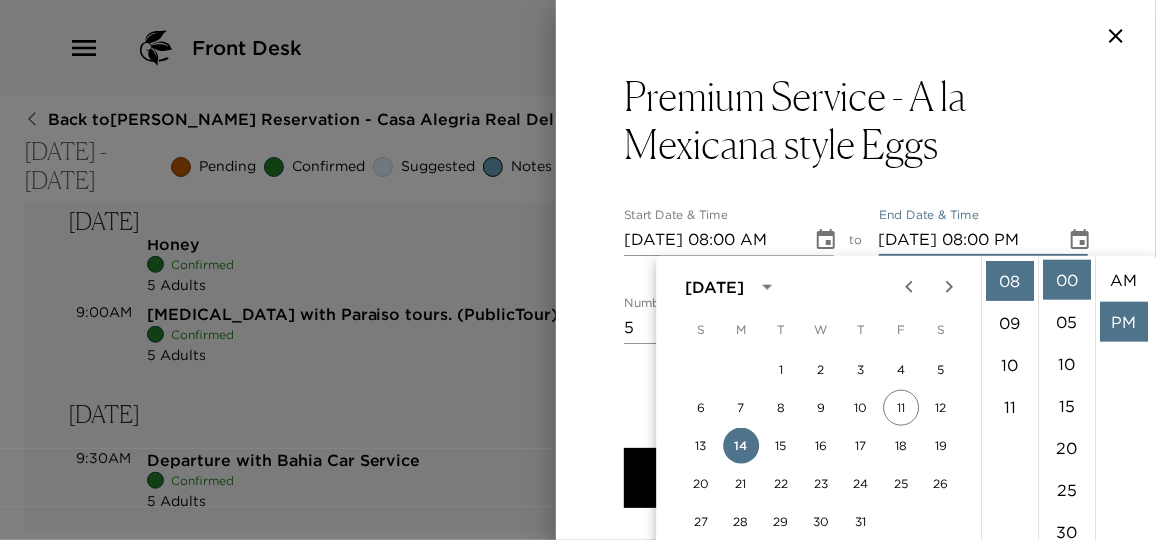 click on "AM" at bounding box center [1124, 280] 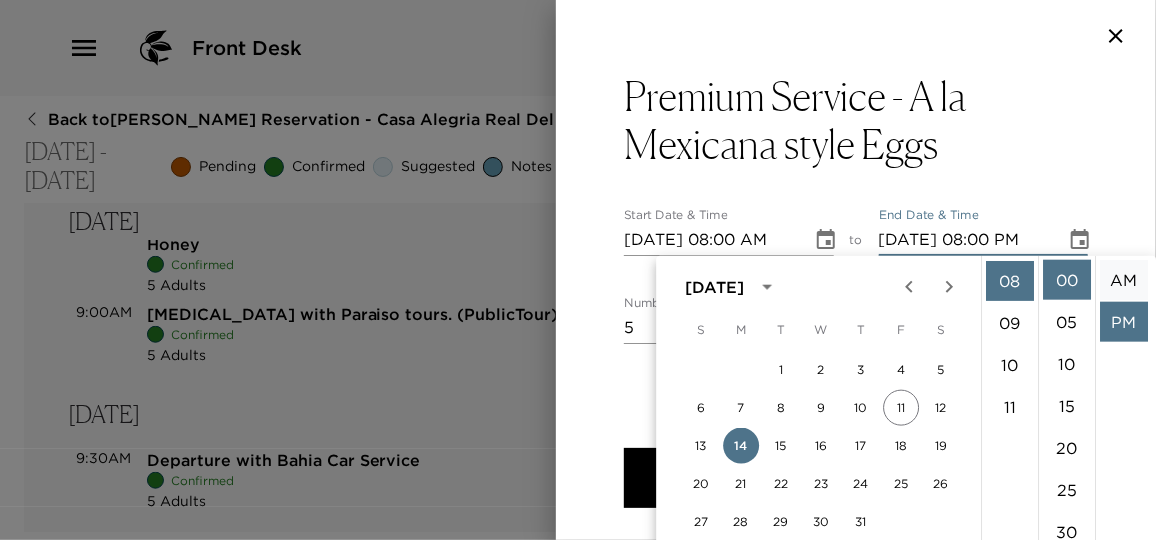 type on "07/14/2025 08:00 AM" 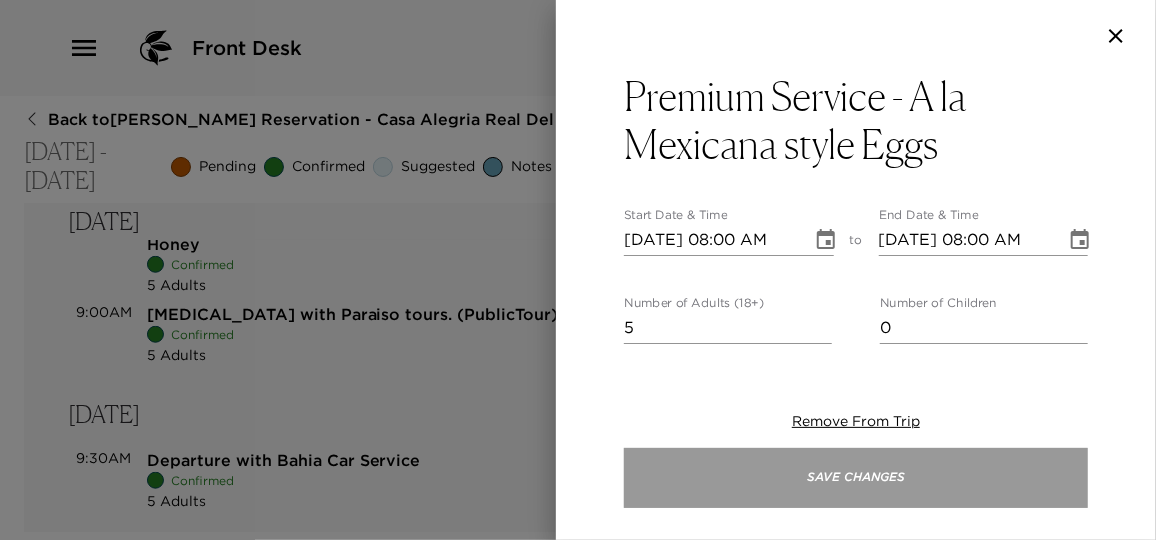 click on "Save Changes" at bounding box center [856, 478] 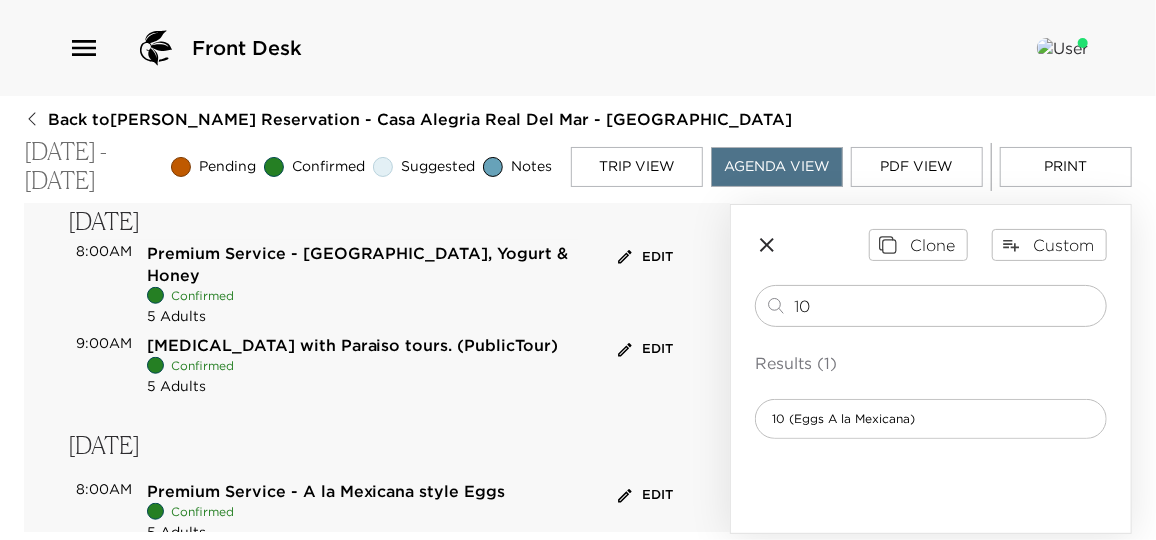 scroll, scrollTop: 710, scrollLeft: 0, axis: vertical 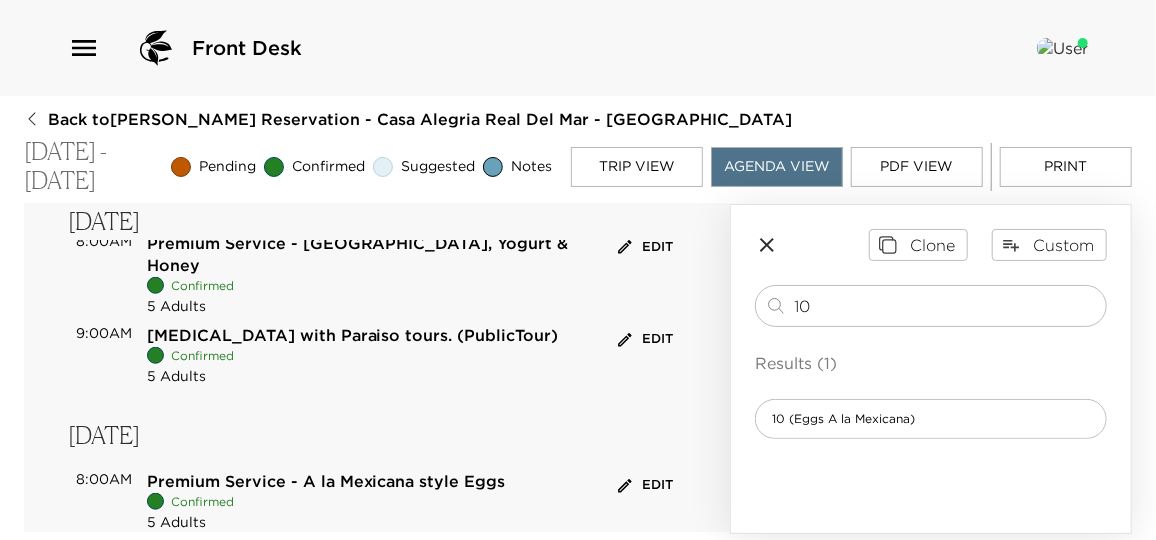 click on "Edit" at bounding box center [645, 339] 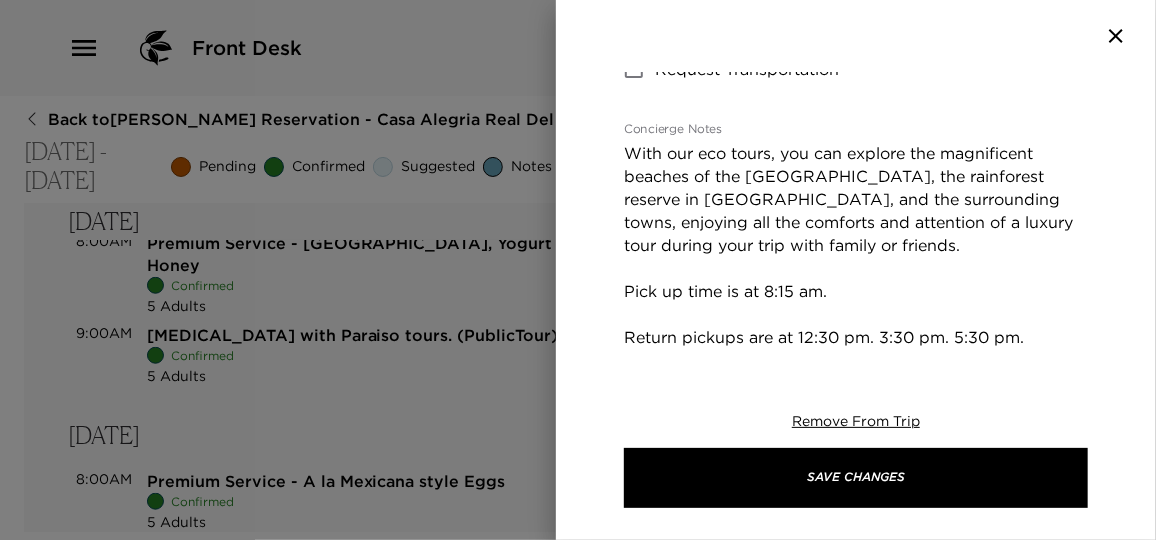 scroll, scrollTop: 454, scrollLeft: 0, axis: vertical 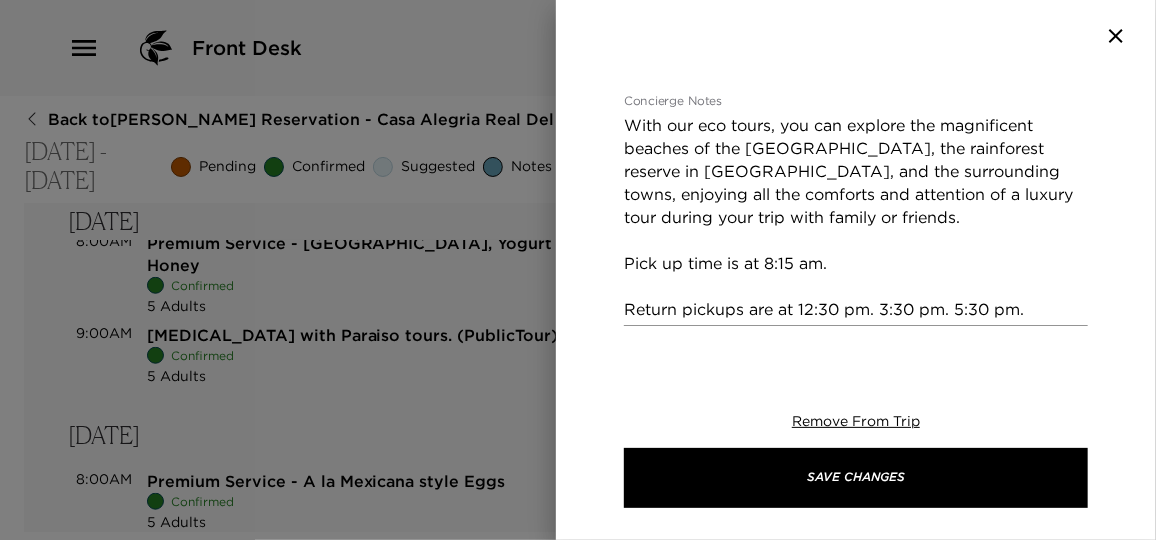 click at bounding box center [578, 270] 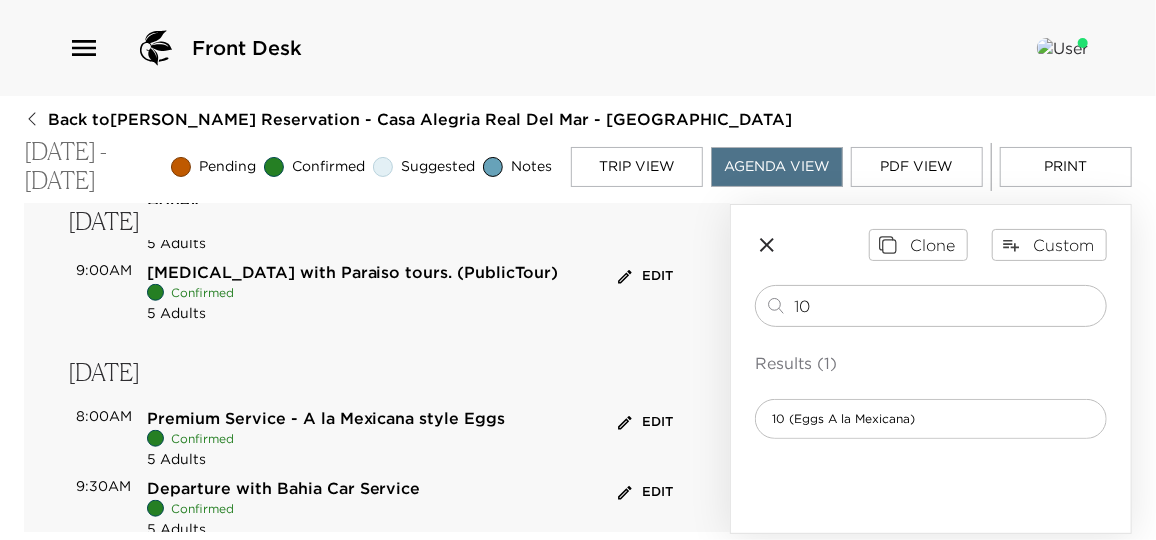 scroll, scrollTop: 801, scrollLeft: 0, axis: vertical 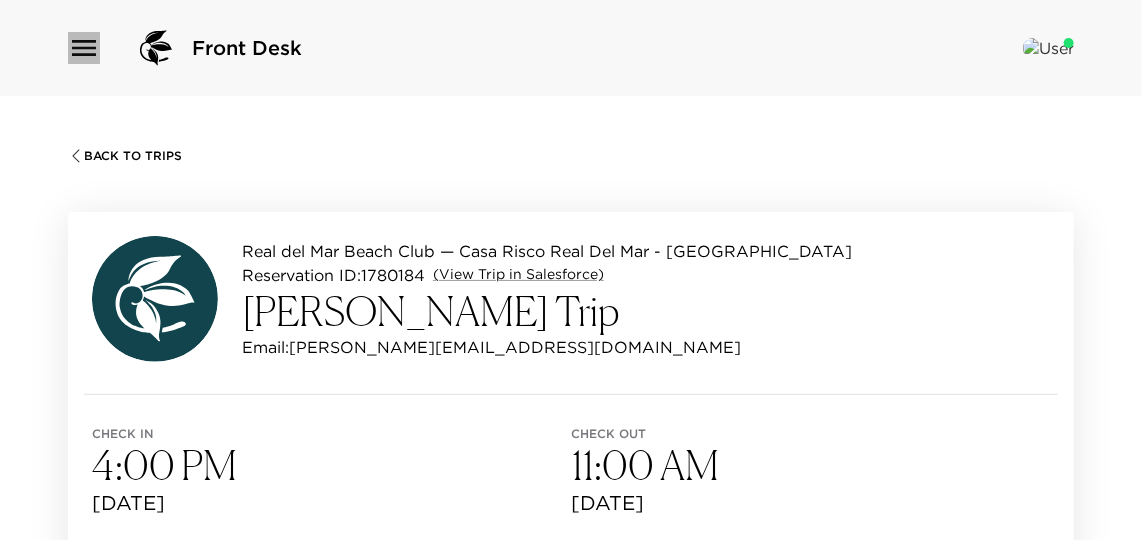 click 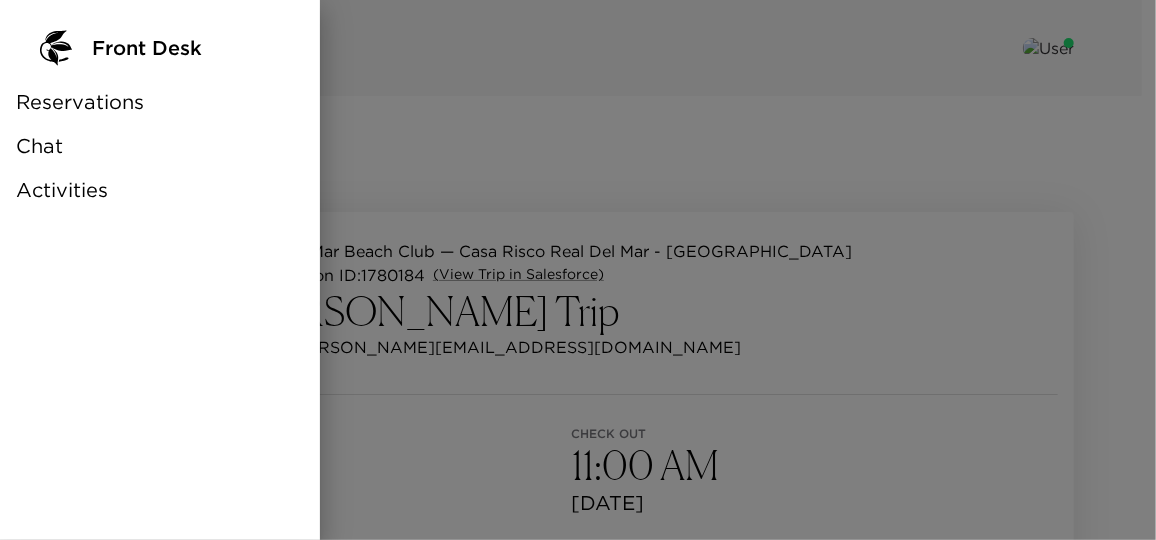 click on "Reservations" at bounding box center (80, 102) 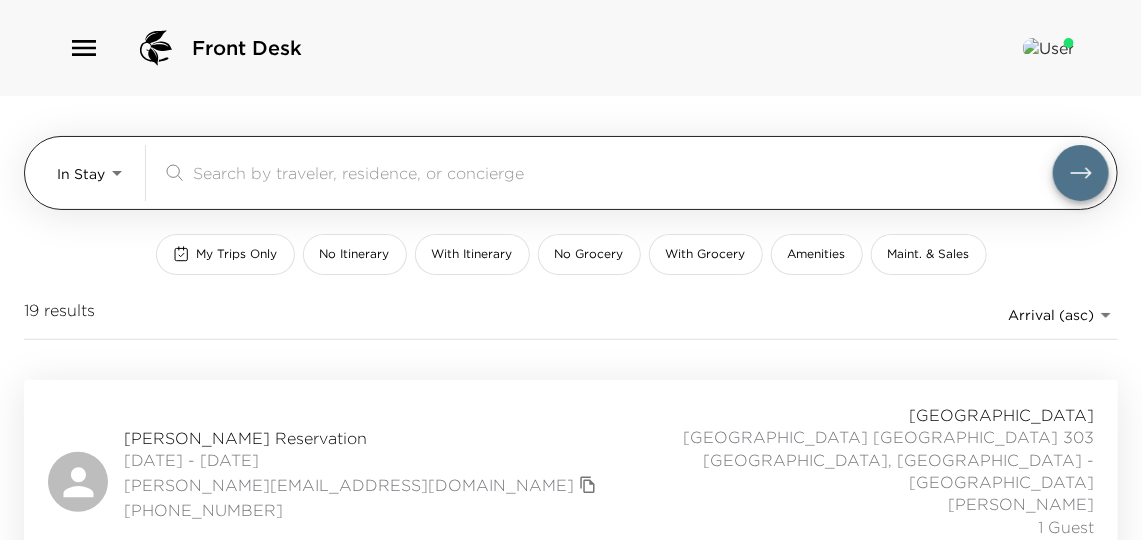 click at bounding box center [623, 172] 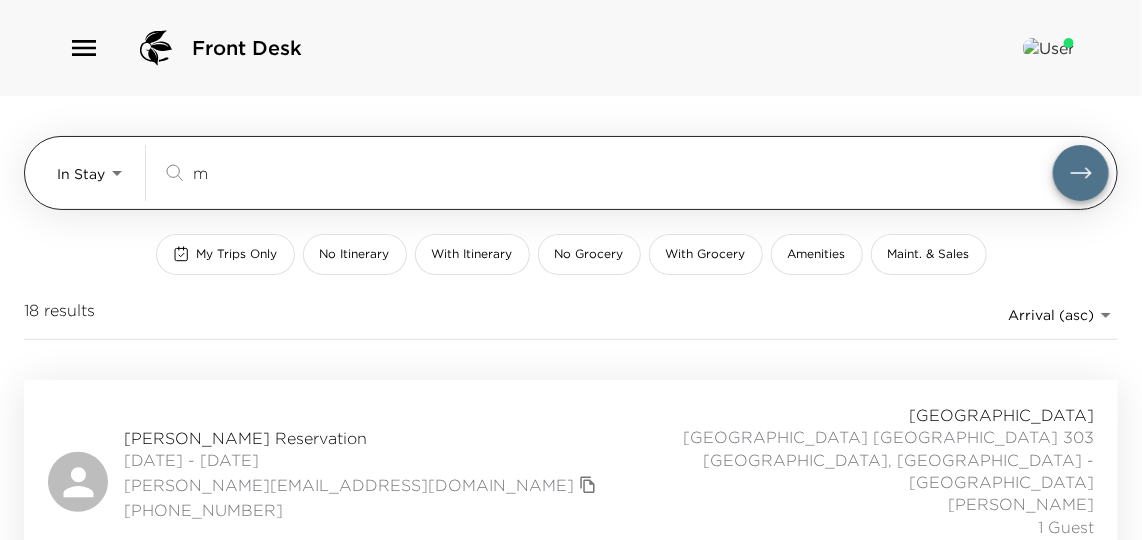 type on "m" 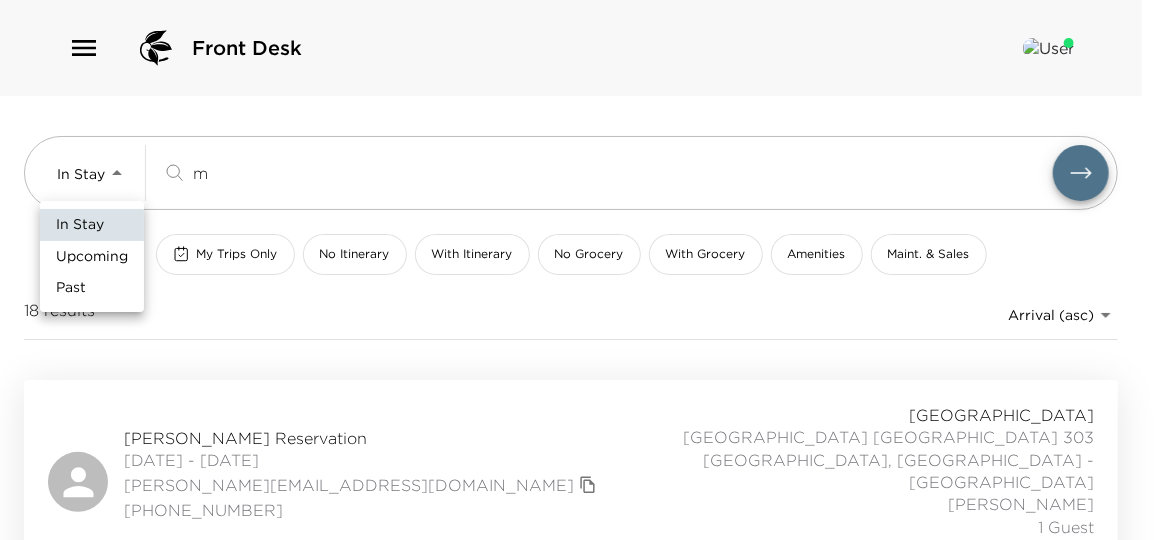 click on "Upcoming" at bounding box center (92, 257) 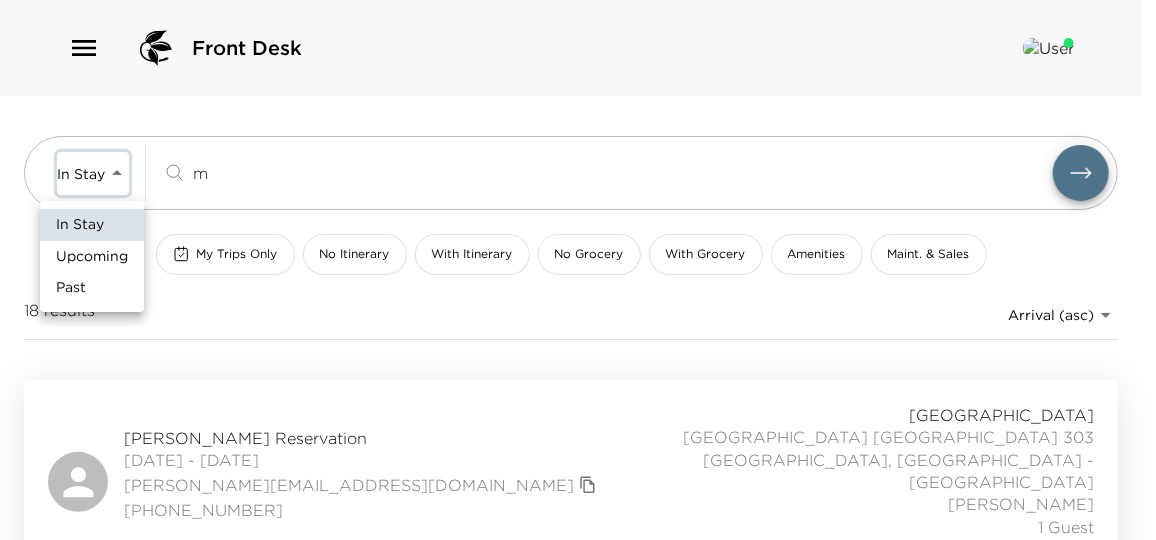 type on "Upcoming" 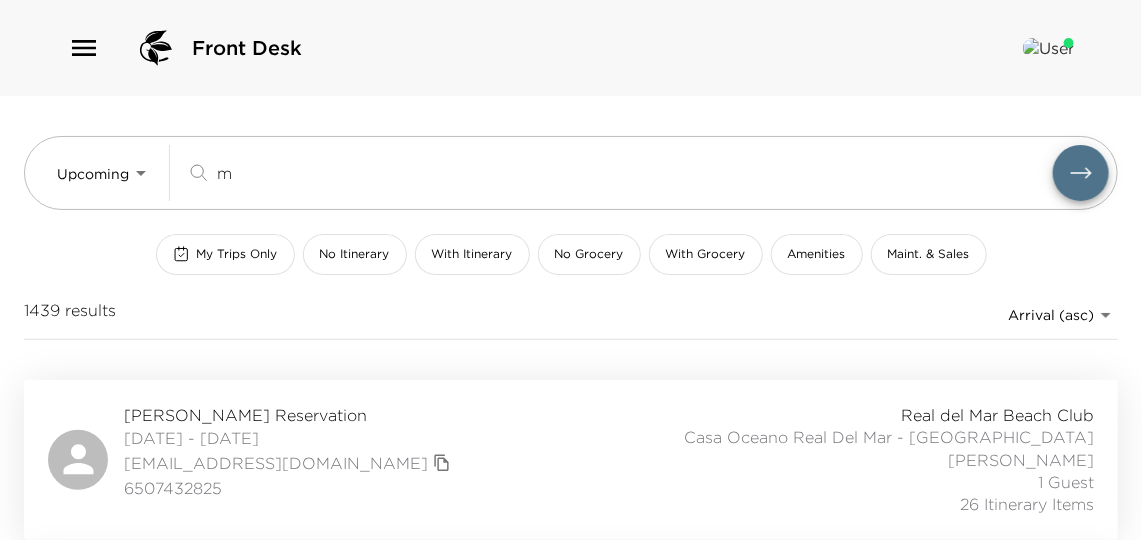 click on "m" at bounding box center (635, 172) 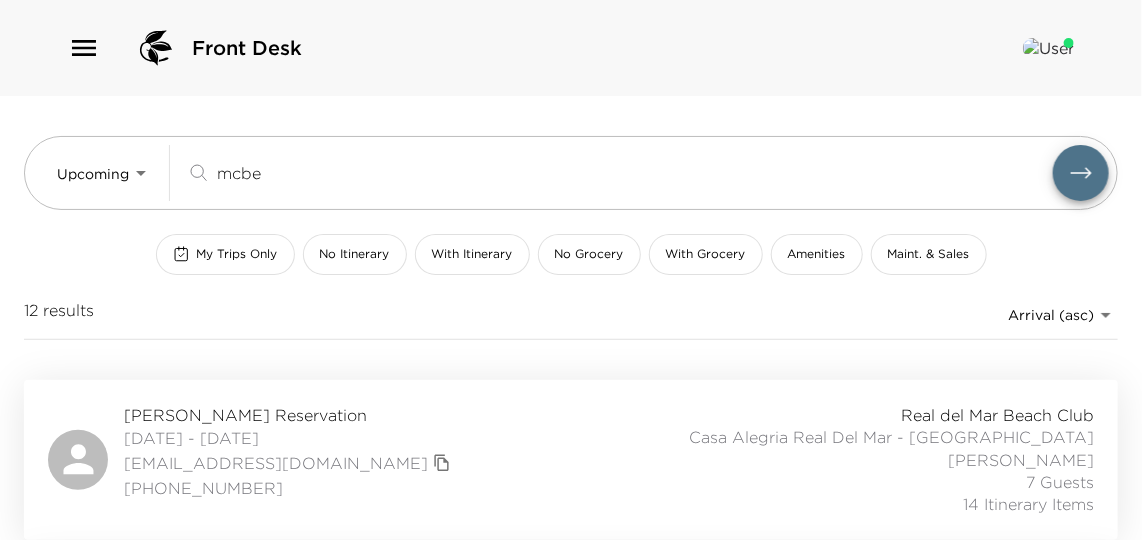 click on "Kevan McBean Reservation 07/20/2025 - 07/27/2025 kbmcbean@gmail.com (403) 618-1286 Real del Mar Beach Club Casa Alegria  Real Del Mar - Mexico Roberto Ortega 7 Guests 14 Itinerary Items" at bounding box center [571, 460] 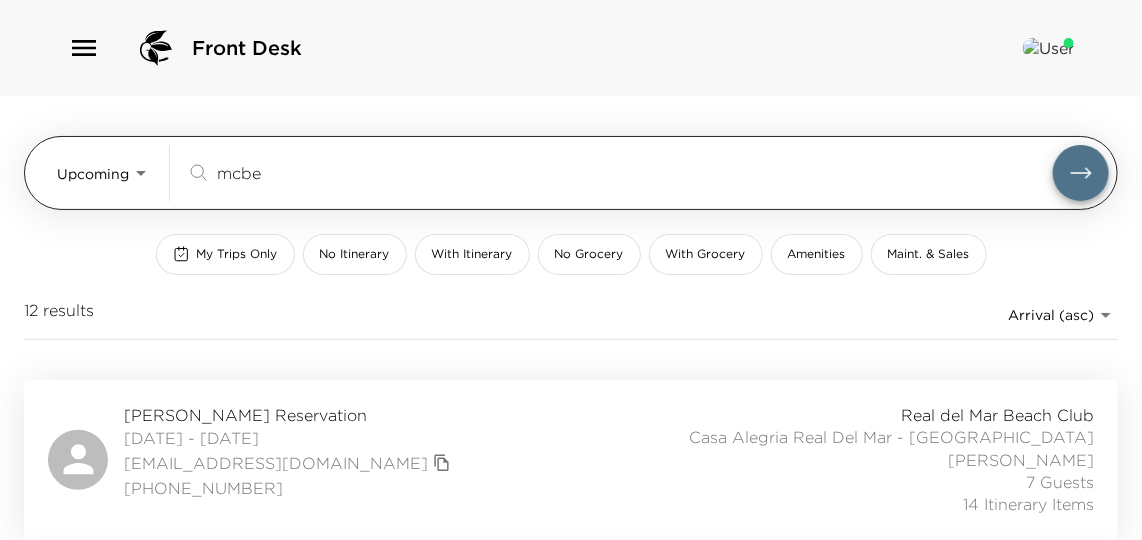 drag, startPoint x: 353, startPoint y: 176, endPoint x: 96, endPoint y: 163, distance: 257.32858 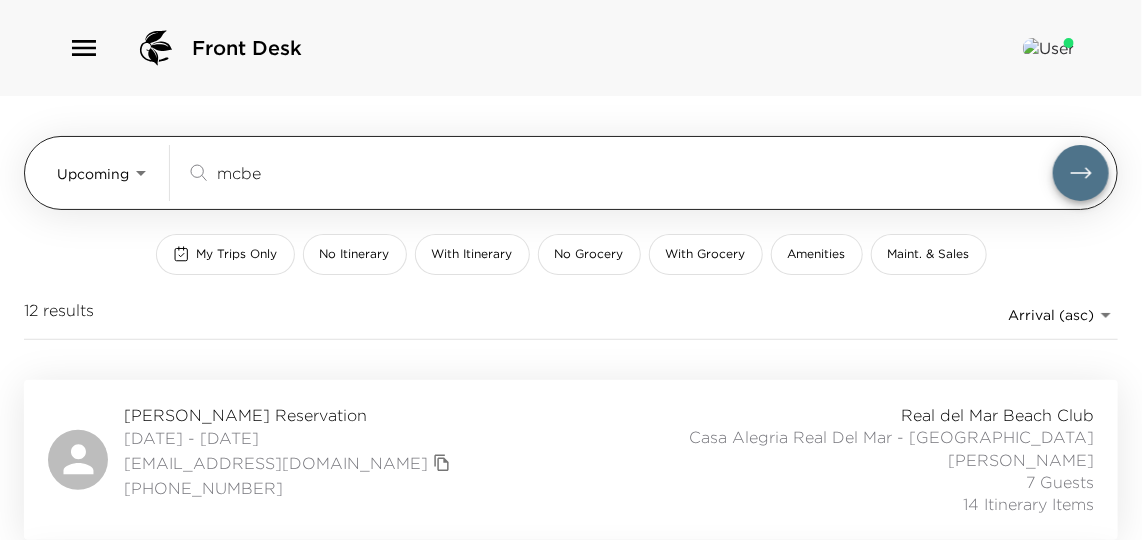 click on "mcbe" at bounding box center (635, 172) 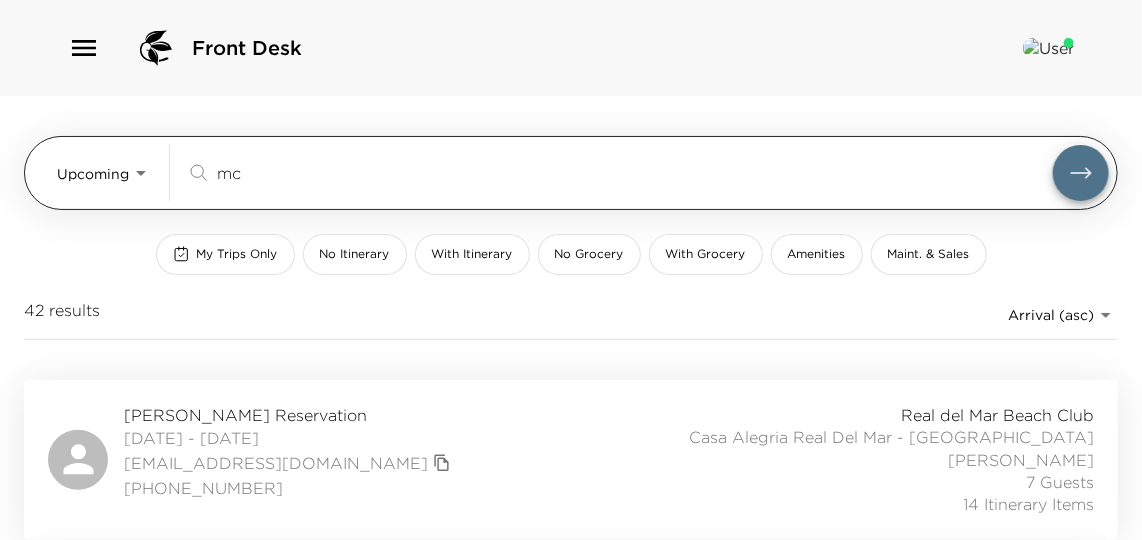 type on "m" 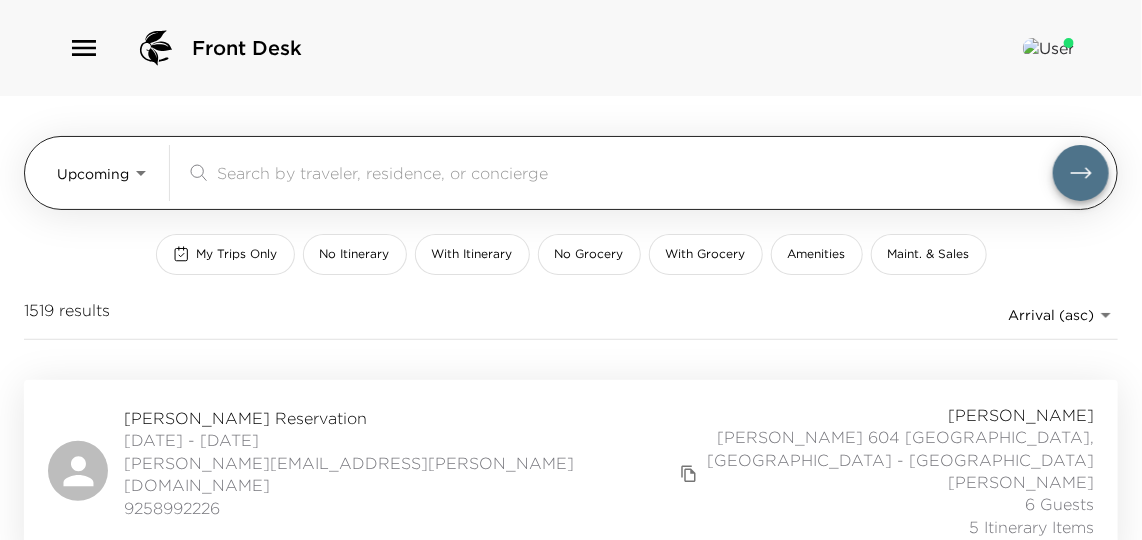 paste on "Gliksberg" 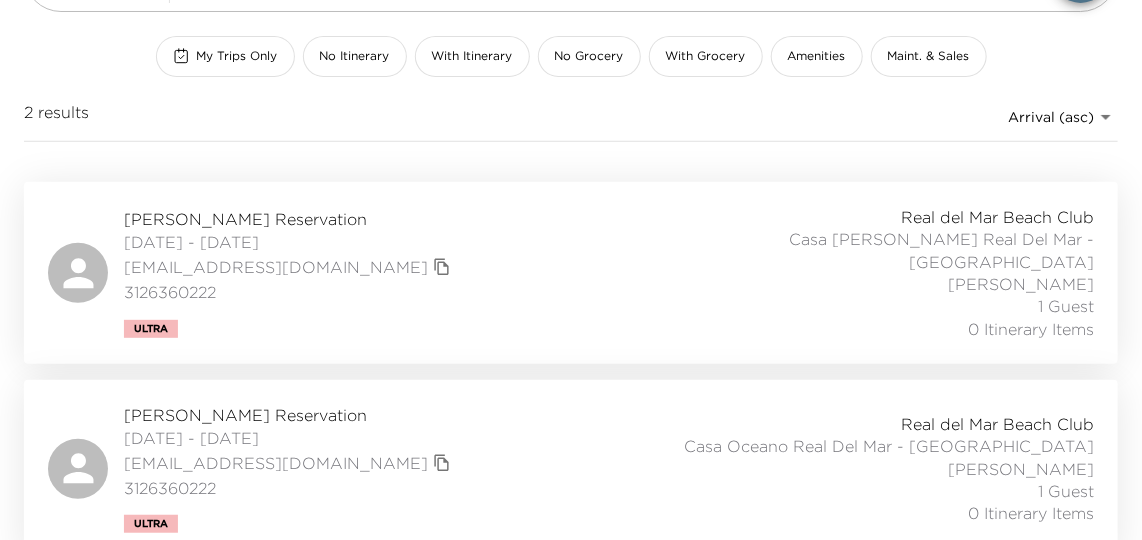 scroll, scrollTop: 207, scrollLeft: 0, axis: vertical 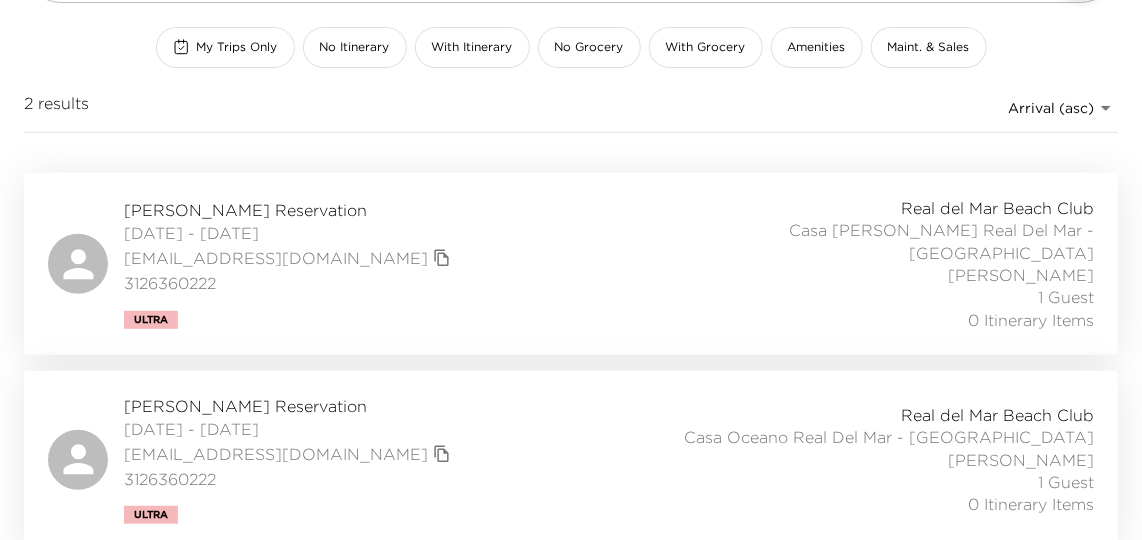 type on "Gliksberg" 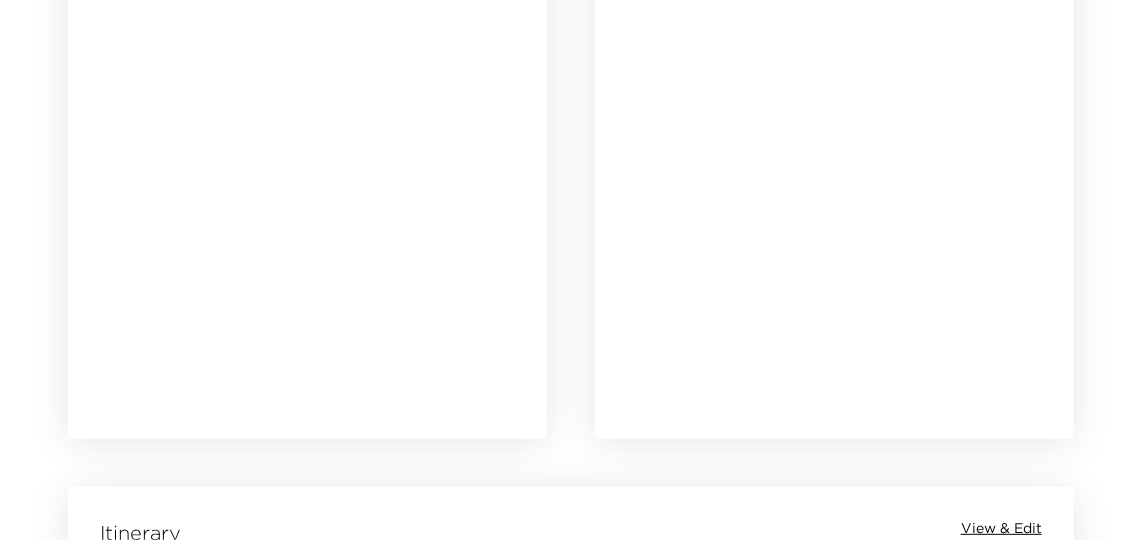 scroll, scrollTop: 2363, scrollLeft: 0, axis: vertical 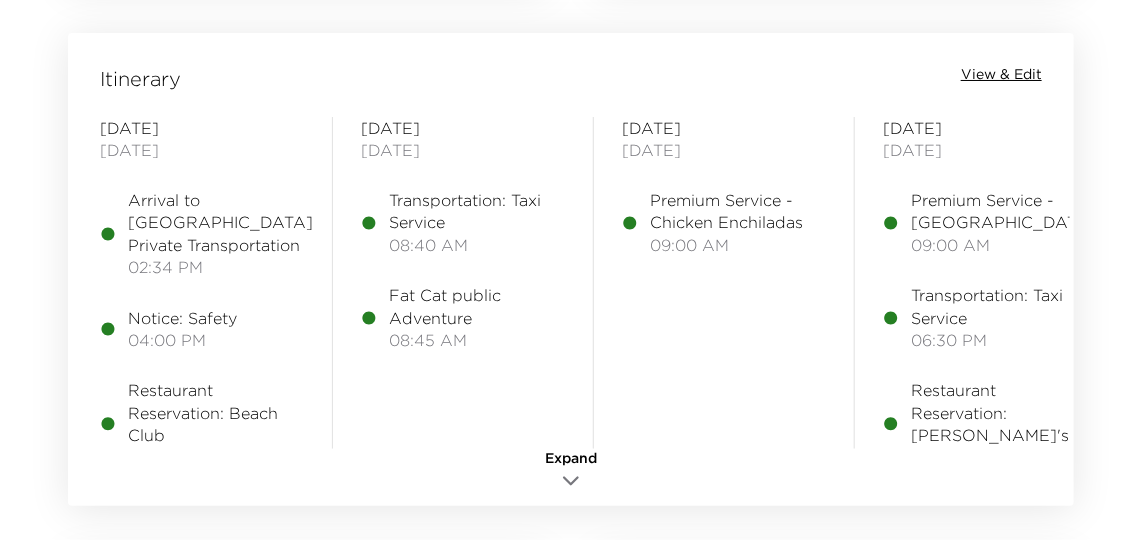 click 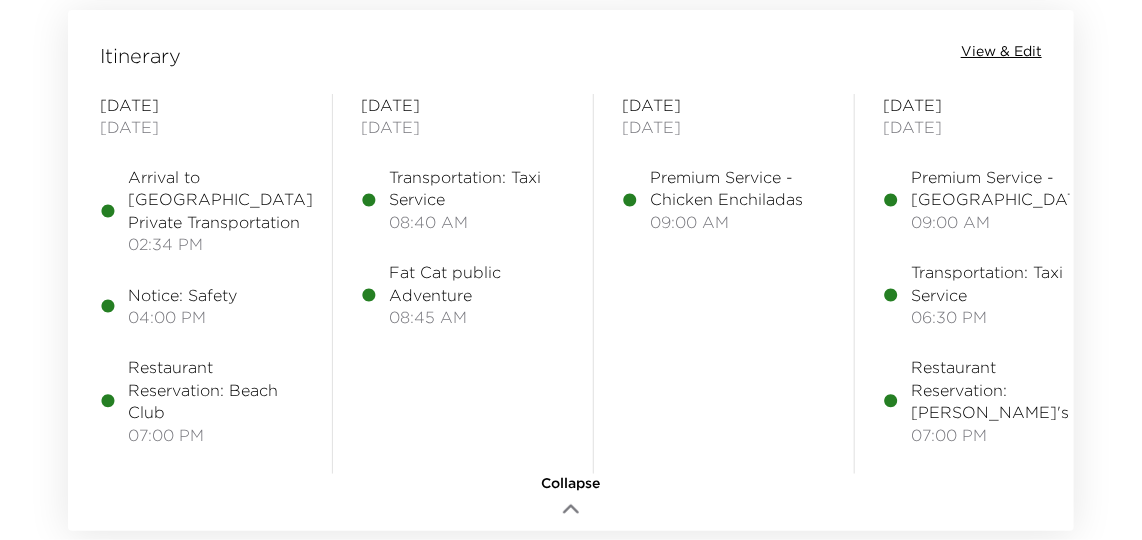 scroll, scrollTop: 2272, scrollLeft: 0, axis: vertical 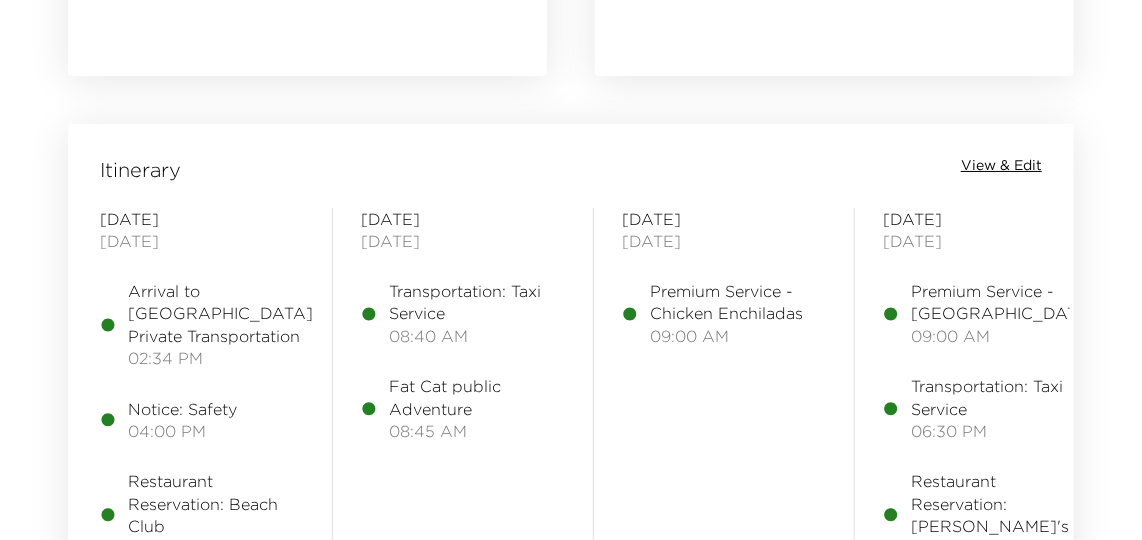 click on "View & Edit" at bounding box center [1001, 166] 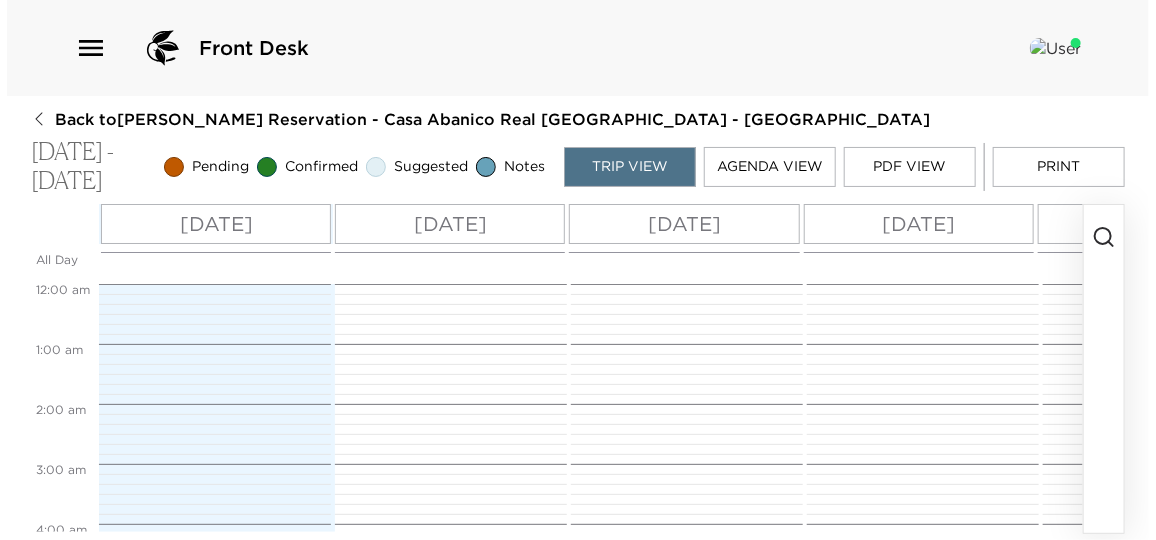 scroll, scrollTop: 0, scrollLeft: 0, axis: both 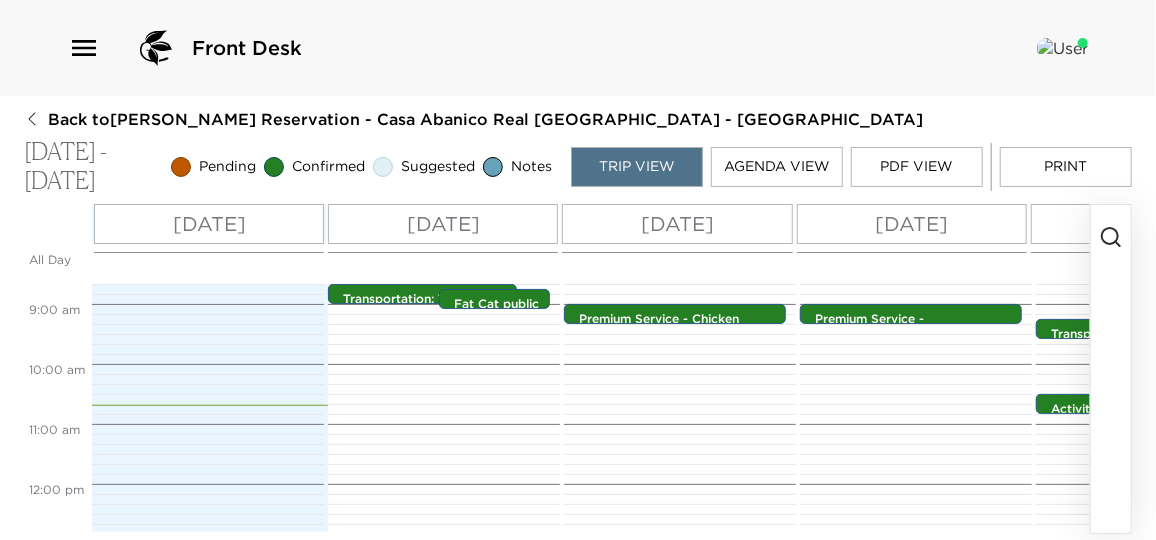 click on "Agenda View" at bounding box center (777, 167) 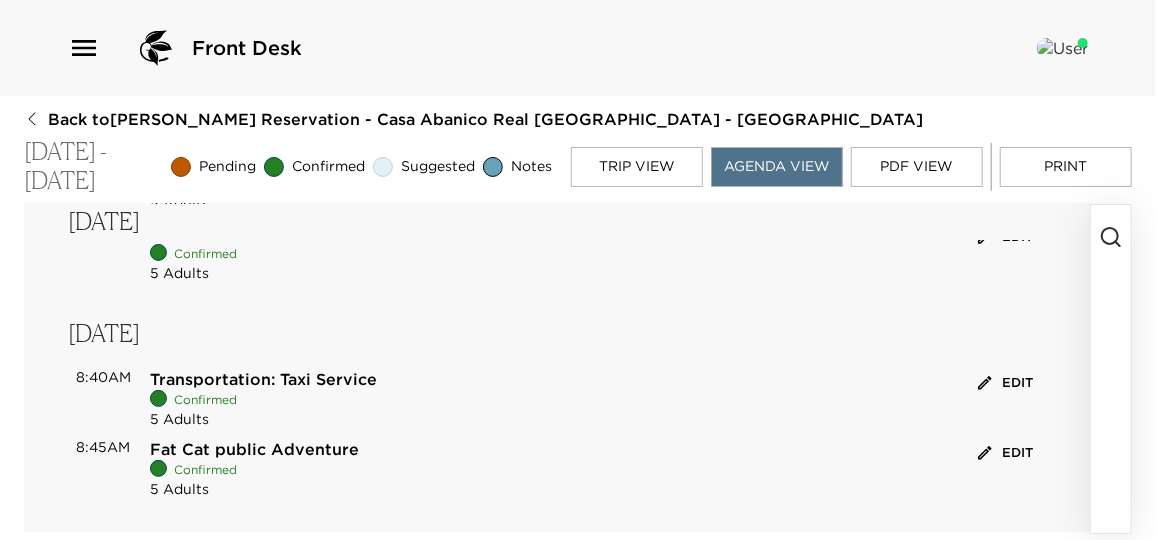 scroll, scrollTop: 181, scrollLeft: 0, axis: vertical 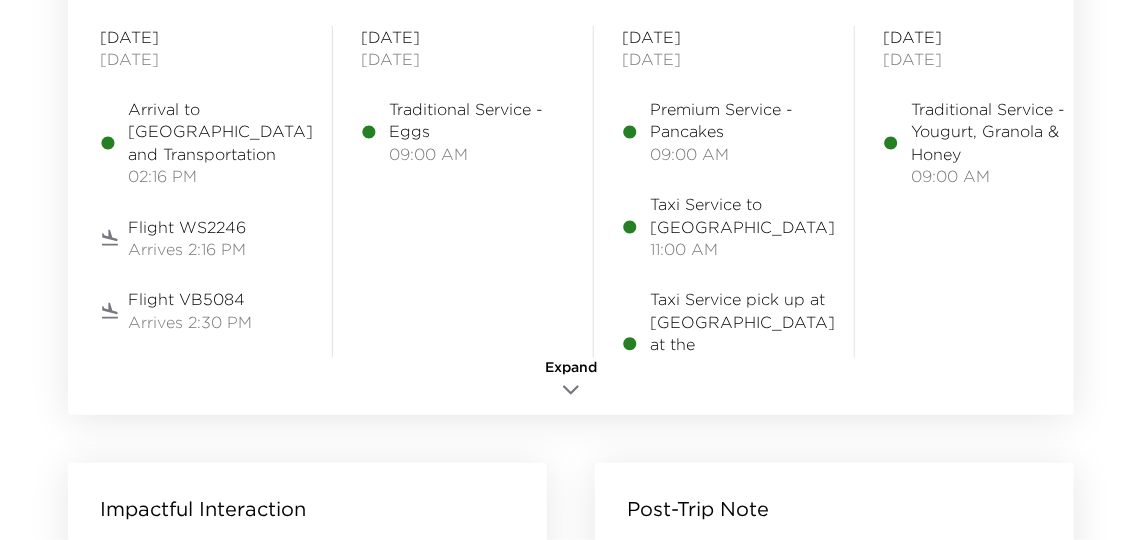click on "Expand" at bounding box center [571, 381] 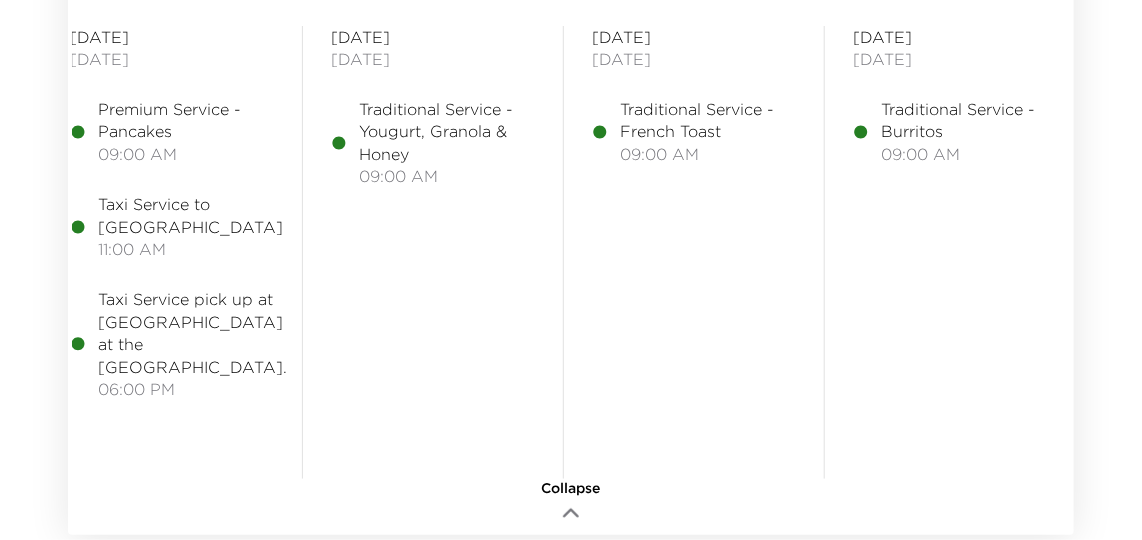 scroll, scrollTop: 0, scrollLeft: 743, axis: horizontal 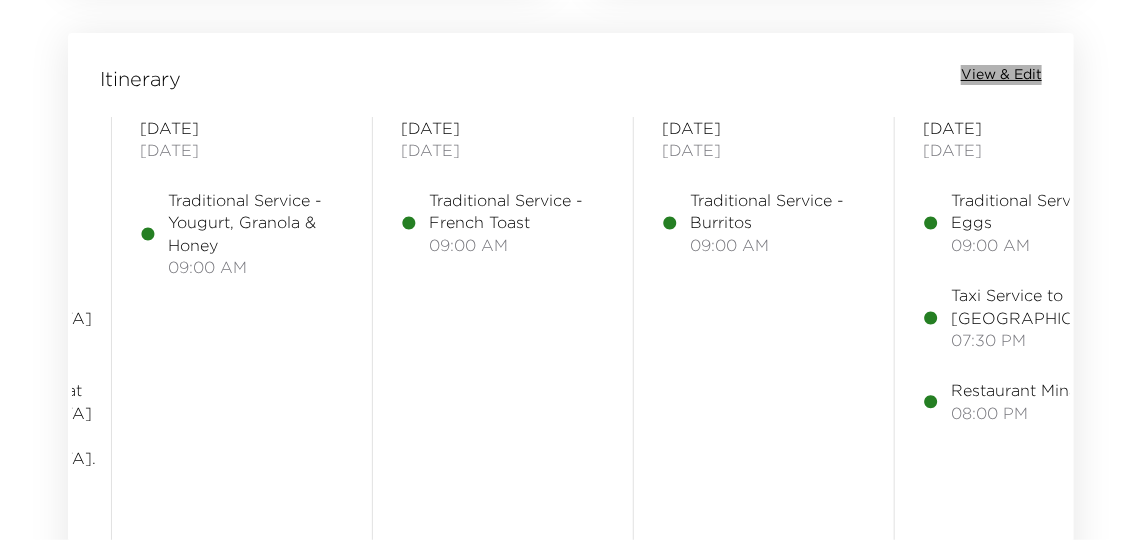 click on "View & Edit" at bounding box center [1001, 75] 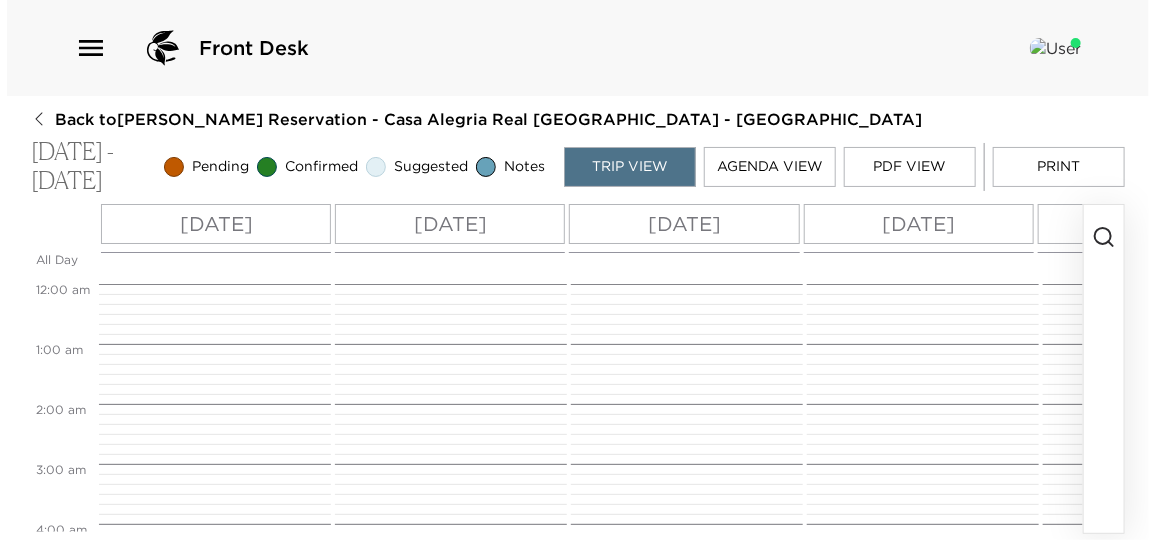 scroll, scrollTop: 0, scrollLeft: 0, axis: both 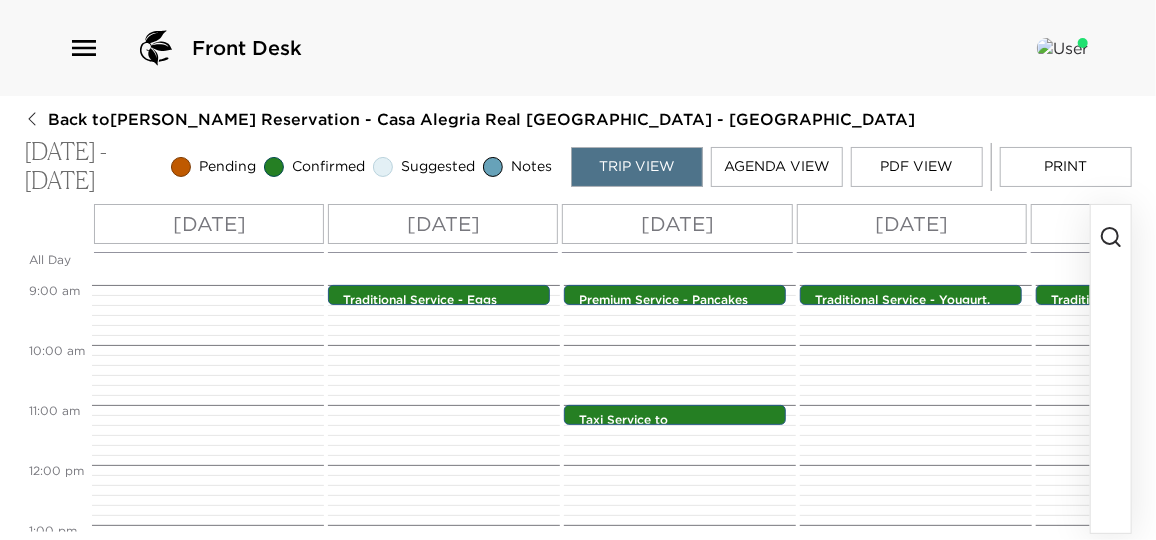 click on "Agenda View" at bounding box center [777, 167] 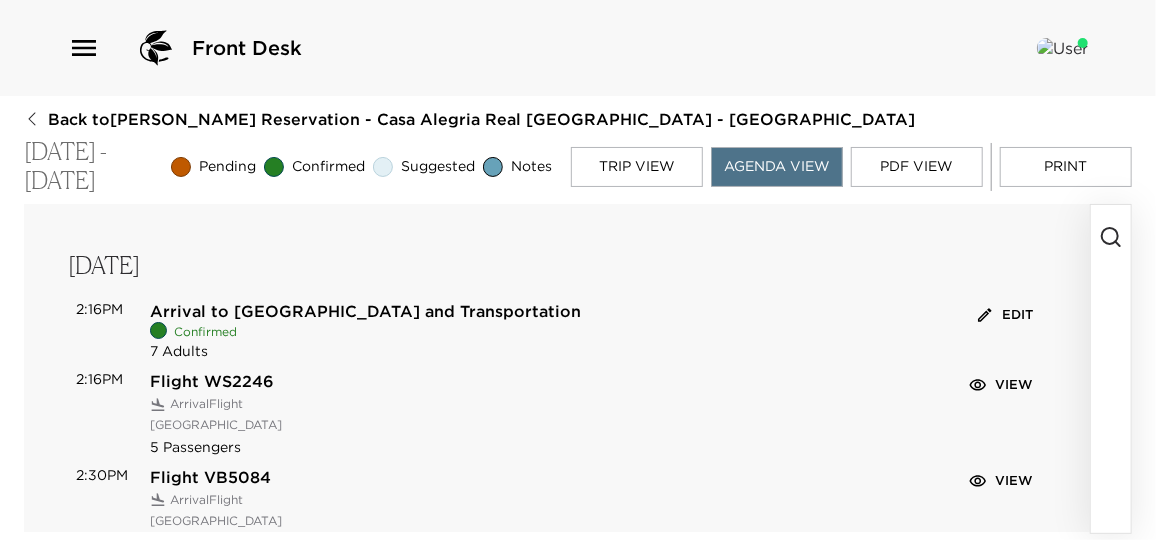 click 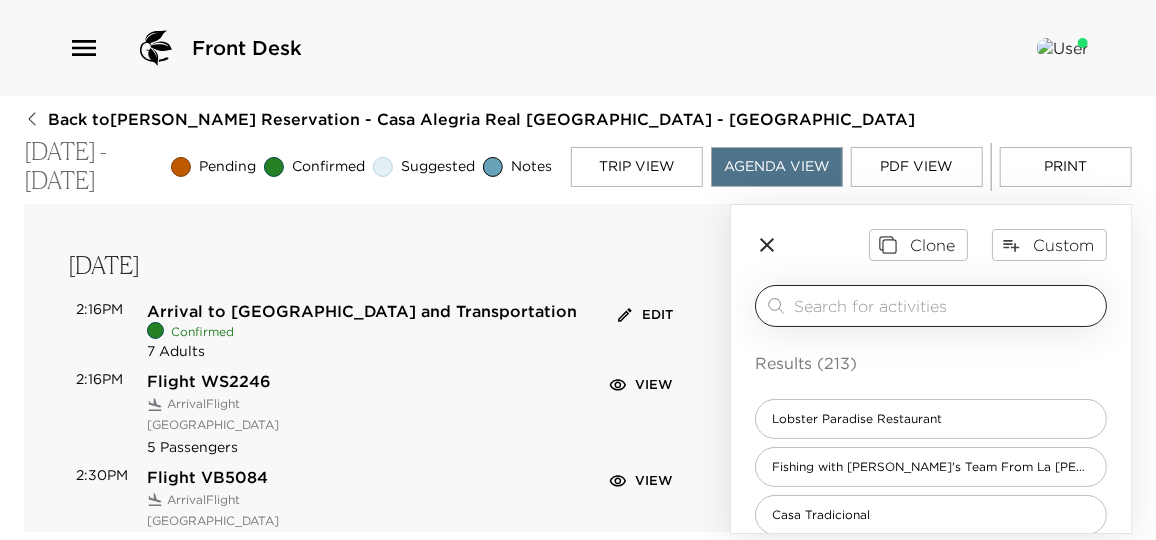 click at bounding box center [946, 305] 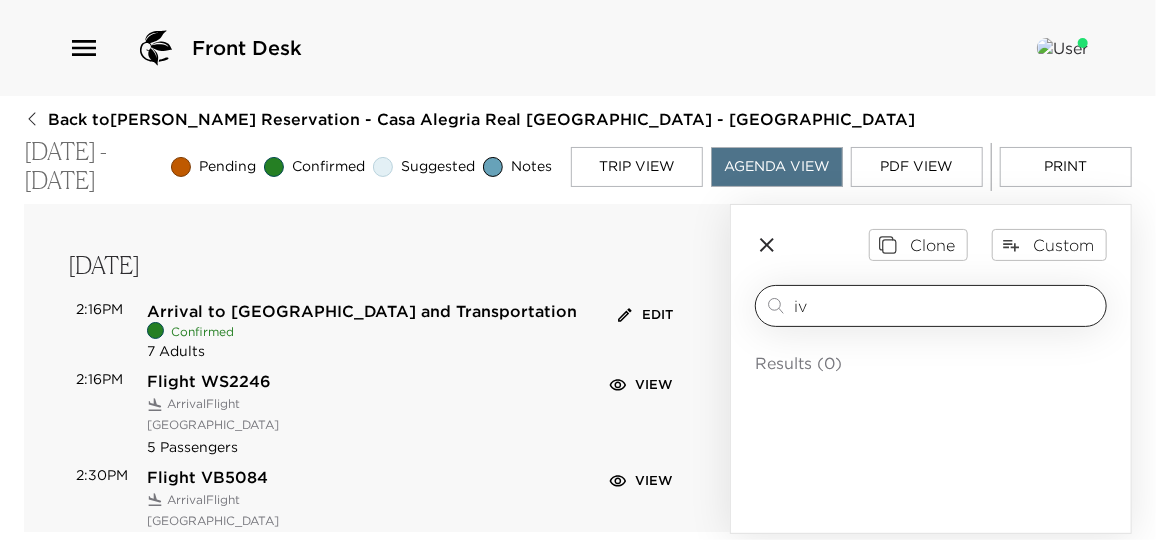 type on "i" 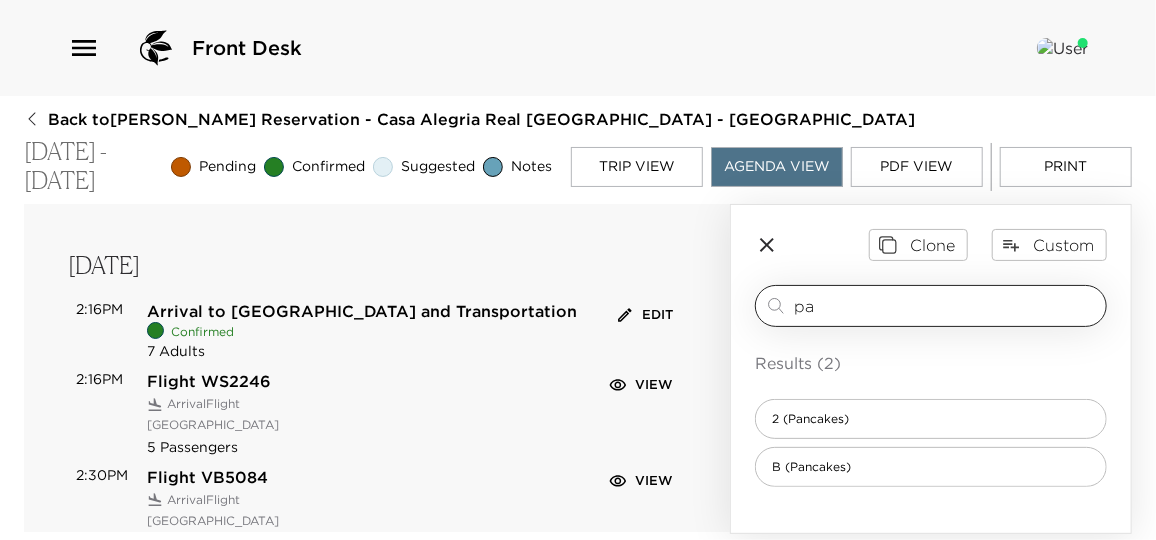 type on "p" 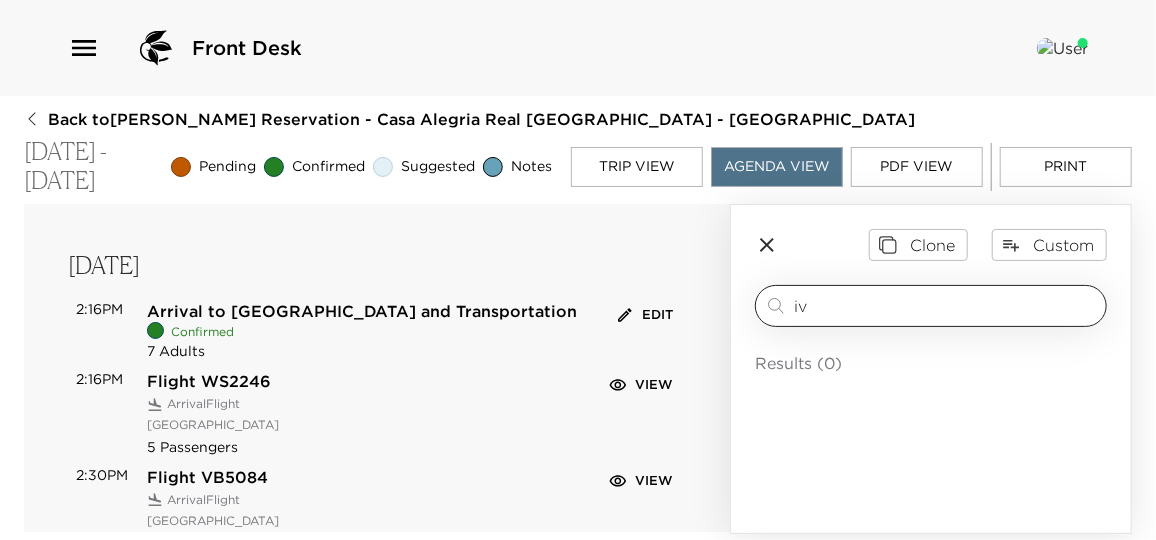 type on "i" 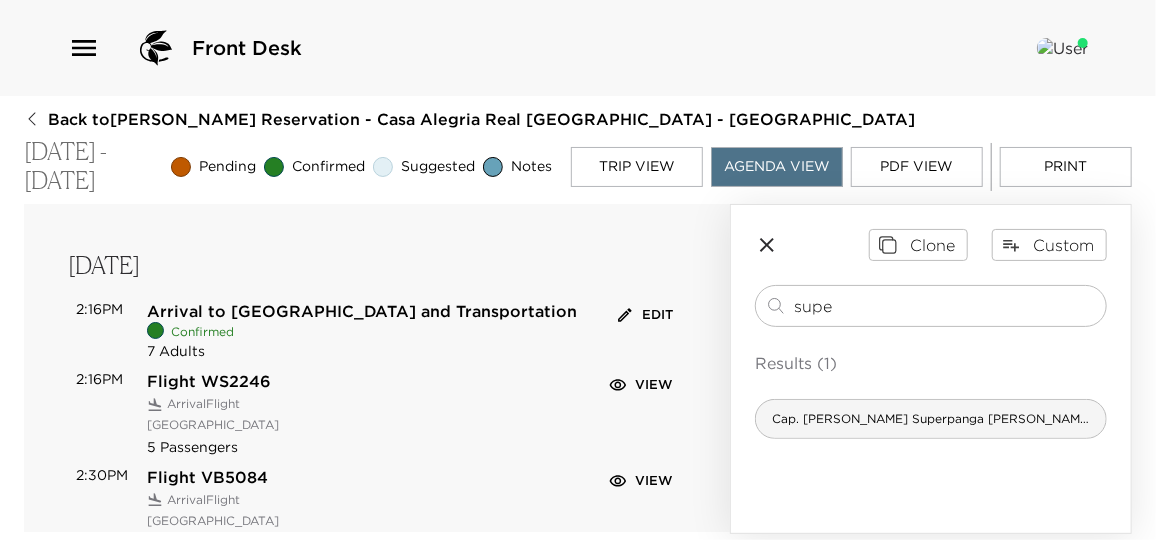 type on "supe" 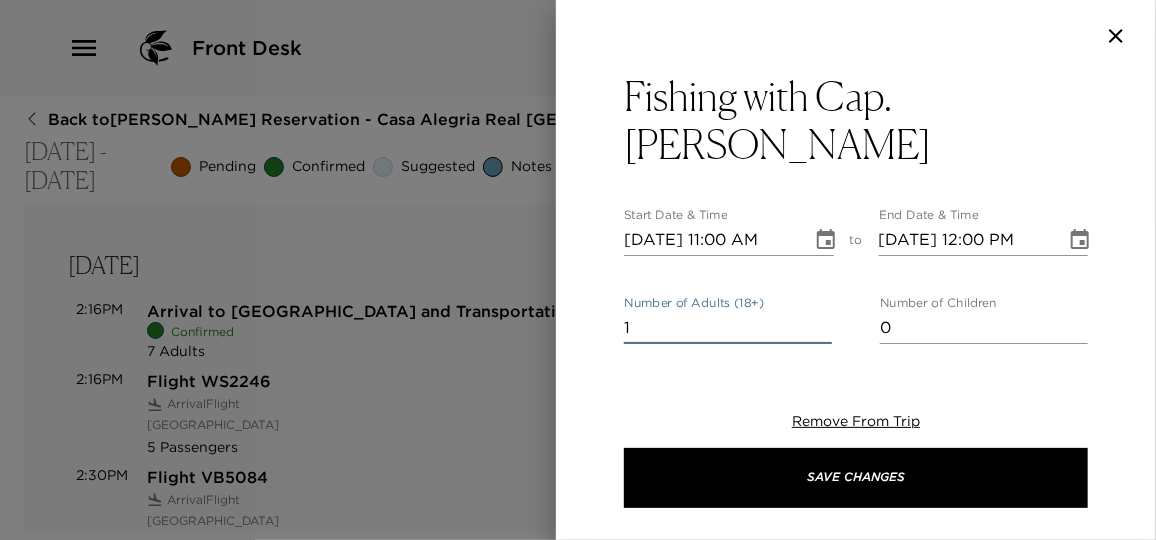 drag, startPoint x: 649, startPoint y: 330, endPoint x: 432, endPoint y: 311, distance: 217.83022 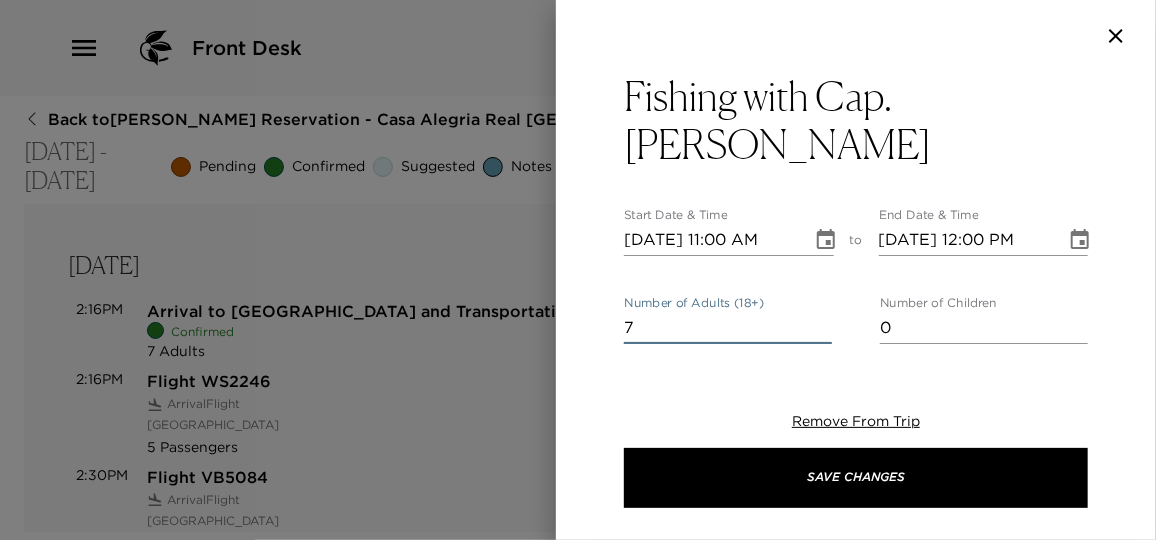 type on "7" 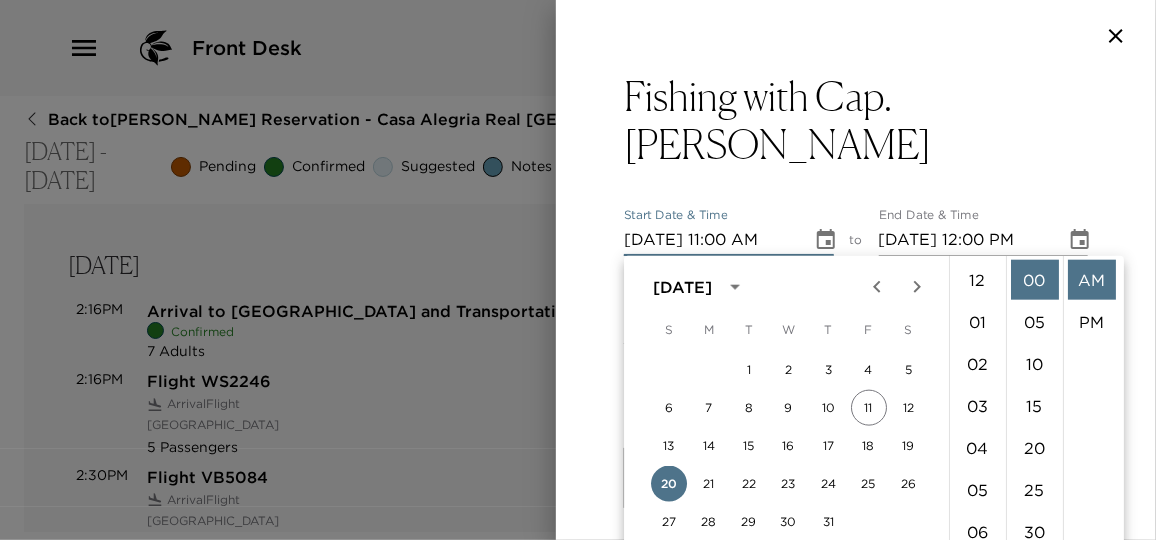 scroll, scrollTop: 461, scrollLeft: 0, axis: vertical 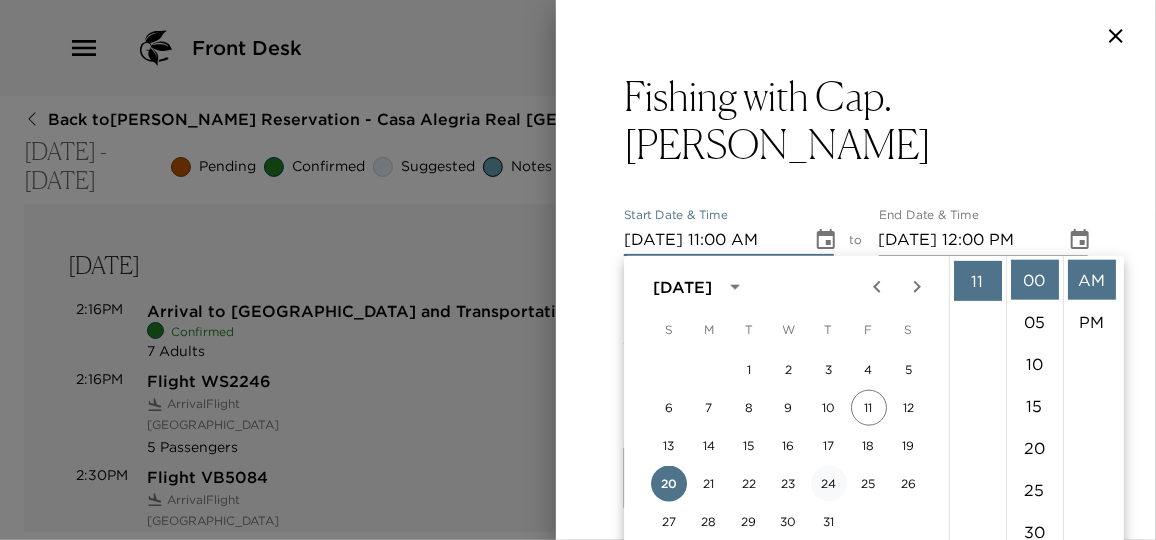 click on "24" at bounding box center [829, 484] 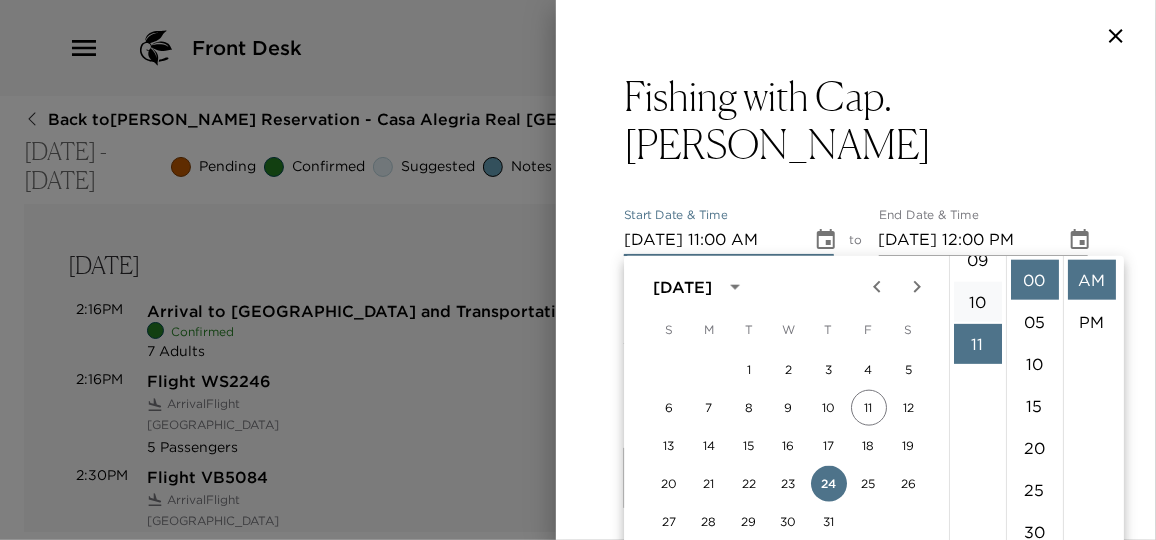 scroll, scrollTop: 370, scrollLeft: 0, axis: vertical 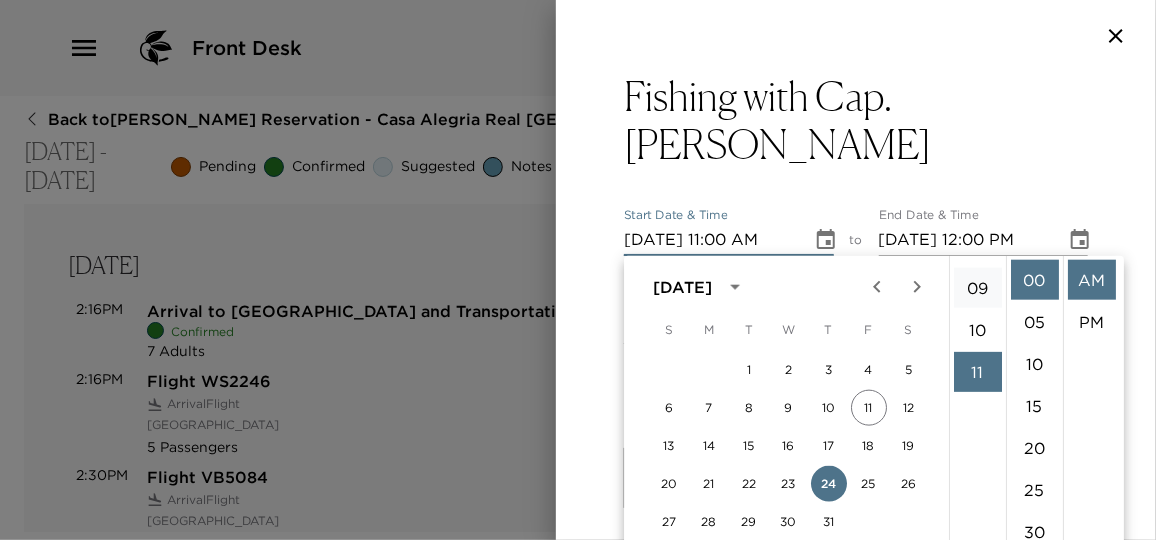click on "09" at bounding box center [978, 288] 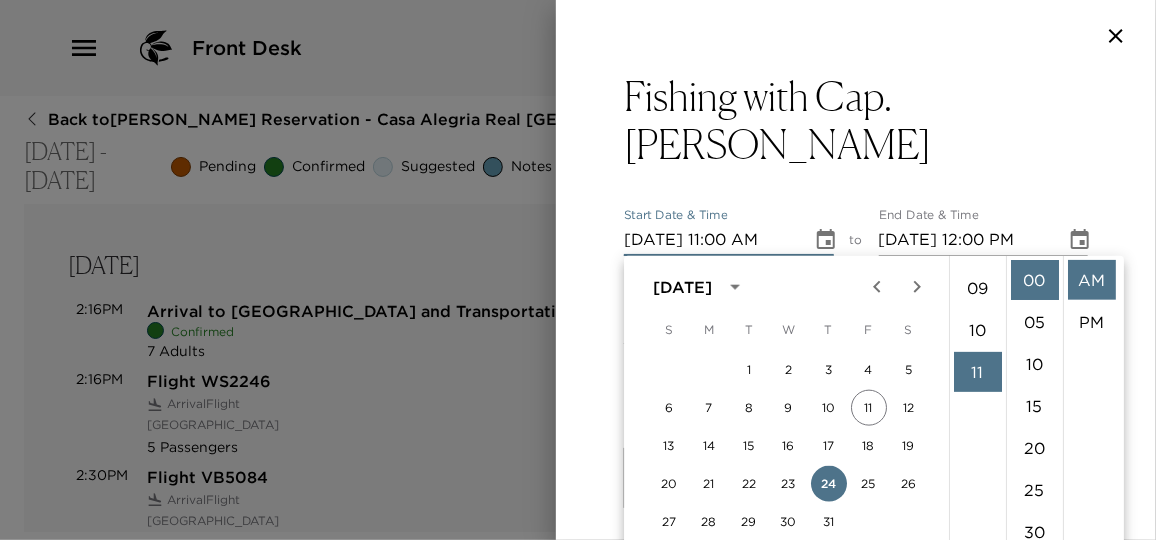 type on "07/24/2025 09:00 AM" 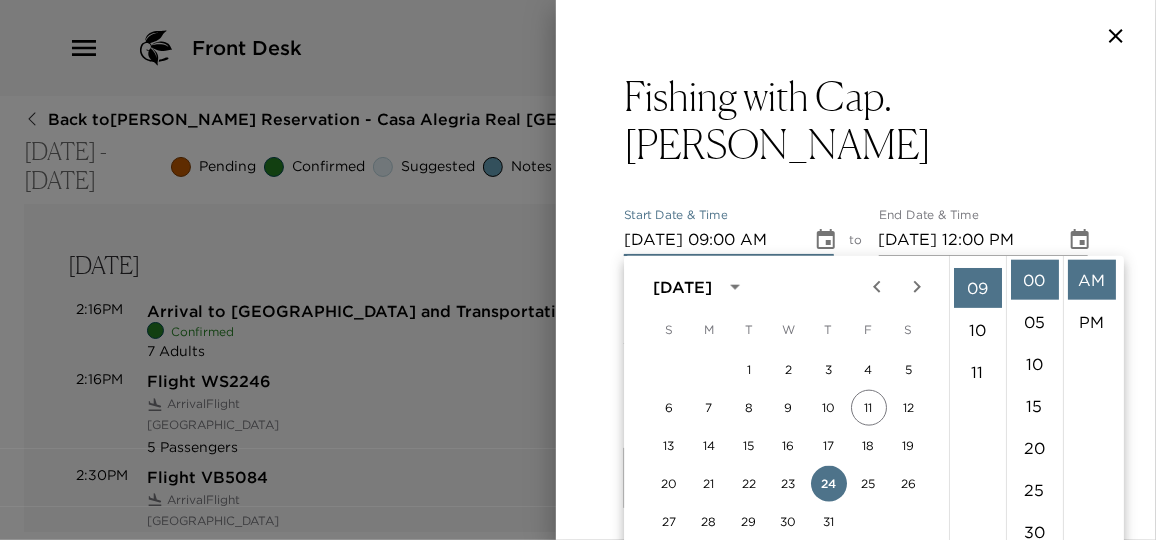 scroll, scrollTop: 378, scrollLeft: 0, axis: vertical 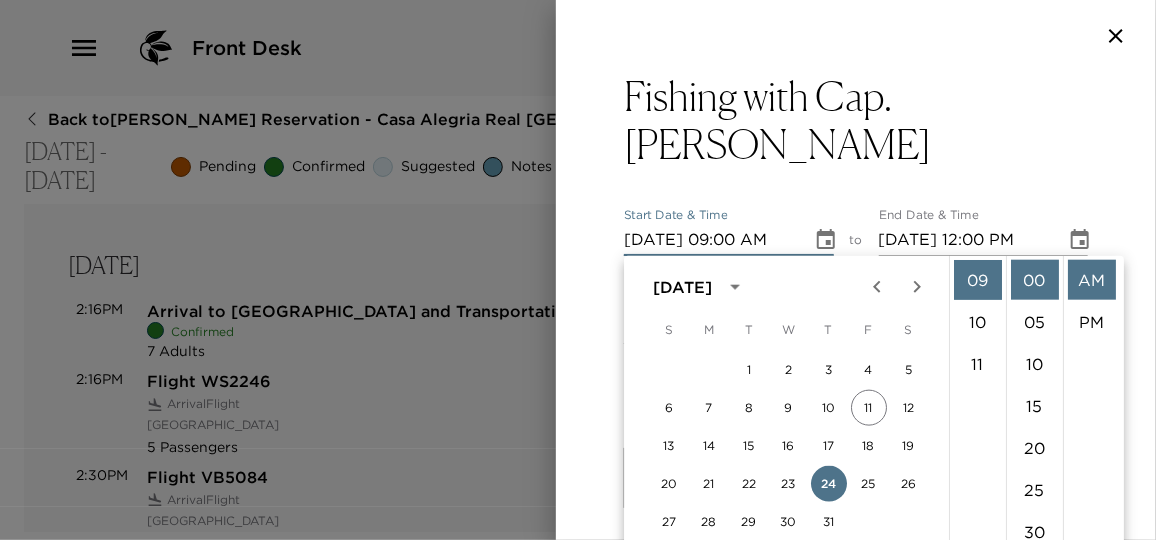 click on "AM" at bounding box center (1092, 280) 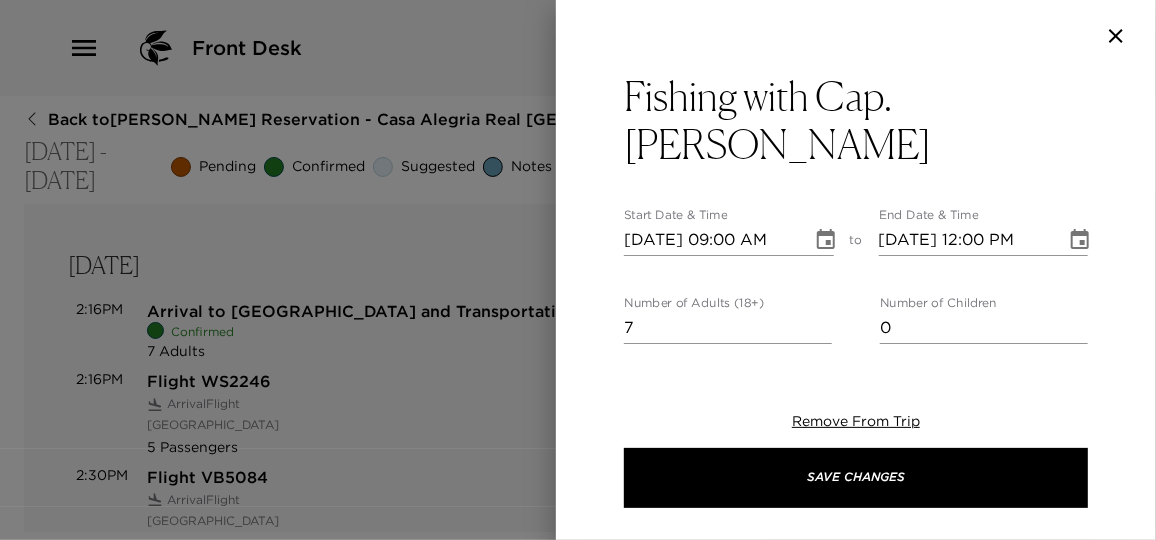 click 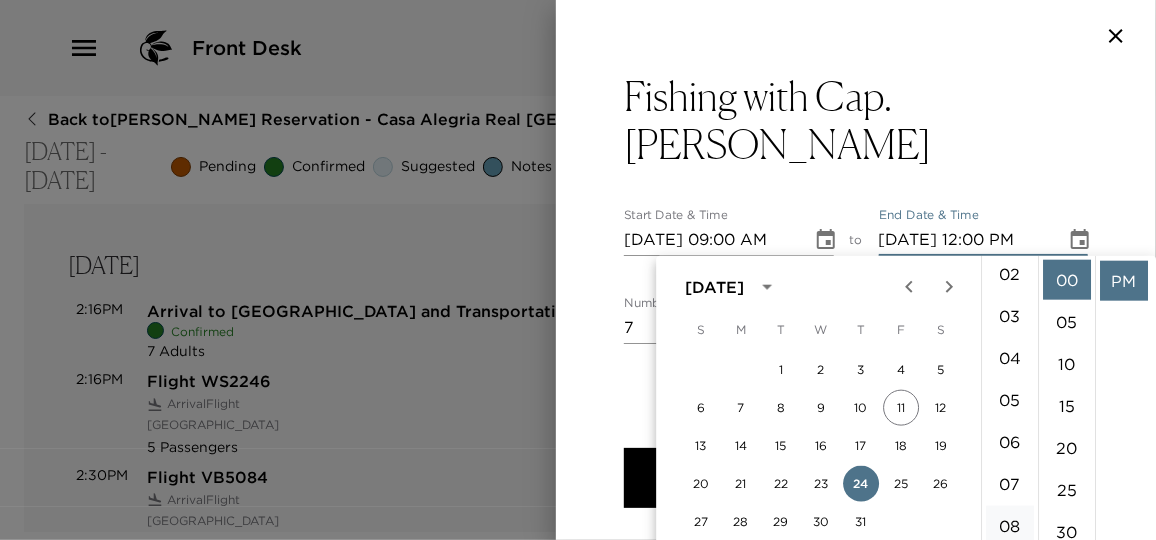 scroll, scrollTop: 0, scrollLeft: 0, axis: both 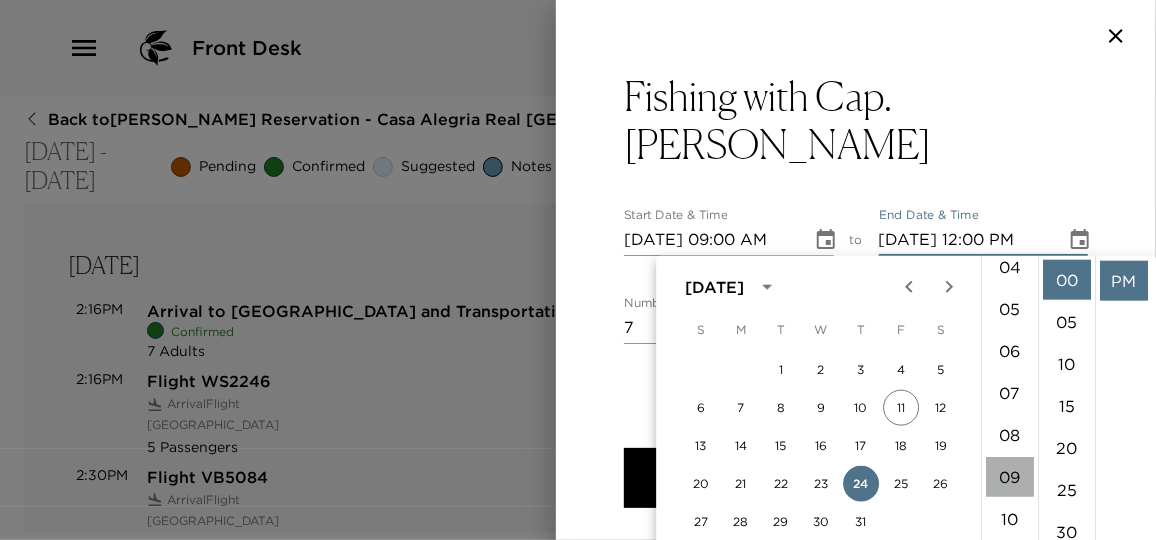 click on "09" at bounding box center [1010, 477] 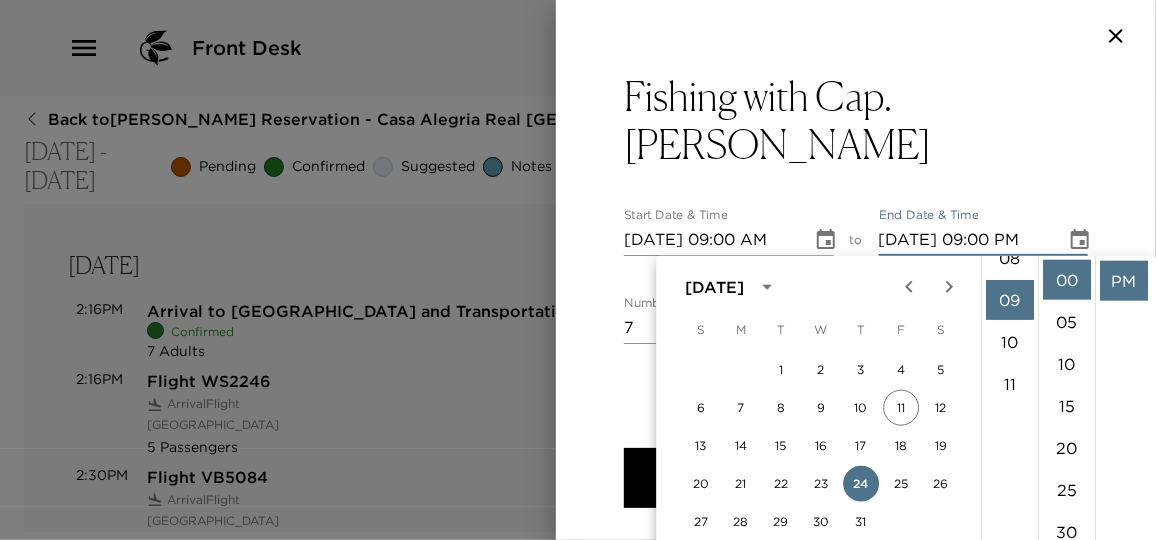 scroll, scrollTop: 378, scrollLeft: 0, axis: vertical 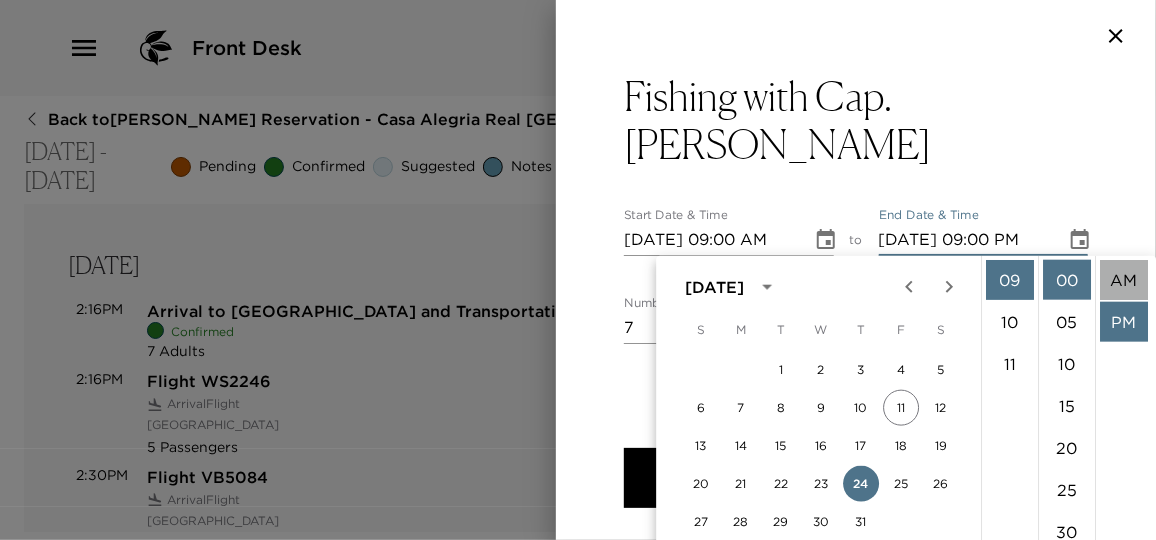 click on "AM" at bounding box center [1124, 280] 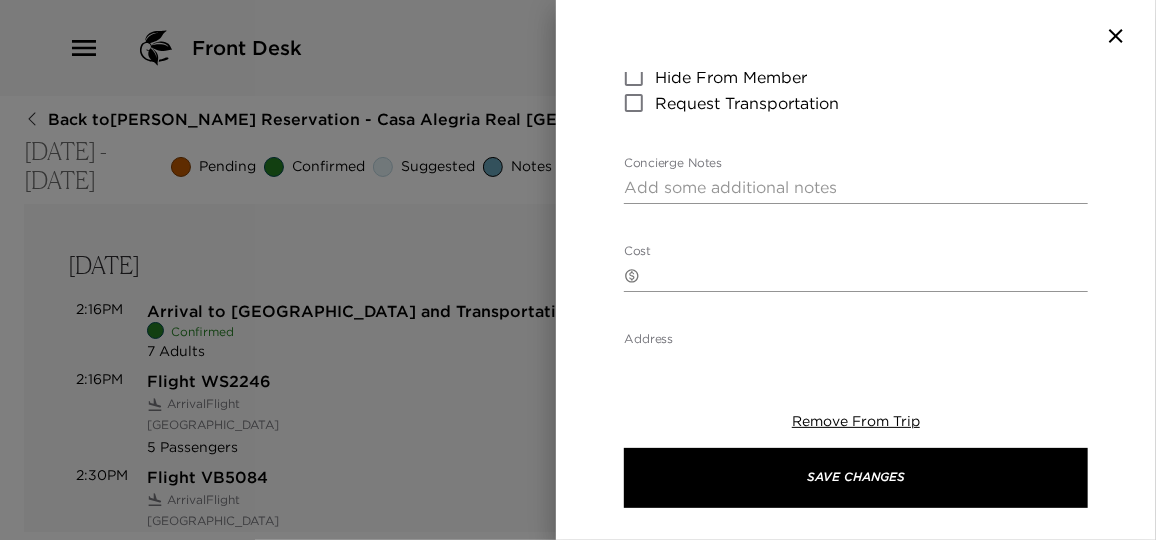 scroll, scrollTop: 364, scrollLeft: 0, axis: vertical 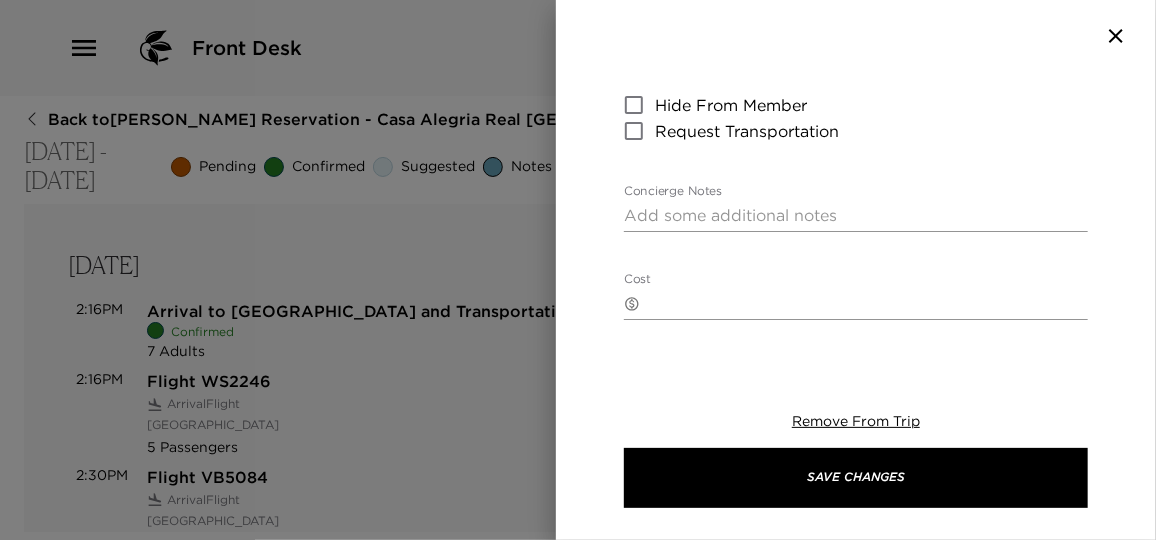 click on "Concierge Notes" at bounding box center [856, 215] 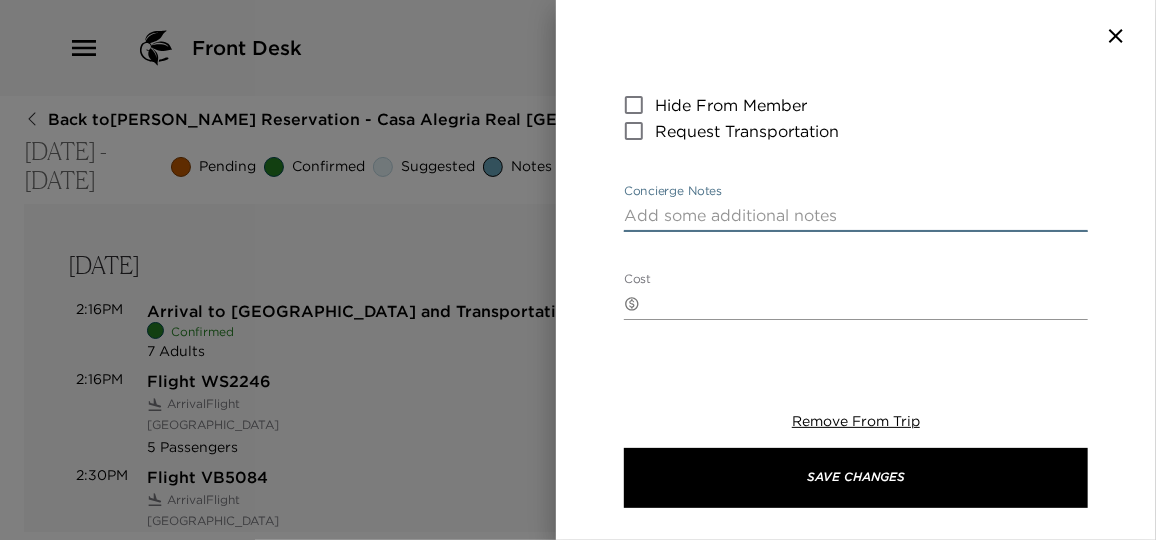 paste on "15,000 MXN (approximately 833 USD" 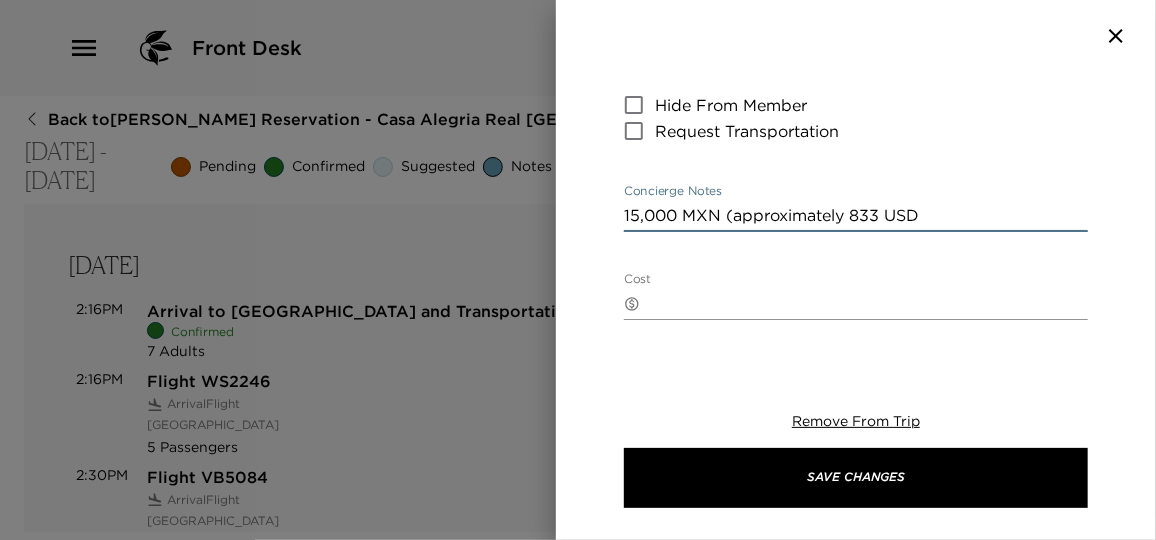 click on "15,000 MXN (approximately 833 USD" at bounding box center (856, 215) 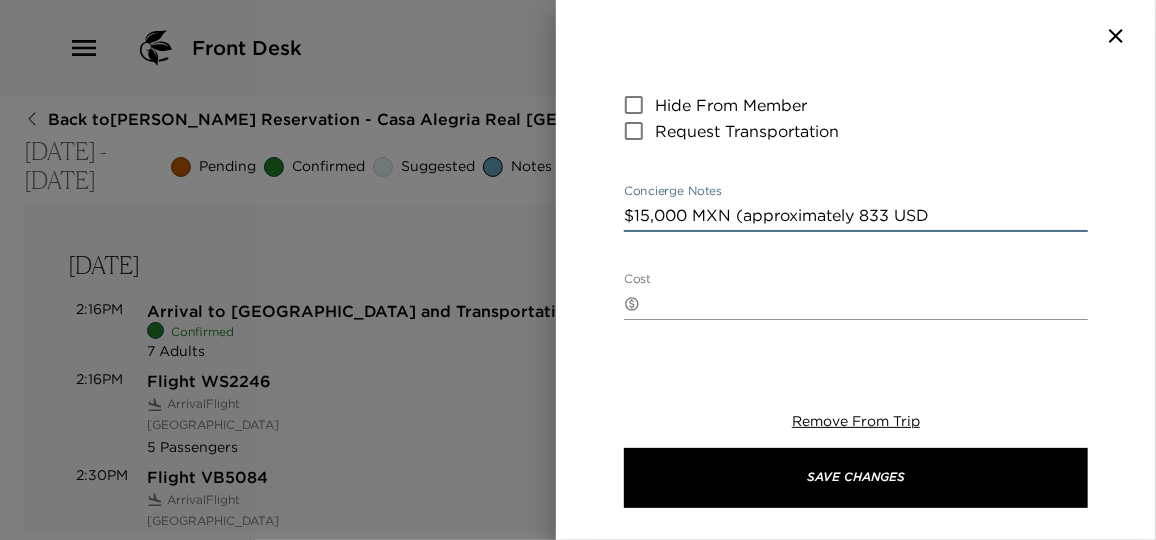 click on "$15,000 MXN (approximately 833 USD" at bounding box center (856, 215) 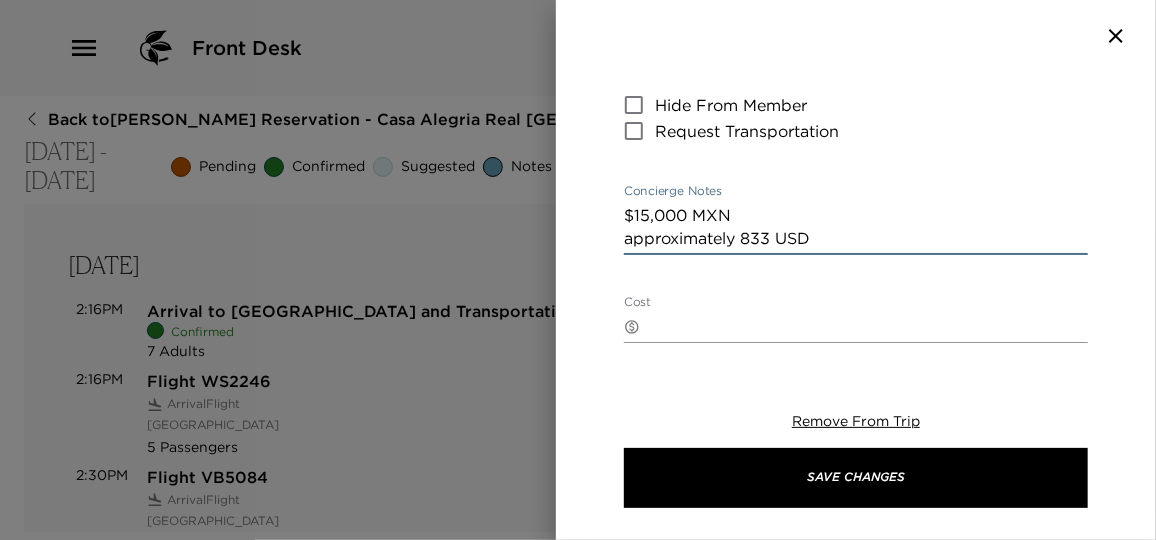 drag, startPoint x: 740, startPoint y: 236, endPoint x: 624, endPoint y: 248, distance: 116.61904 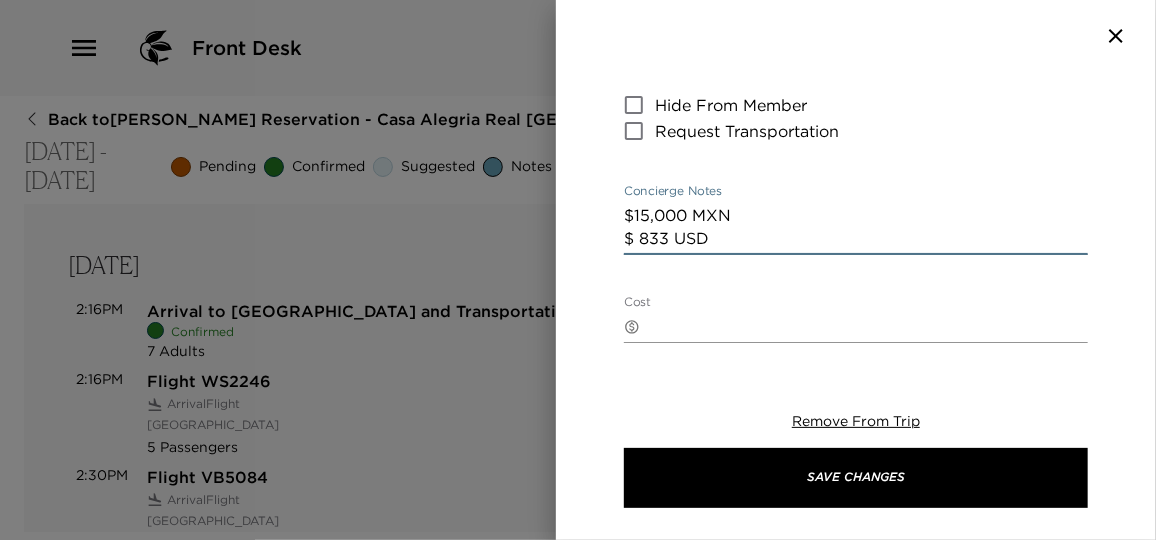 click on "$15,000 MXN
$ 833 USD" at bounding box center [856, 227] 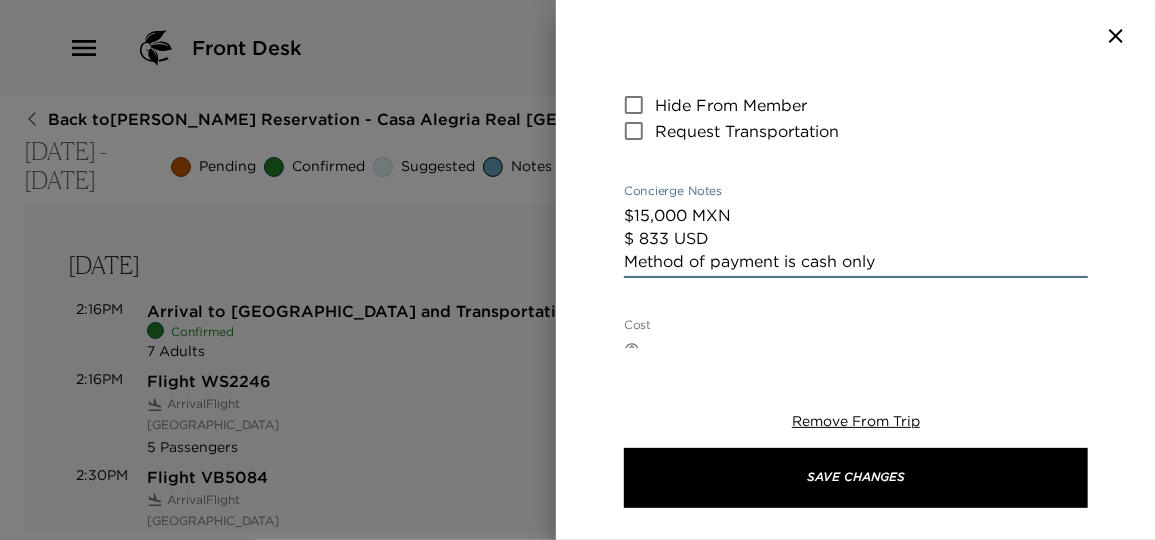 type on "$15,000 MXN
$ 833 USD
Method of payment is cash only." 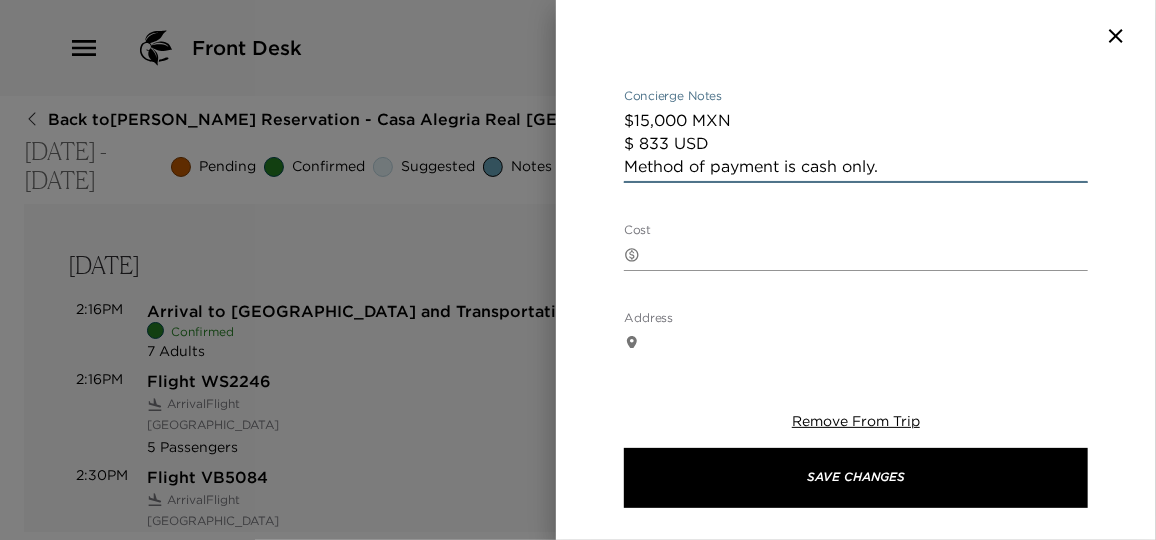 scroll, scrollTop: 366, scrollLeft: 0, axis: vertical 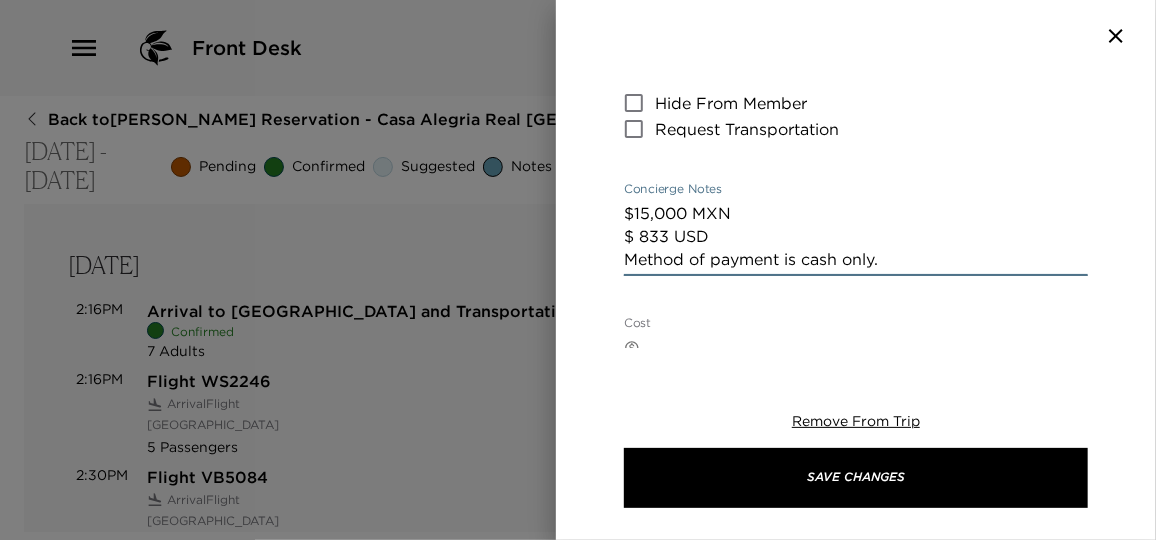 drag, startPoint x: 897, startPoint y: 258, endPoint x: 606, endPoint y: 221, distance: 293.3428 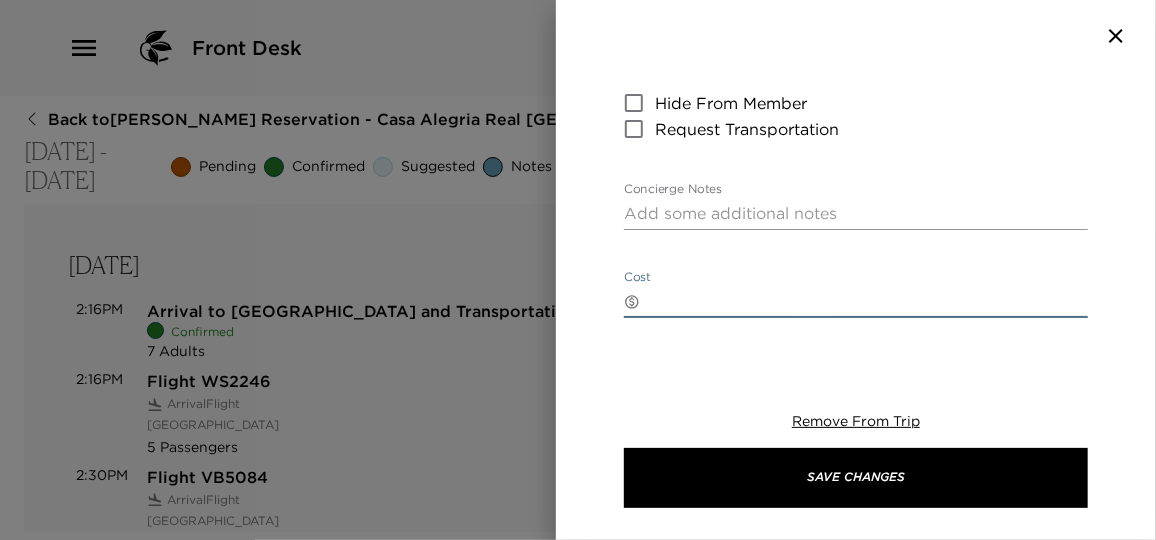 click on "Cost" at bounding box center (868, 301) 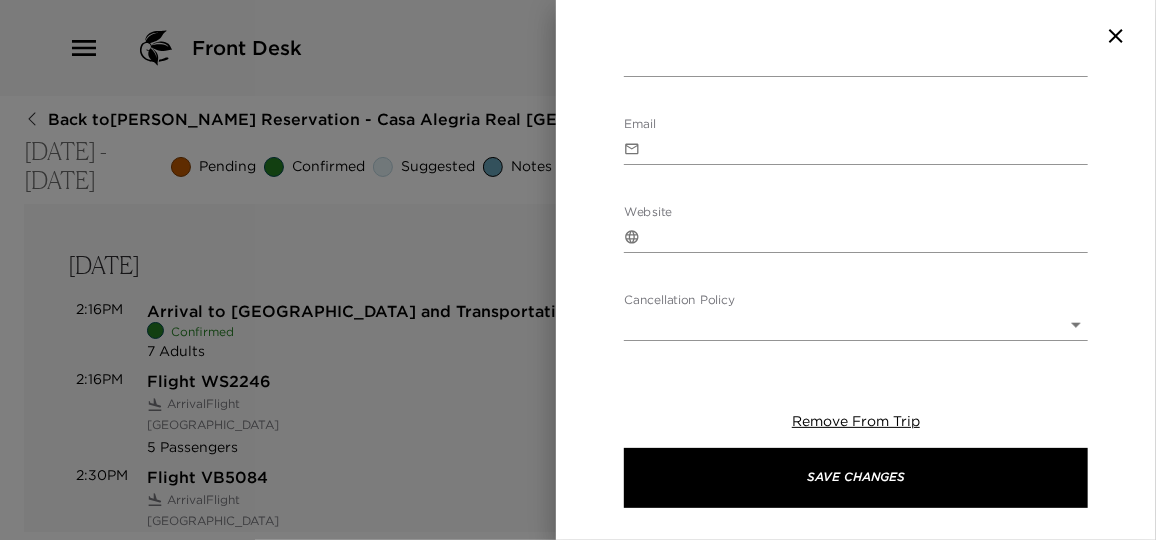 scroll, scrollTop: 920, scrollLeft: 0, axis: vertical 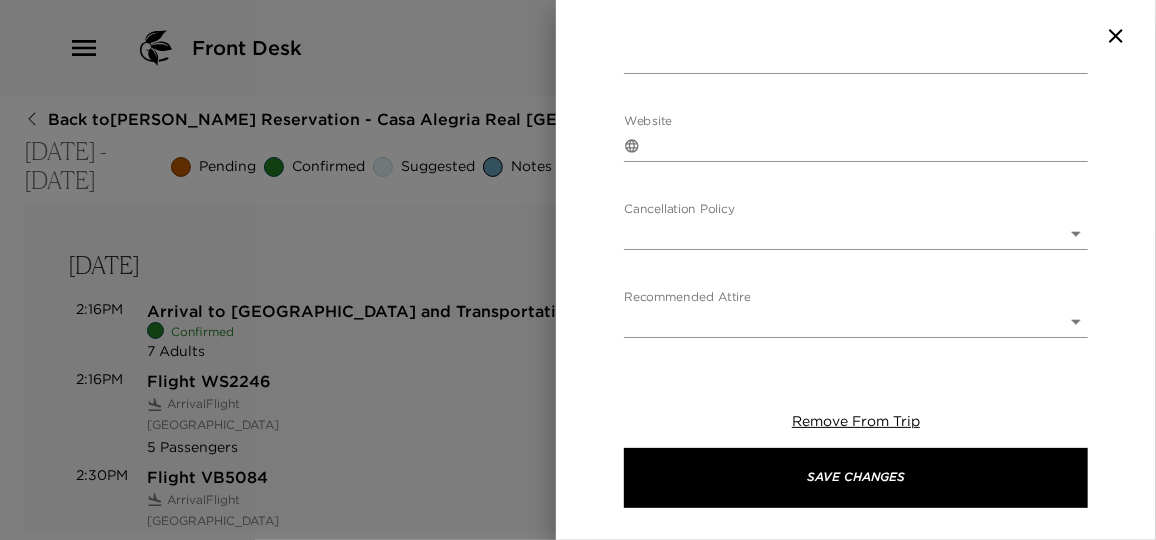 type on "$15,000 MXN
$ 833 USD
Method of payment is cash only." 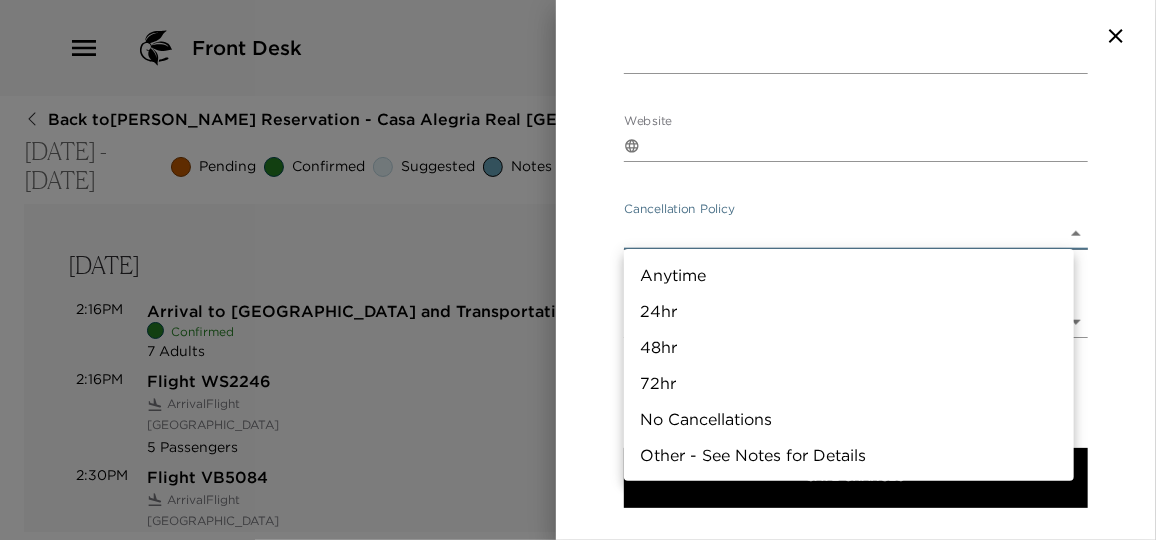 click on "48hr" at bounding box center [849, 347] 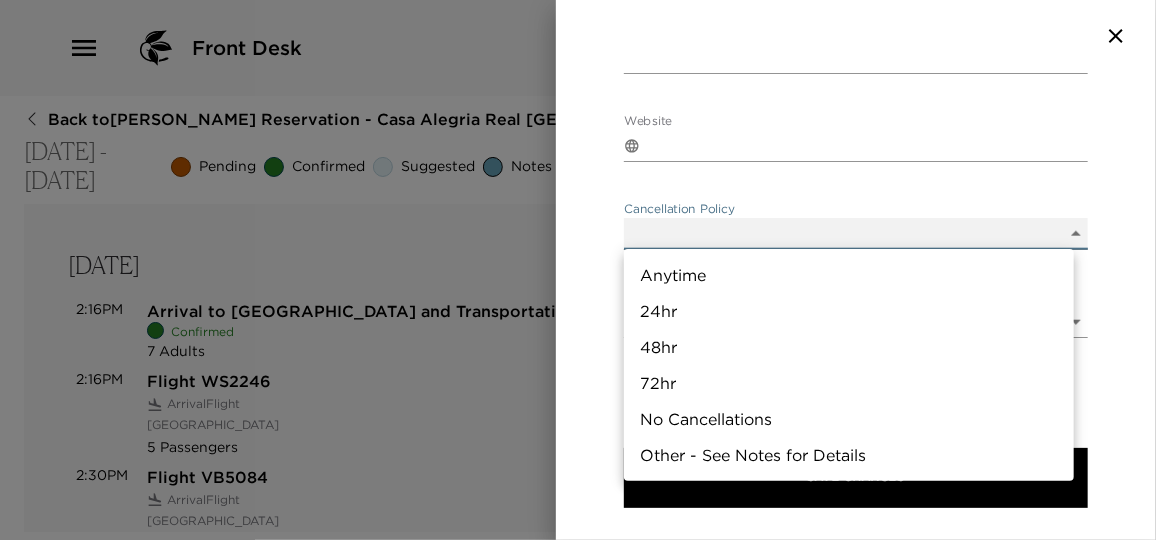 type on "48hr" 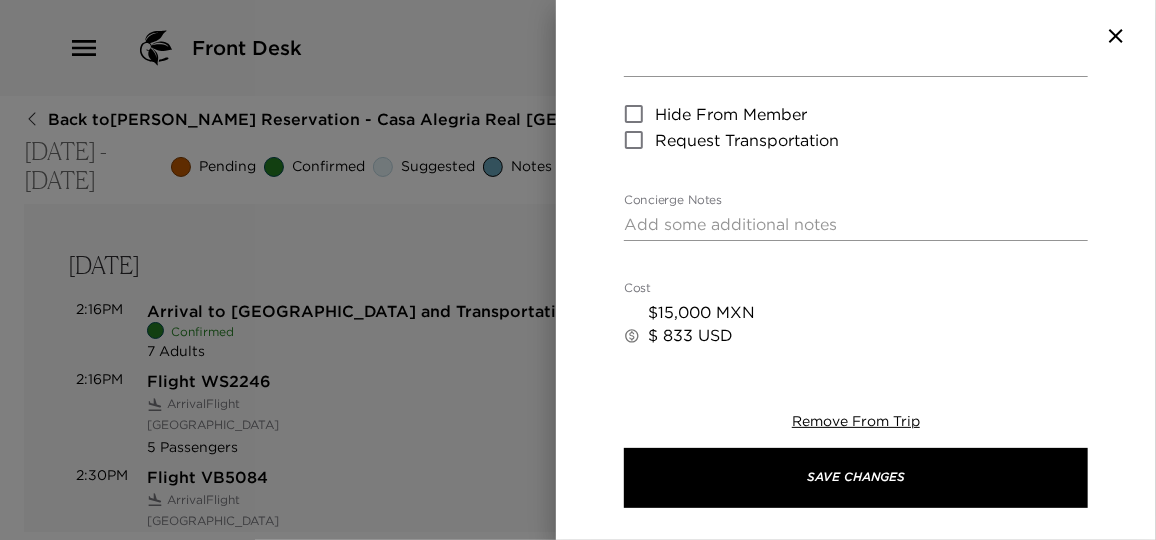 scroll, scrollTop: 466, scrollLeft: 0, axis: vertical 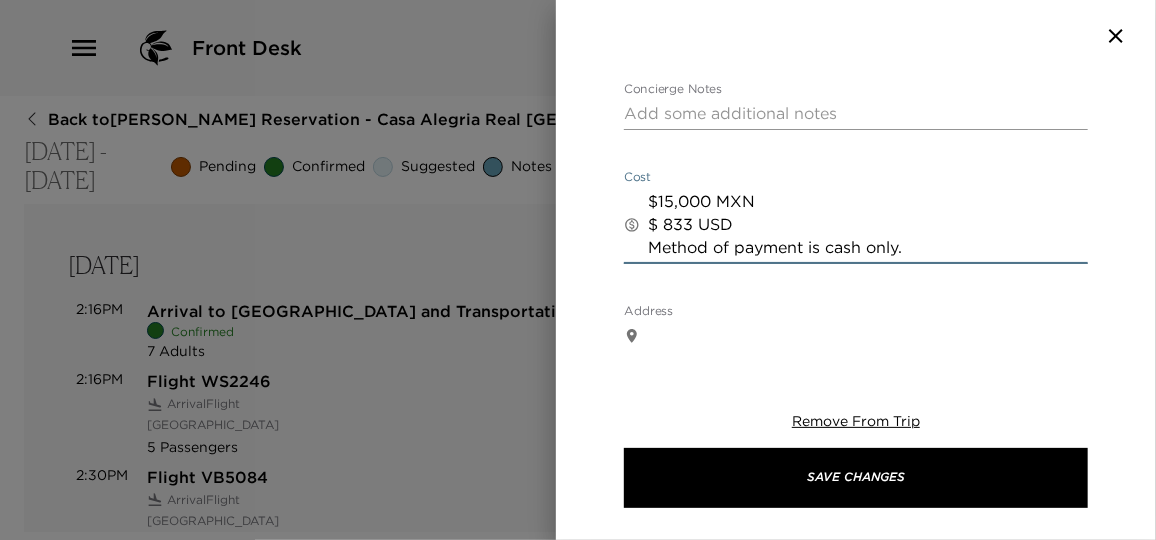 click on "$15,000 MXN
$ 833 USD
Method of payment is cash only." at bounding box center (868, 224) 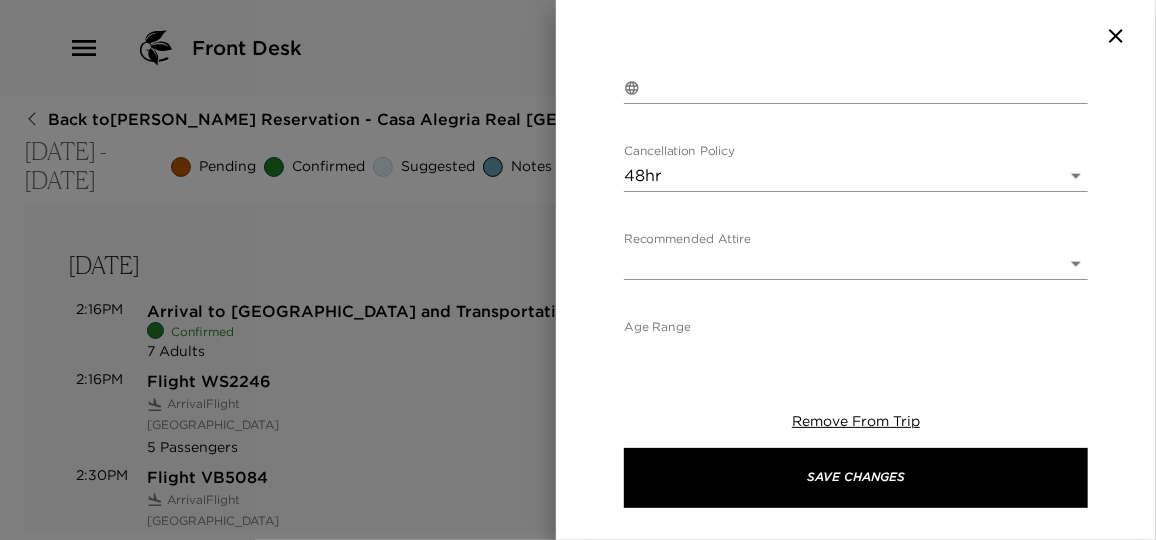 scroll, scrollTop: 1066, scrollLeft: 0, axis: vertical 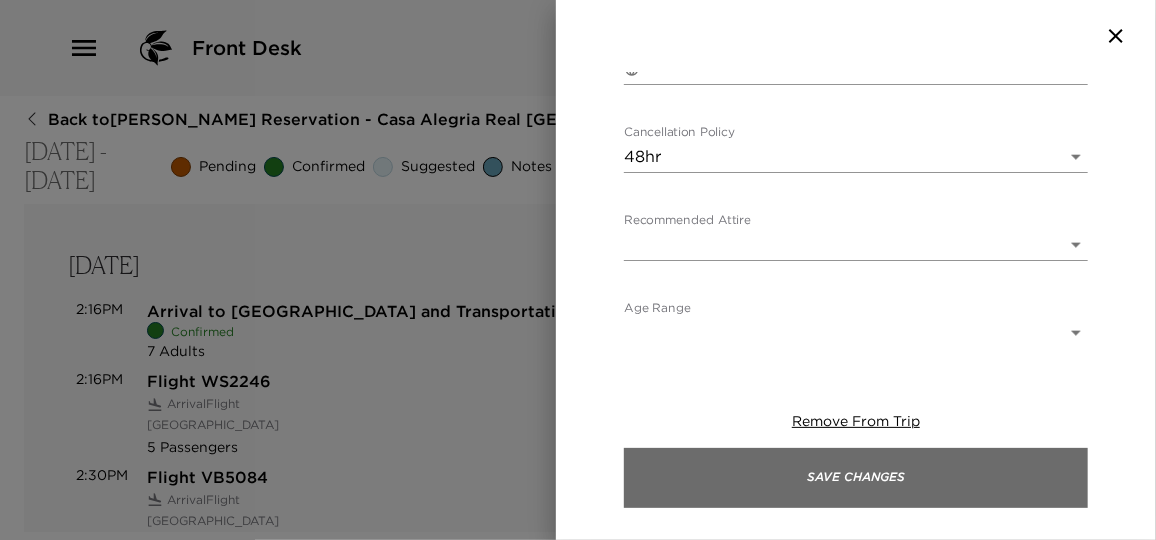 type on "$15,000 MXN
$ 833 USD
Method of payment is cash only.
Cancelation policies are 48 hrs in order to avoid a full penalty fee." 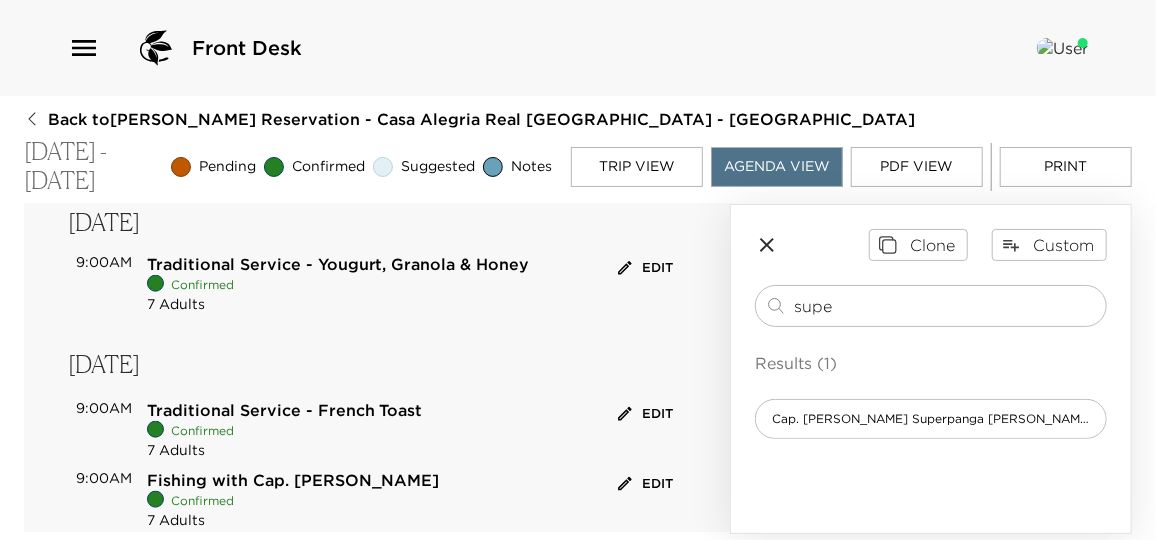 scroll, scrollTop: 999, scrollLeft: 0, axis: vertical 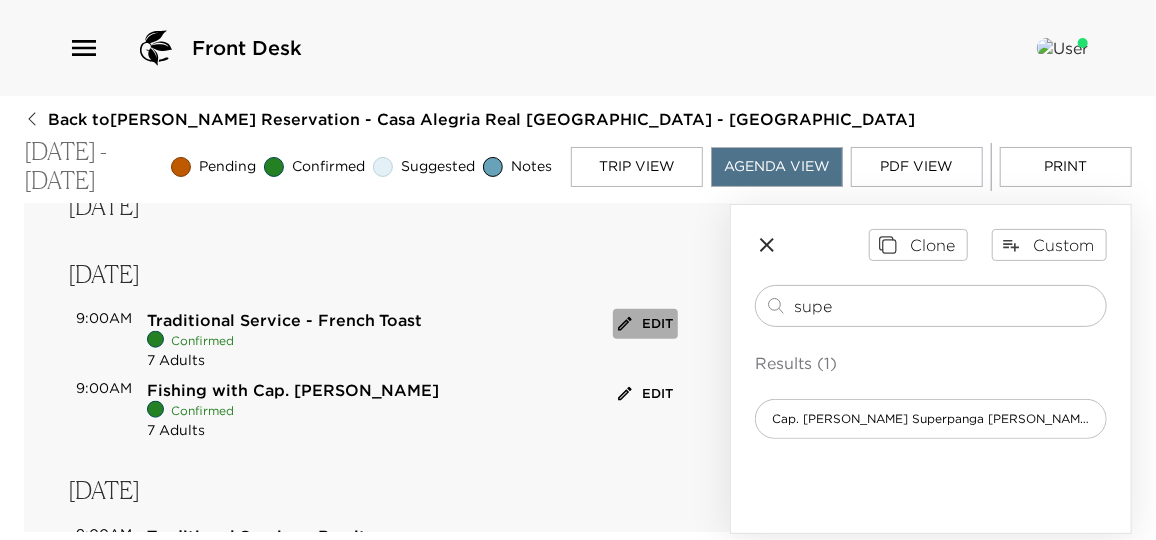 click on "Edit" at bounding box center (645, 324) 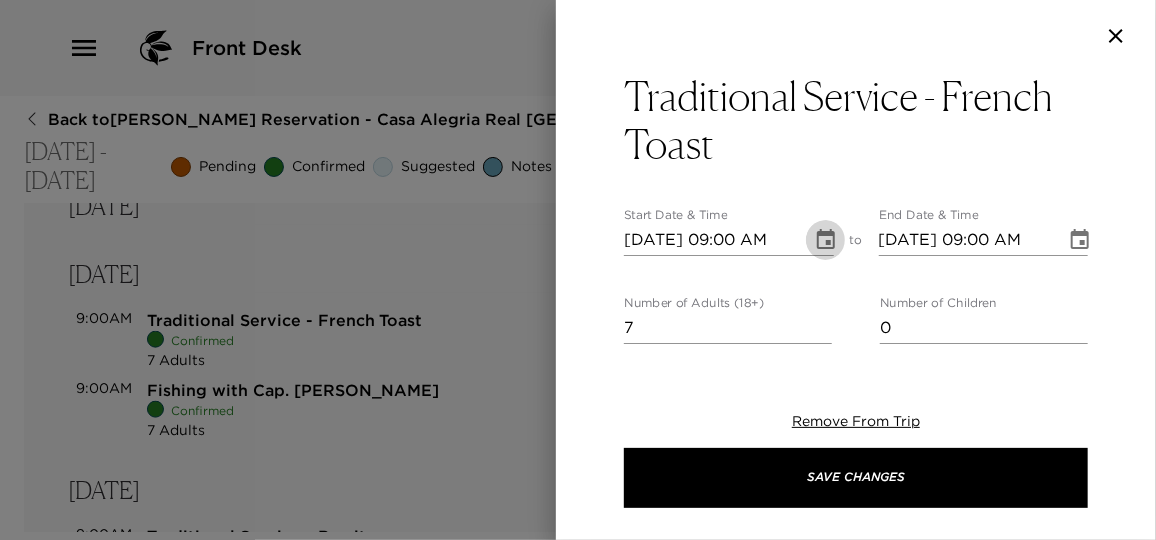 click 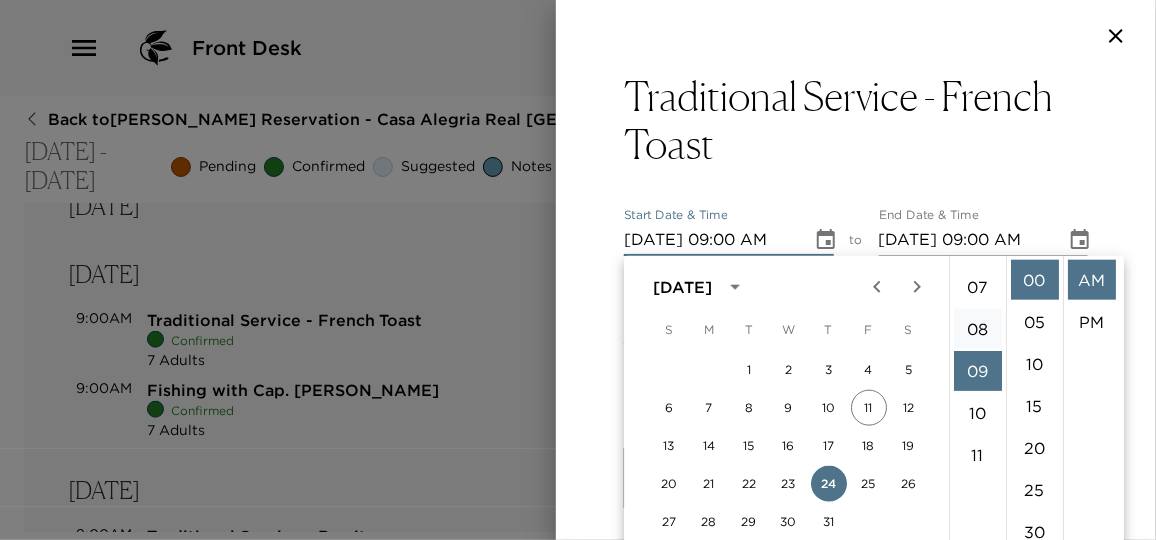 click on "08" at bounding box center (978, 329) 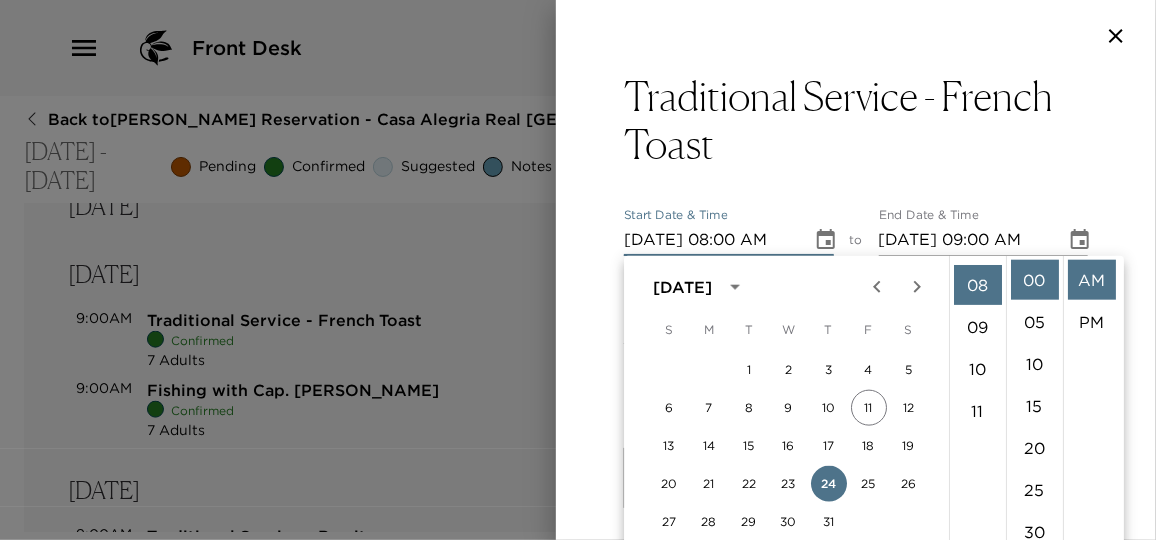 scroll, scrollTop: 335, scrollLeft: 0, axis: vertical 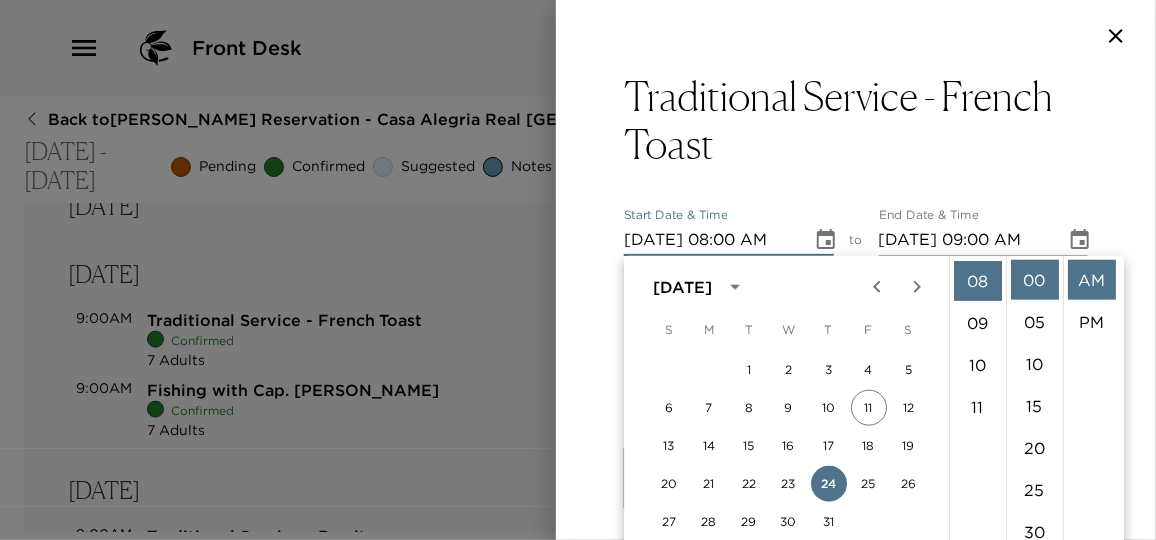 click on "AM" at bounding box center (1092, 280) 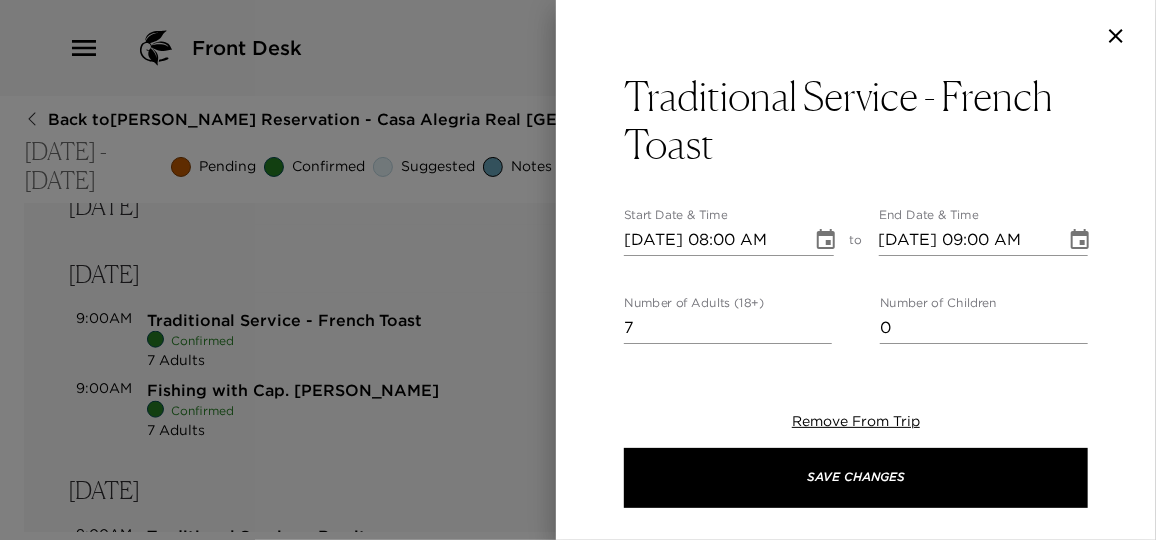 click 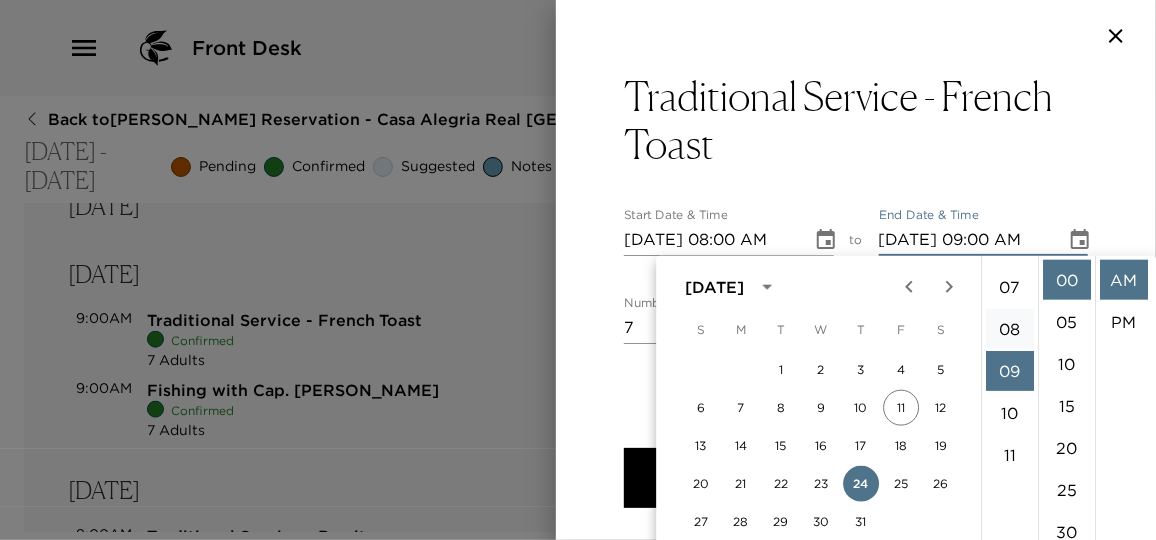 click on "08" at bounding box center (1010, 329) 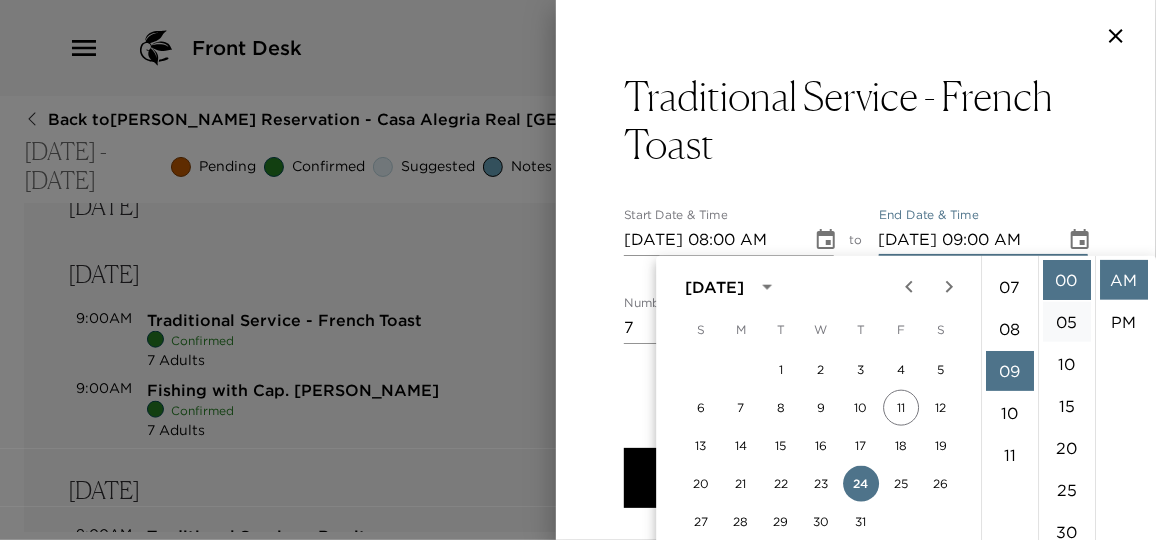 type on "07/24/2025 08:00 AM" 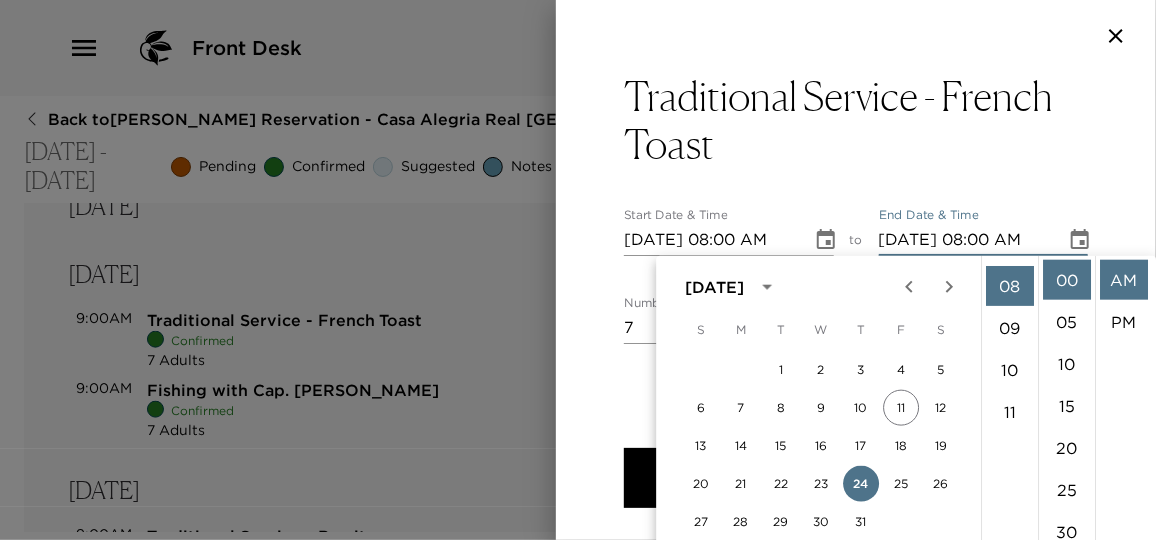 scroll, scrollTop: 335, scrollLeft: 0, axis: vertical 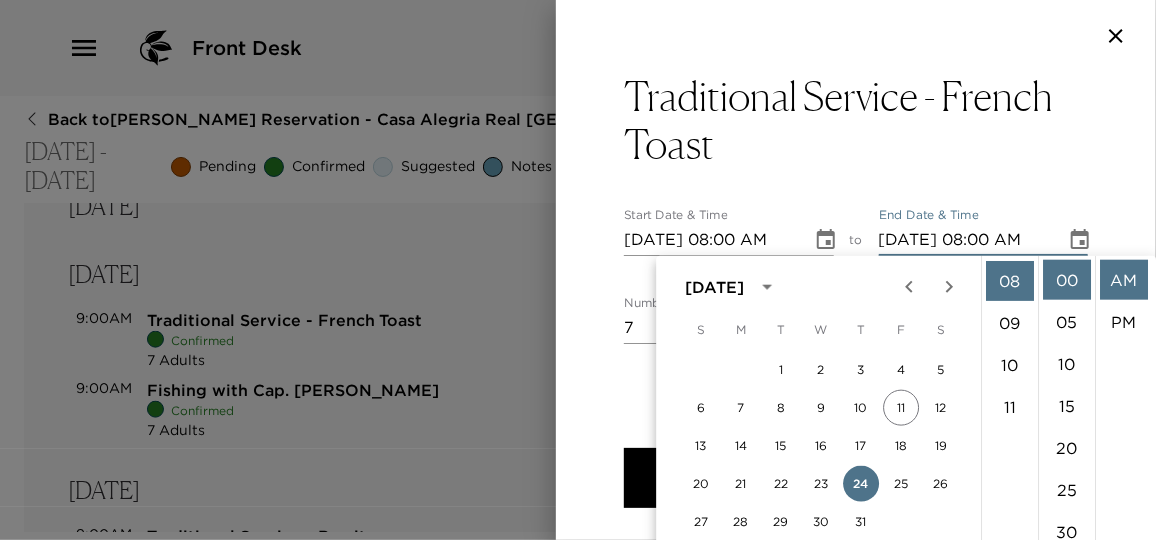 click on "AM" at bounding box center (1124, 280) 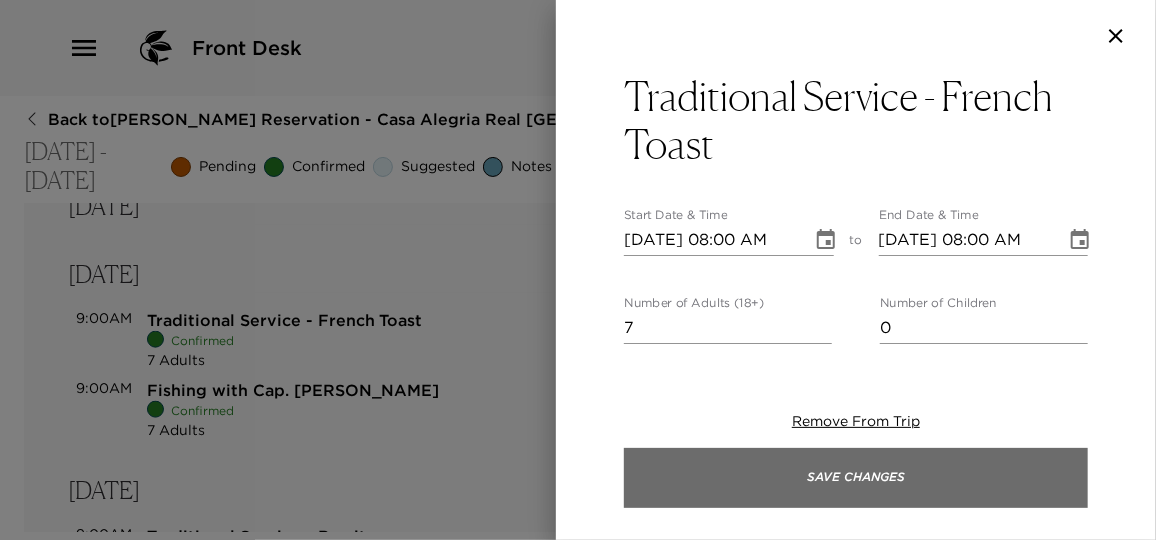 drag, startPoint x: 904, startPoint y: 485, endPoint x: 908, endPoint y: 459, distance: 26.305893 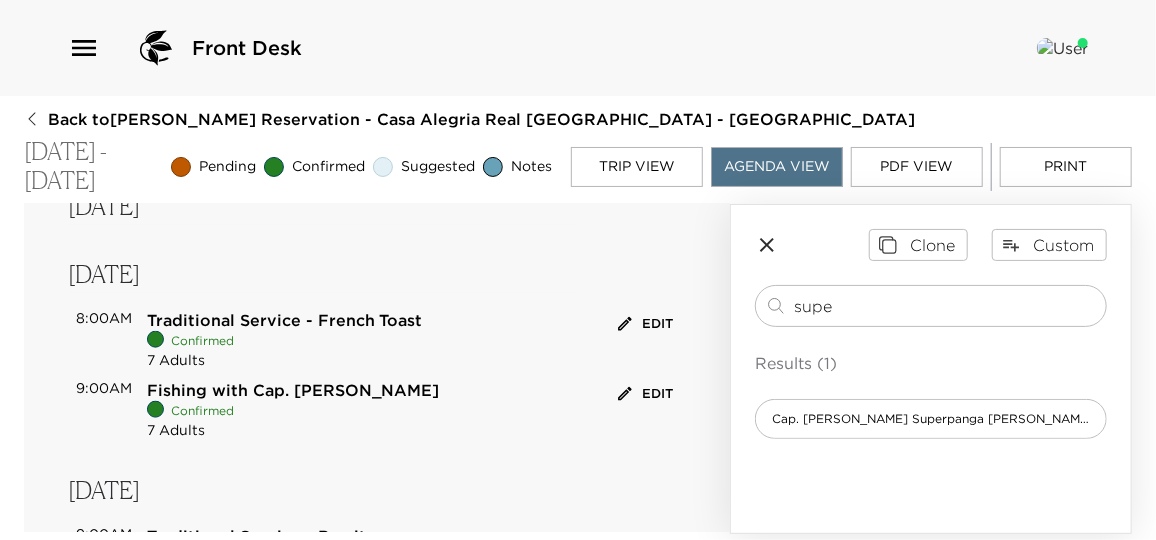 drag, startPoint x: 881, startPoint y: 306, endPoint x: 607, endPoint y: 307, distance: 274.00183 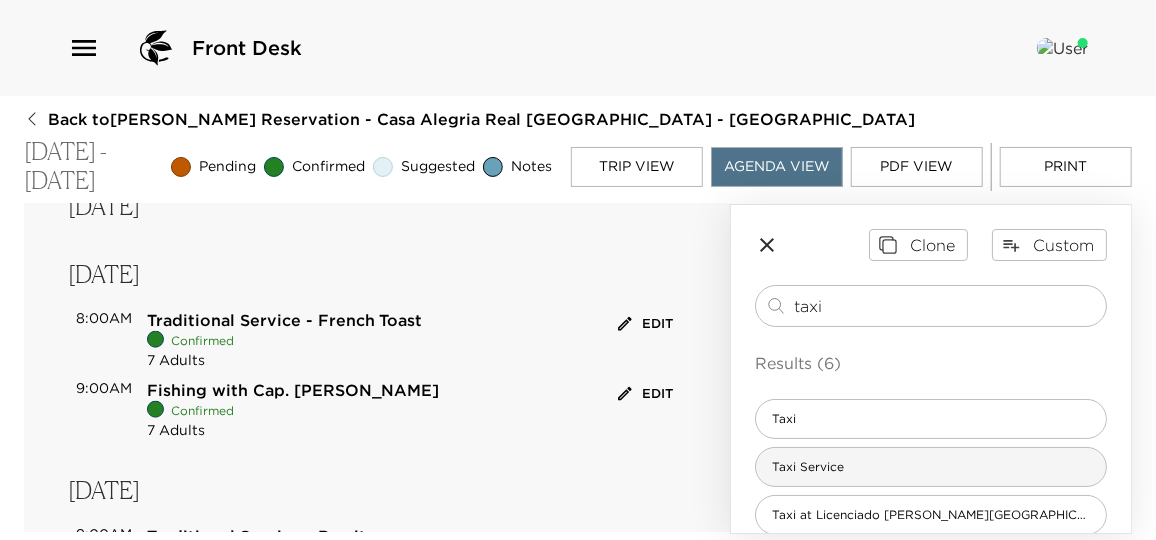 type on "taxi" 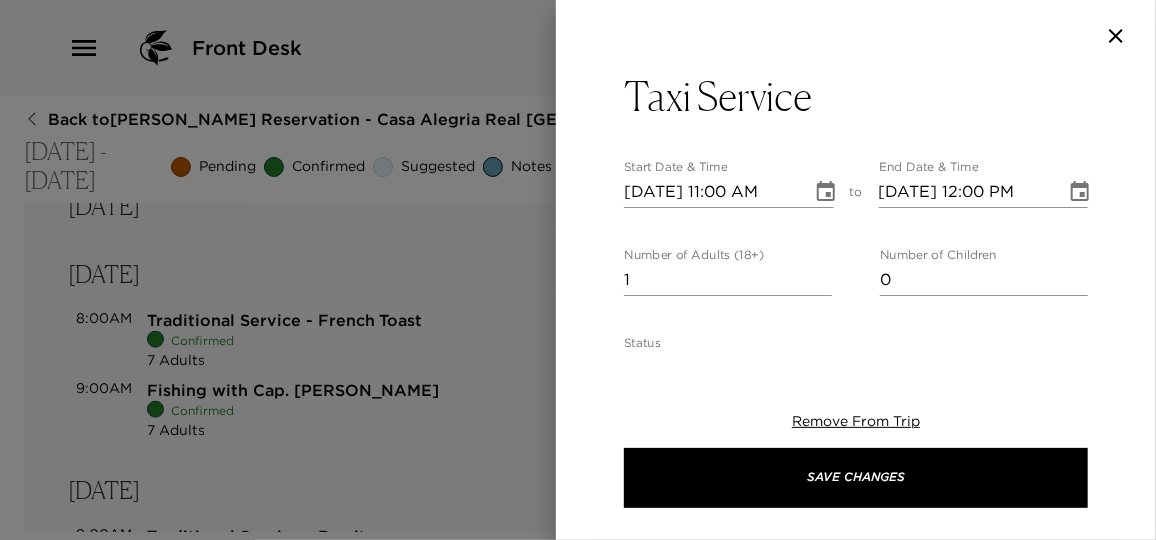type on "Your taxi driver will be waiting for you outside of your house to take you to ______.
This departure time should allow adequate time to make your _____  reservation. If you need to make any changes to the pick up time please let me know at least 30 minutes before the arrival of the driver.
Payment method: Cash only.
Helpful hint: I suggest you pay in pesos. They take dollars but if you pay with dollars, the exchange rate will be $1.00 USD = $16.00 MX pesos approx." 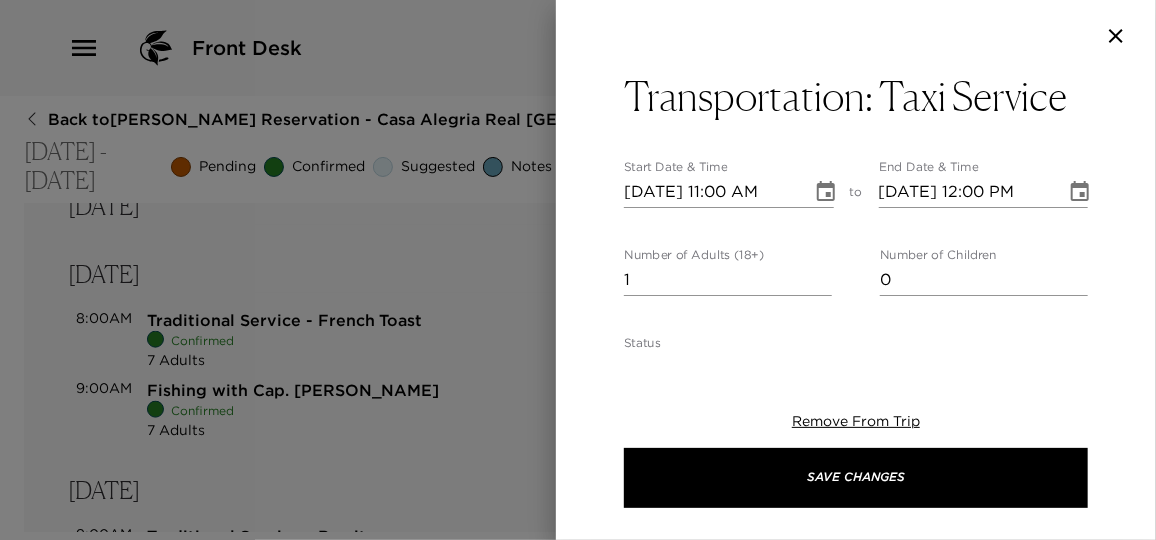 drag, startPoint x: 658, startPoint y: 281, endPoint x: 609, endPoint y: 287, distance: 49.365982 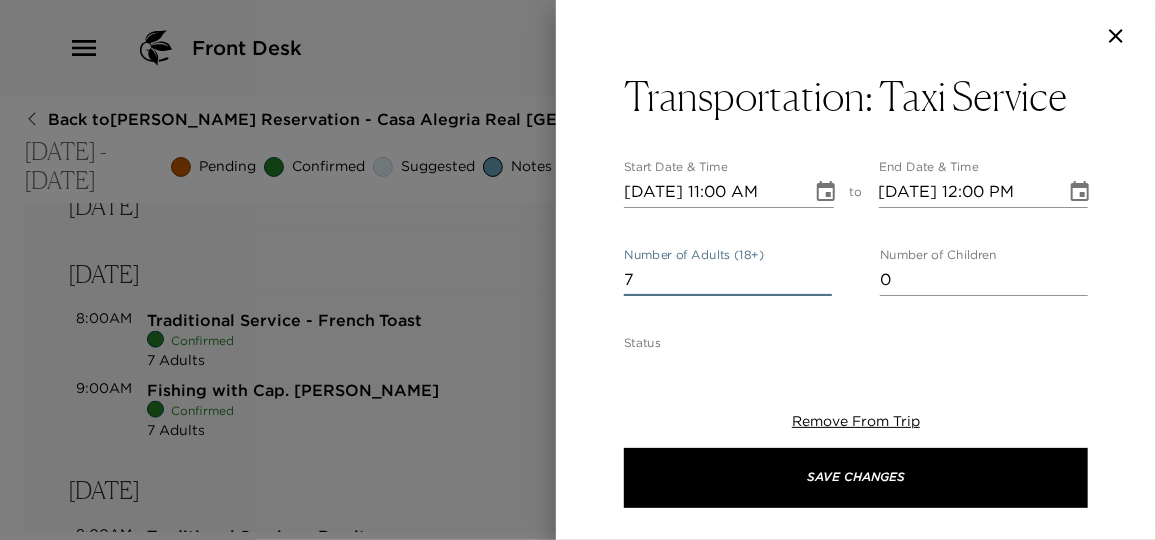 type on "7" 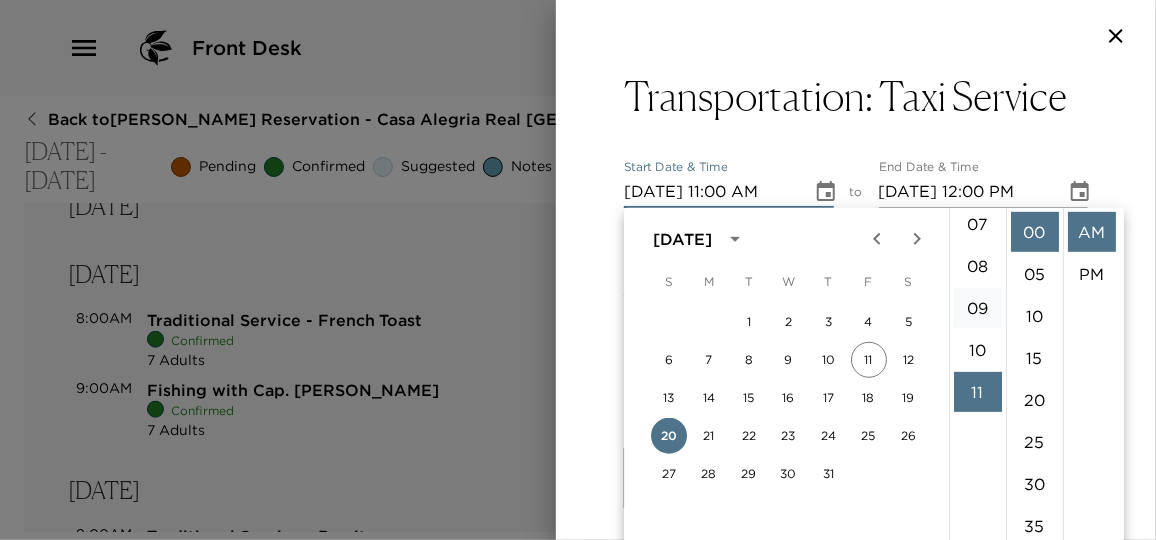 scroll, scrollTop: 189, scrollLeft: 0, axis: vertical 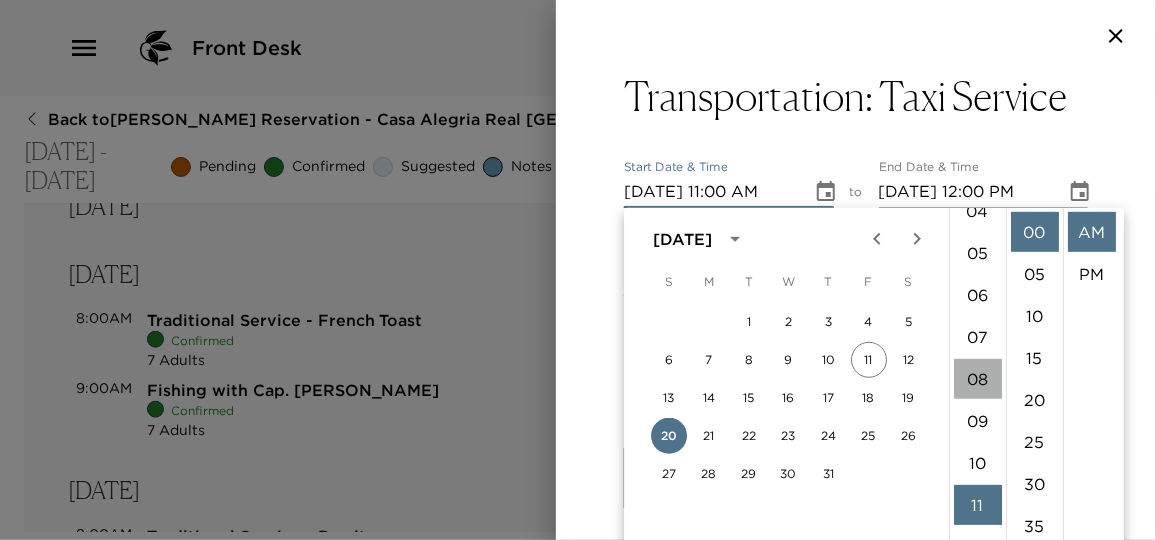 click on "08" at bounding box center (978, 379) 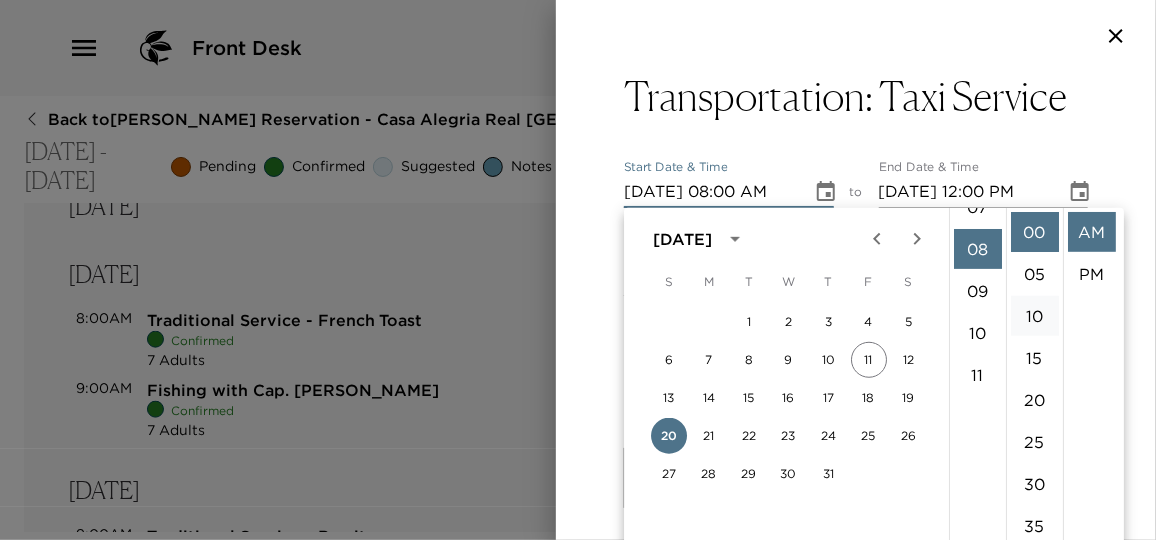 scroll, scrollTop: 335, scrollLeft: 0, axis: vertical 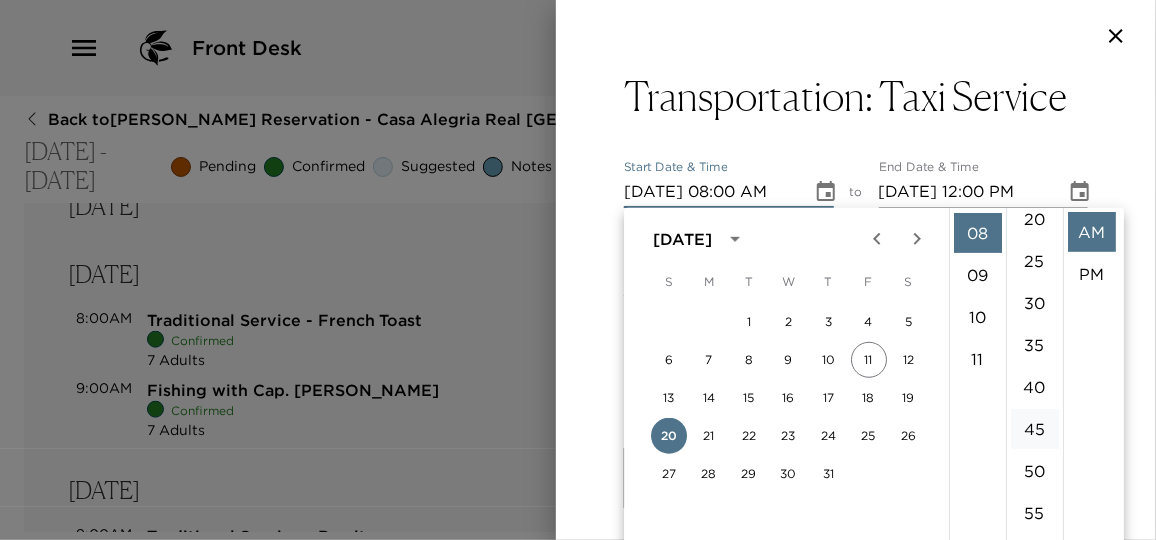 click on "45" at bounding box center [1035, 429] 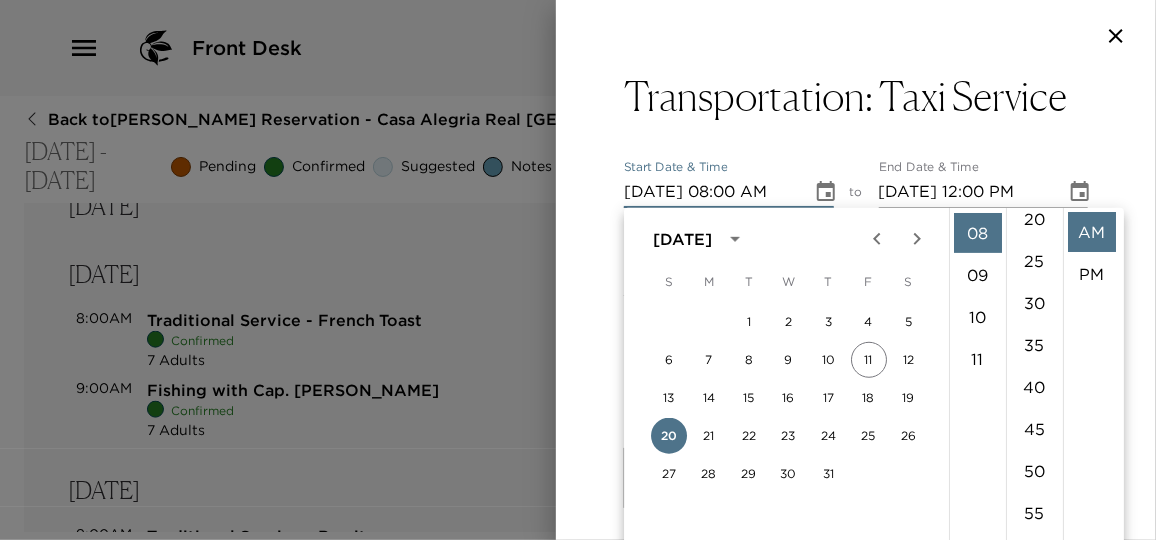 type on "07/20/2025 08:45 AM" 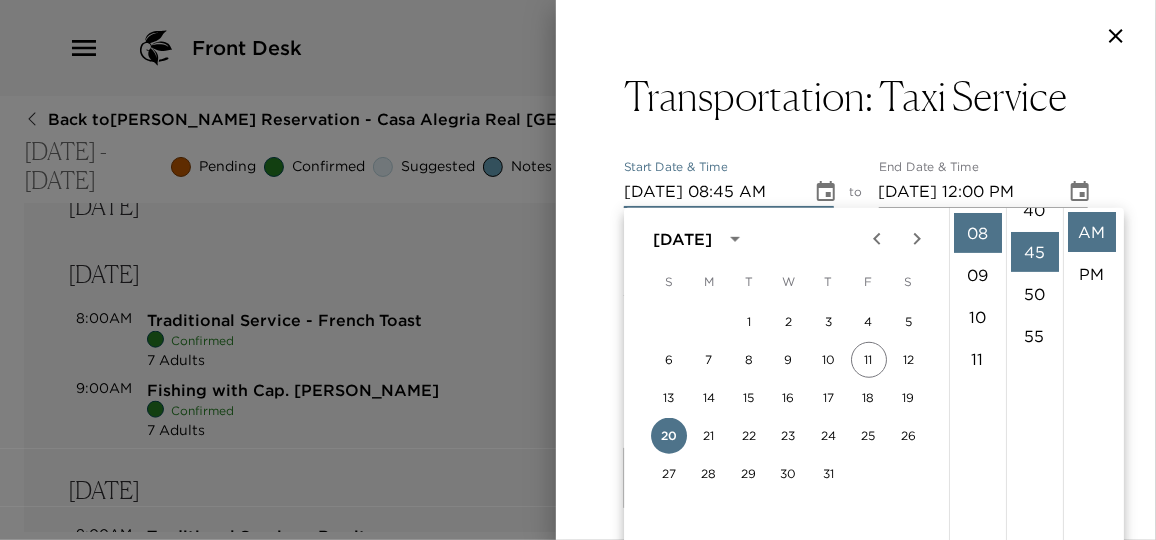 scroll, scrollTop: 378, scrollLeft: 0, axis: vertical 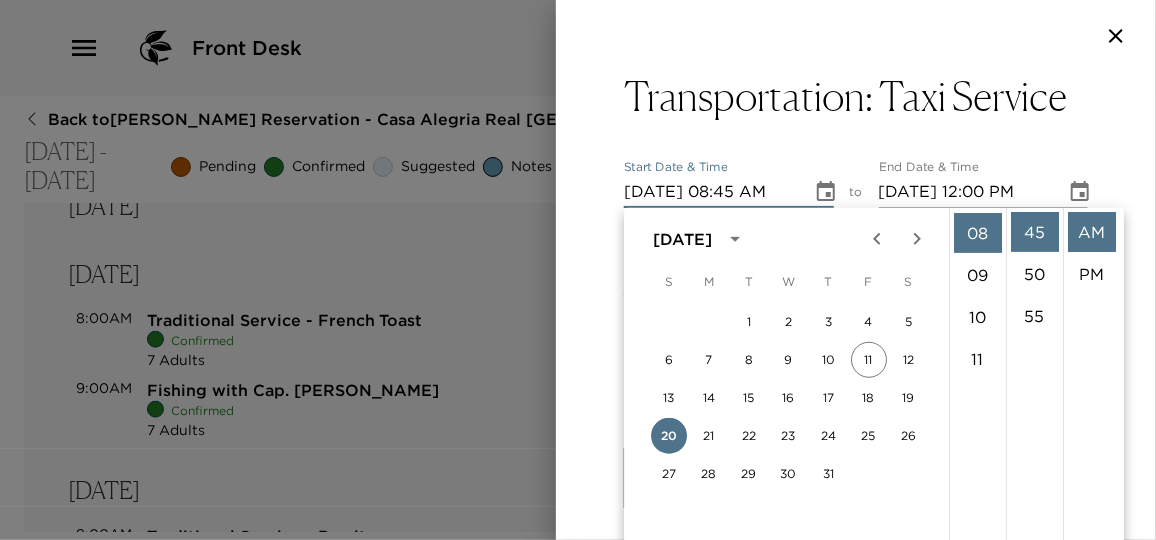 click on "AM" at bounding box center (1092, 232) 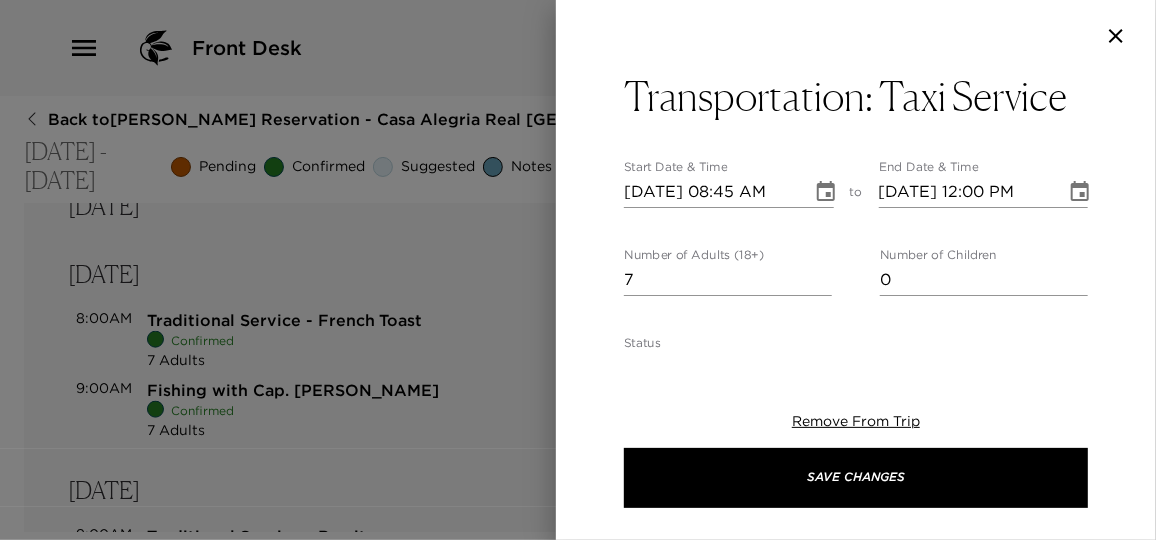click 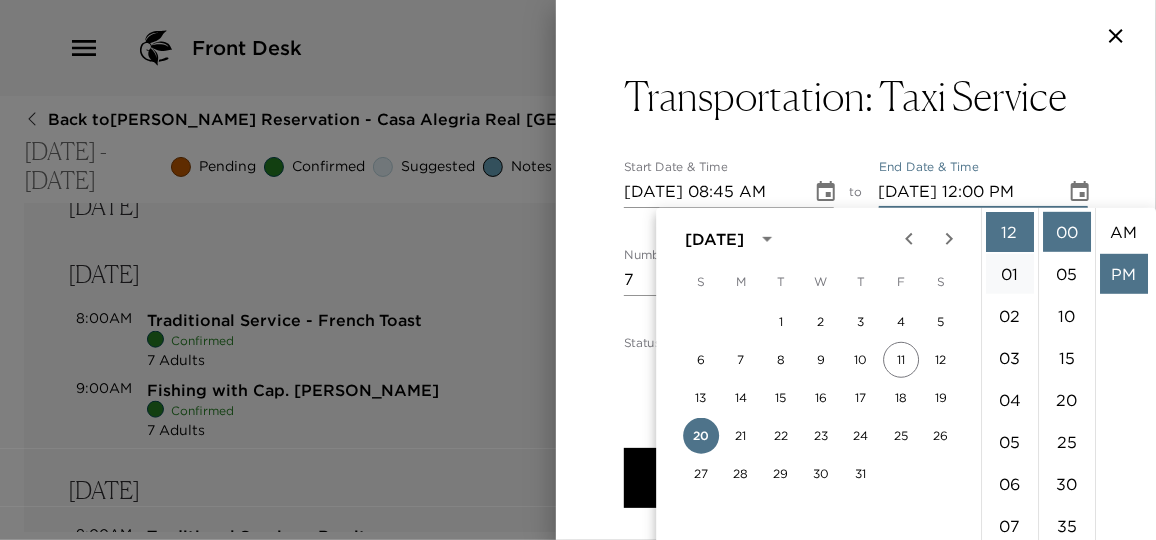 scroll, scrollTop: 41, scrollLeft: 0, axis: vertical 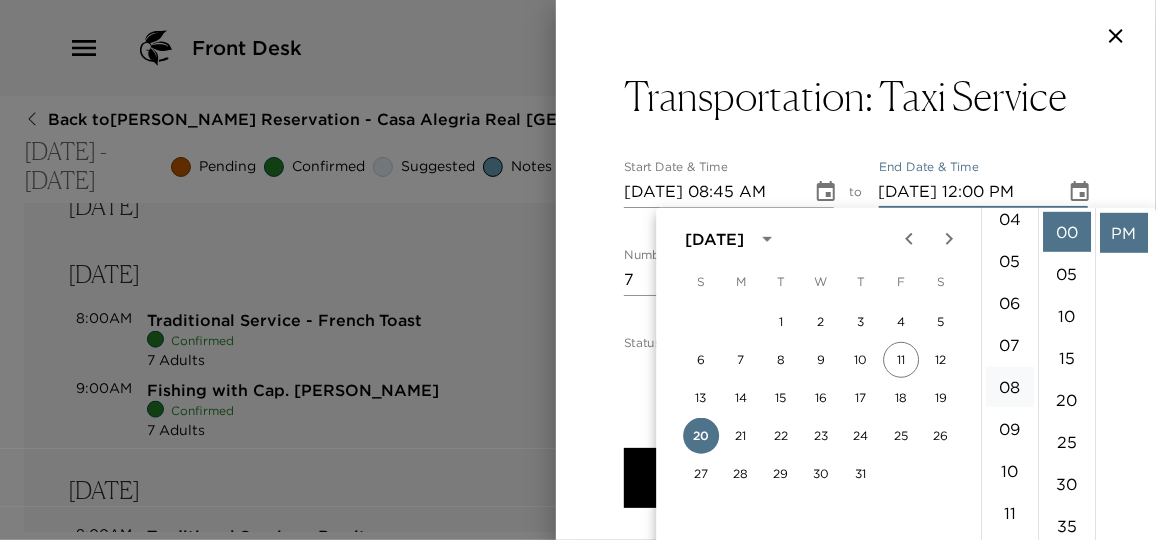 click on "08" at bounding box center [1010, 387] 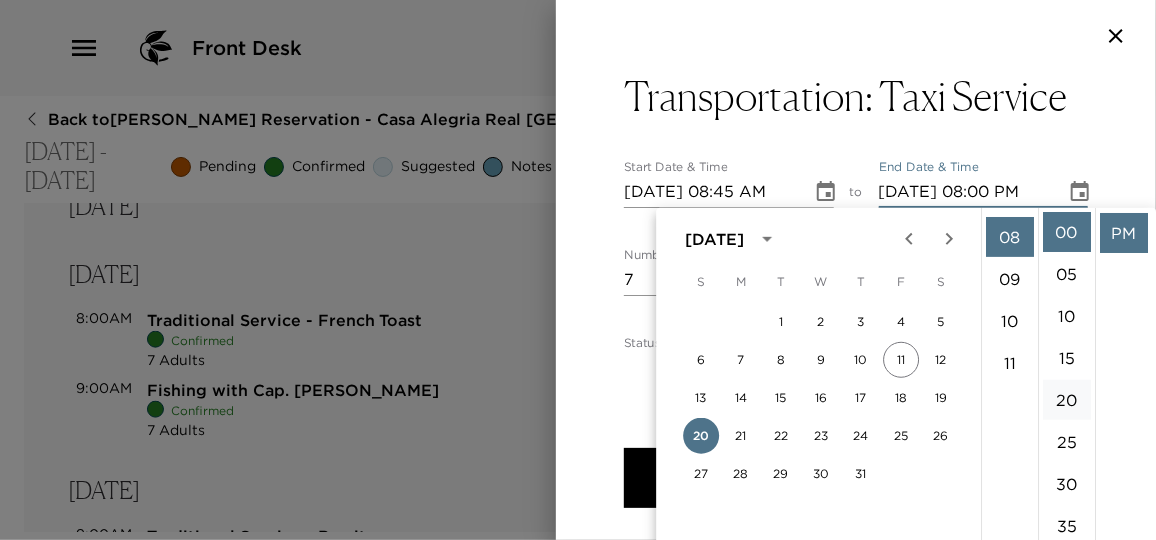 scroll, scrollTop: 335, scrollLeft: 0, axis: vertical 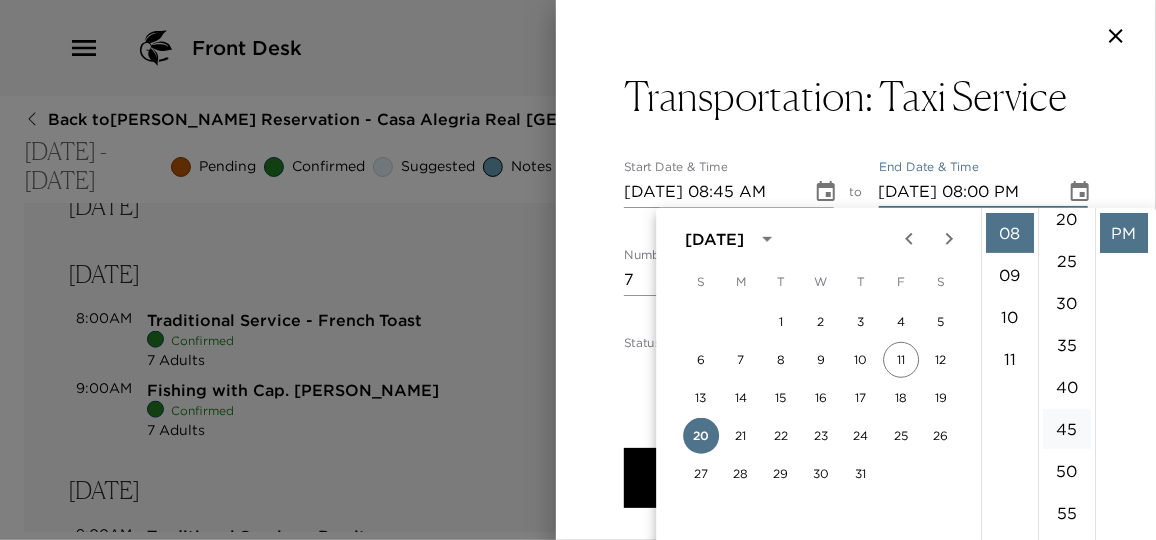 click on "45" at bounding box center [1067, 429] 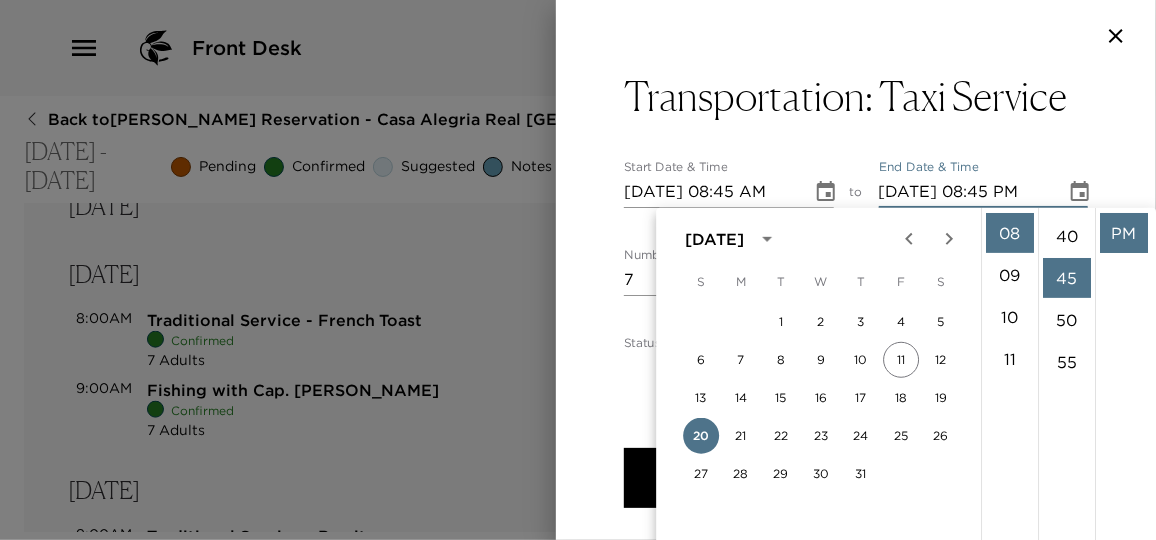 scroll, scrollTop: 378, scrollLeft: 0, axis: vertical 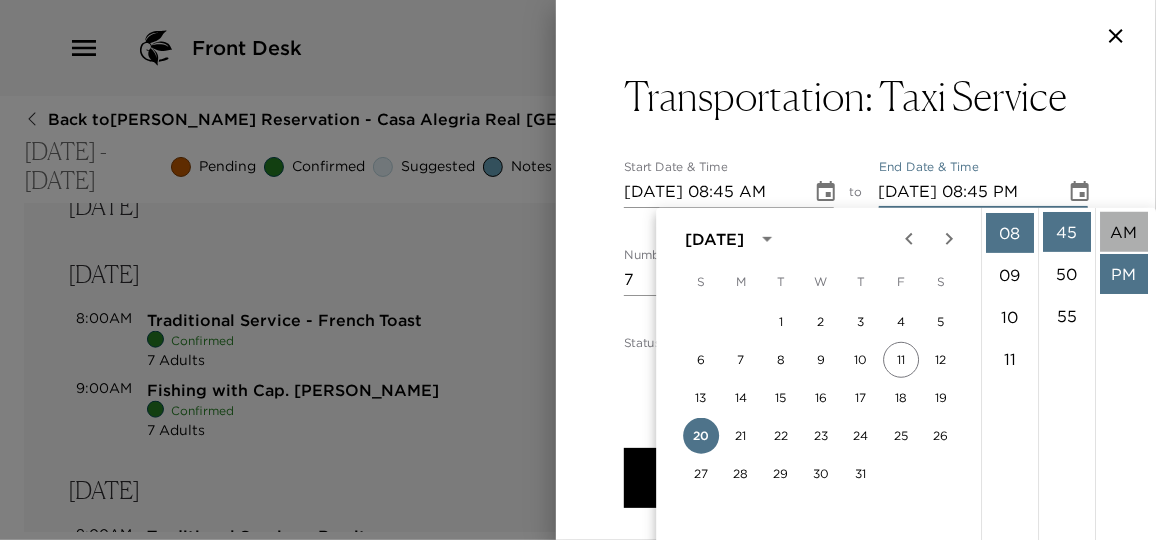 click on "AM" at bounding box center (1124, 232) 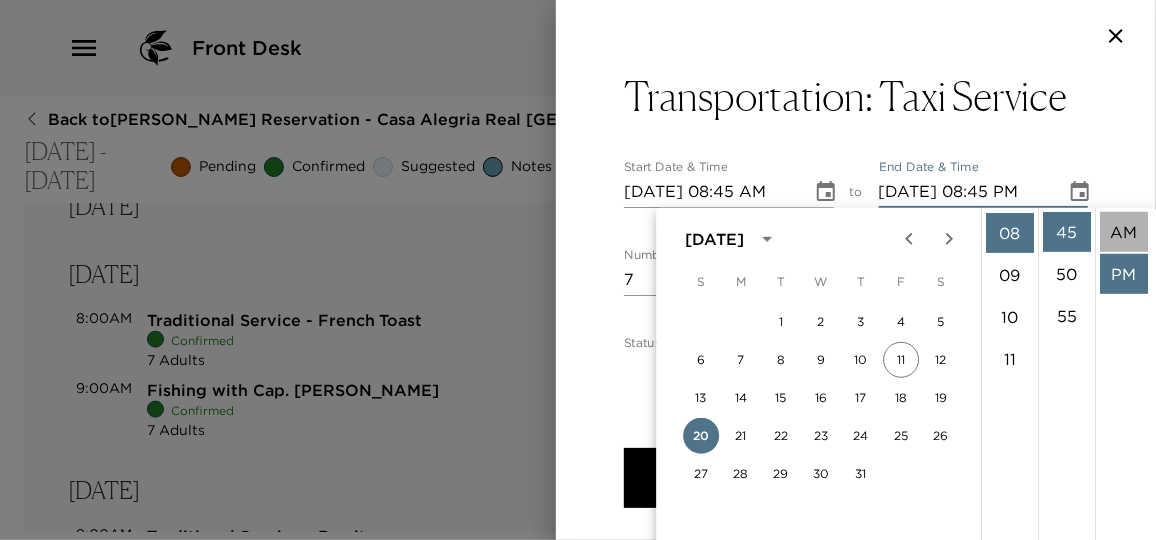 type on "07/20/2025 08:45 AM" 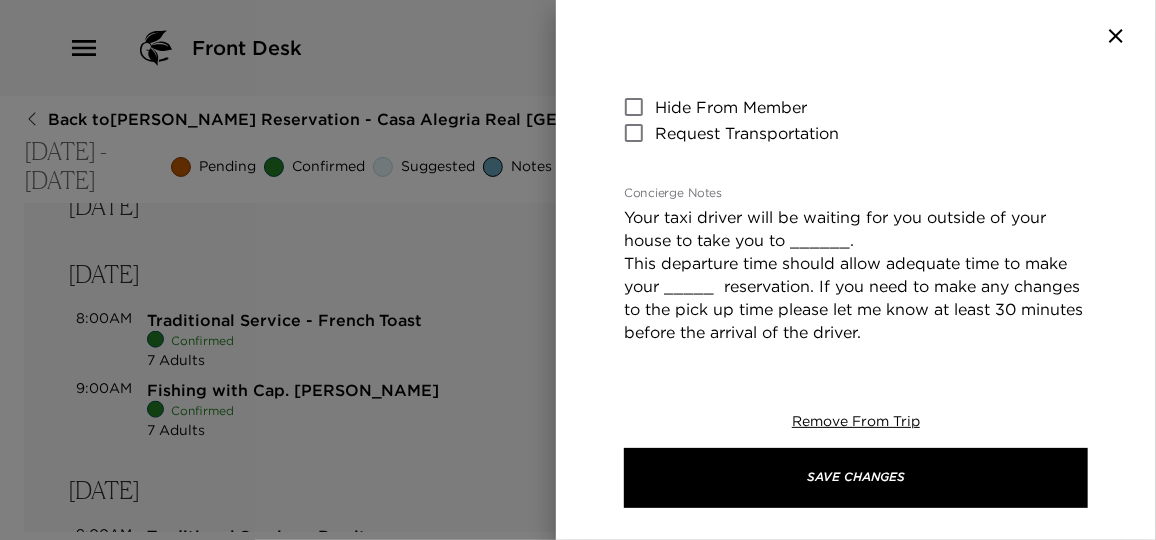 scroll, scrollTop: 363, scrollLeft: 0, axis: vertical 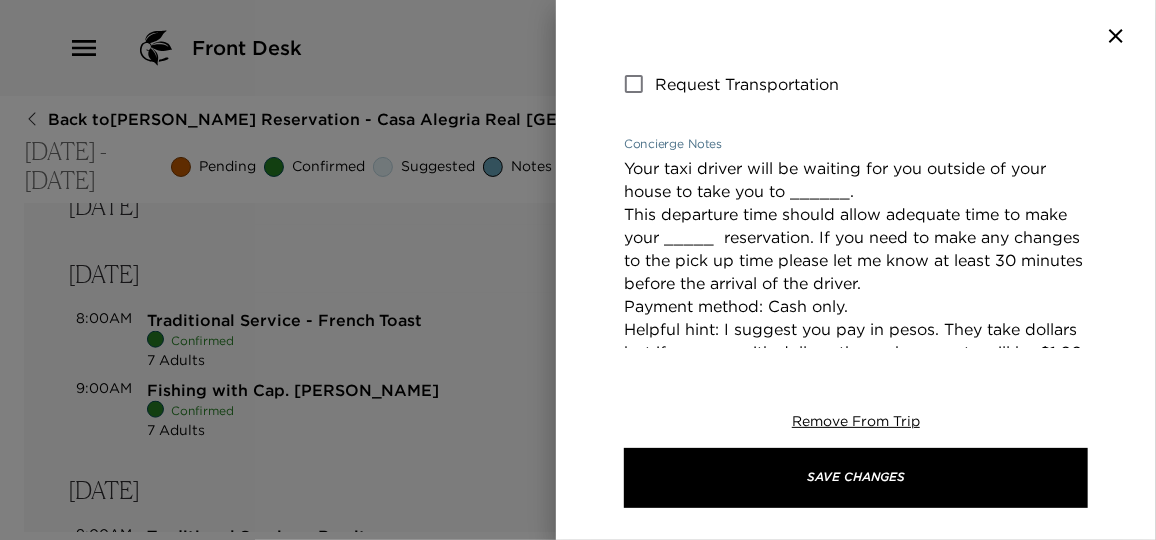 drag, startPoint x: 624, startPoint y: 168, endPoint x: 1015, endPoint y: 280, distance: 406.72473 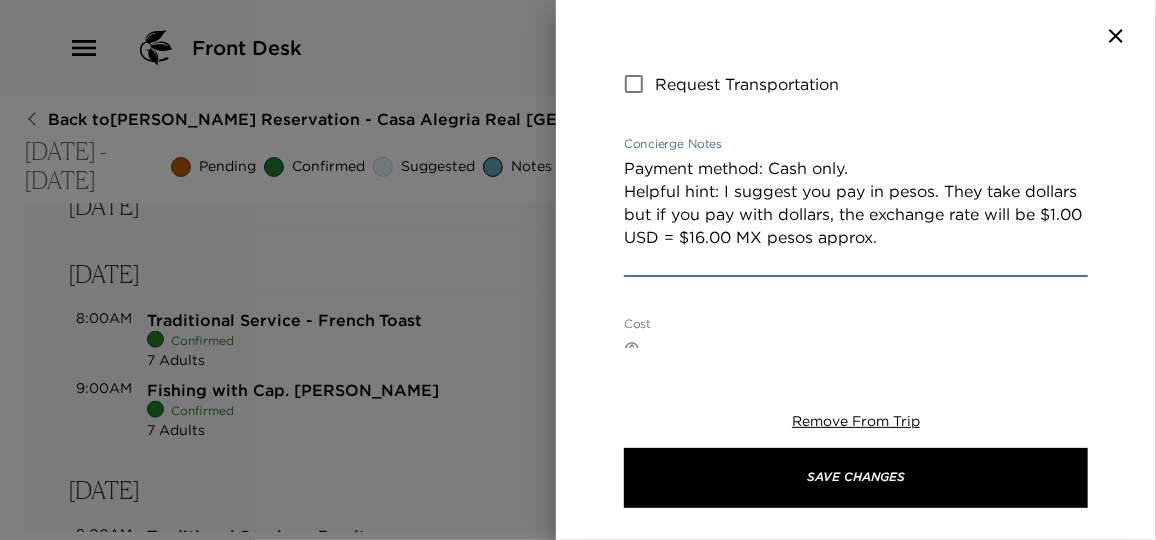 drag, startPoint x: 958, startPoint y: 255, endPoint x: 530, endPoint y: 206, distance: 430.79578 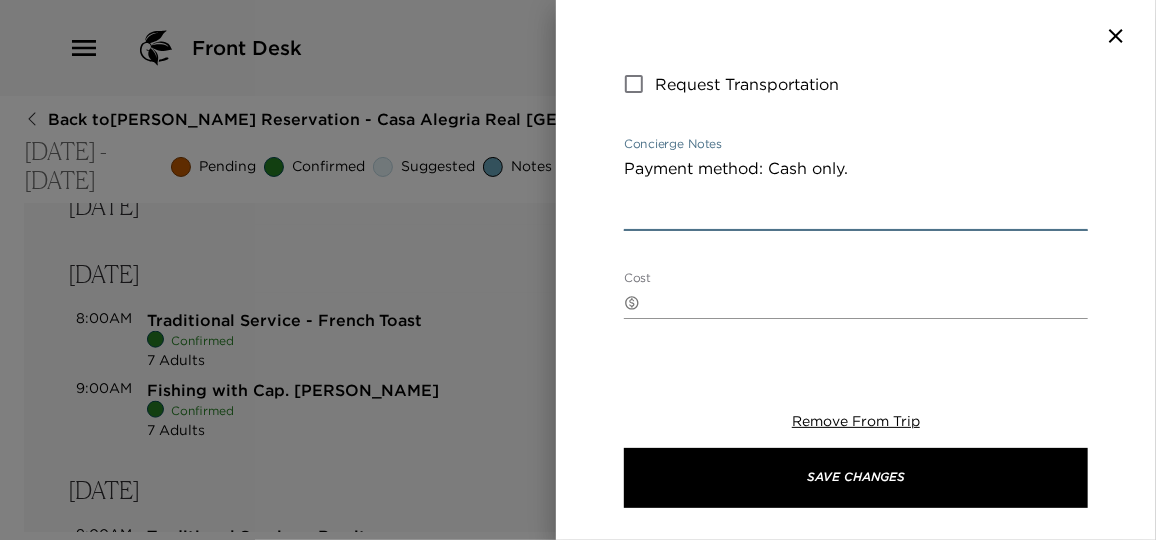 type on "Payment method: Cash only." 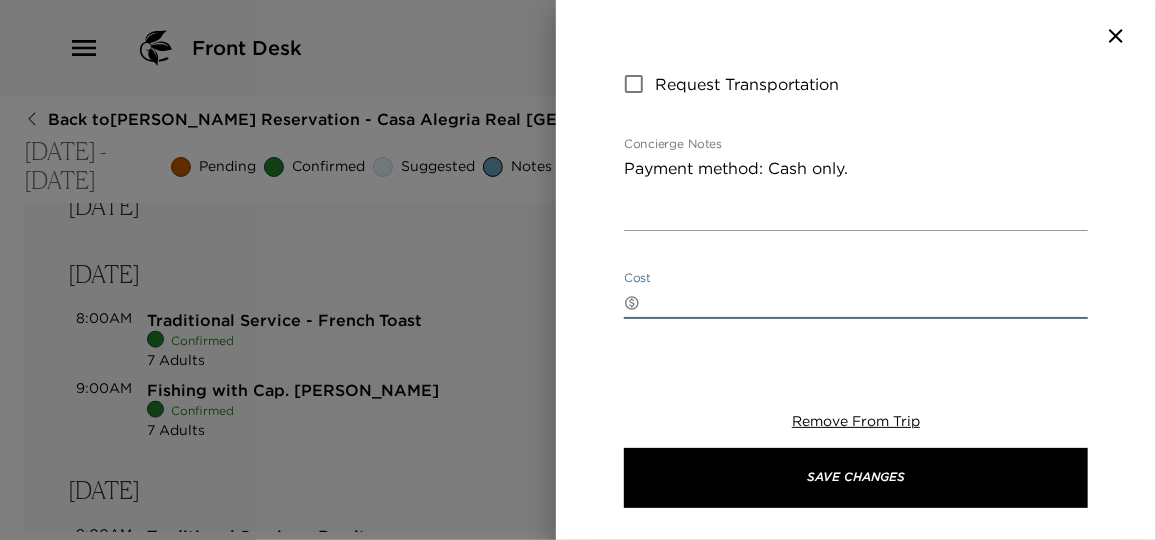 drag, startPoint x: 730, startPoint y: 307, endPoint x: 707, endPoint y: 296, distance: 25.495098 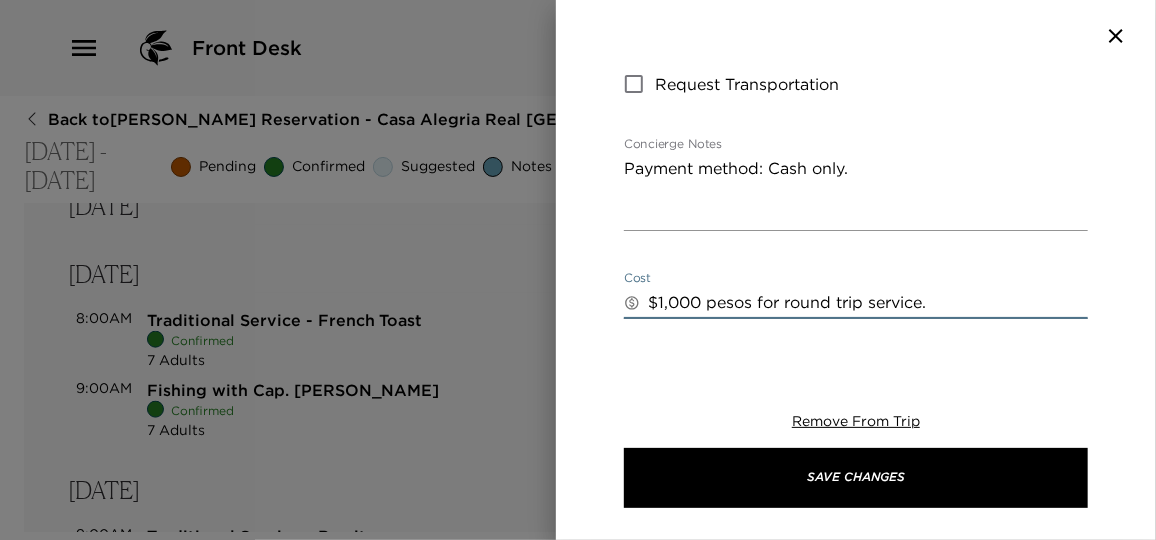 type on "$1,000 pesos for round trip service." 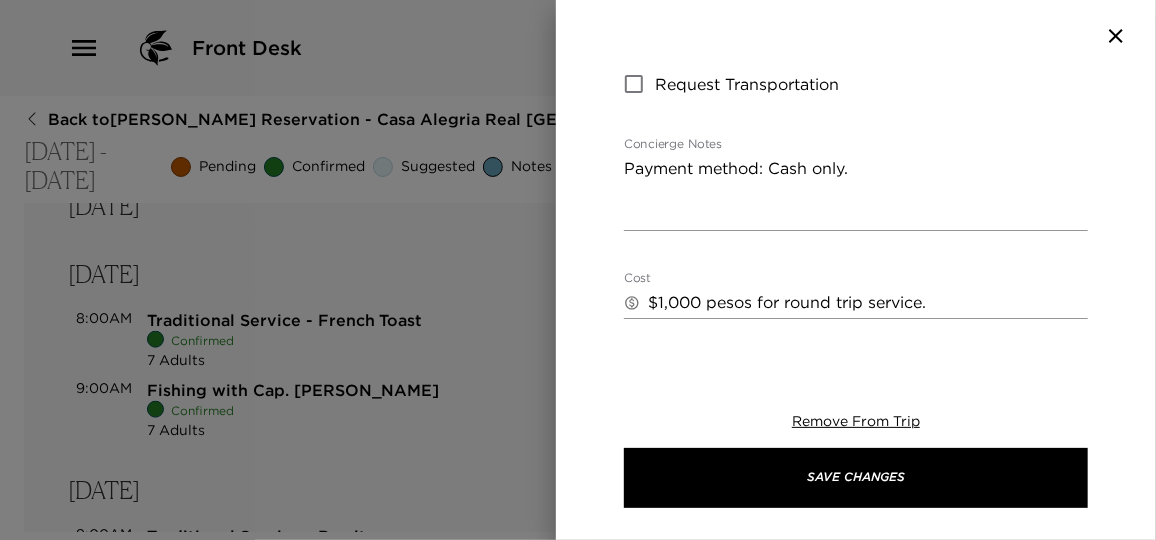 click on "Transportation: Taxi Service Start Date & Time 07/20/2025 08:45 AM to End Date & Time 07/20/2025 08:45 AM Number of Adults (18+) 7 Number of Children 0 Status Confirmed Confirmed Hide From Member Request Transportation Concierge Notes
Payment method: Cash only.
x Cost ​ $1,000 pesos for round trip service. x Address ​ x Phone Number ​ Email ​ Website ​ Cancellation Policy ​ No cancellation policy, but please let me know of any changes in advance, so I can notify the driver. Recommended Attire ​ undefined Age Range ​ undefined Remove From Trip Save Changes" at bounding box center [856, 322] 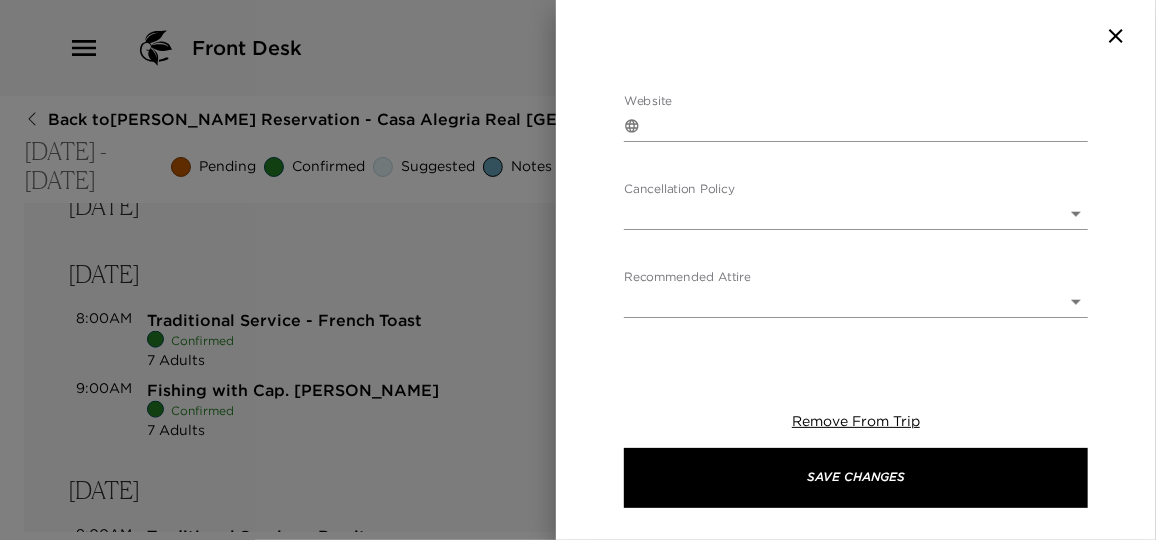 scroll, scrollTop: 909, scrollLeft: 0, axis: vertical 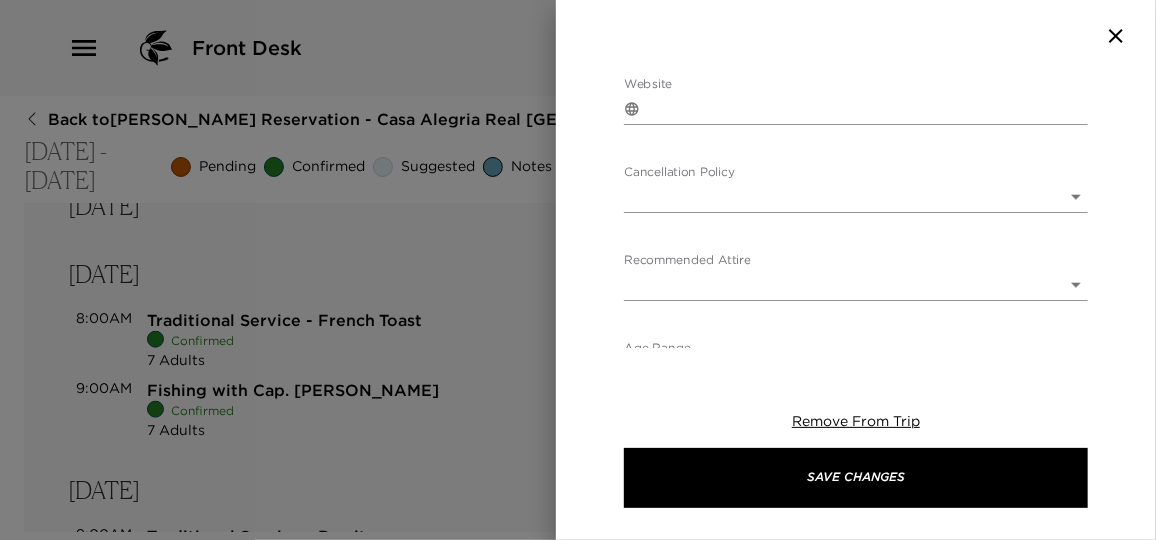 click on "Front Desk Back to  Kevan McBean Reservation - Casa Alegria  Real Del Mar - Mexico Jul 20 - Jul 27, 2025 Pending Confirmed Suggested Notes Trip View Agenda View PDF View Print Sunday, Jul 20 2:16PM Arrival to Puerto Vallarta and Transportation Confirmed 7 Adults Edit 2:16PM   Flight WS2246 Arrival  Flight Puerto Vallarta International Airport 5 Passengers View 2:30PM   Flight VB5084 Arrival  Flight Puerto Vallarta International Airport 2 Passengers View 6:45PM Restaurant Reservation: Beach Club Confirmed 7 Adults Edit Monday, Jul 21 9:00AM Traditional Service - Eggs Confirmed 7 Adults Edit Tuesday, Jul 22 9:00AM Premium Service - Pancakes Confirmed 7 Adults Edit 11:00AM Taxi Service to Sayulita Confirmed 7 Adults Edit 6:00PM Taxi Service pick up at Sayulita at the Main Plaza. Confirmed 7 Adults Edit Wednesday, Jul 23 9:00AM Traditional Service - Yougurt, Granola & Honey Confirmed 7 Adults Edit Thursday, Jul 24 8:00AM Traditional Service - French Toast Confirmed 7 Adults Edit 9:00AM Confirmed 7 Adults Edit" at bounding box center (578, 270) 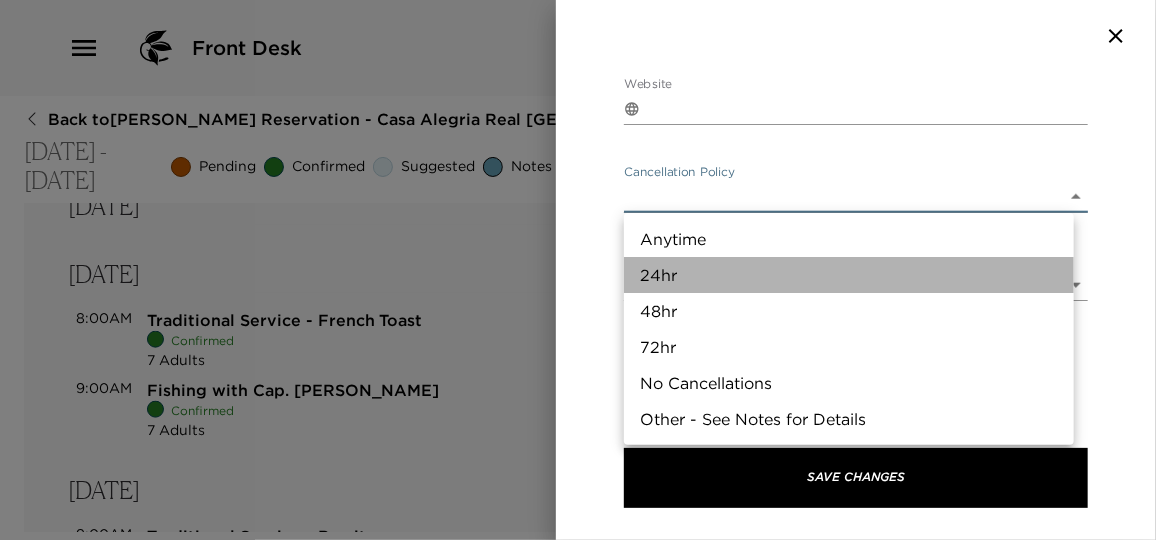click on "24hr" at bounding box center (849, 275) 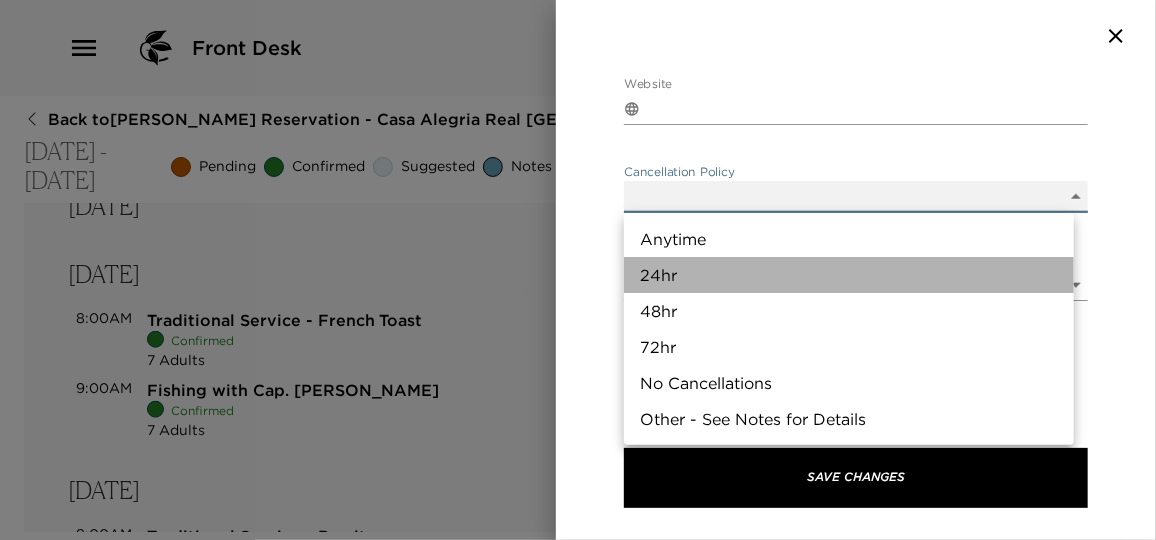 type on "24hr" 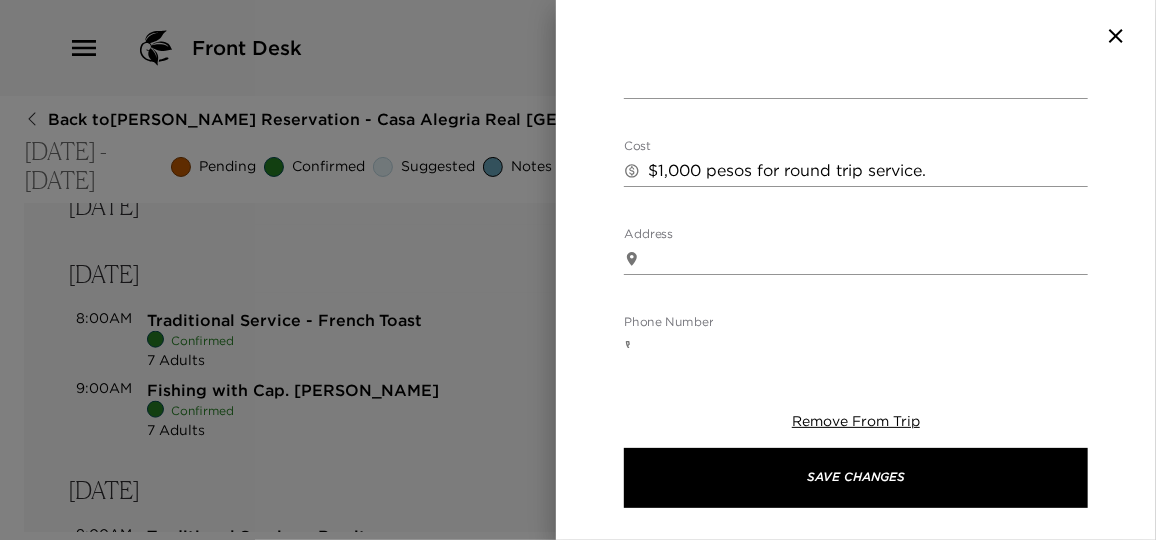 scroll, scrollTop: 0, scrollLeft: 0, axis: both 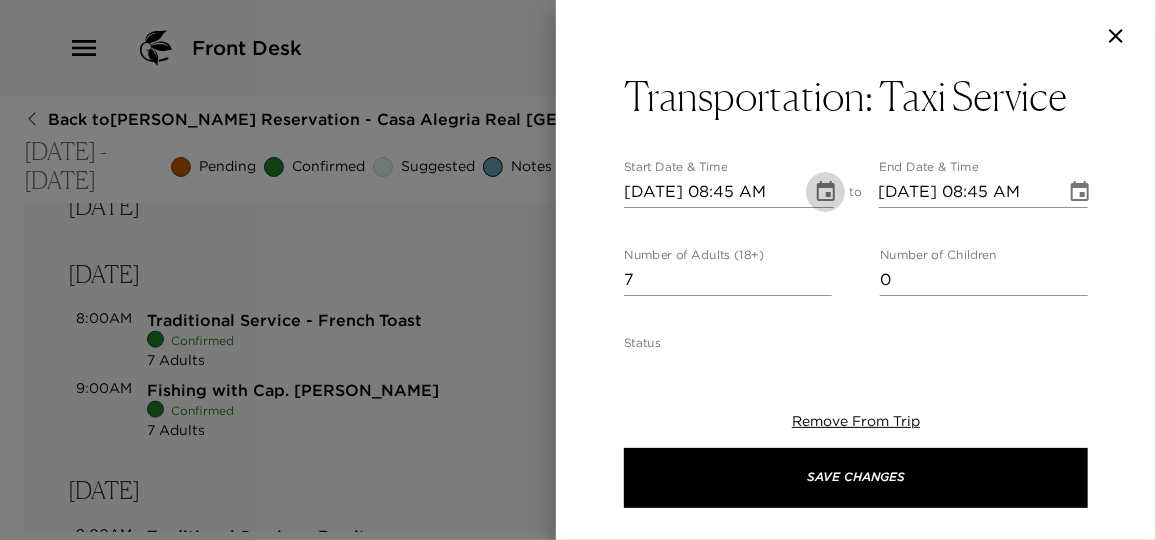 click 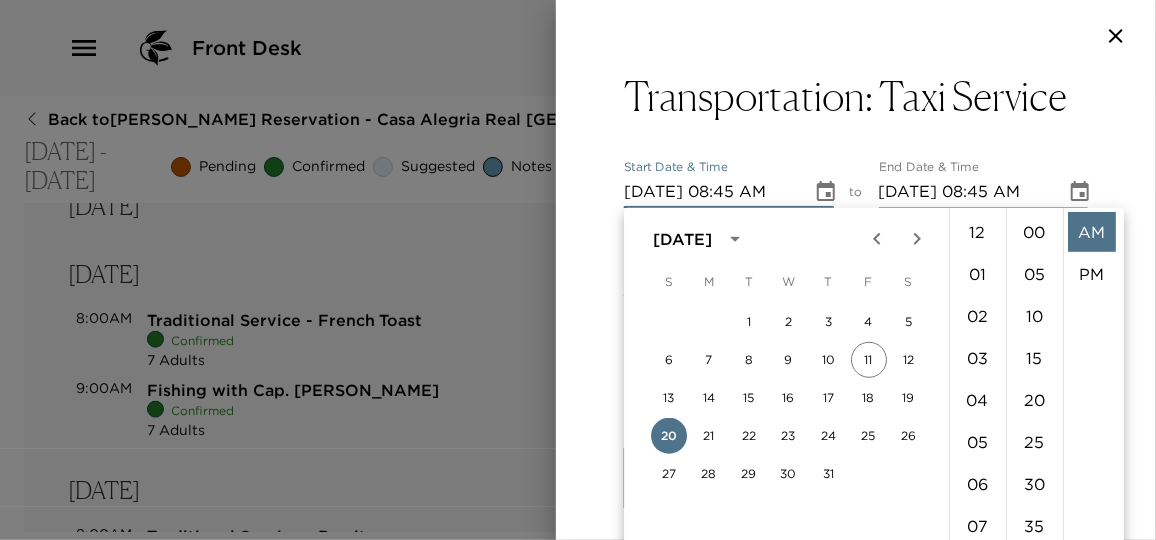 scroll, scrollTop: 335, scrollLeft: 0, axis: vertical 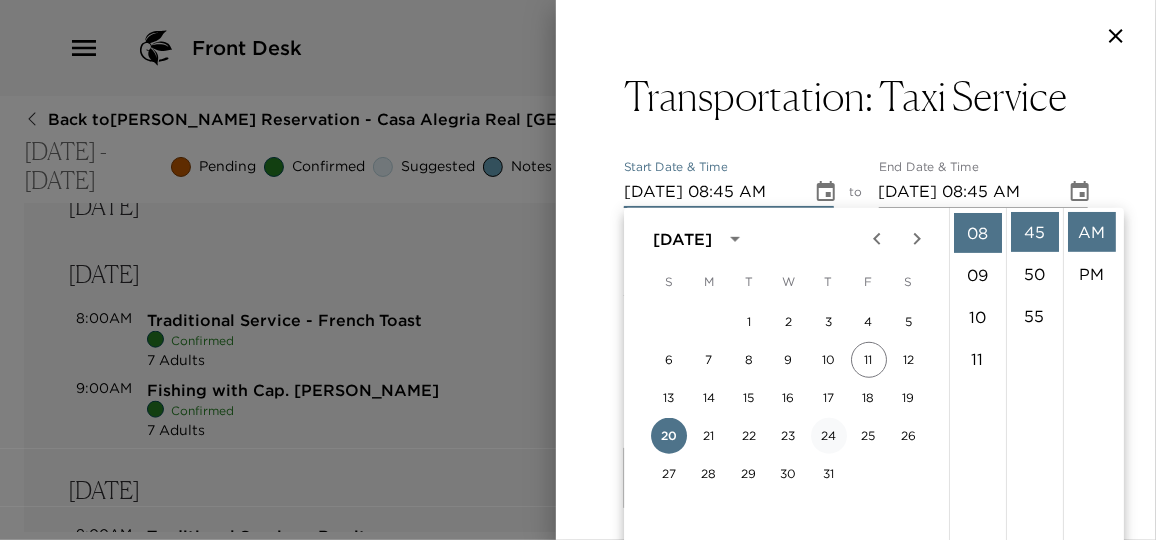click on "24" at bounding box center (829, 436) 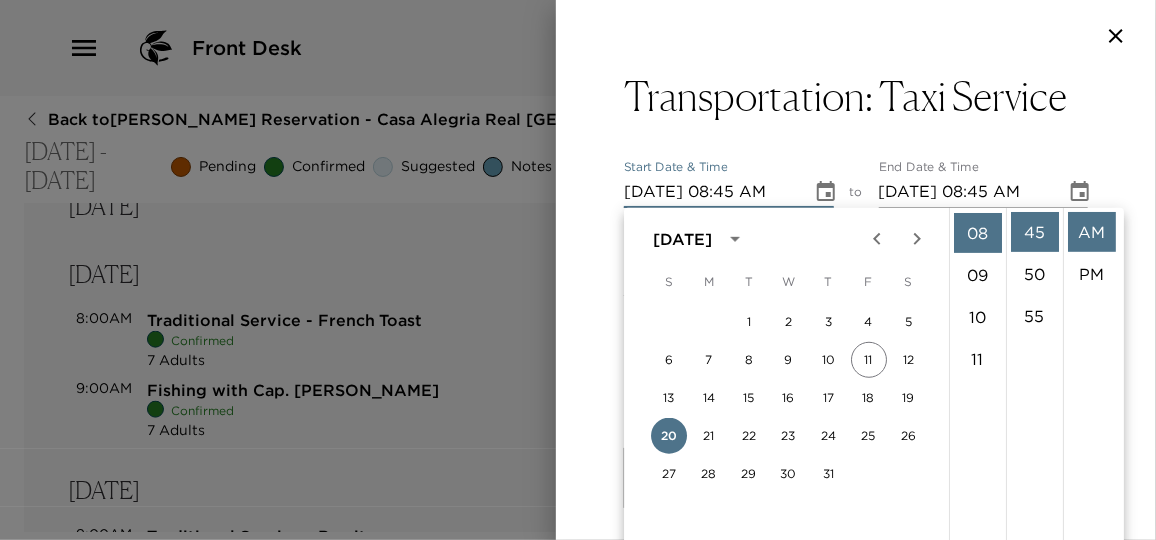 type on "07/24/2025 08:45 AM" 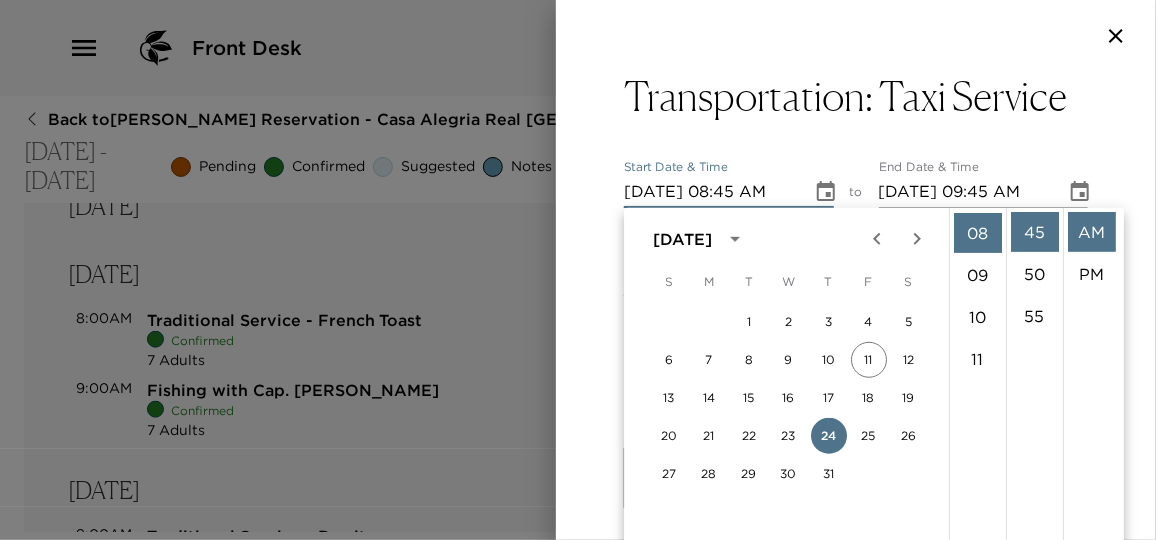 scroll, scrollTop: 110, scrollLeft: 0, axis: vertical 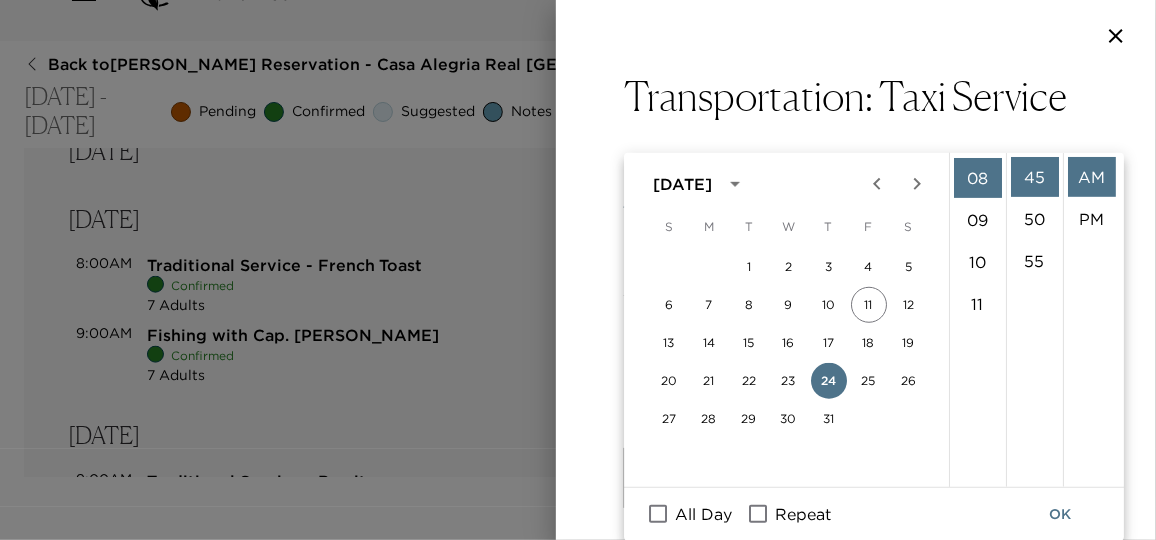 click 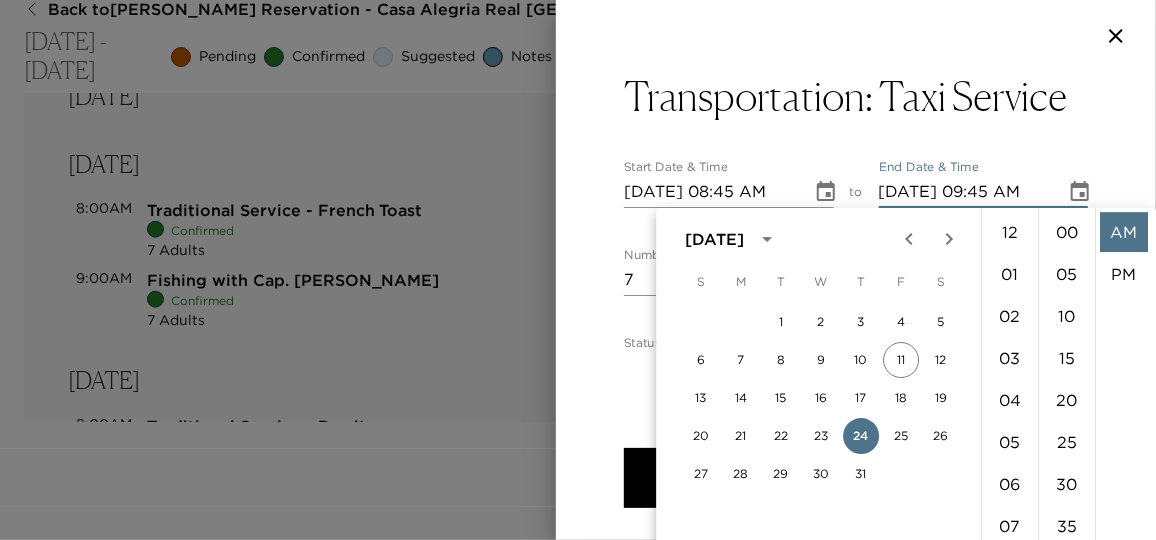 scroll, scrollTop: 378, scrollLeft: 0, axis: vertical 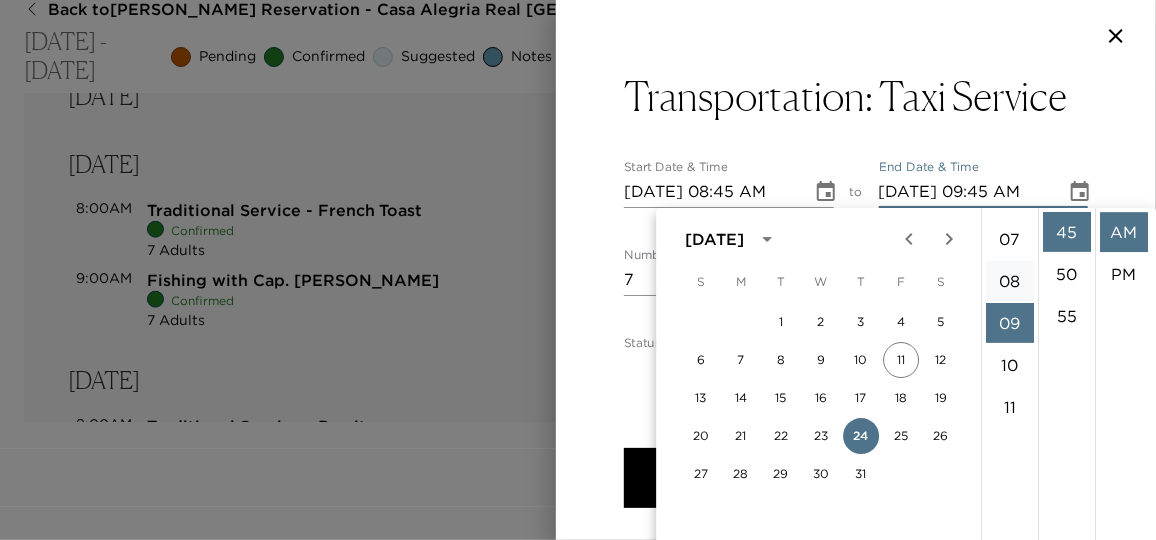 click on "08" at bounding box center [1010, 281] 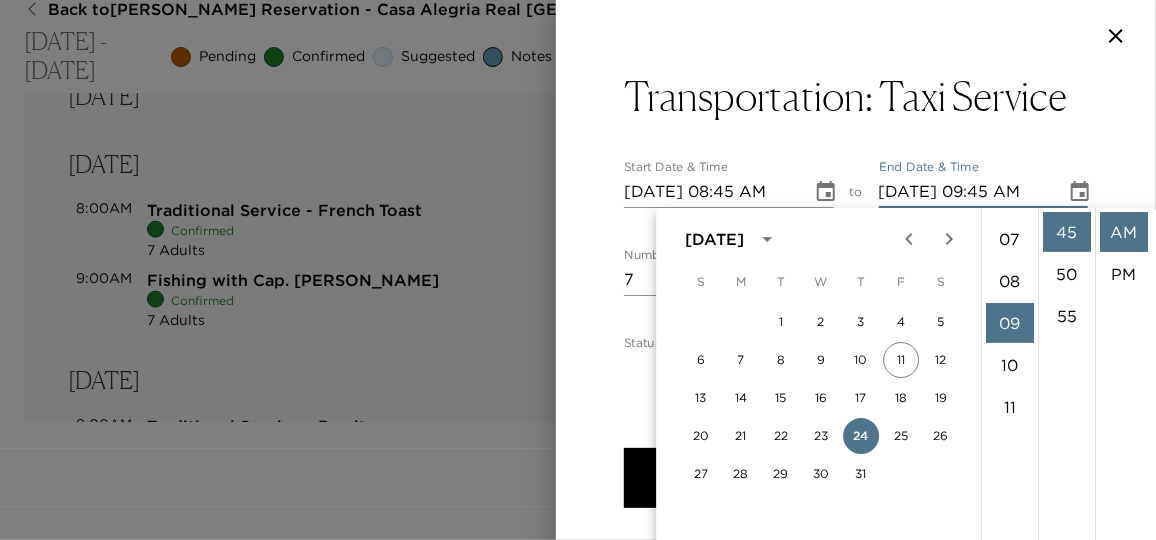 type on "07/24/2025 08:45 AM" 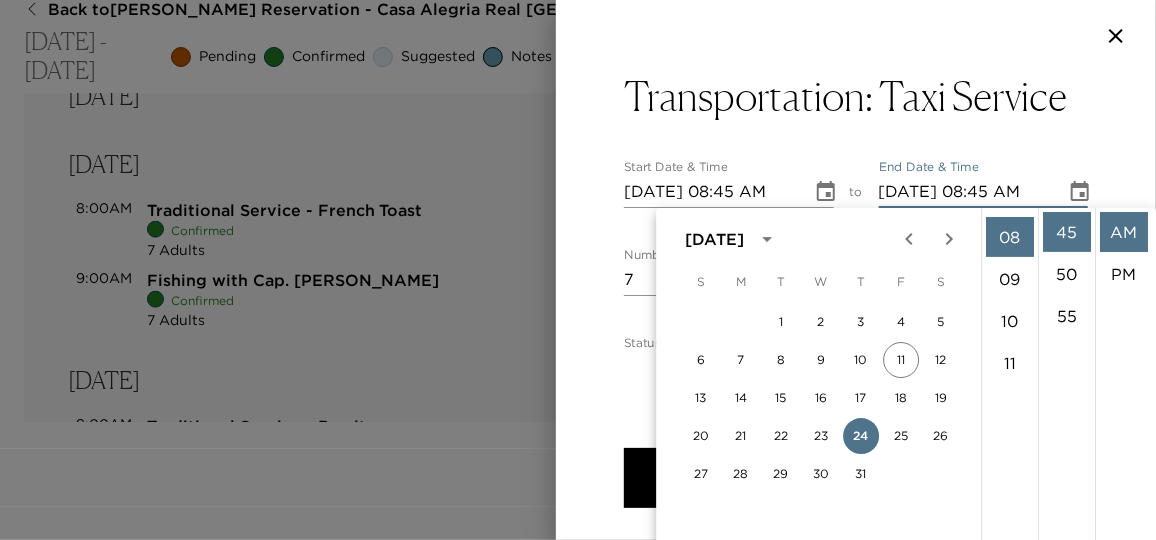 scroll, scrollTop: 335, scrollLeft: 0, axis: vertical 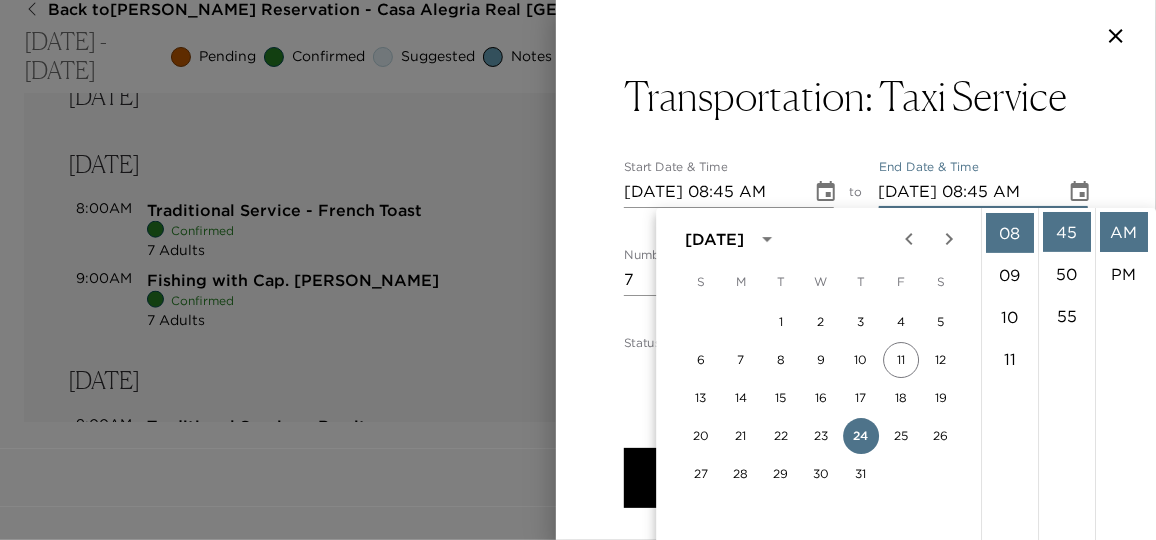 click on "AM" at bounding box center [1124, 232] 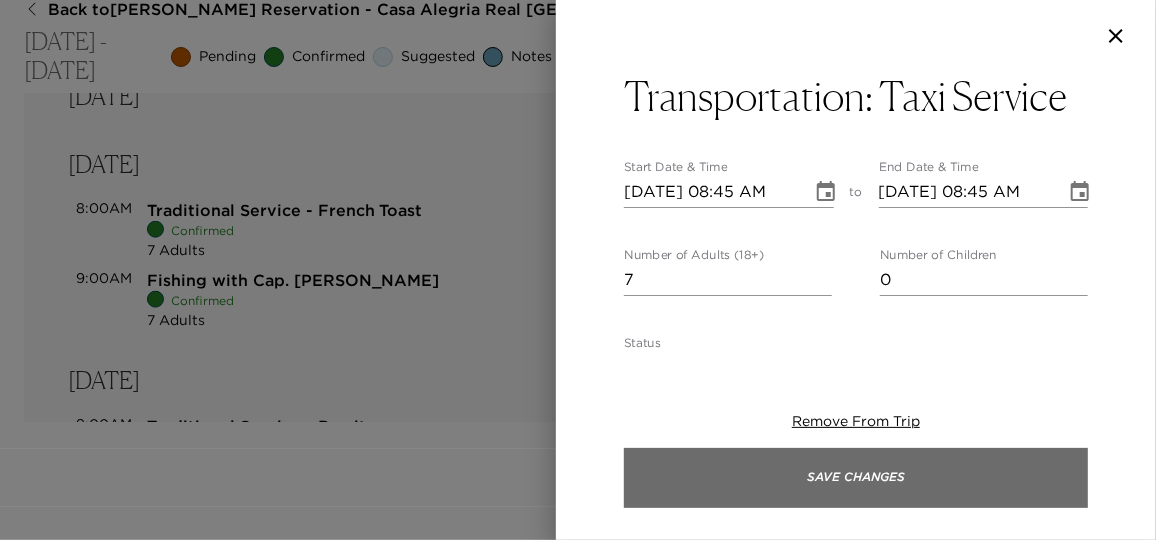 scroll, scrollTop: 0, scrollLeft: 0, axis: both 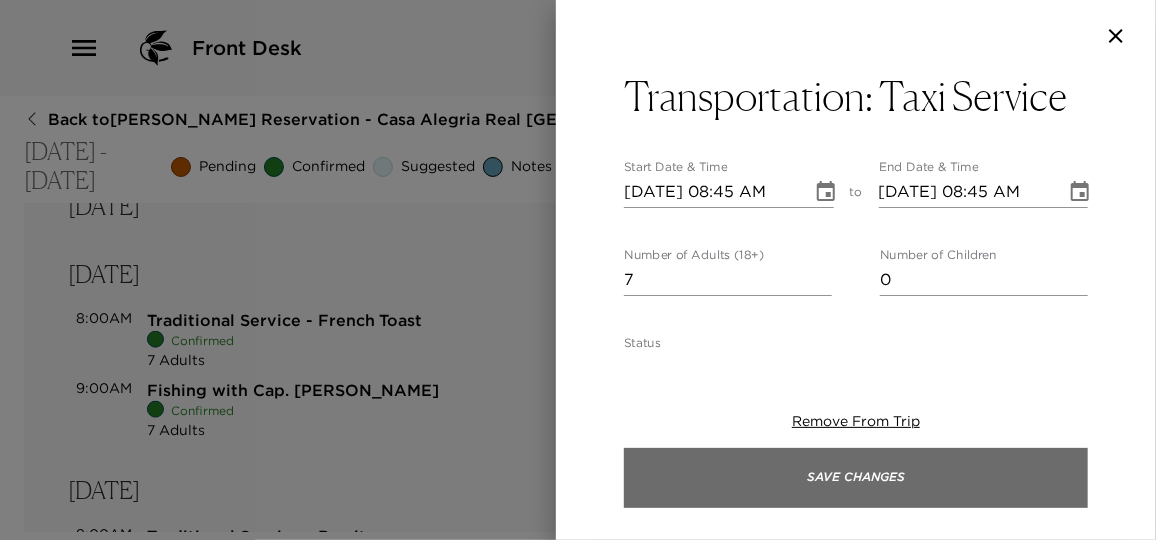 click on "Save Changes" at bounding box center (856, 478) 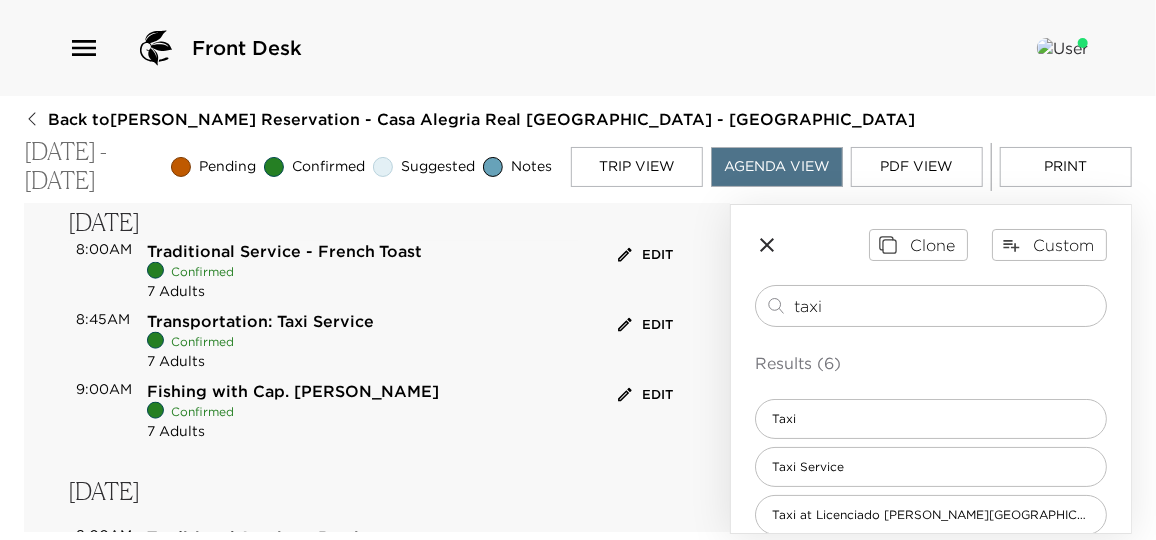 scroll, scrollTop: 1090, scrollLeft: 0, axis: vertical 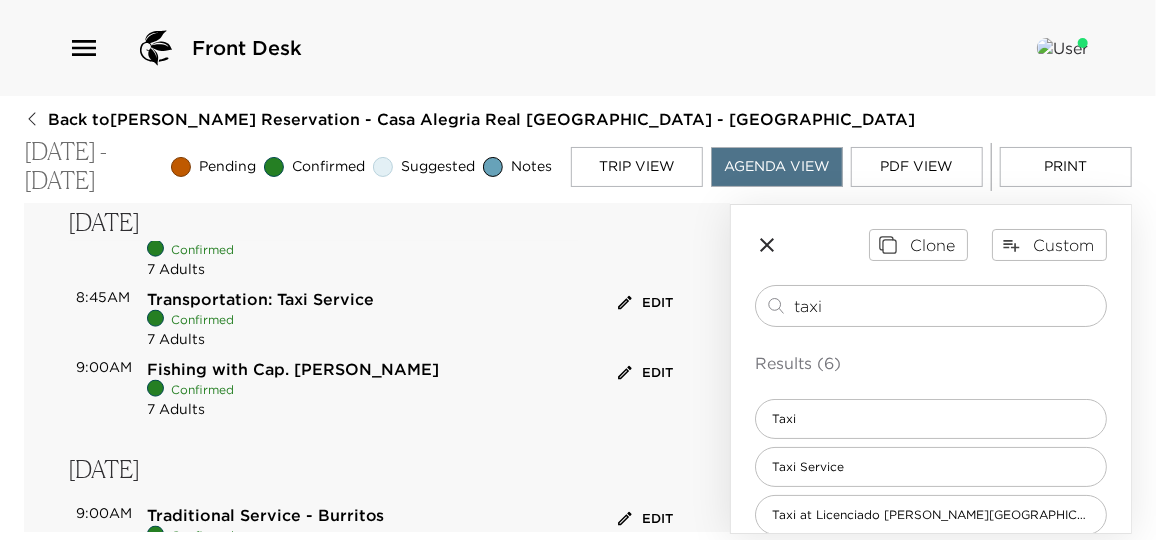 click on "Edit" at bounding box center (645, 373) 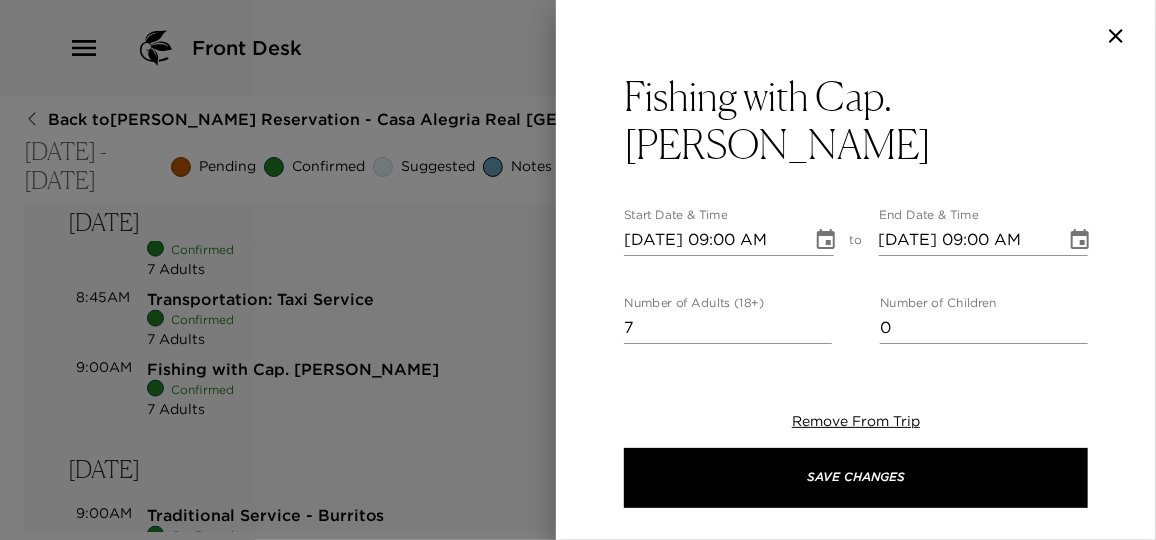 click 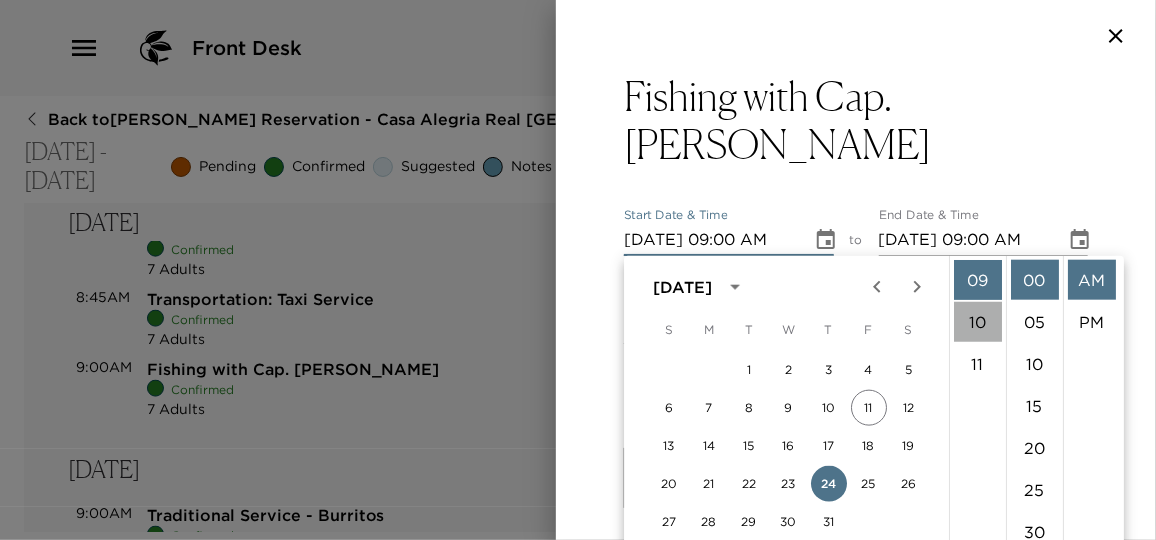 click on "10" at bounding box center (978, 322) 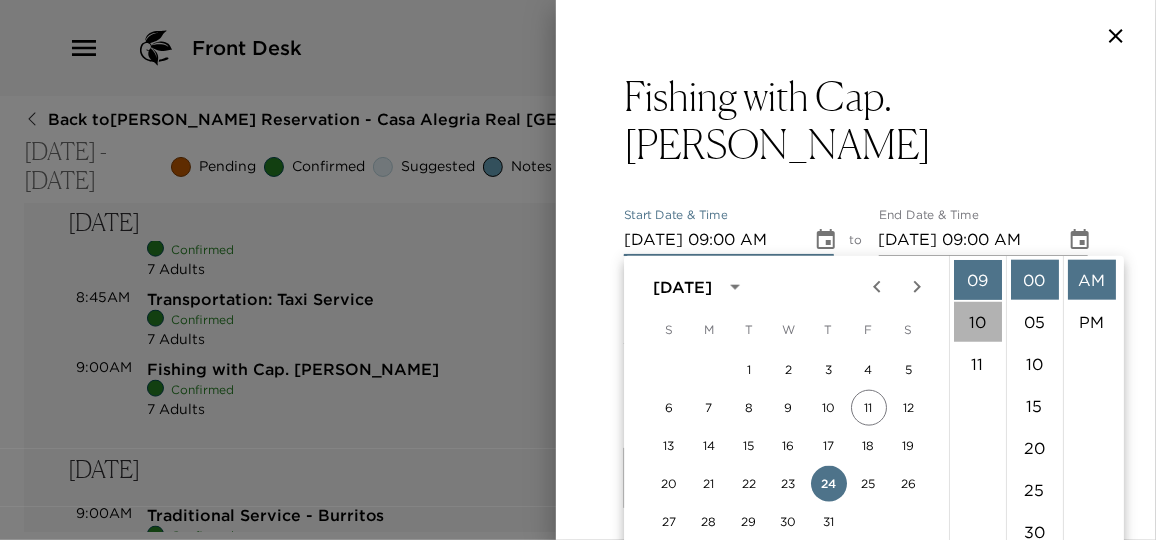 type on "07/24/2025 10:00 AM" 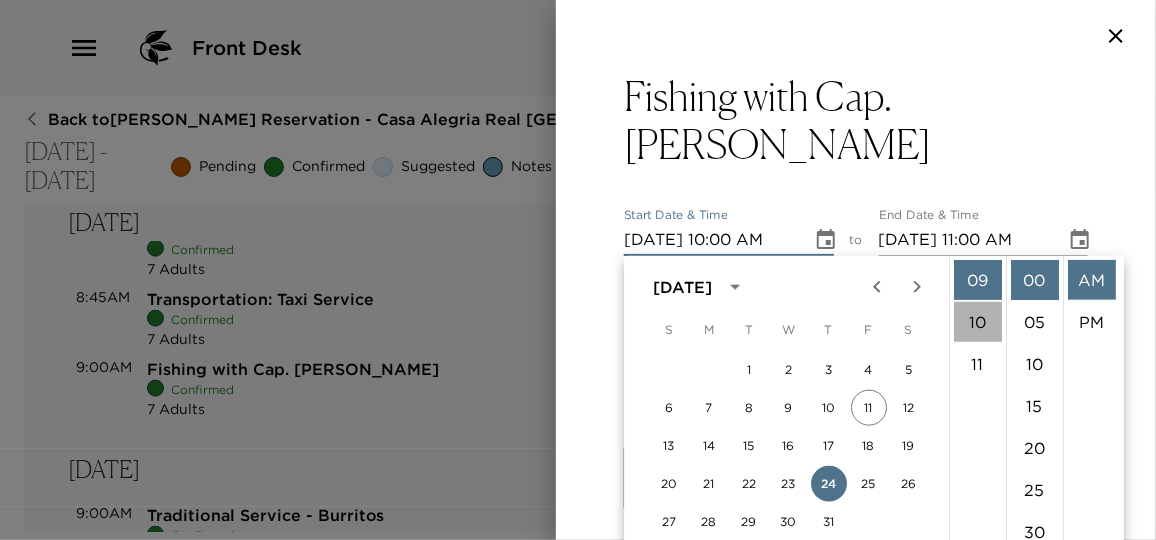 scroll, scrollTop: 419, scrollLeft: 0, axis: vertical 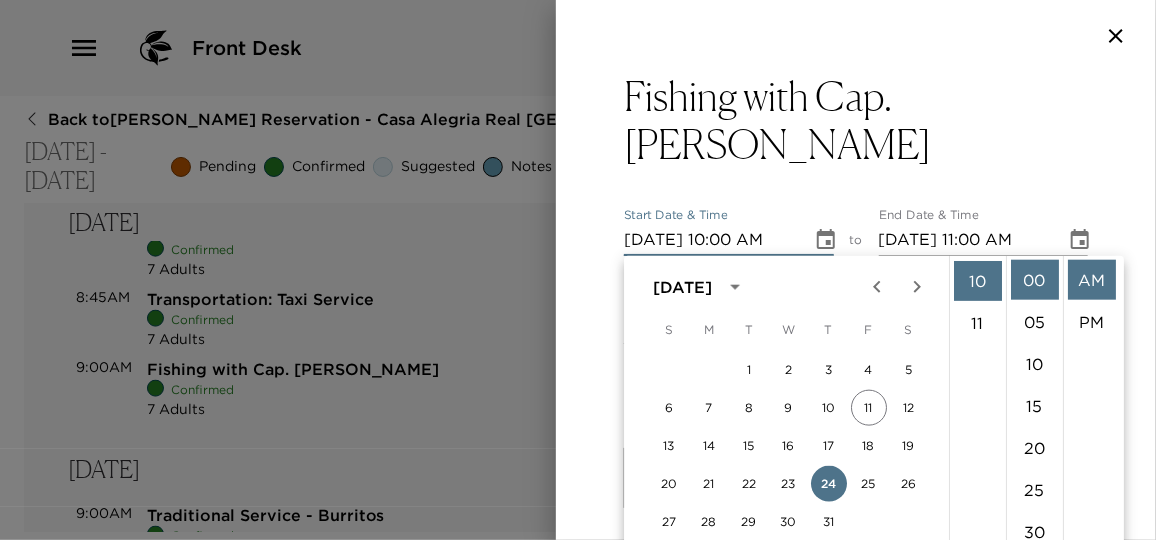 click on "AM" at bounding box center [1092, 280] 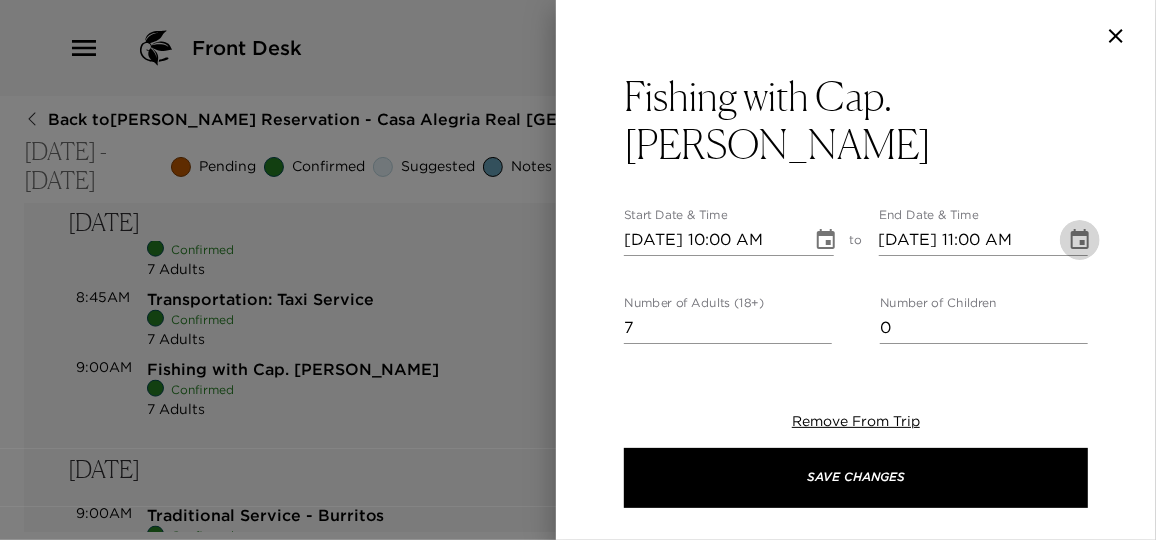 click 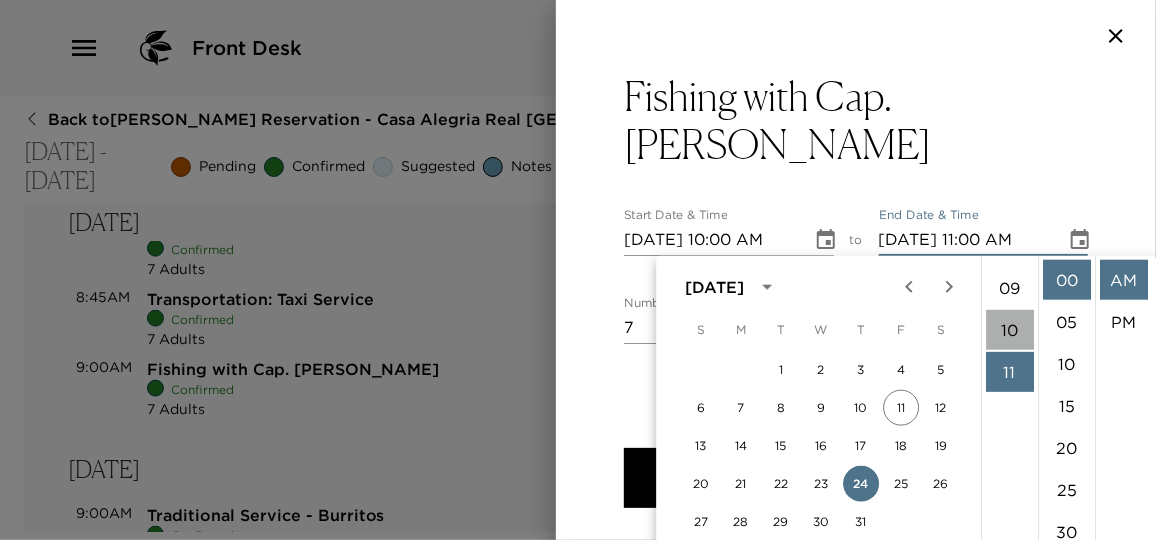 click on "10" at bounding box center (1010, 330) 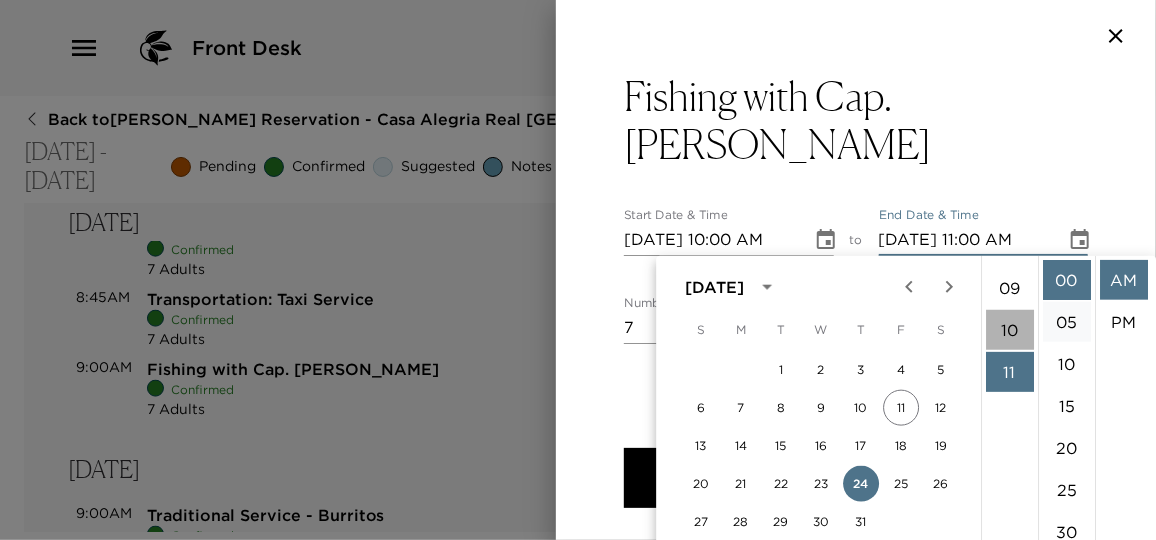 type on "07/24/2025 10:00 AM" 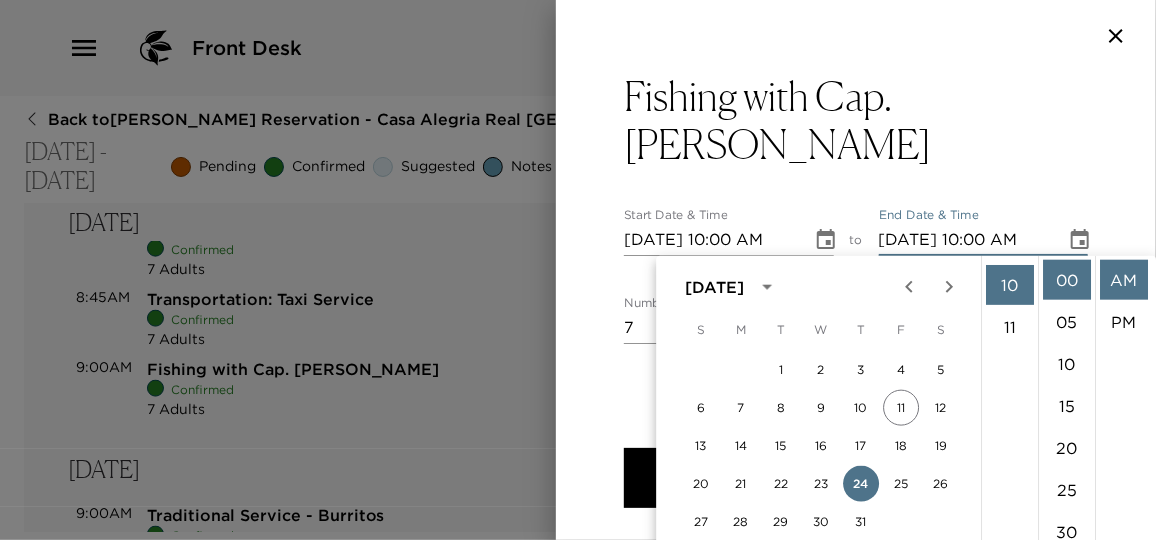 scroll, scrollTop: 419, scrollLeft: 0, axis: vertical 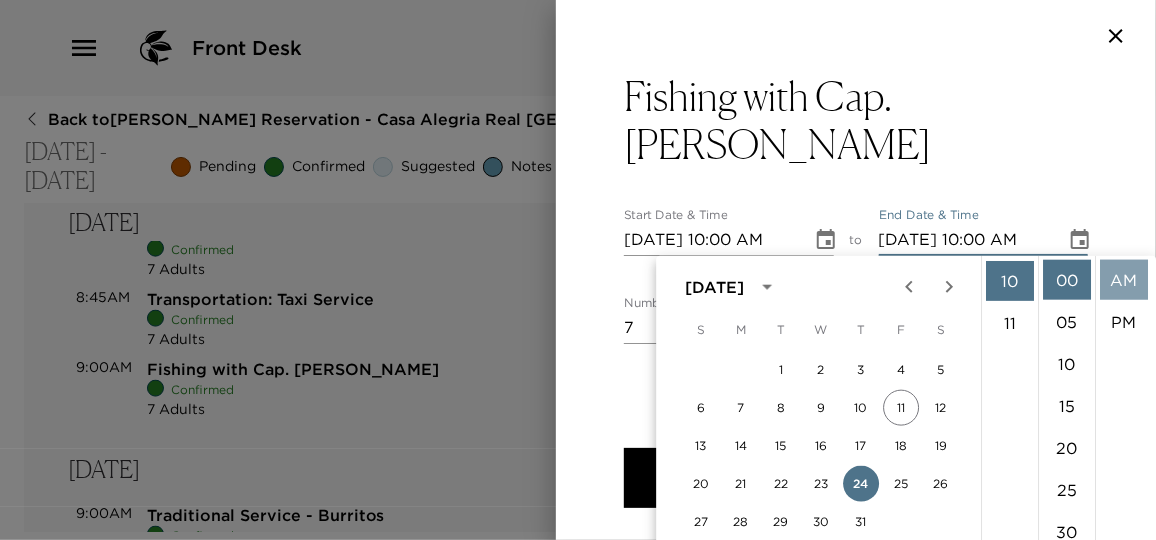 click on "AM" at bounding box center (1124, 280) 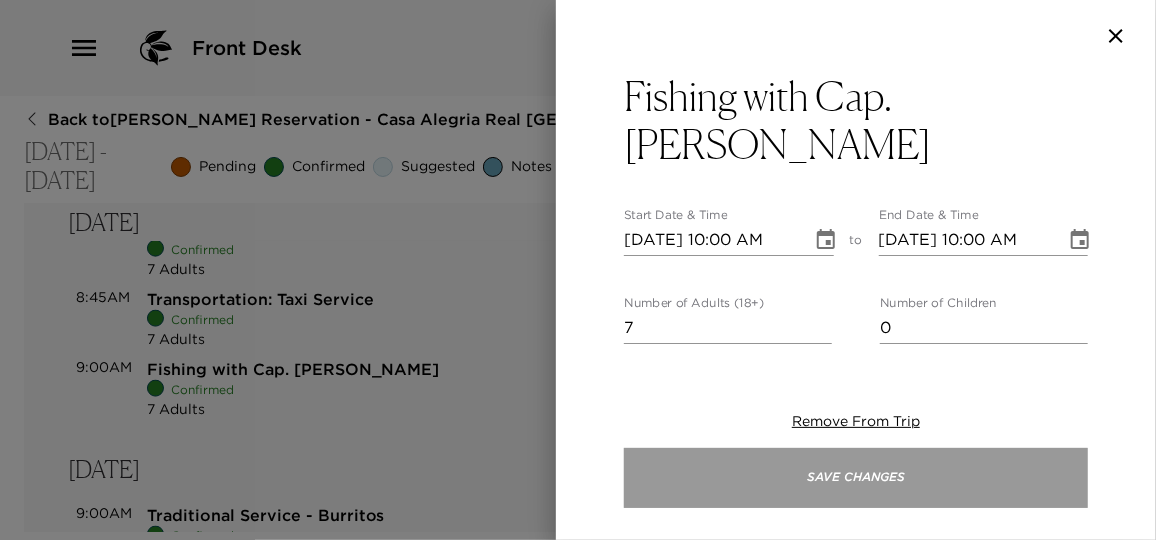 click on "Save Changes" at bounding box center (856, 478) 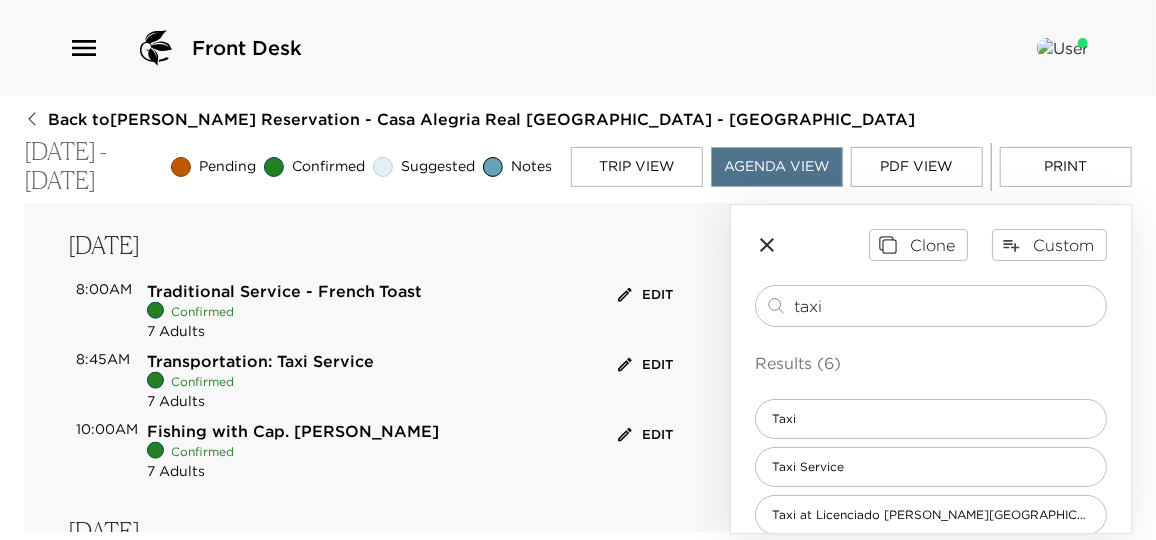 scroll, scrollTop: 999, scrollLeft: 0, axis: vertical 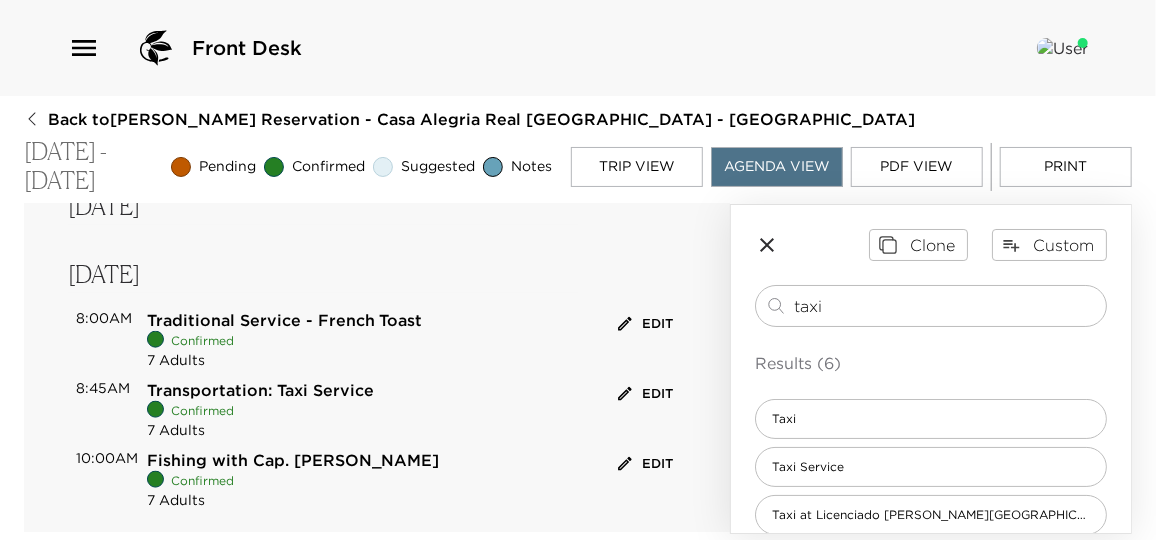 click on "Edit" at bounding box center [645, 394] 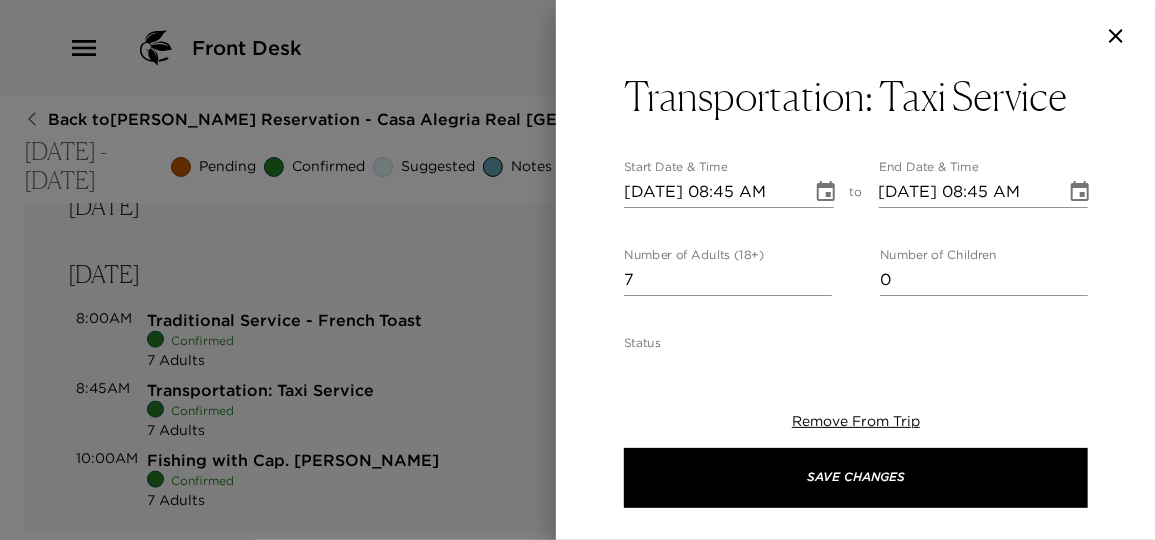 click 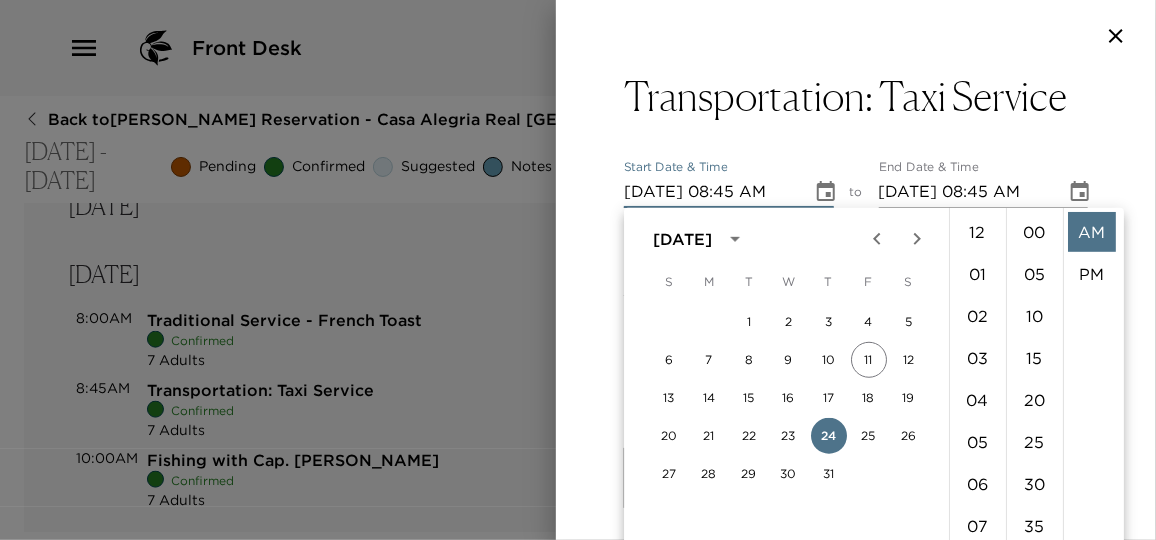scroll, scrollTop: 335, scrollLeft: 0, axis: vertical 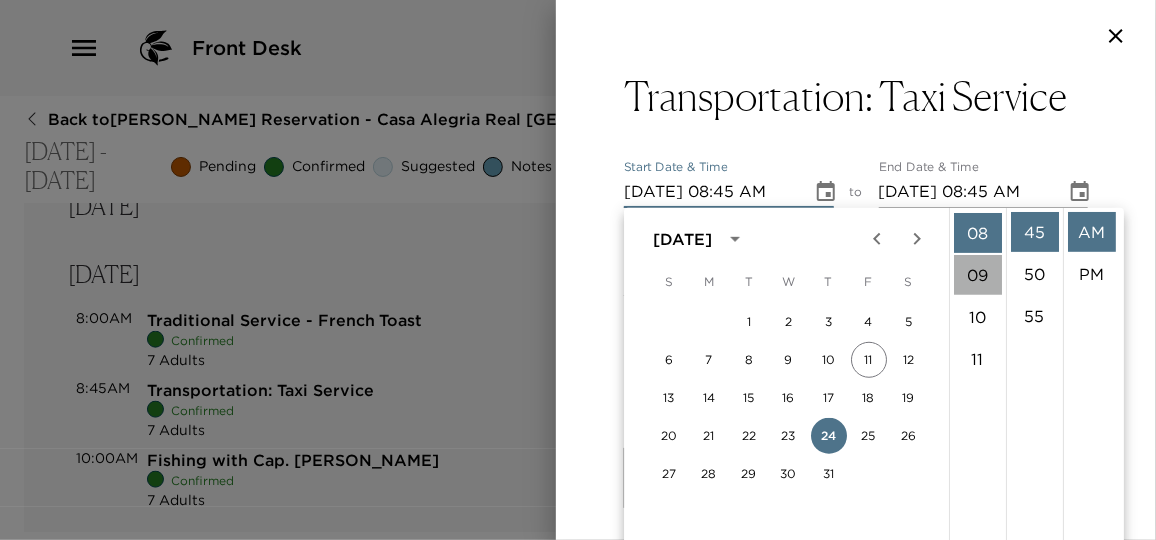 click on "09" at bounding box center [978, 275] 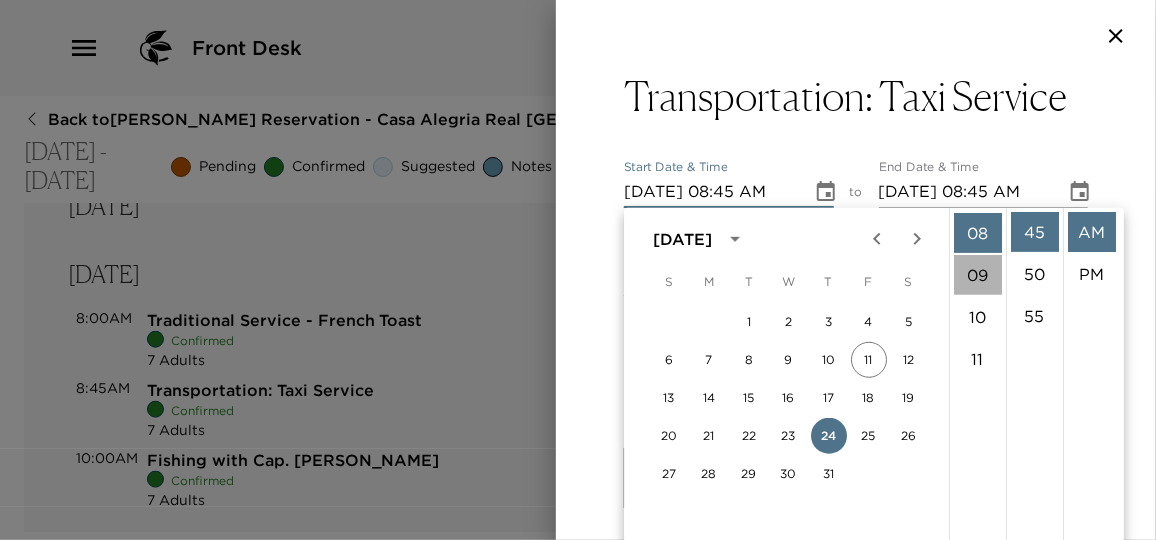 type on "07/24/2025 09:45 AM" 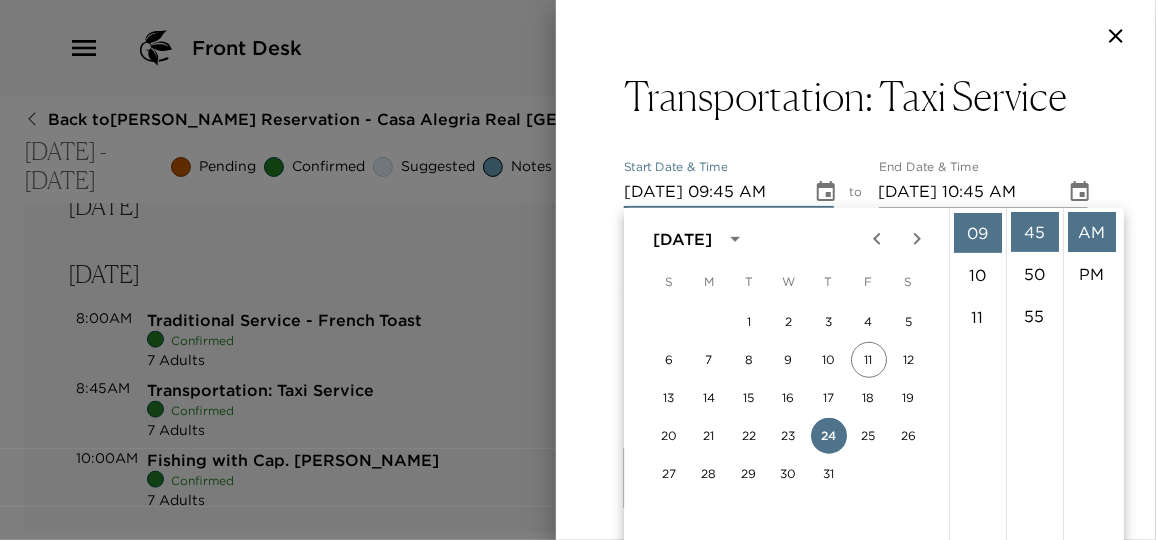 scroll, scrollTop: 378, scrollLeft: 0, axis: vertical 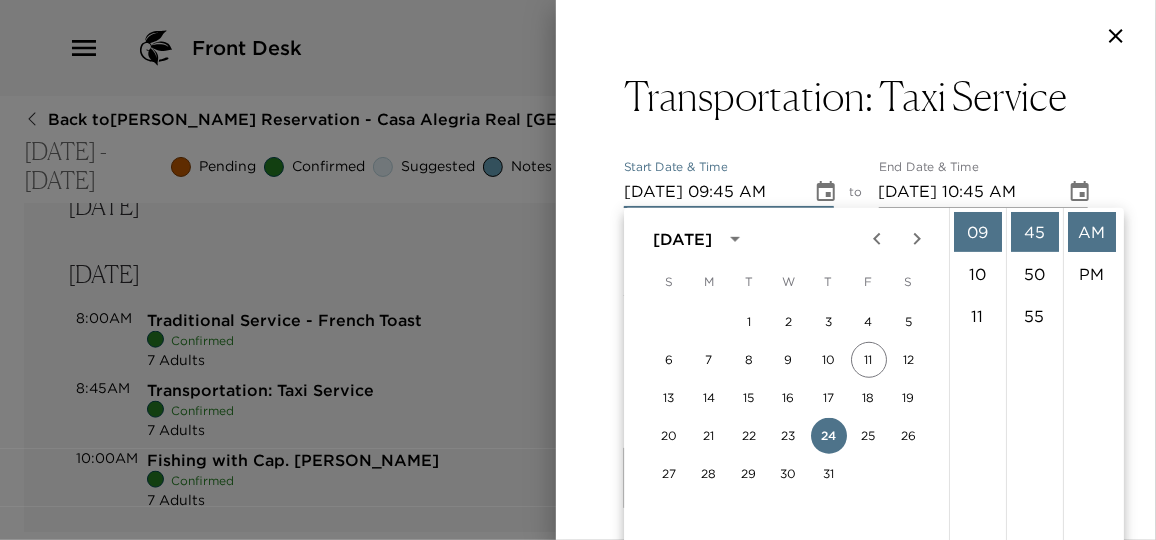 click on "AM" at bounding box center (1092, 232) 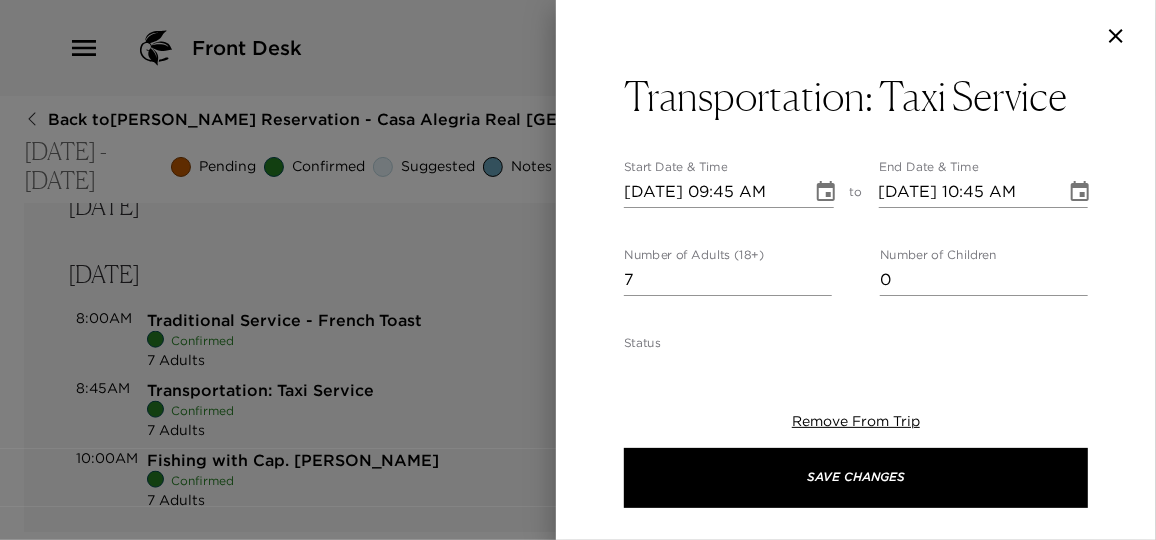 click 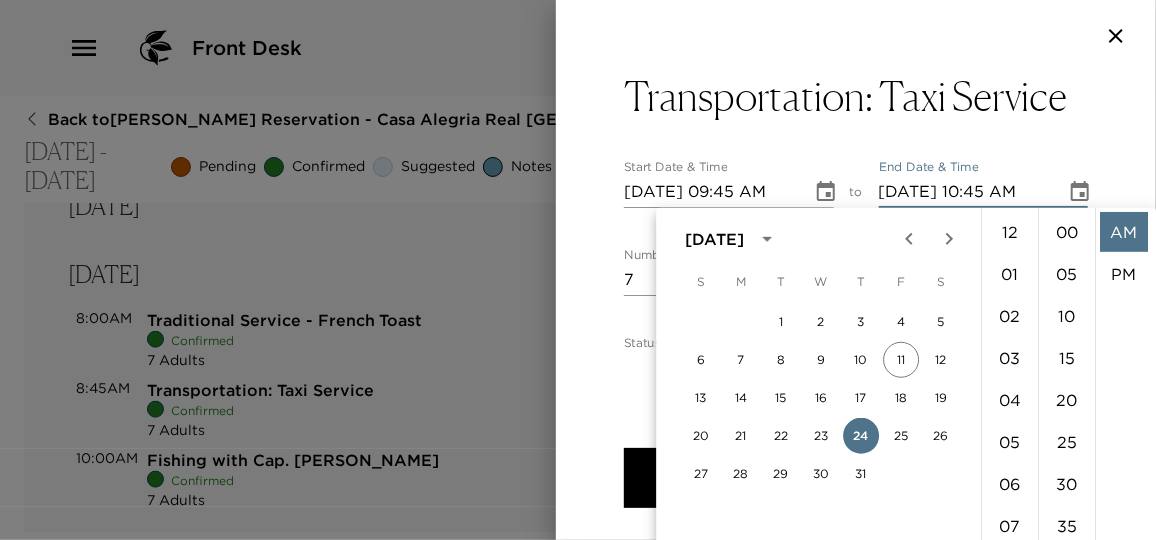 scroll, scrollTop: 419, scrollLeft: 0, axis: vertical 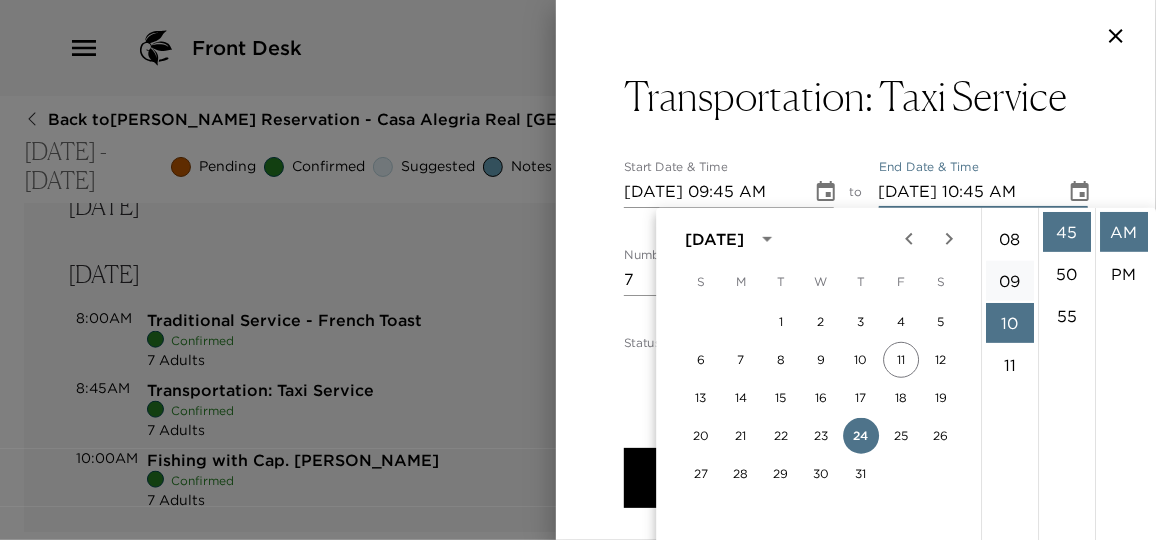 click on "09" at bounding box center [1010, 281] 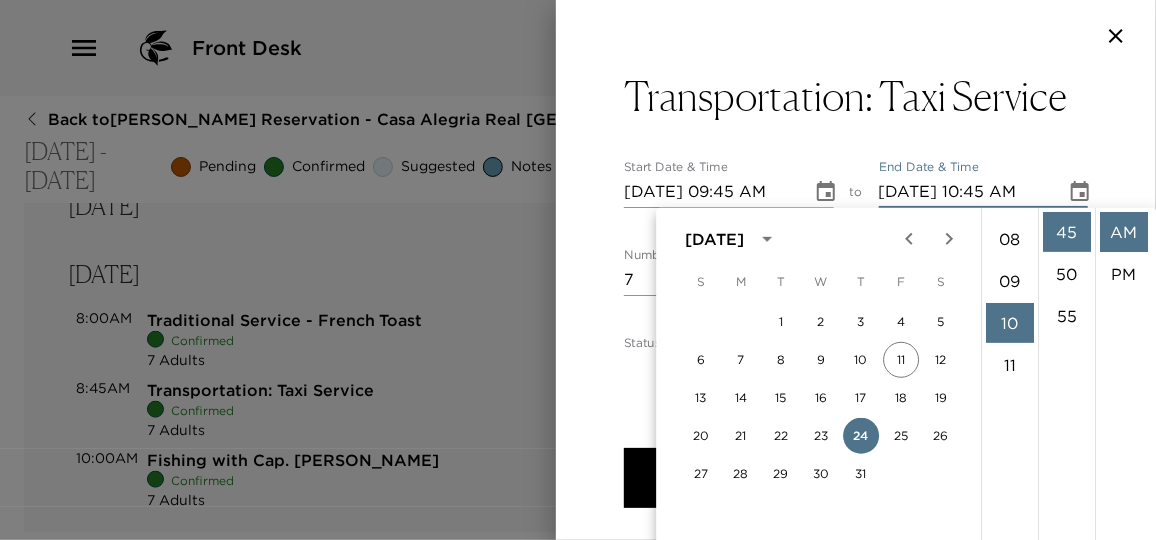 type on "07/24/2025 09:45 AM" 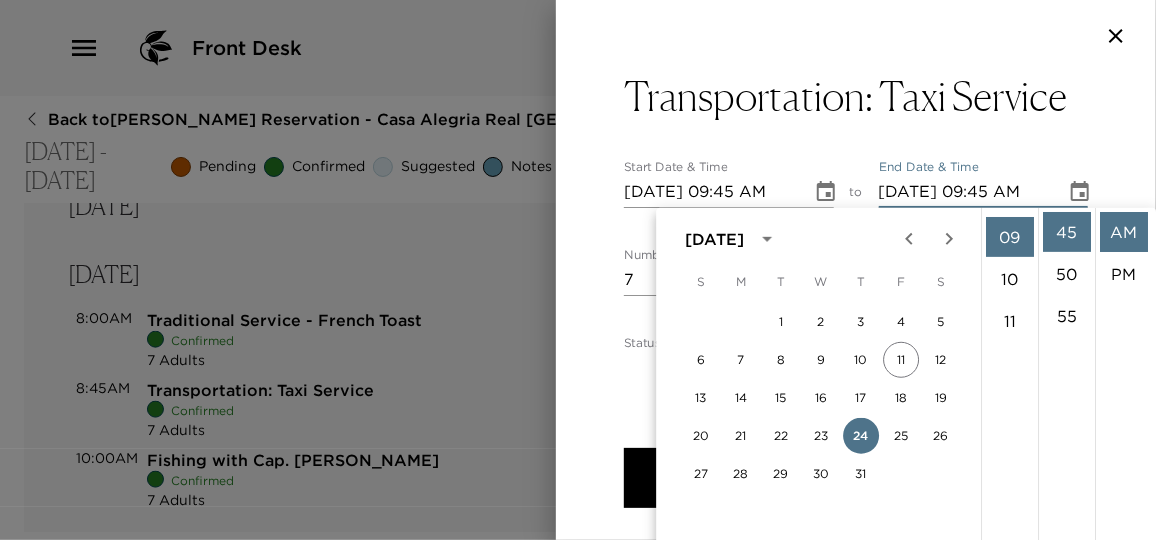 scroll, scrollTop: 378, scrollLeft: 0, axis: vertical 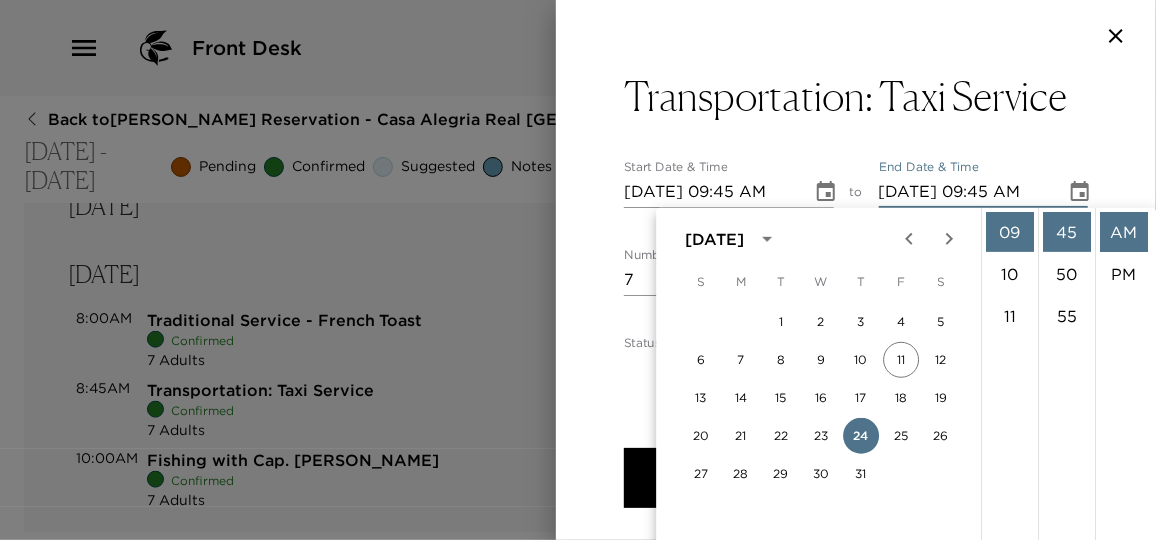 click on "AM" at bounding box center (1124, 232) 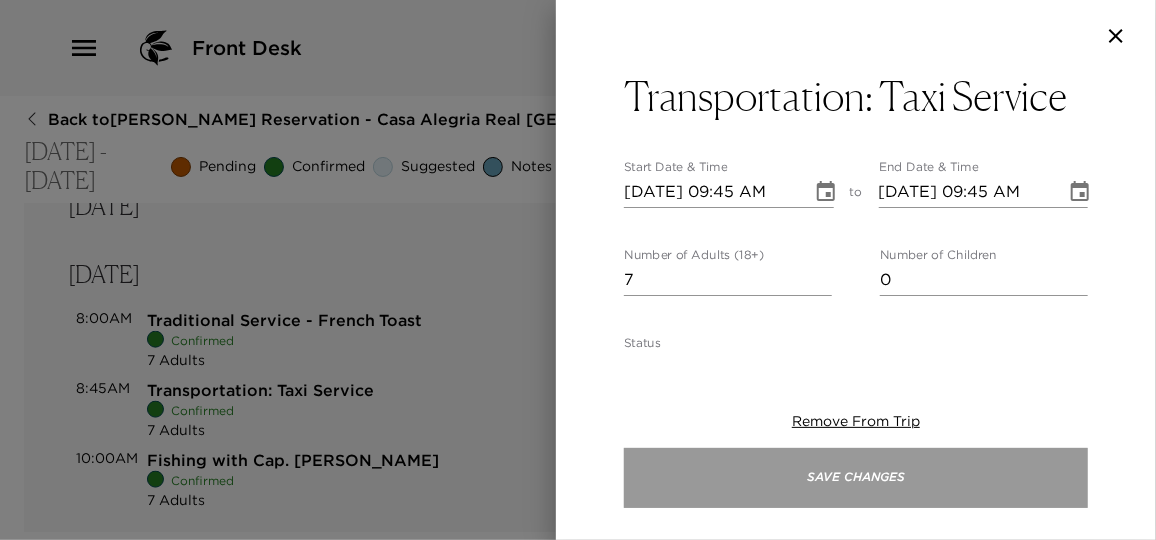 click on "Save Changes" at bounding box center (856, 478) 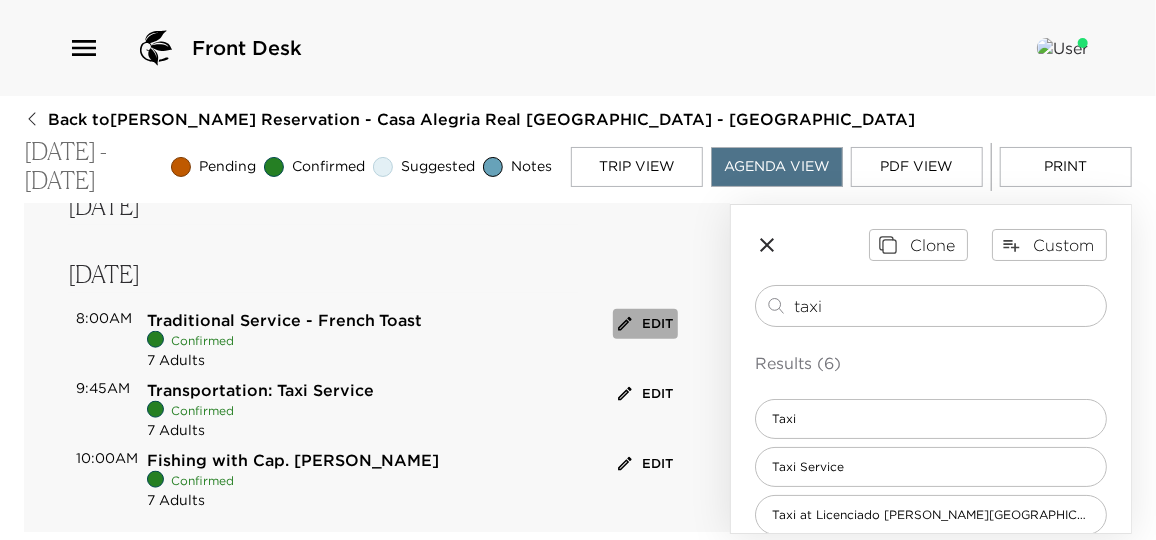 click on "Edit" at bounding box center [645, 324] 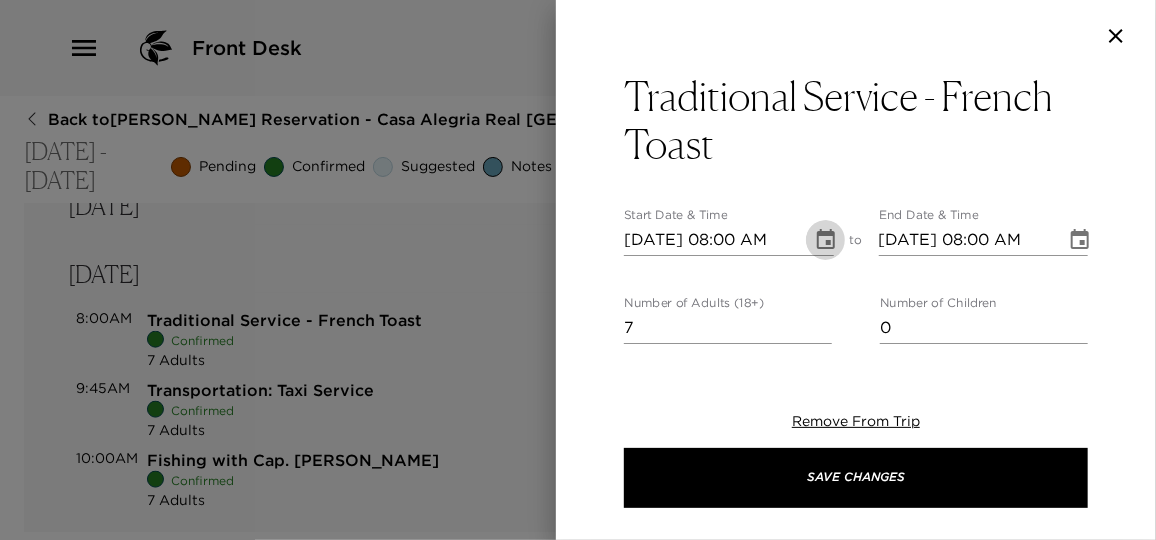 click at bounding box center (826, 240) 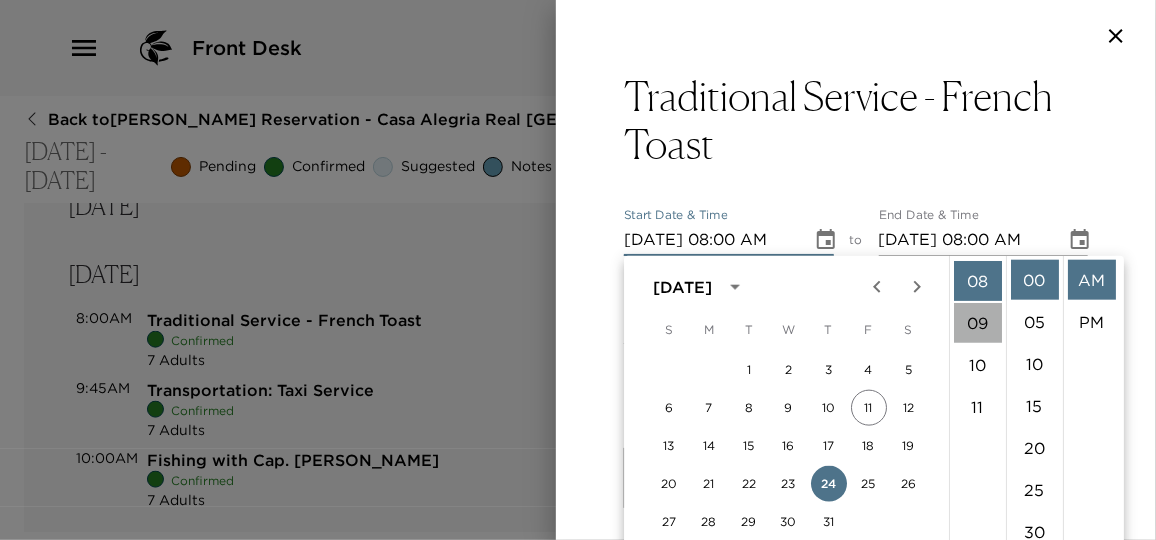 click on "09" at bounding box center (978, 323) 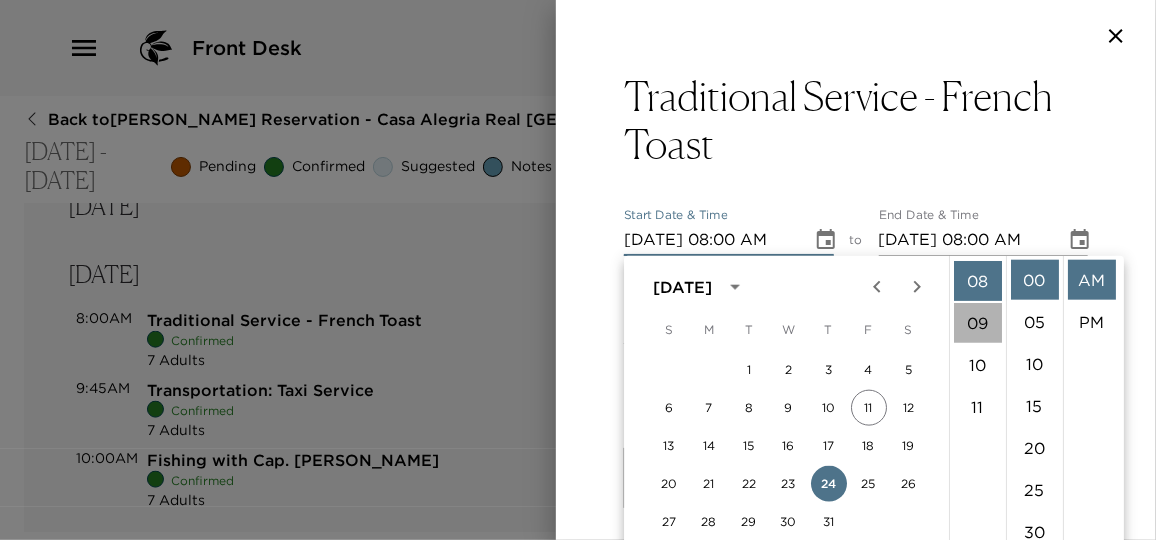 type on "07/24/2025 09:00 AM" 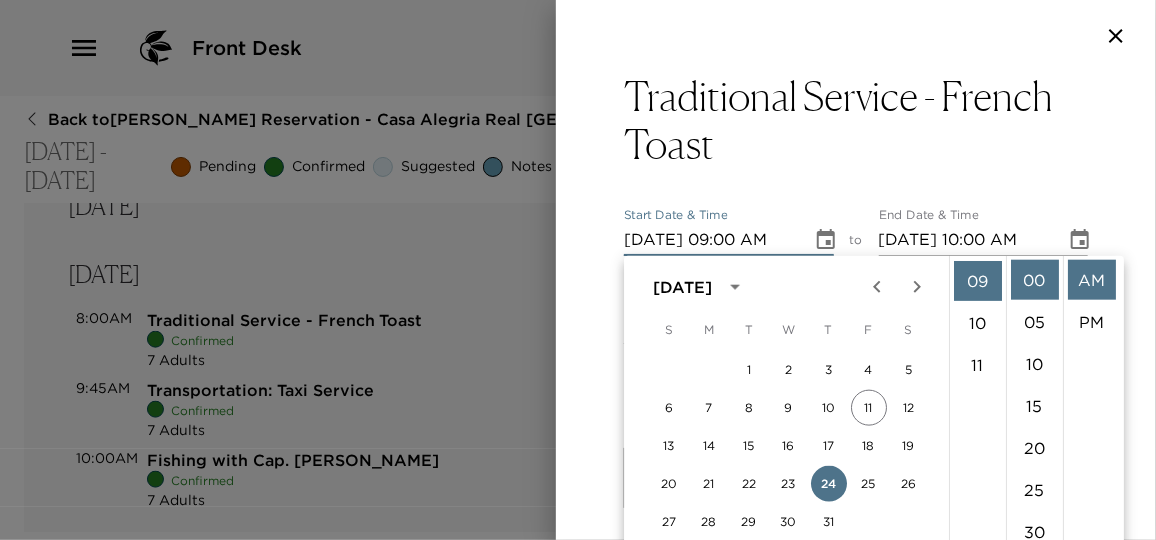 scroll, scrollTop: 378, scrollLeft: 0, axis: vertical 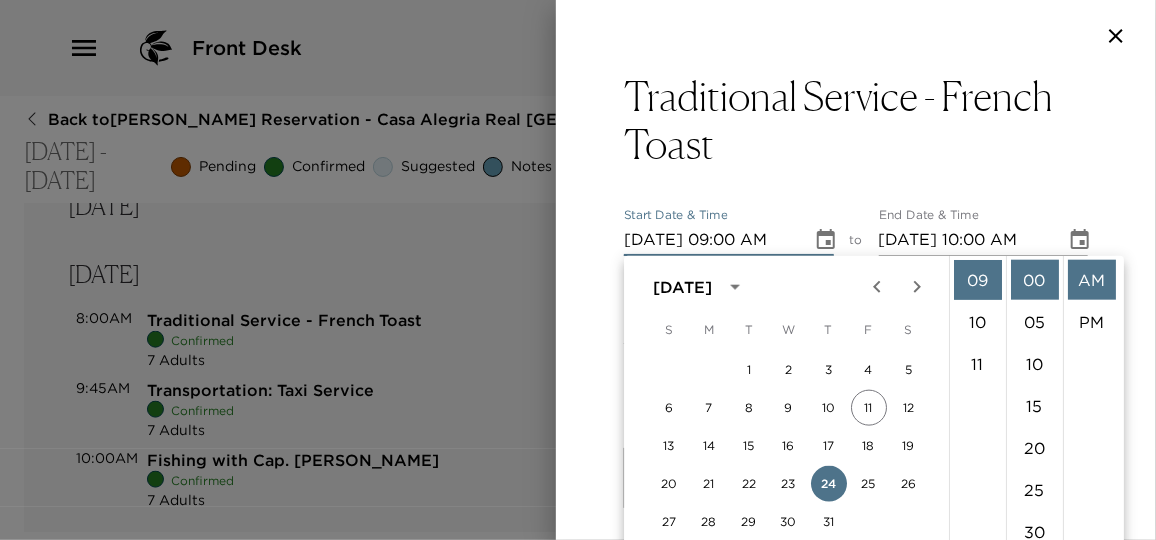 click on "AM" at bounding box center (1092, 280) 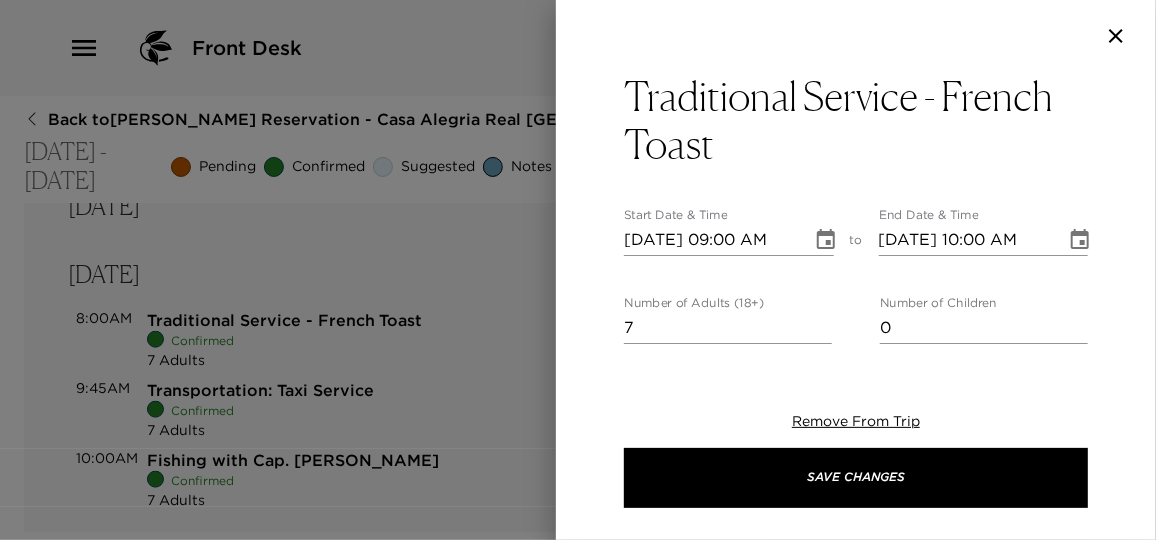 click 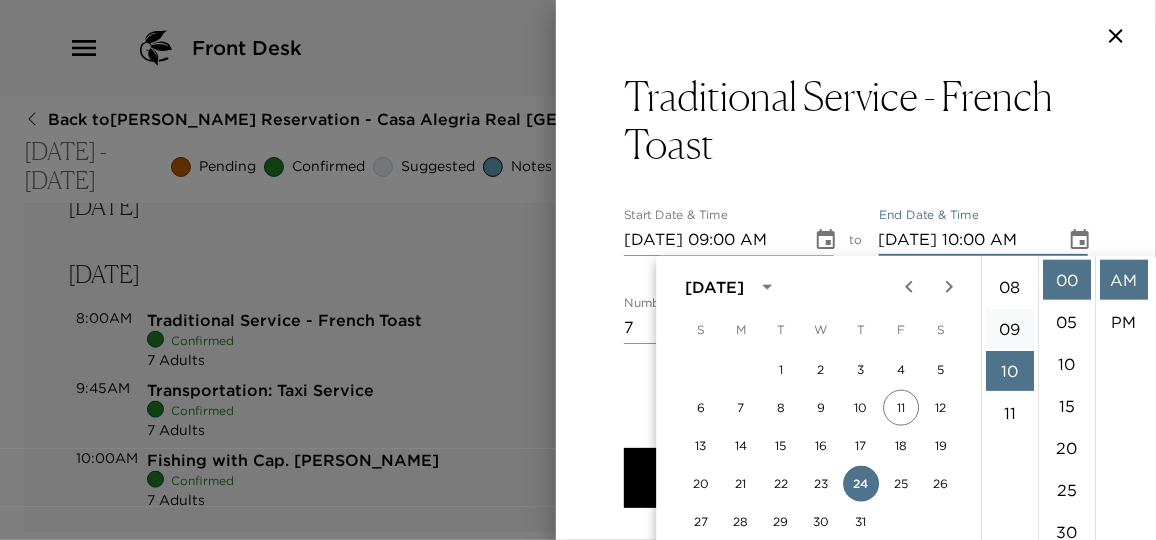 click on "09" at bounding box center [1010, 329] 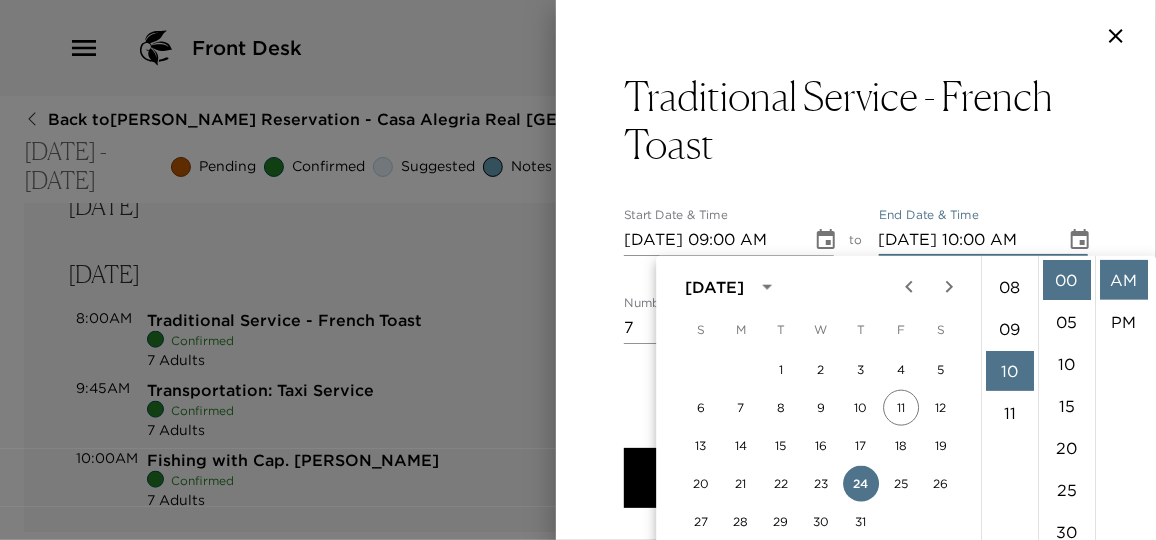 type on "07/24/2025 09:00 AM" 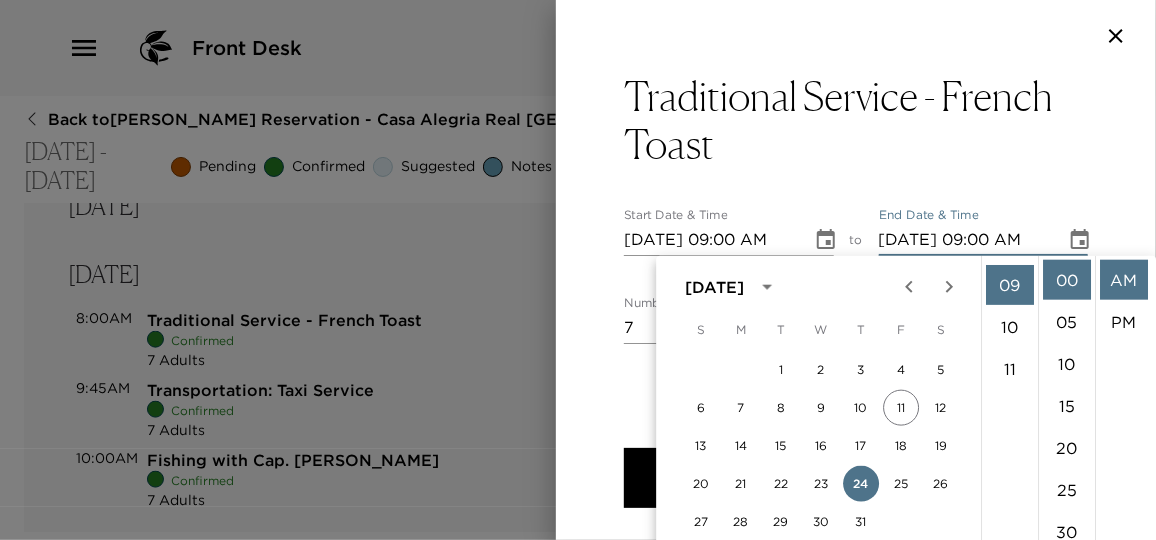 scroll, scrollTop: 378, scrollLeft: 0, axis: vertical 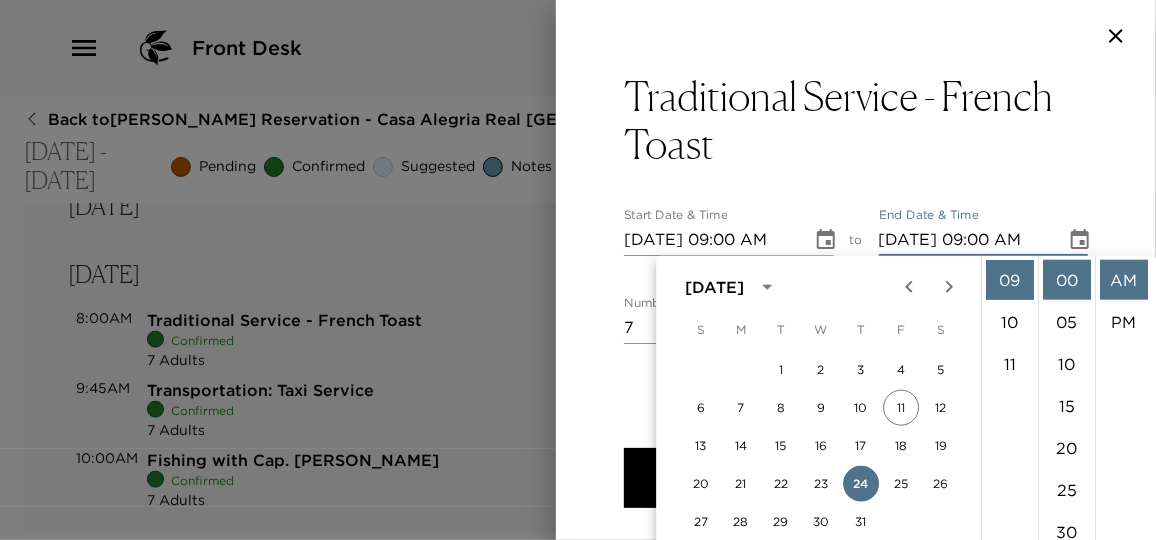 click on "AM" at bounding box center (1124, 280) 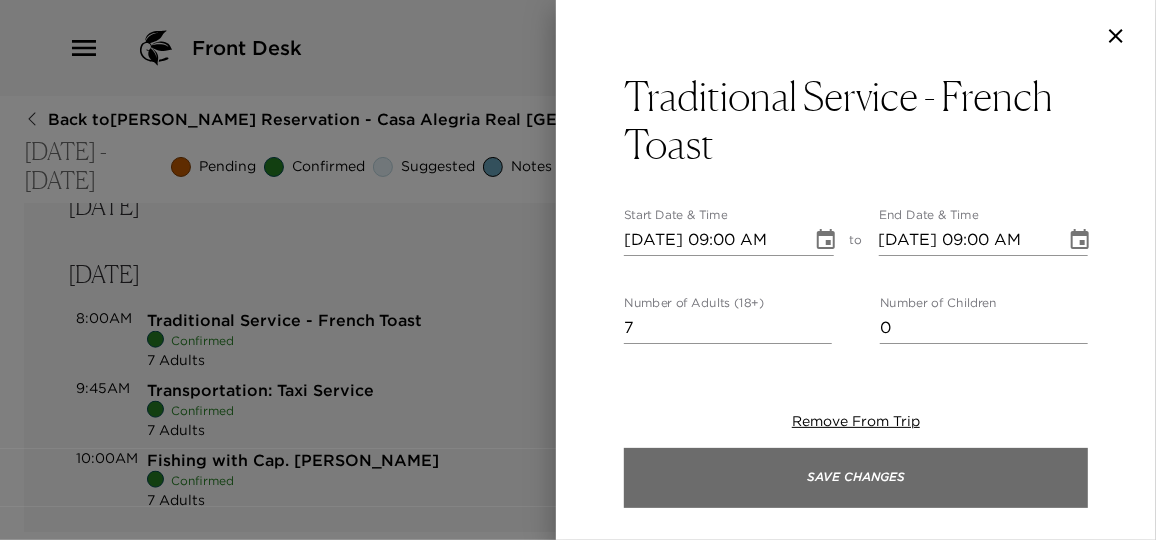 click on "Save Changes" at bounding box center [856, 478] 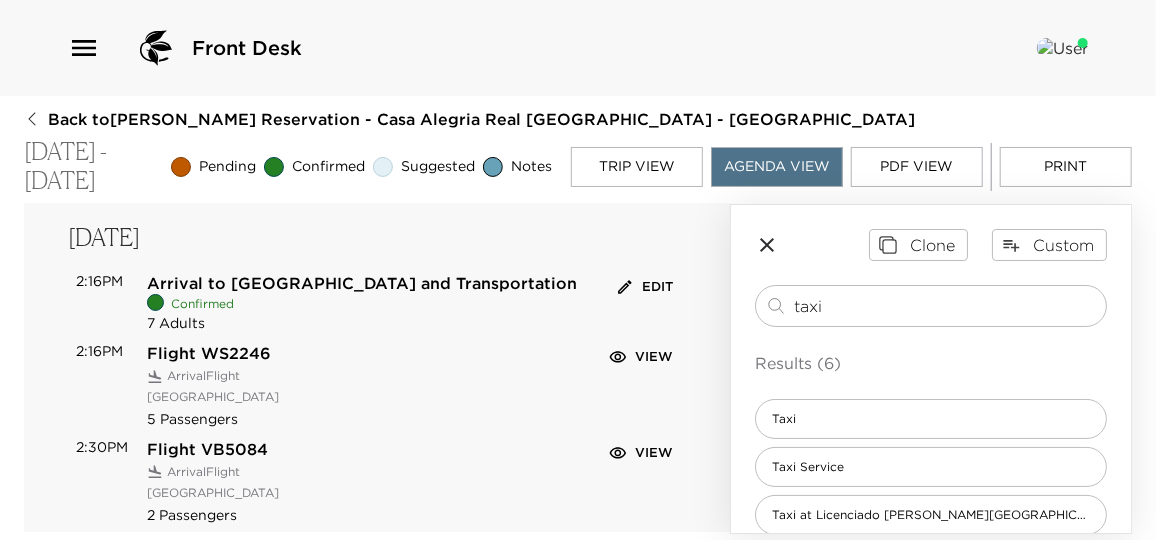 scroll, scrollTop: 0, scrollLeft: 0, axis: both 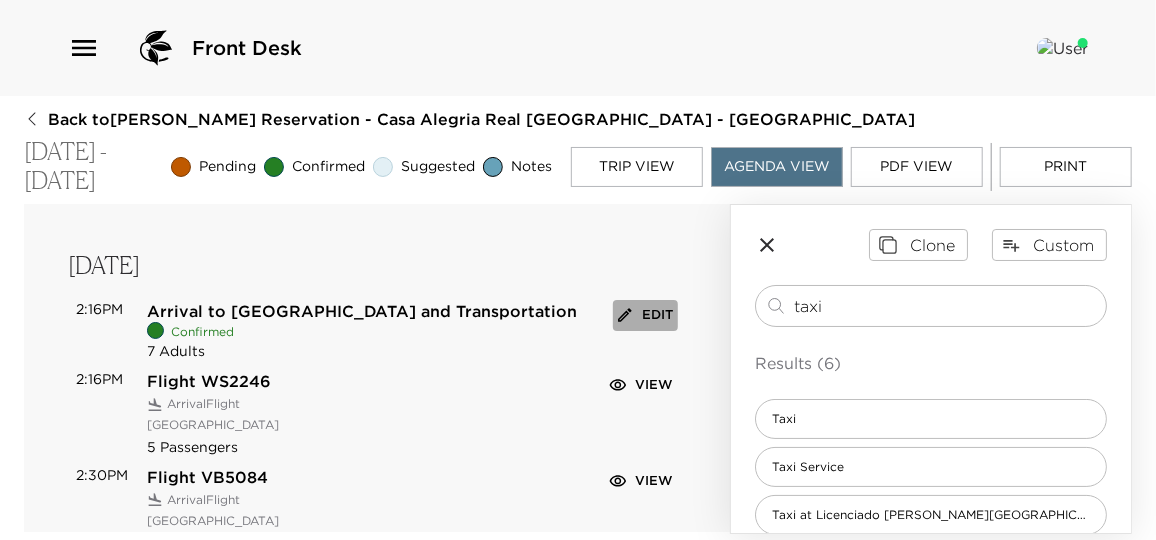click on "Edit" at bounding box center (645, 315) 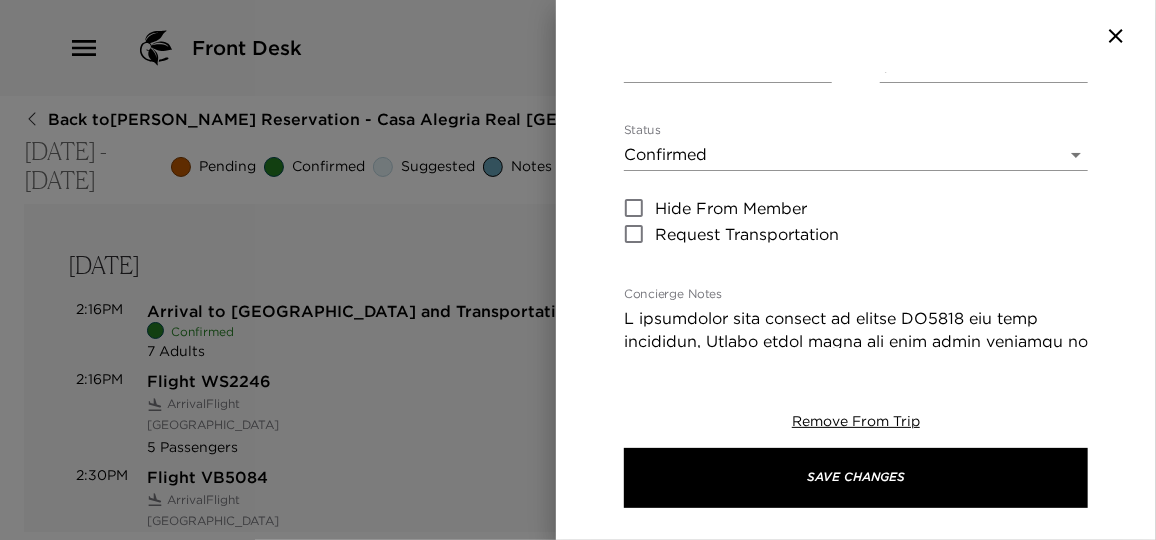 scroll, scrollTop: 272, scrollLeft: 0, axis: vertical 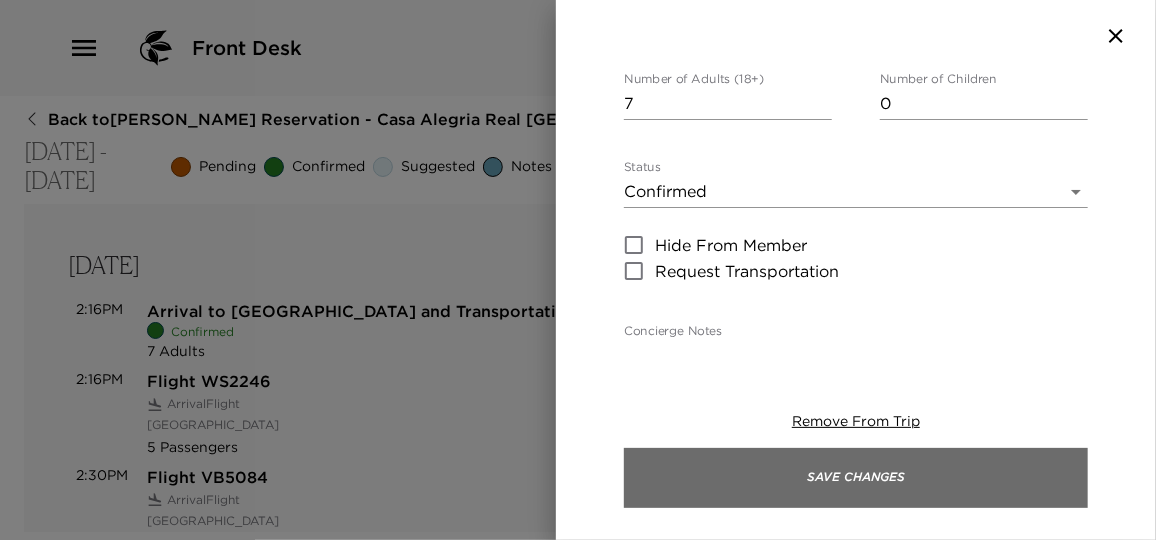 click on "Save Changes" at bounding box center (856, 478) 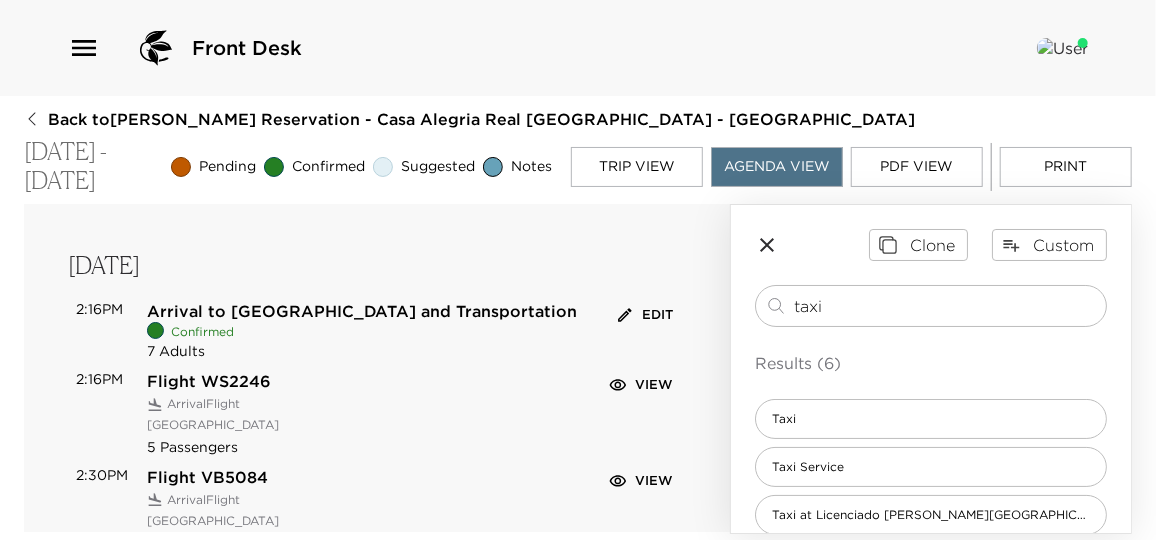 click on "Print" at bounding box center (1066, 167) 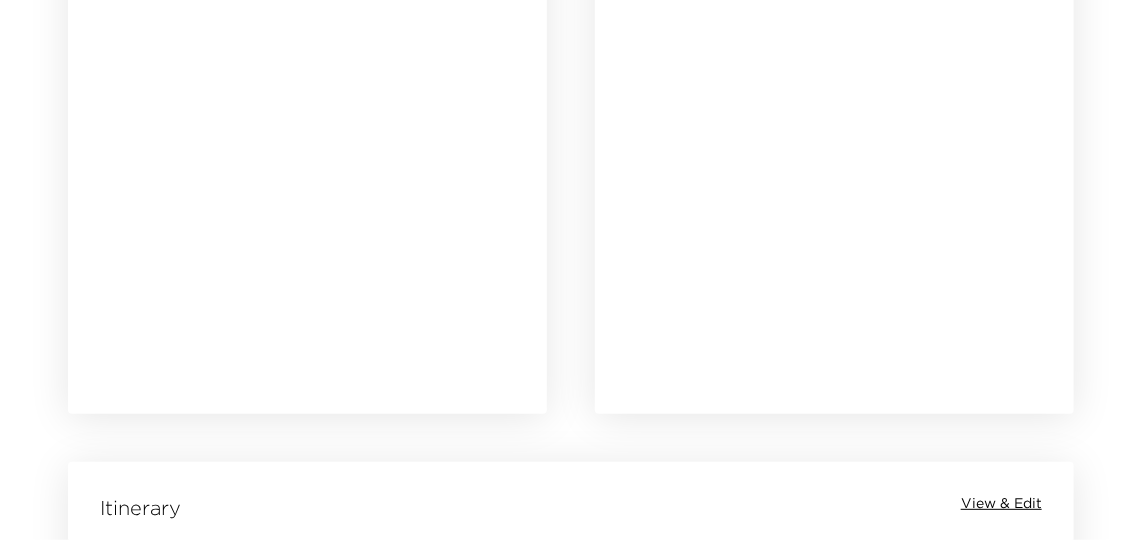 scroll, scrollTop: 1786, scrollLeft: 0, axis: vertical 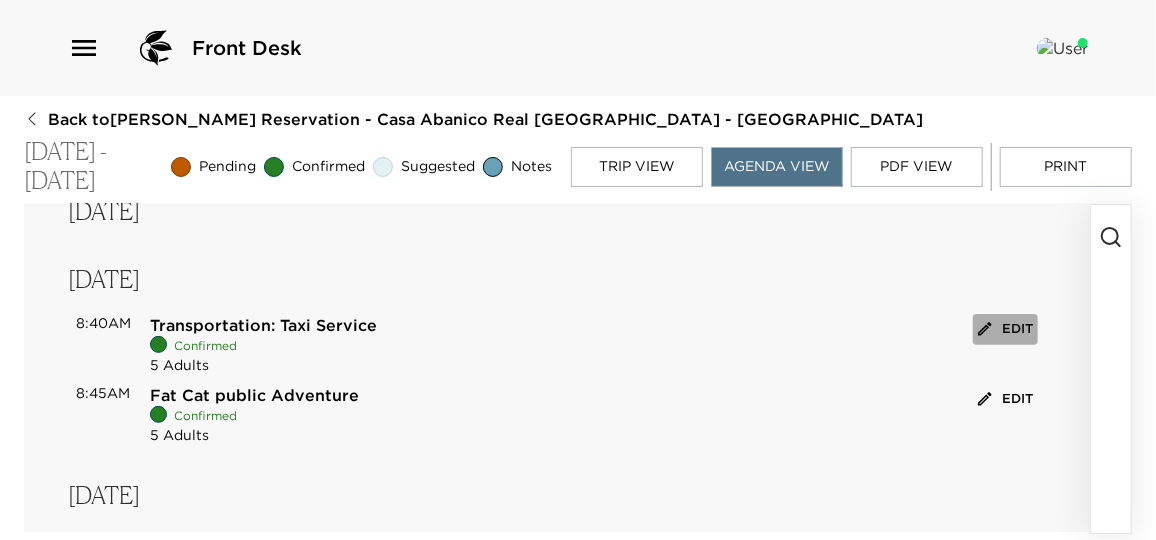click on "Edit" at bounding box center (1005, 329) 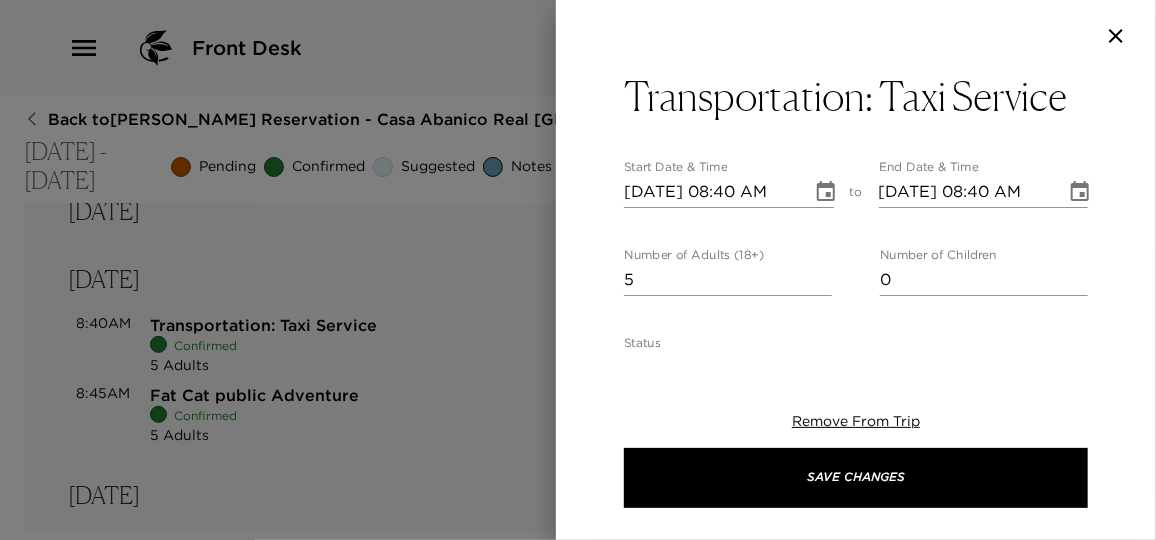 click at bounding box center [578, 270] 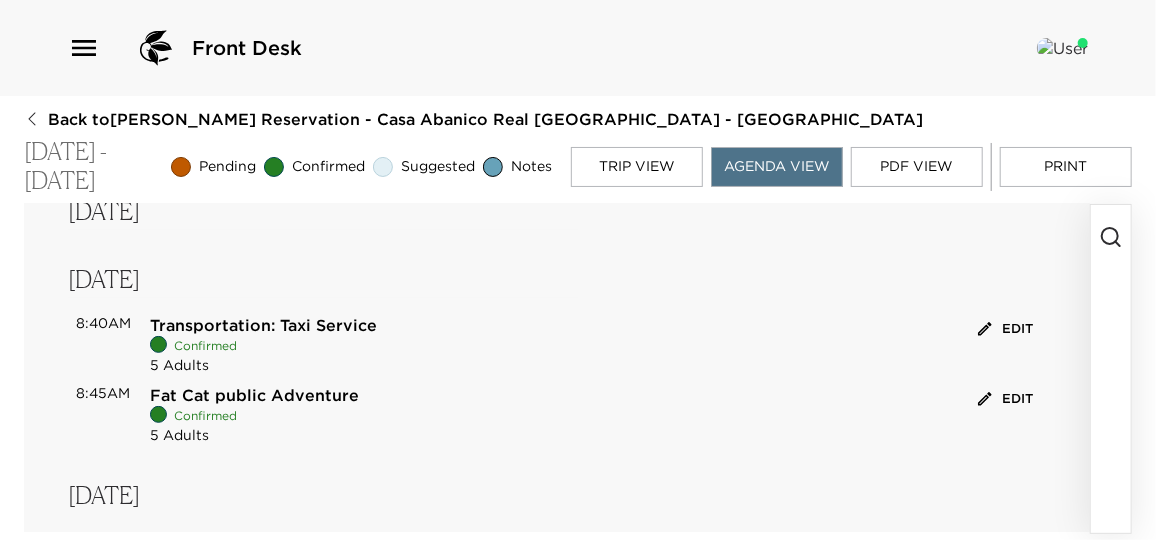 click on "Edit" at bounding box center (1005, 329) 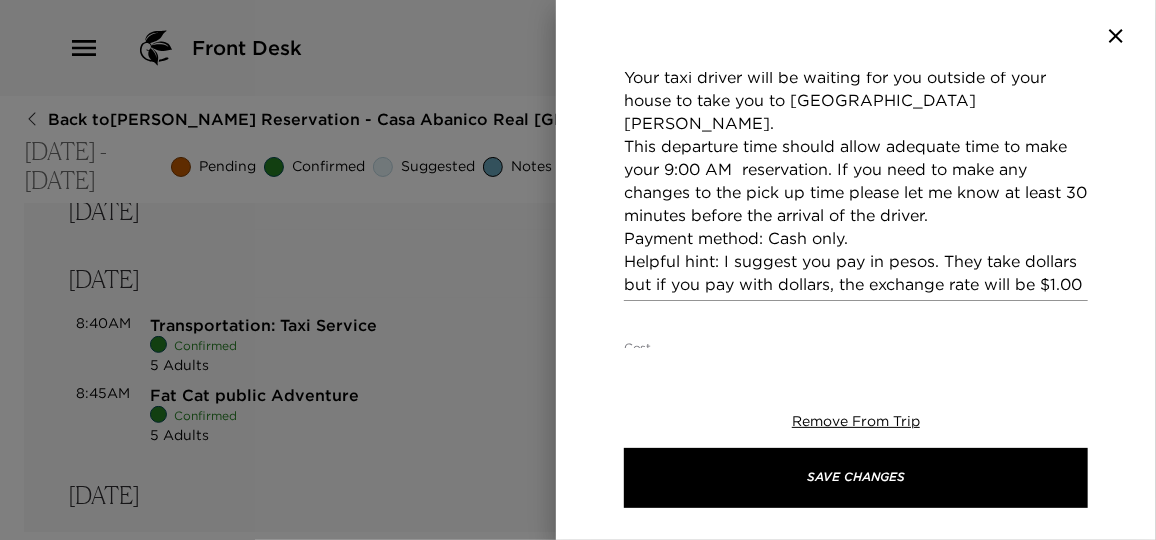 scroll, scrollTop: 363, scrollLeft: 0, axis: vertical 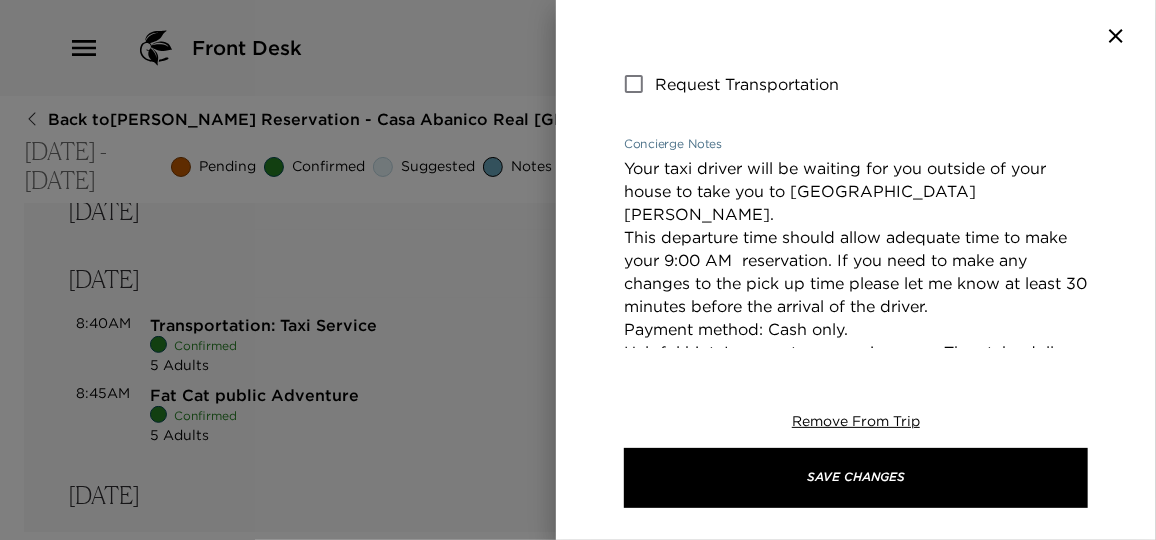 click on "Transportation: Taxi Service Start Date & Time 07/12/2025 08:40 AM to End Date & Time 07/12/2025 08:40 AM Number of Adults (18+) 5 Number of Children 0 Status Confirmed Confirmed Hide From Member Request Transportation Concierge Notes Your taxi driver will be waiting for you outside of your house to take you to La Cruz Marina.
This departure time should allow adequate time to make your 9:00 AM  reservation. If you need to make any changes to the pick up time please let me know at least 30 minutes before the arrival of the driver.
Payment method: Cash only.
Helpful hint: I suggest you pay in pesos. They take dollars but if you pay with dollars, the exchange rate will be $1.00 USD = $16.00 MX pesos approx. x Cost ​ 800.00 Round Trip x Address ​ x Phone Number ​ Email ​ Website ​ Cancellation Policy ​ No cancellation policy, but please let me know of any changes in advance, so I can notify the driver. Recommended Attire ​ Age Range ​ Remove From Trip Save Changes" at bounding box center (856, 210) 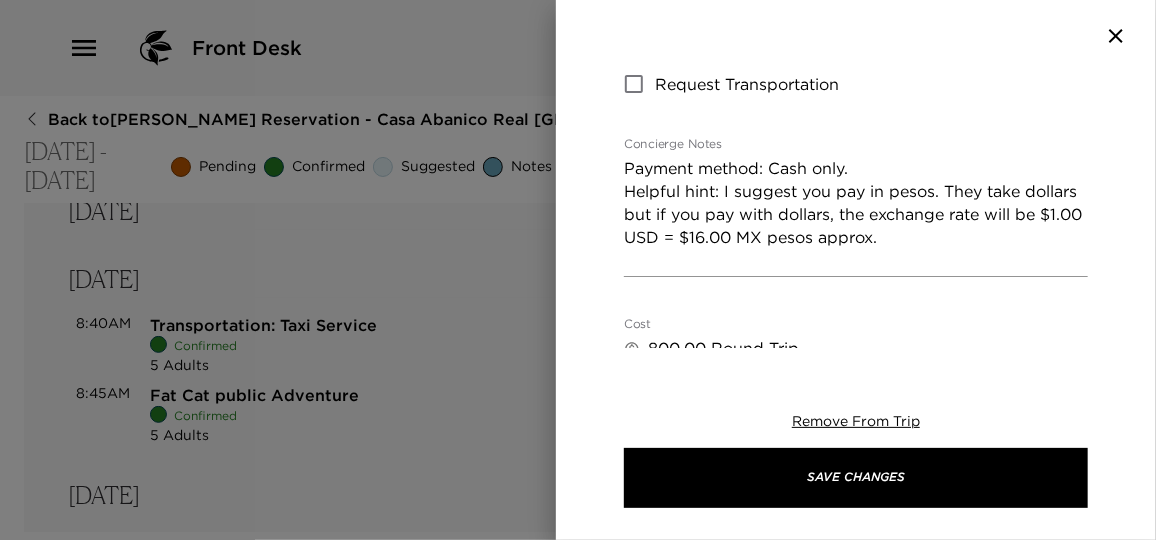 click on "Transportation: Taxi Service Start Date & Time 07/12/2025 08:40 AM to End Date & Time 07/12/2025 08:40 AM Number of Adults (18+) 5 Number of Children 0 Status Confirmed Confirmed Hide From Member Request Transportation Concierge Notes
Payment method: Cash only.
Helpful hint: I suggest you pay in pesos. They take dollars but if you pay with dollars, the exchange rate will be $1.00 USD = $16.00 MX pesos approx. x Cost ​ 800.00 Round Trip x Address ​ x Phone Number ​ Email ​ Website ​ Cancellation Policy ​ No cancellation policy, but please let me know of any changes in advance, so I can notify the driver. Recommended Attire ​ Age Range ​ Remove From Trip Save Changes" at bounding box center (856, 210) 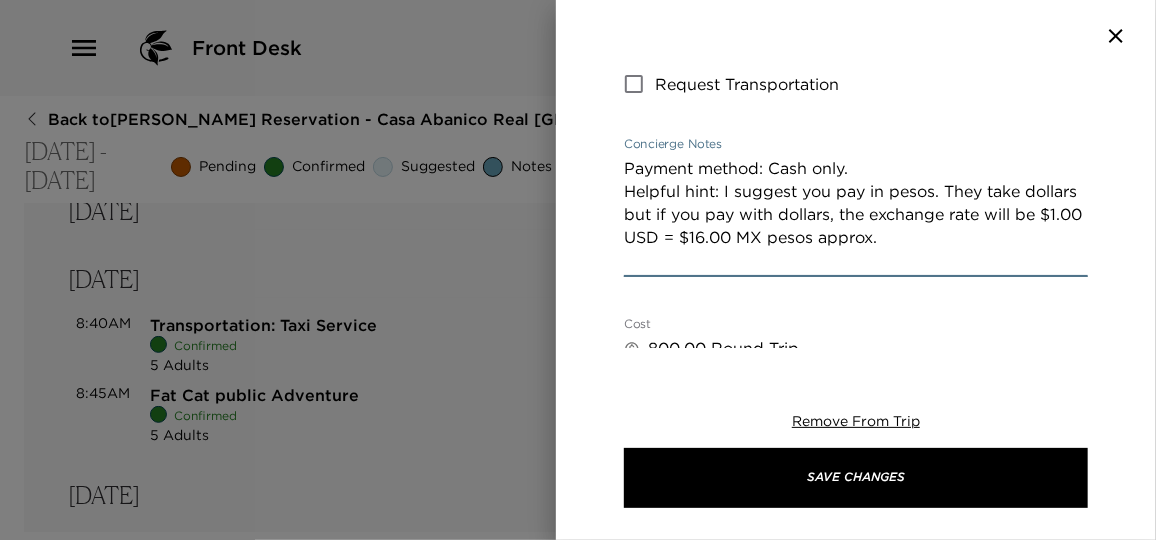 drag, startPoint x: 626, startPoint y: 216, endPoint x: 1069, endPoint y: 280, distance: 447.59915 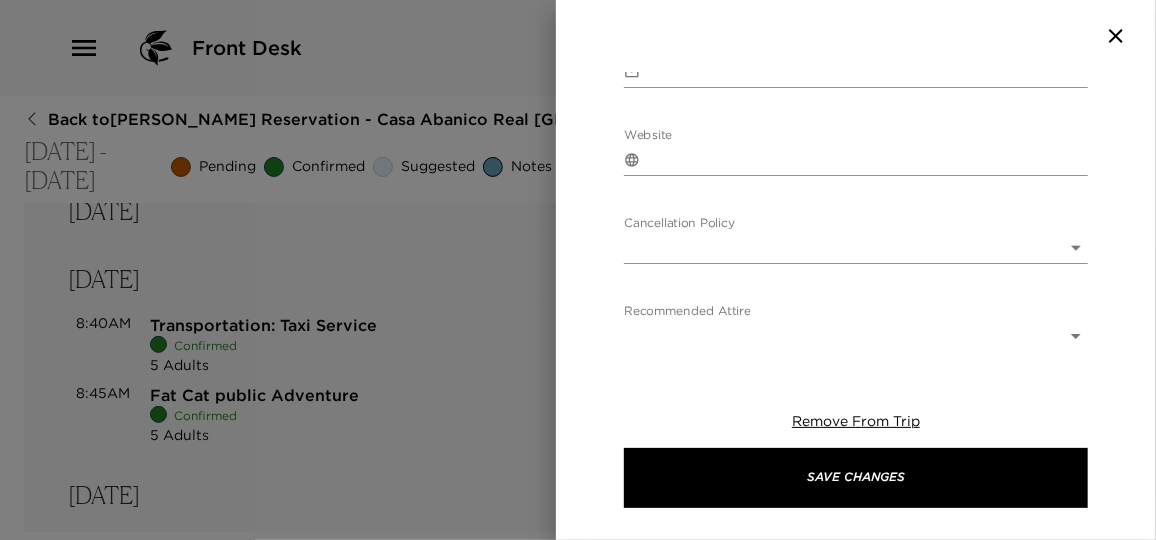 scroll, scrollTop: 949, scrollLeft: 0, axis: vertical 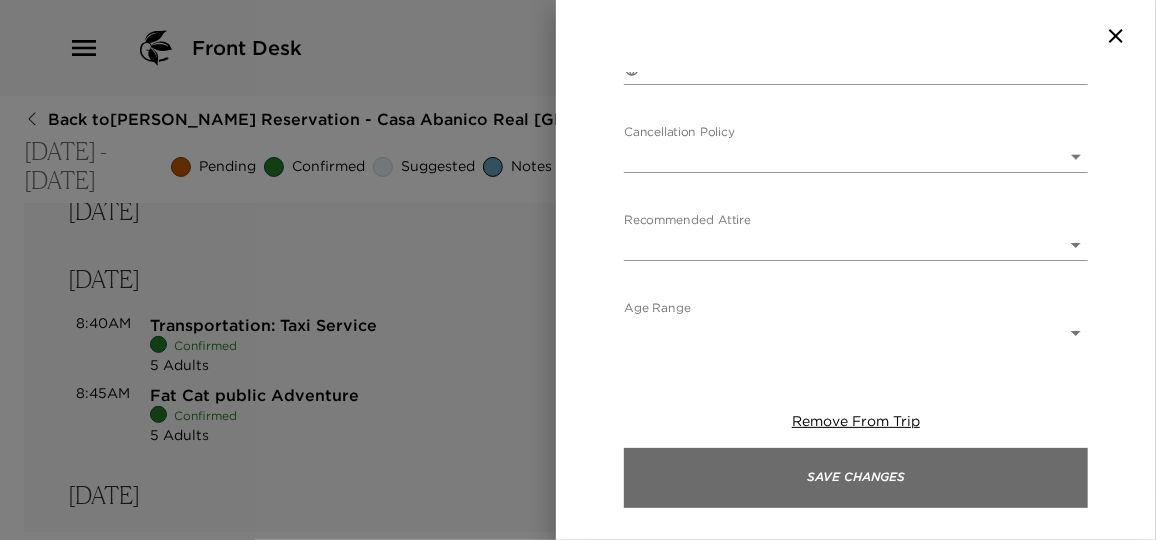 type on "Payment method: Cash only." 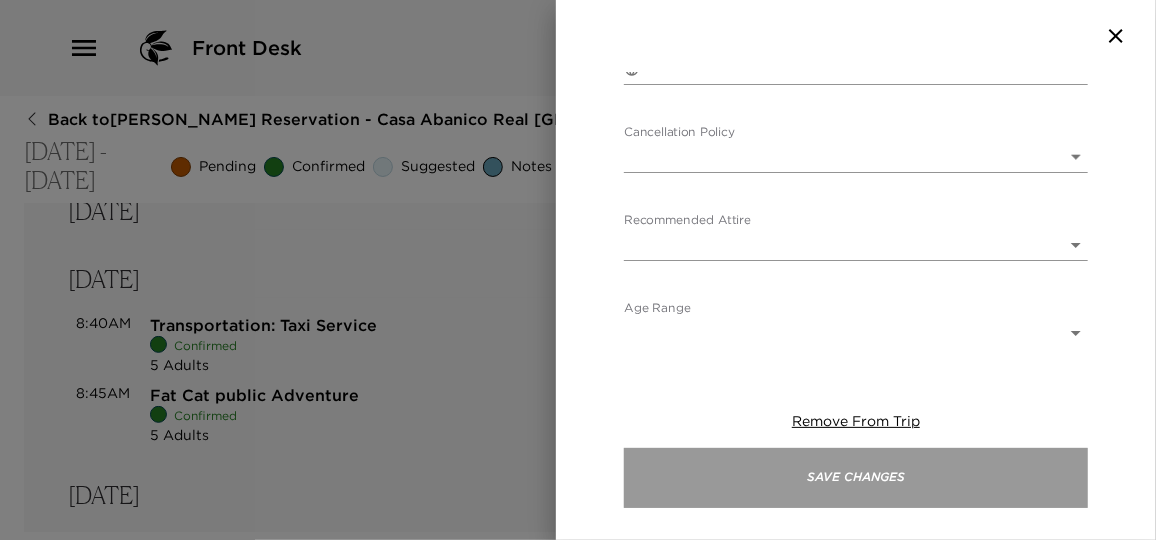 click on "Save Changes" at bounding box center (856, 478) 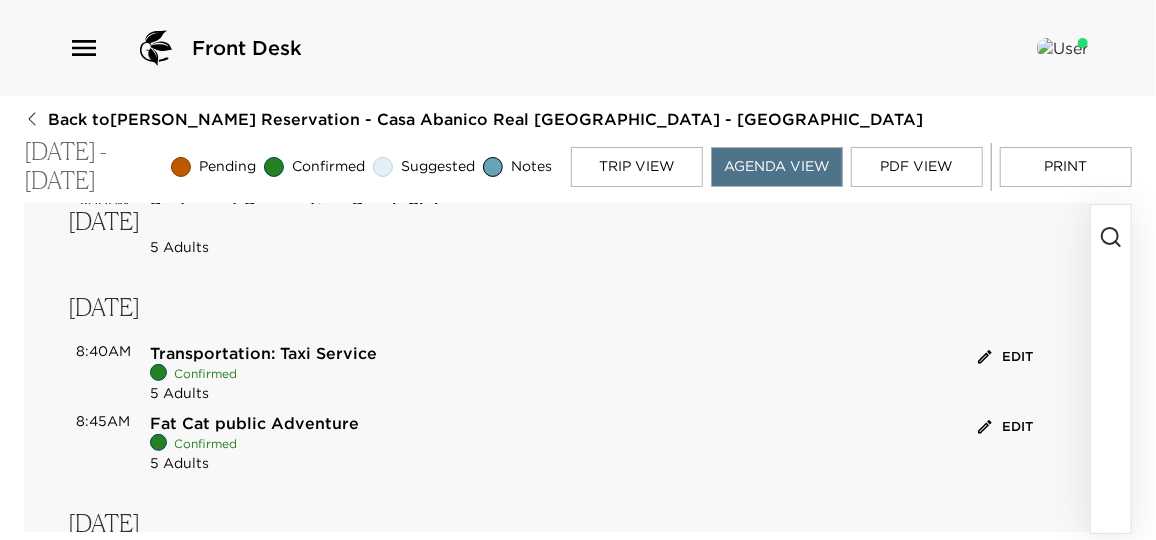 scroll, scrollTop: 272, scrollLeft: 0, axis: vertical 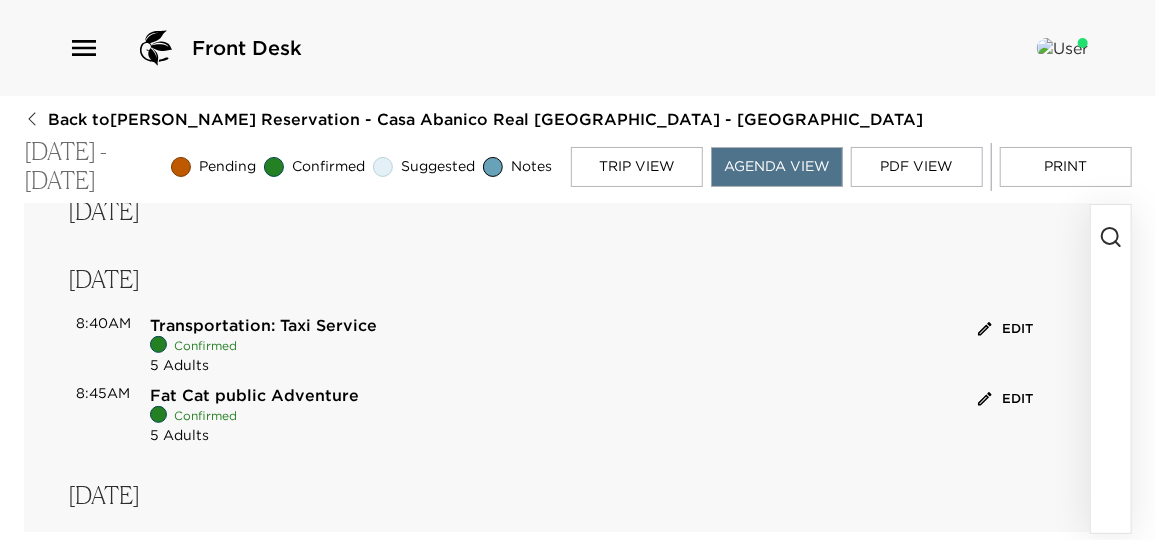 click on "Edit" at bounding box center (1005, 329) 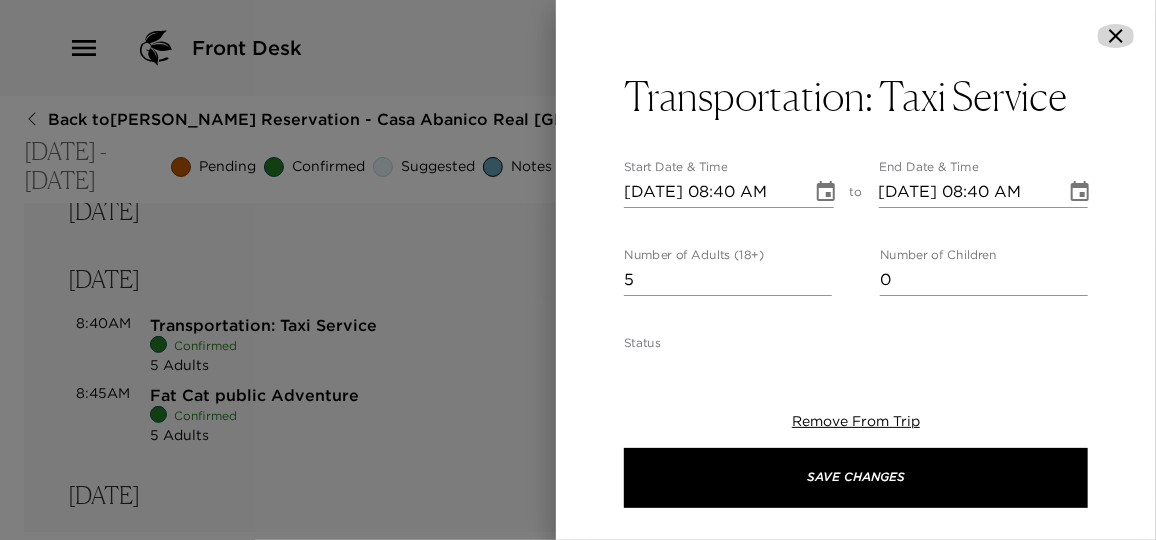 click 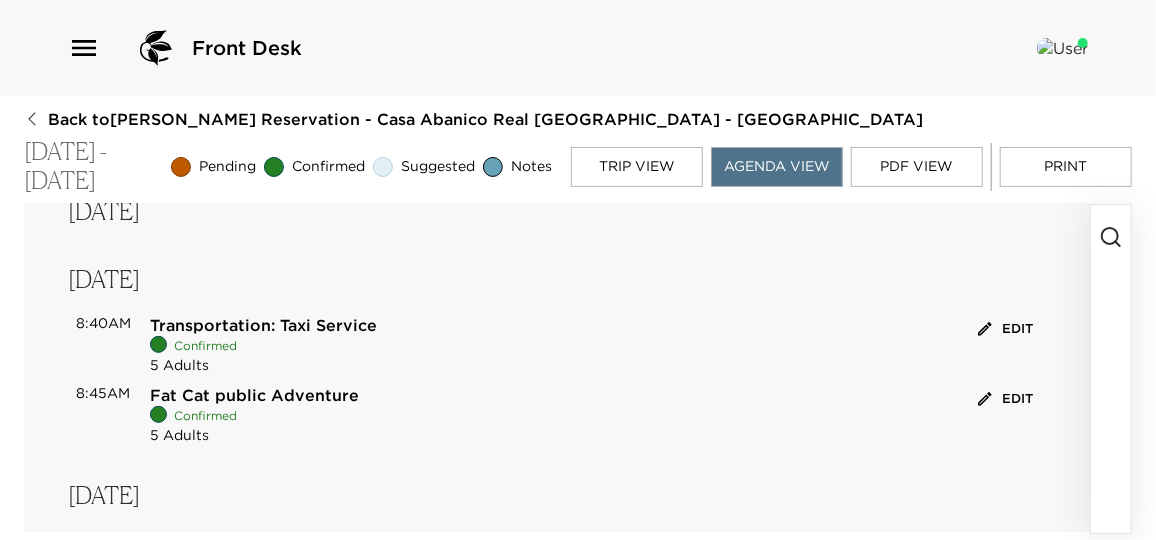 click 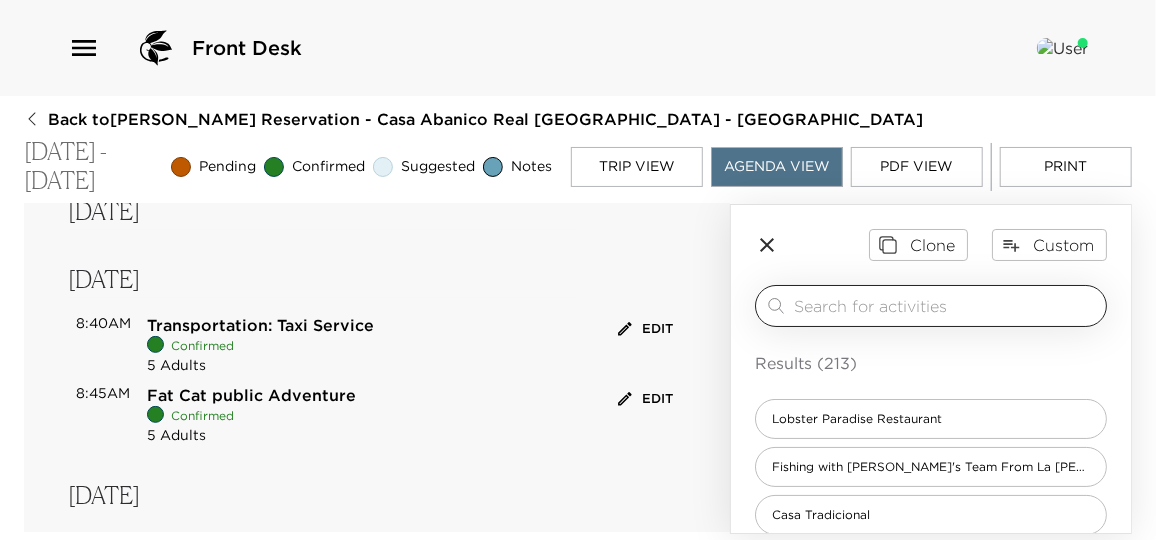 click on "​" at bounding box center [946, 306] 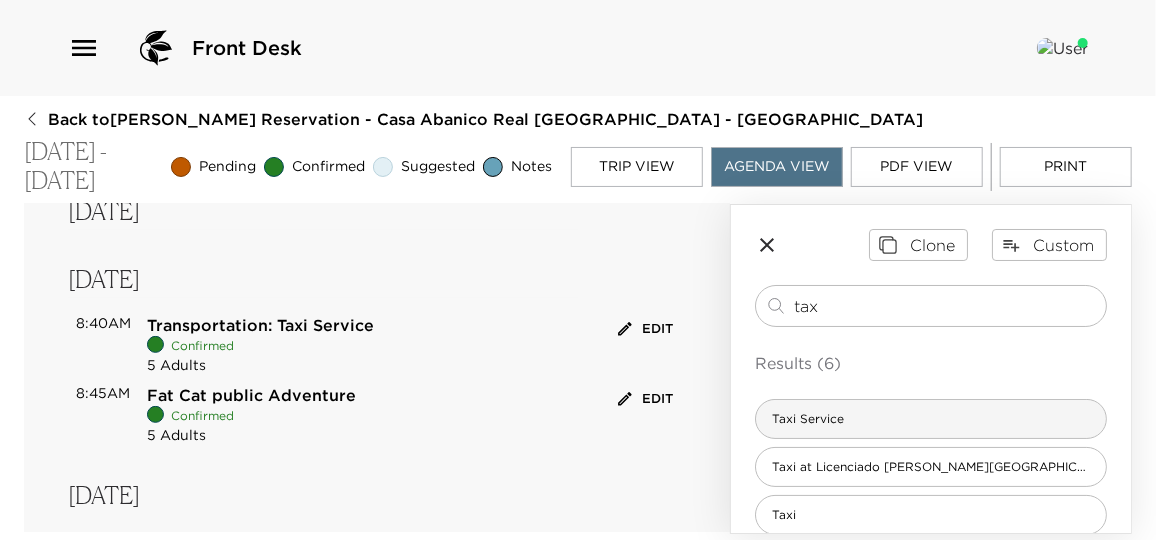 type on "tax" 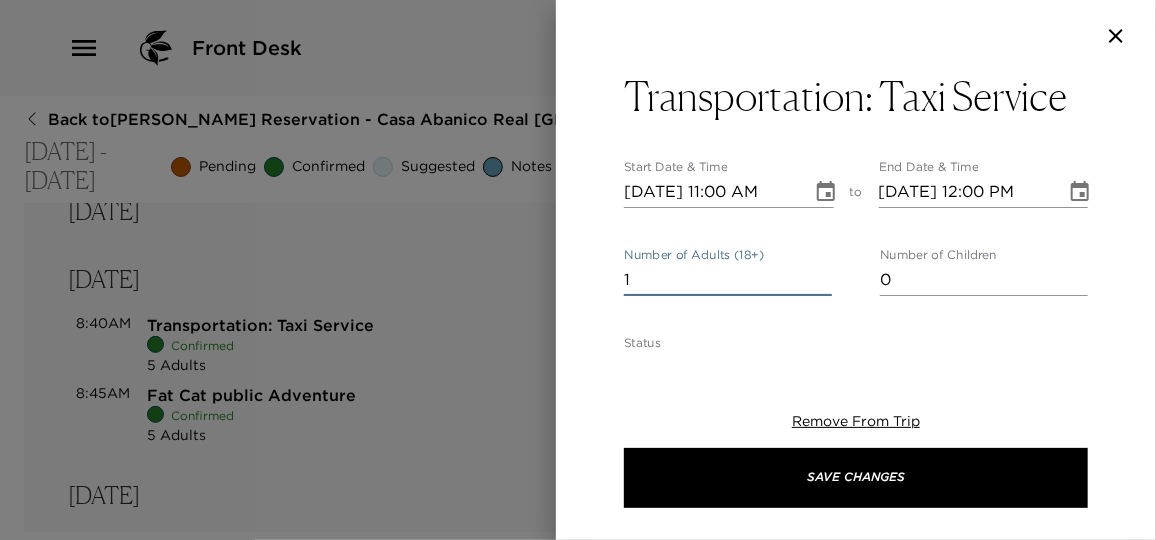 drag, startPoint x: 658, startPoint y: 285, endPoint x: 587, endPoint y: 275, distance: 71.70077 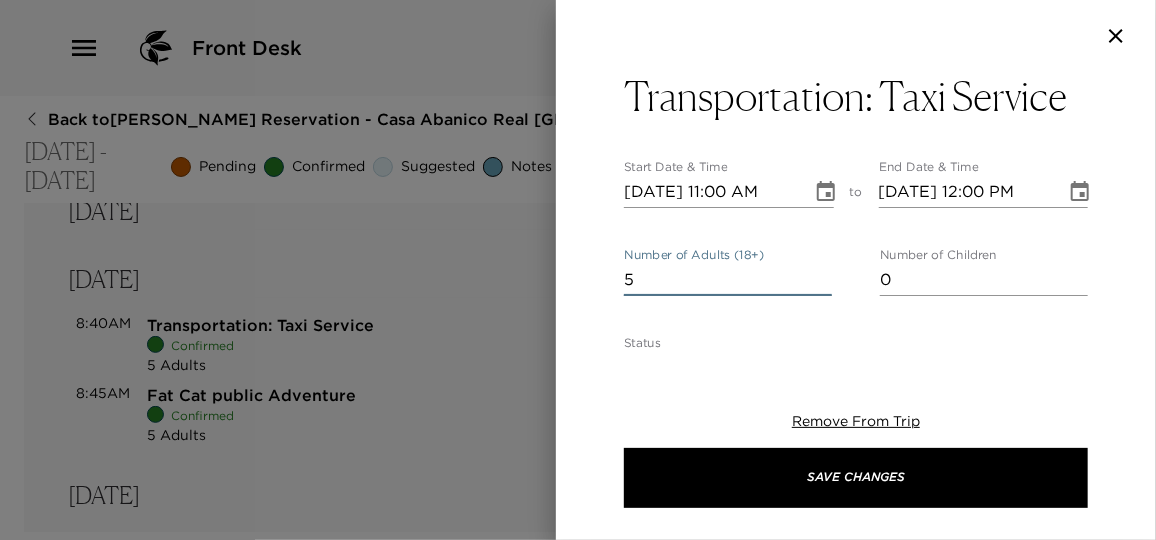 type on "5" 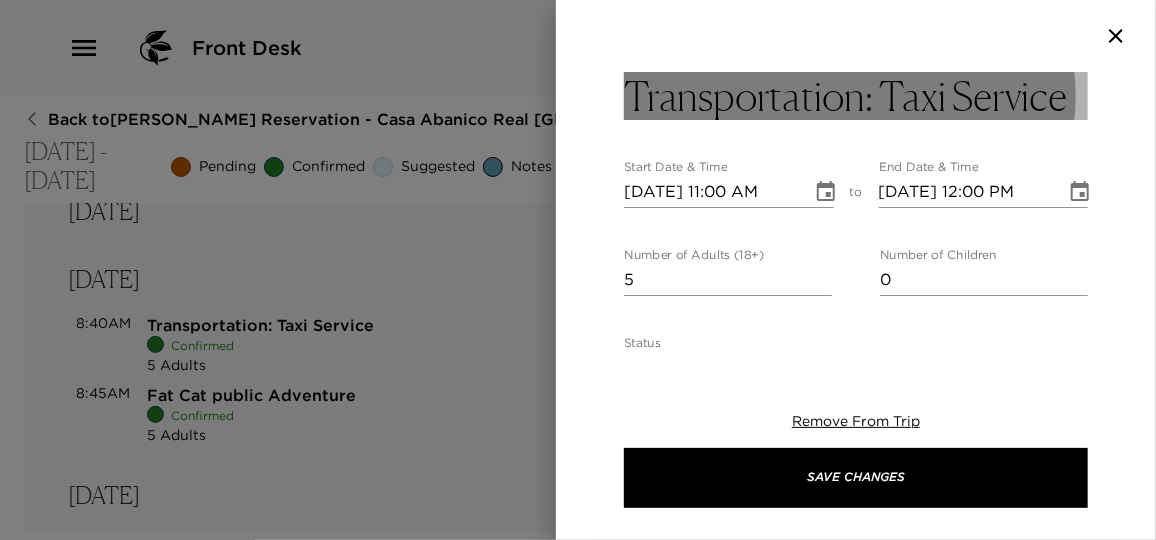 click on "Transportation: Taxi Service" at bounding box center (845, 96) 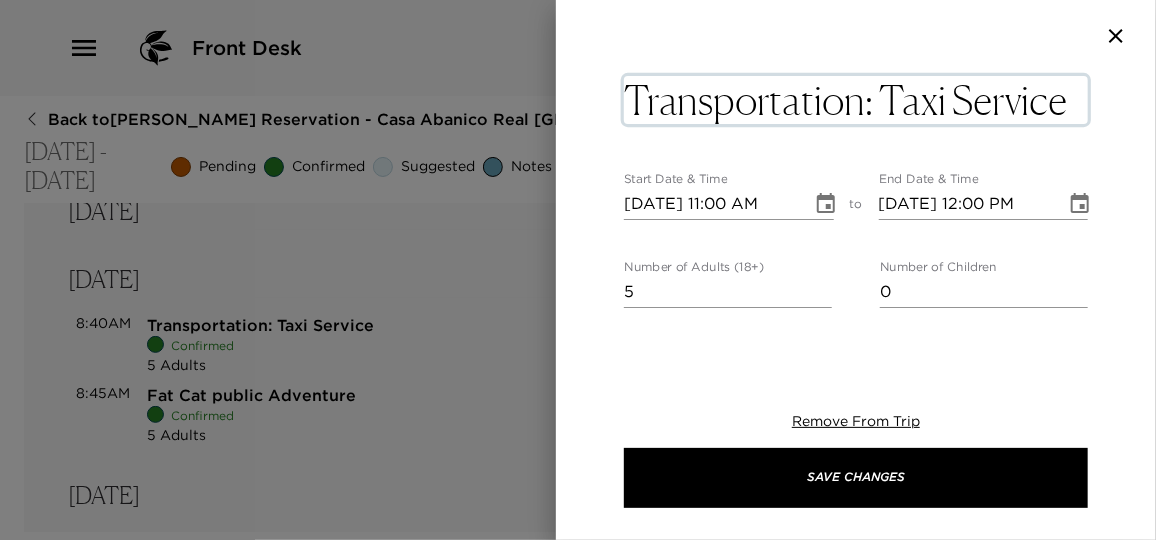 drag, startPoint x: 882, startPoint y: 101, endPoint x: 629, endPoint y: 103, distance: 253.0079 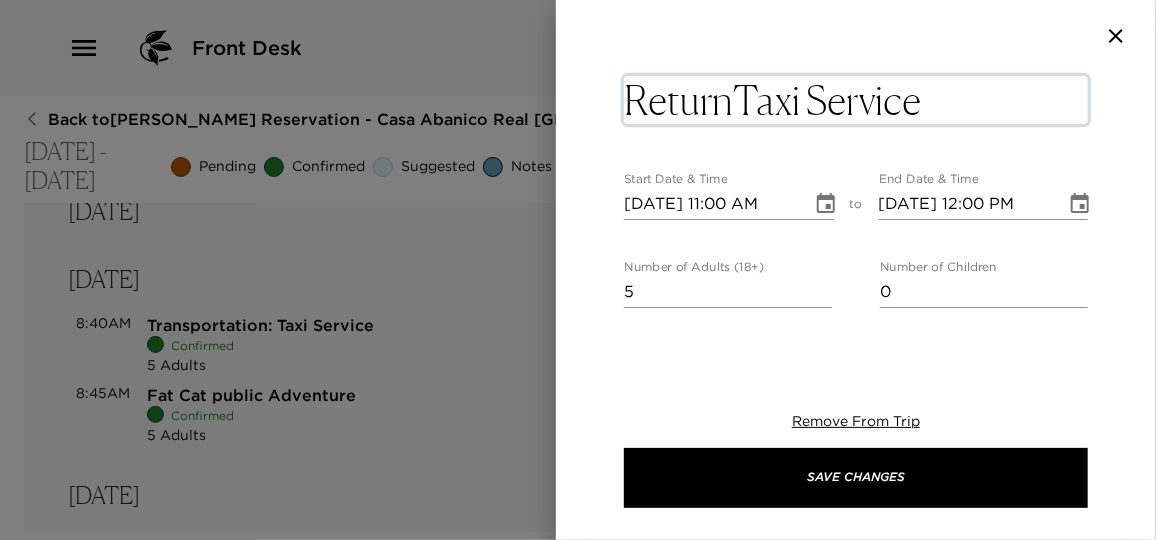 type on "Return Taxi Service" 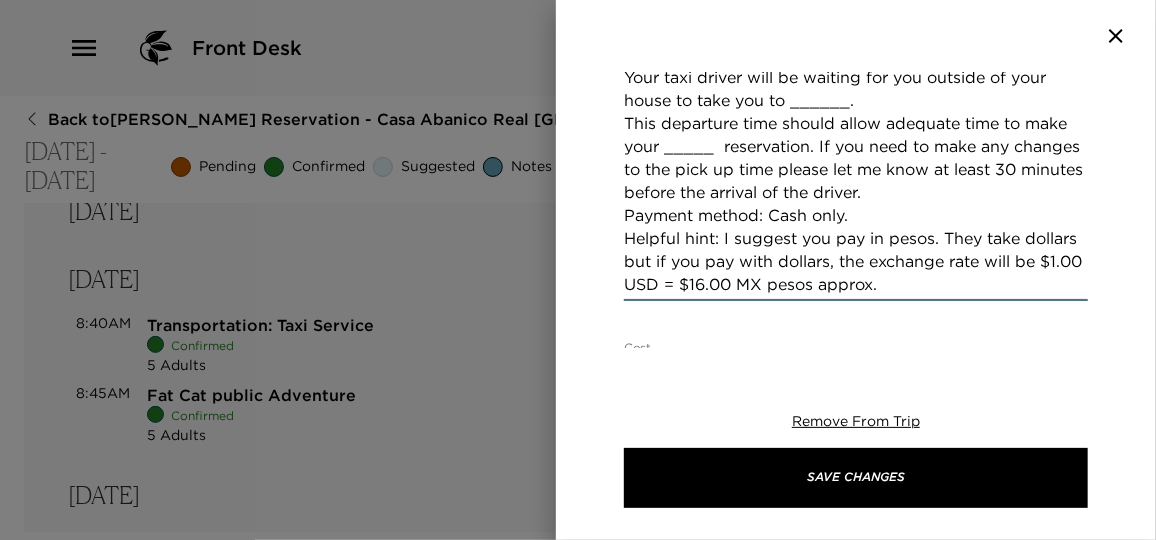 scroll, scrollTop: 443, scrollLeft: 0, axis: vertical 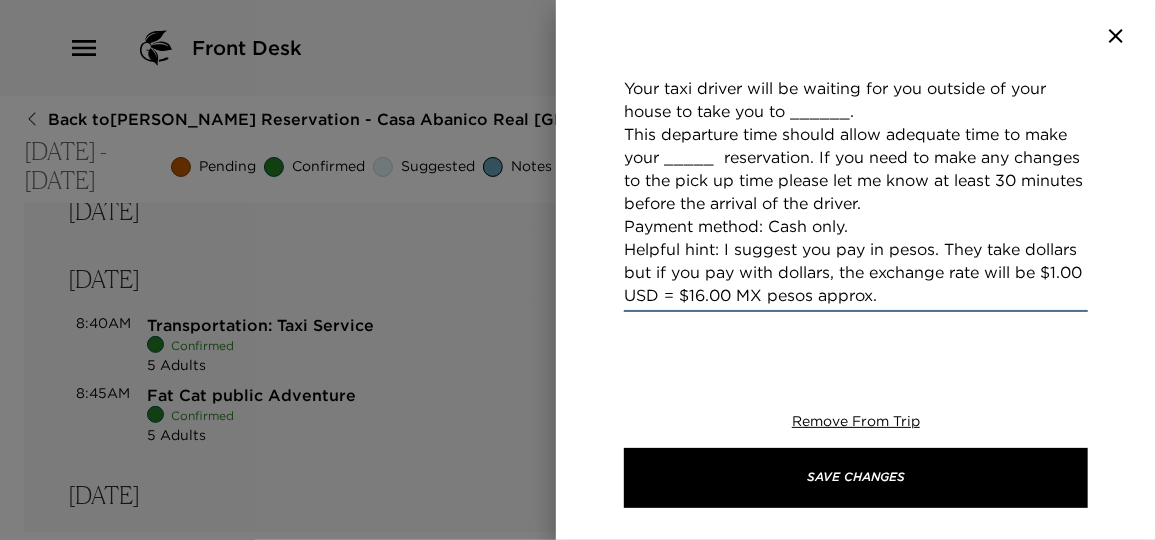 drag, startPoint x: 987, startPoint y: 203, endPoint x: 556, endPoint y: 84, distance: 447.12637 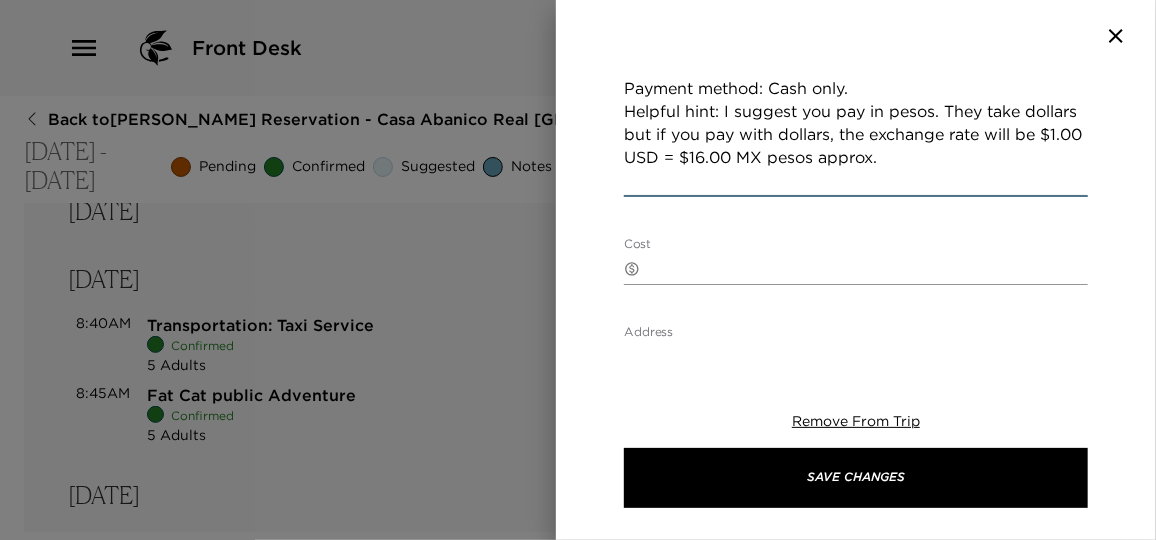 drag, startPoint x: 627, startPoint y: 113, endPoint x: 1079, endPoint y: 182, distance: 457.23627 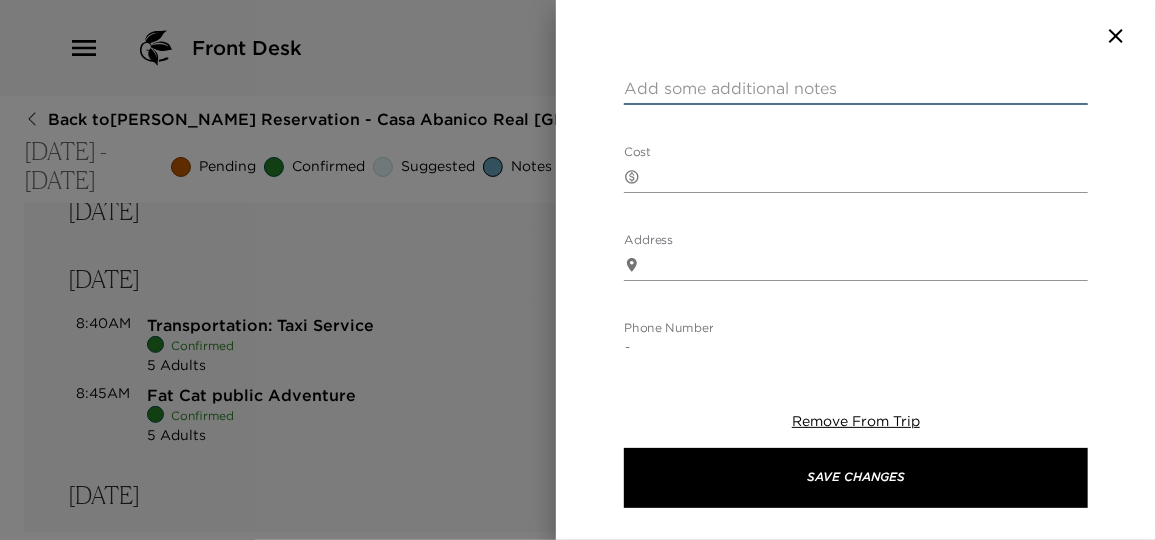 type 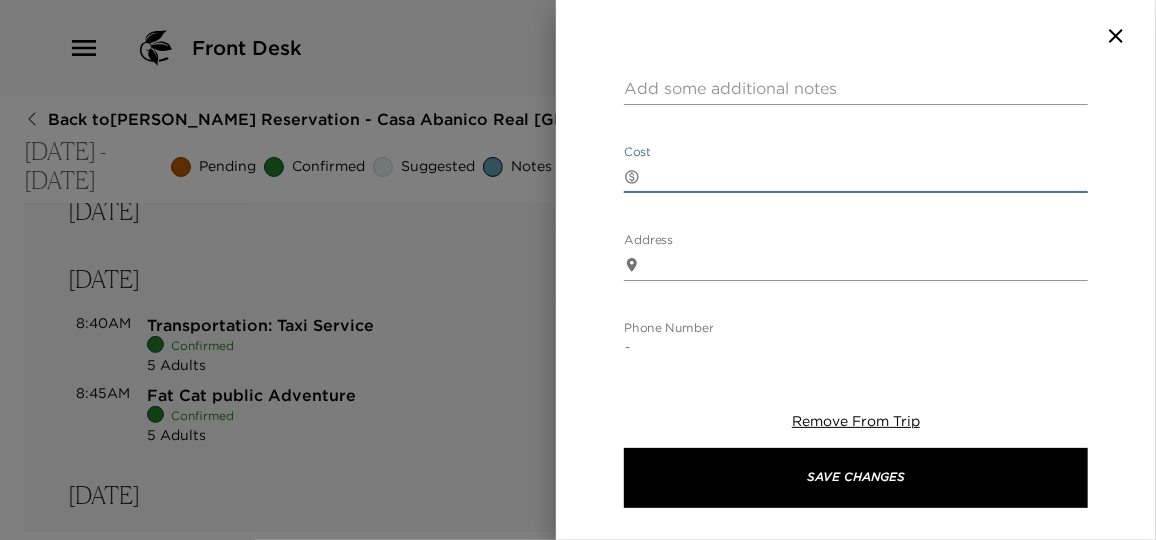 type on "3" 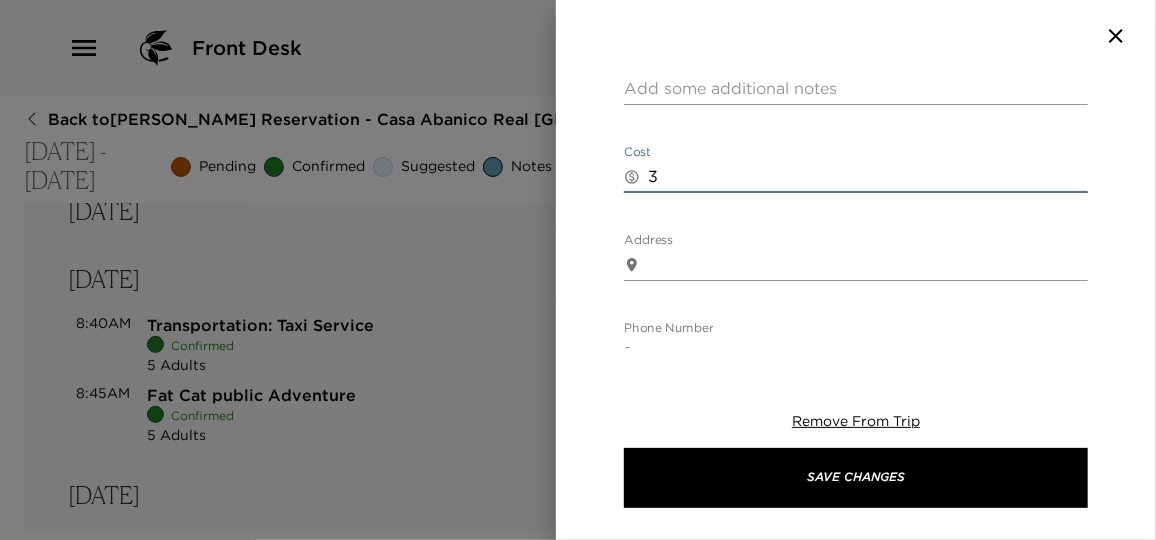 type 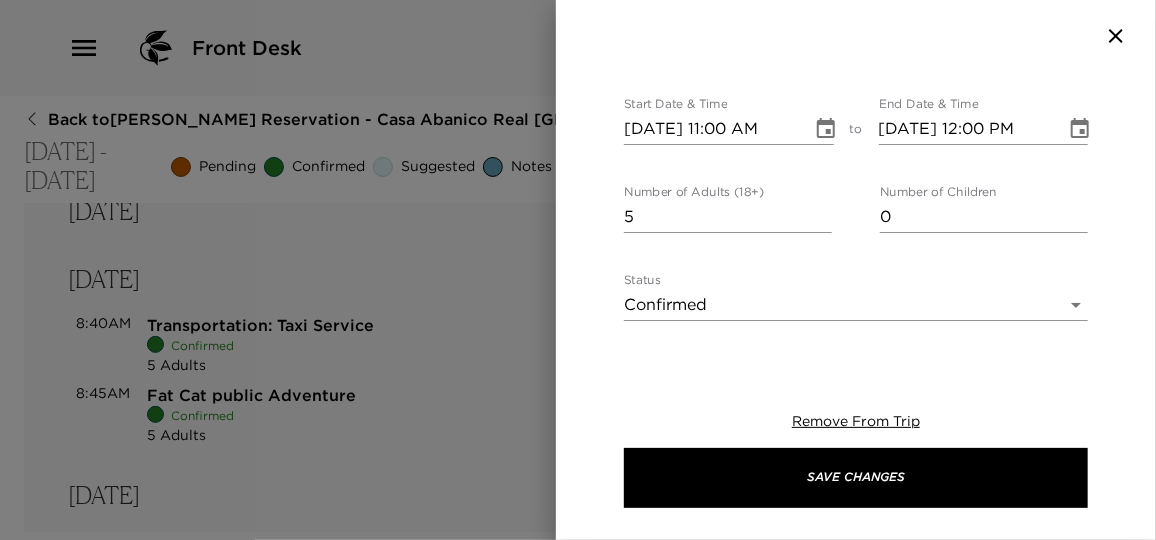 scroll, scrollTop: 90, scrollLeft: 0, axis: vertical 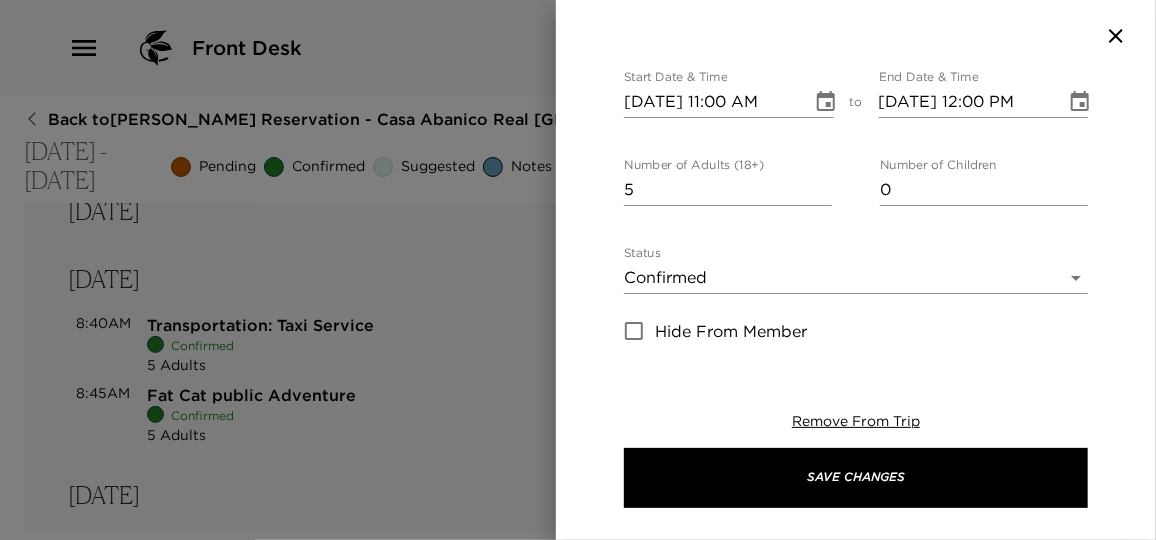click 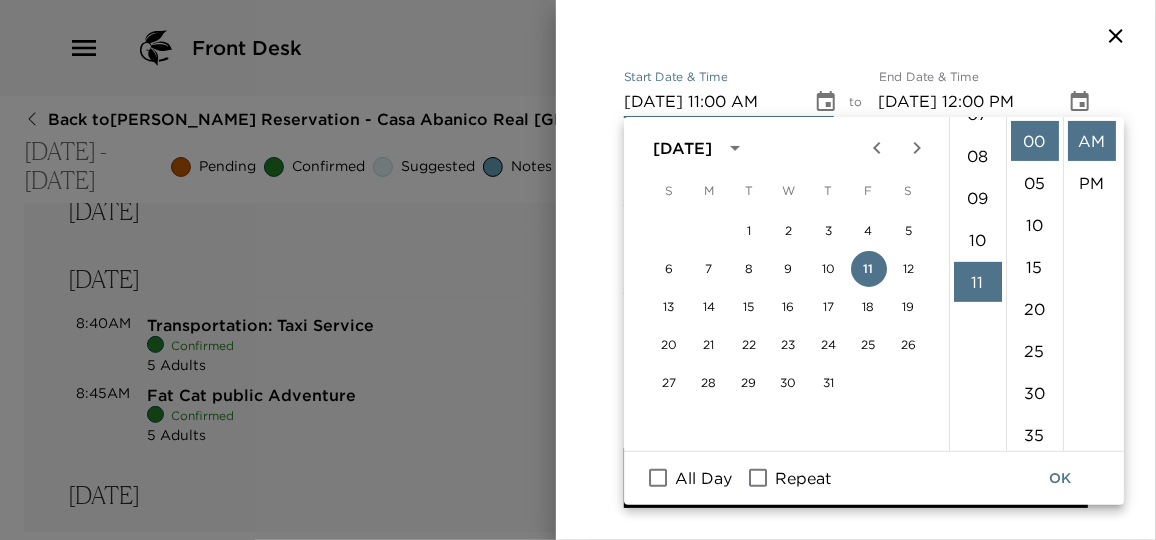 scroll, scrollTop: 279, scrollLeft: 0, axis: vertical 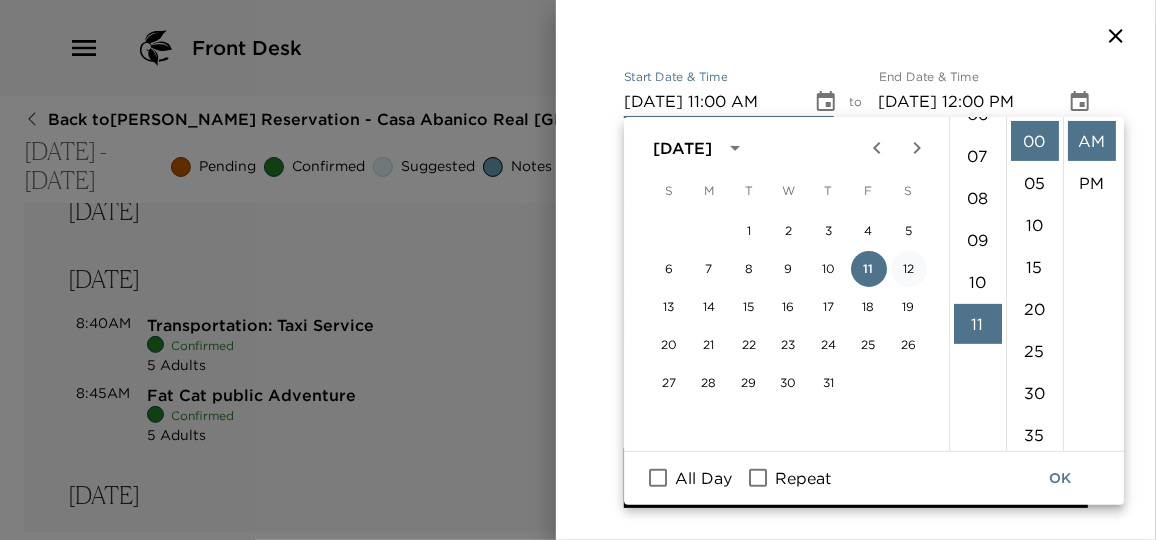 click on "12" at bounding box center (909, 269) 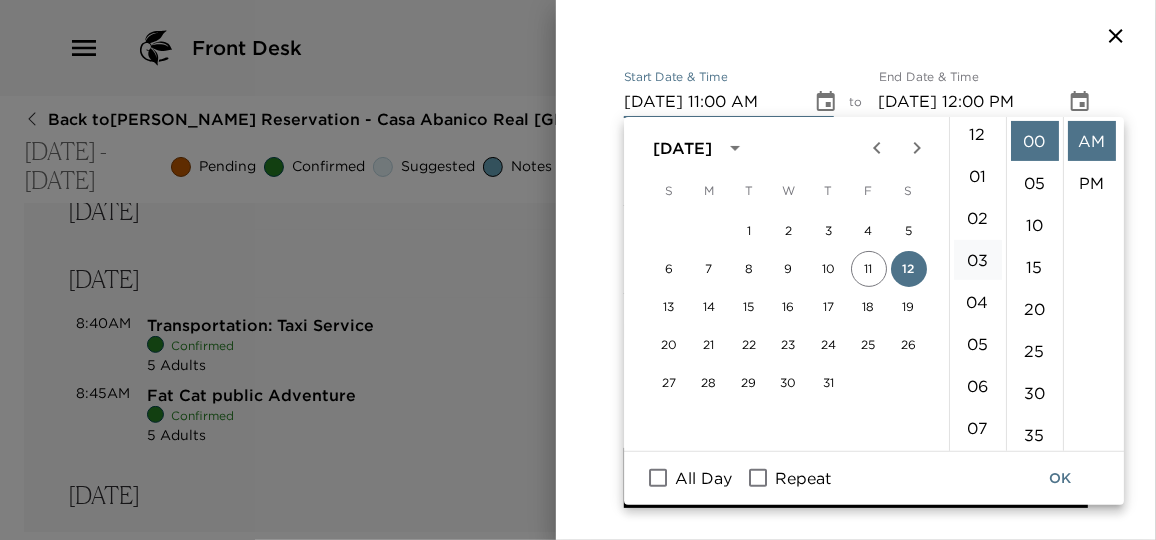 click on "03" at bounding box center (978, 260) 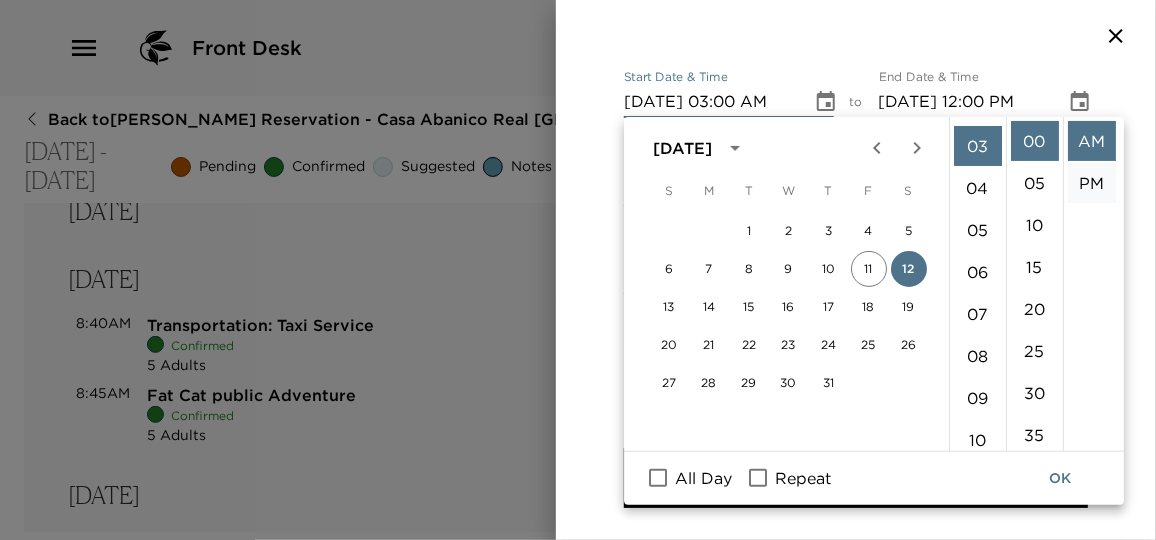 scroll, scrollTop: 126, scrollLeft: 0, axis: vertical 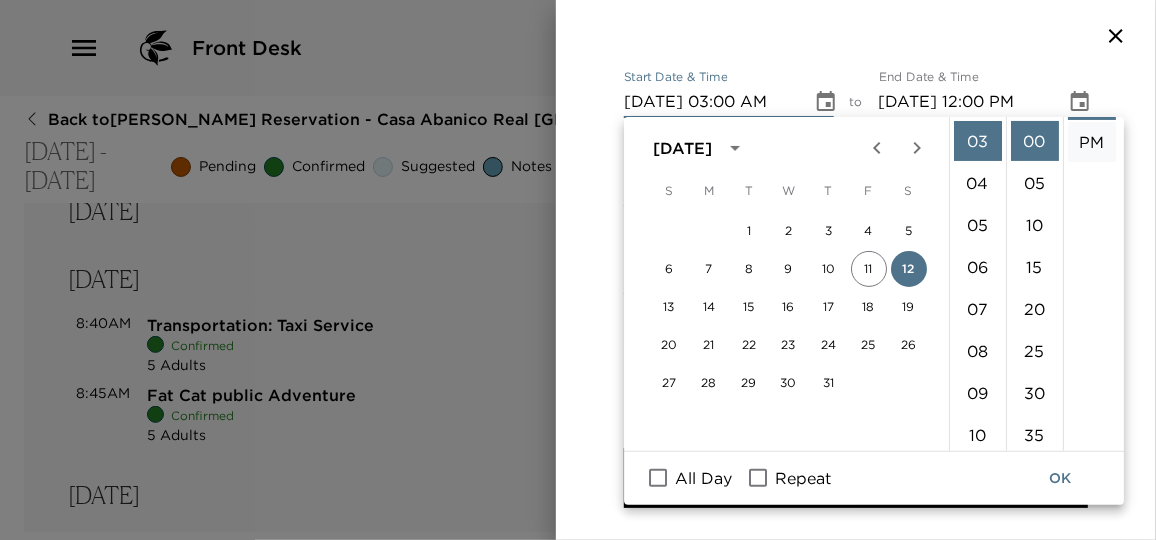 click on "PM" at bounding box center (1092, 142) 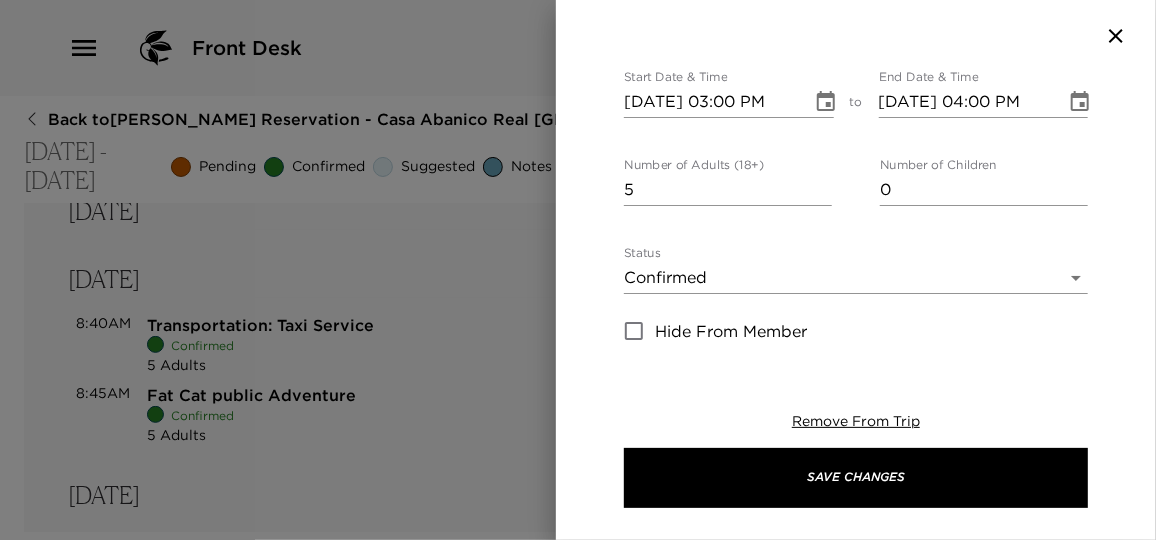 click 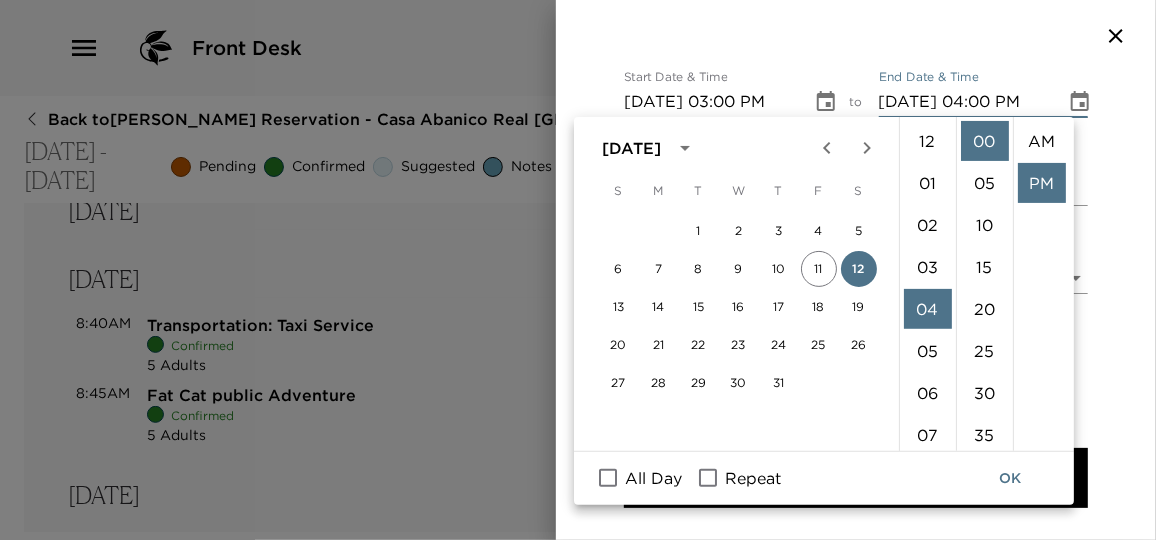 scroll, scrollTop: 167, scrollLeft: 0, axis: vertical 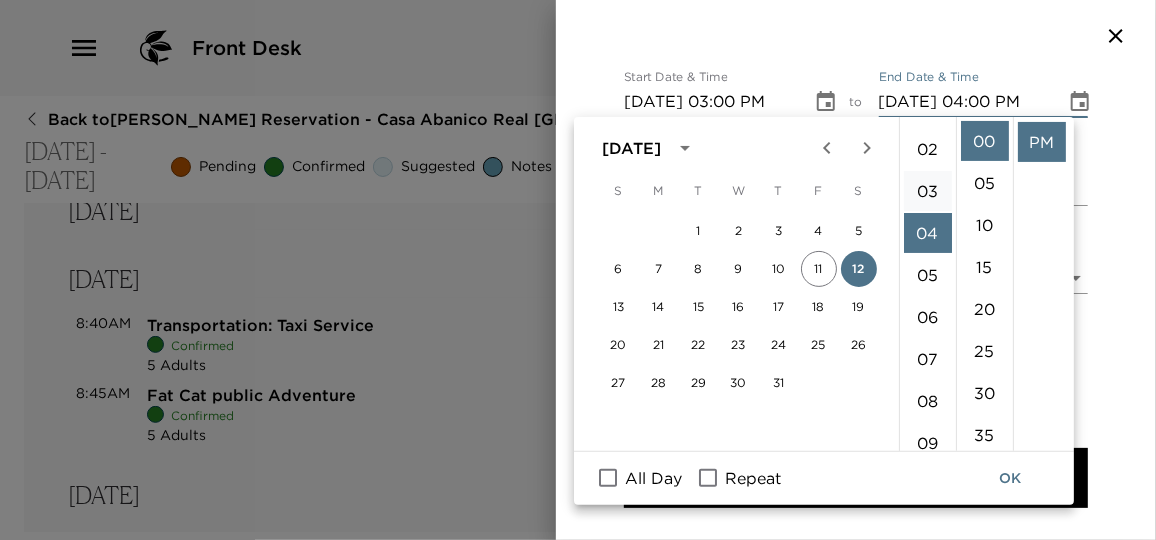 click on "03" at bounding box center (928, 191) 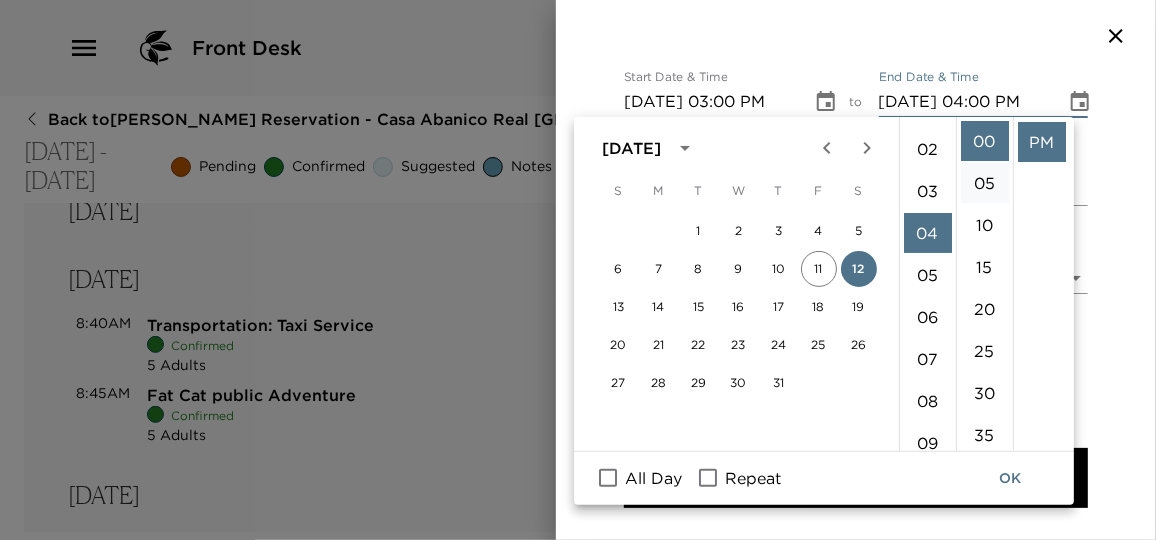 type on "07/12/2025 03:00 PM" 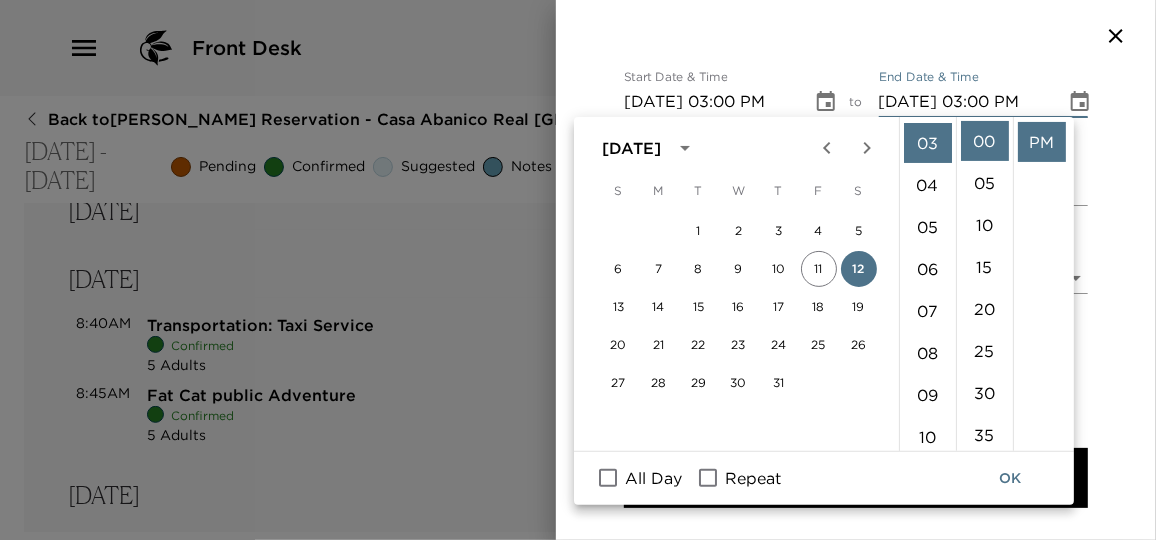 scroll, scrollTop: 126, scrollLeft: 0, axis: vertical 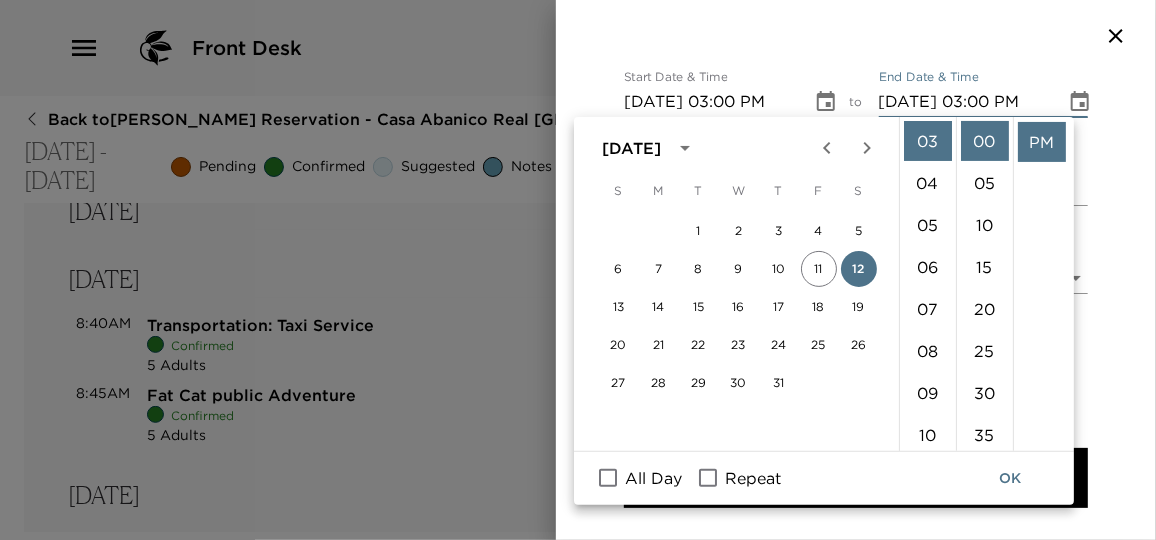 click on "PM" at bounding box center (1042, 142) 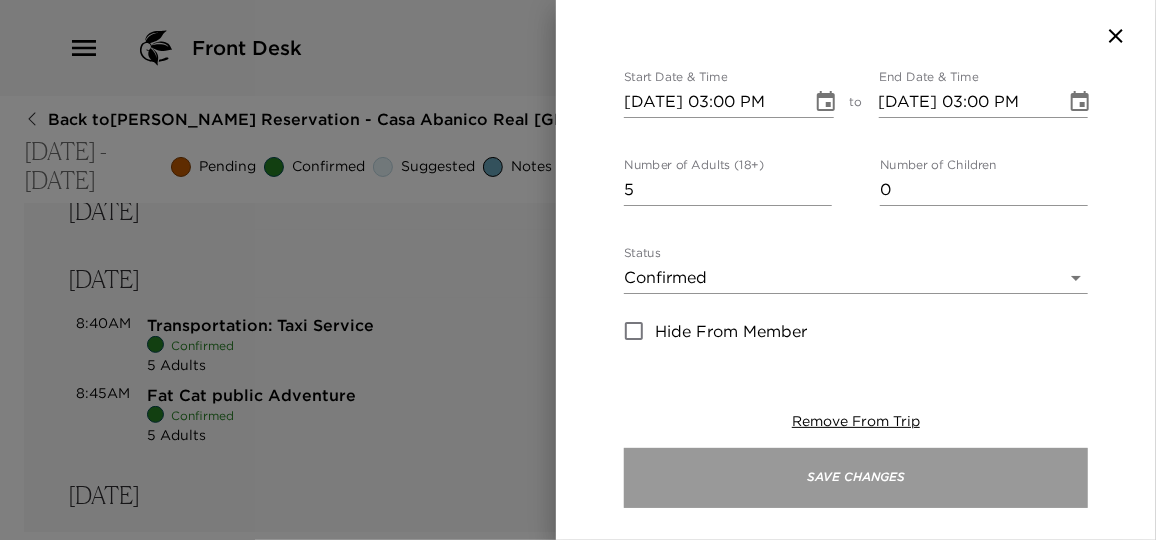 click on "Save Changes" at bounding box center (856, 478) 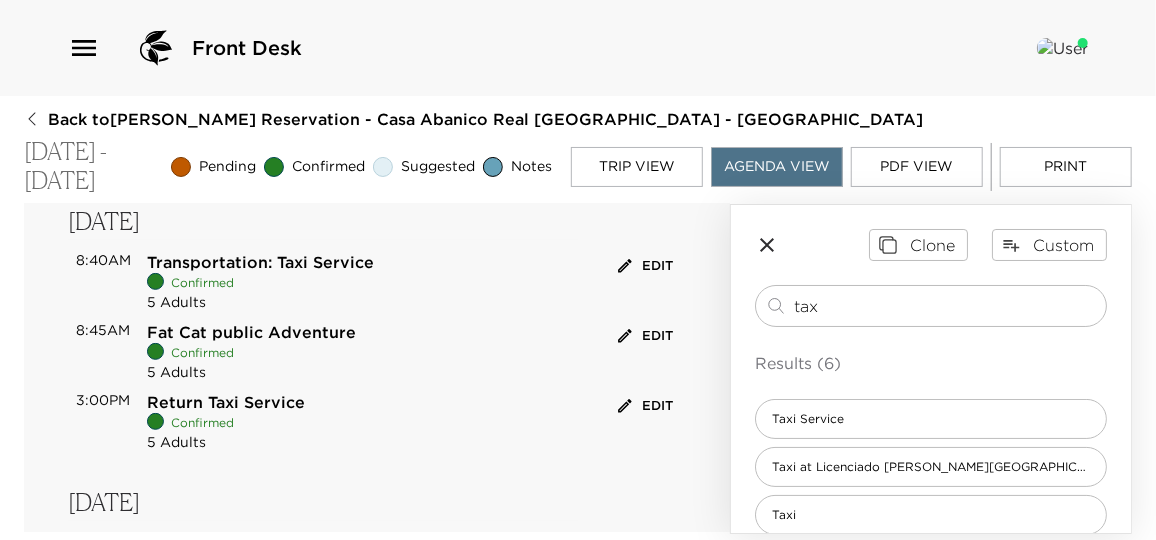 scroll, scrollTop: 363, scrollLeft: 0, axis: vertical 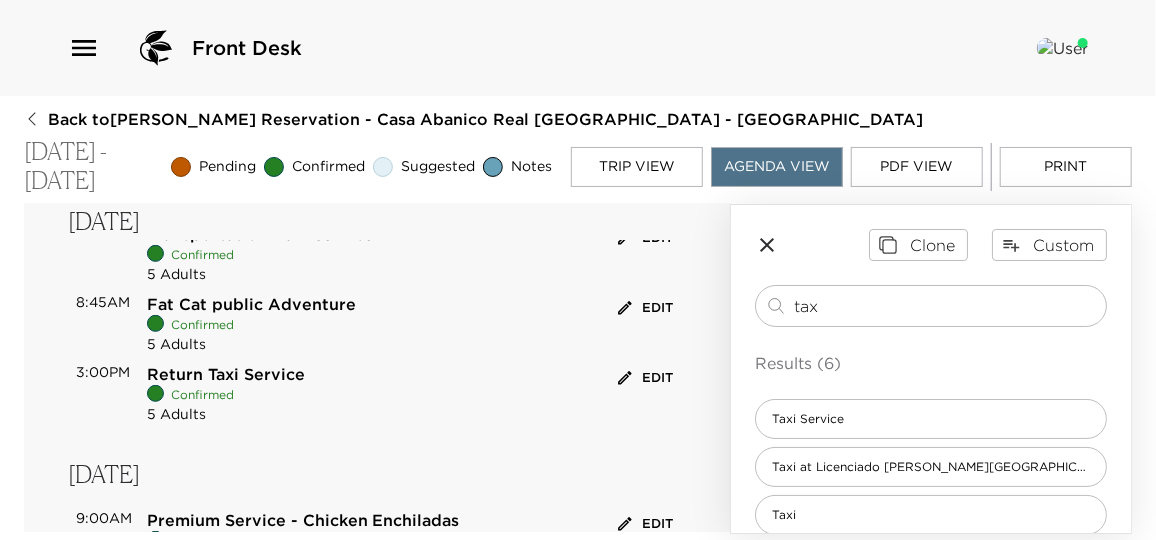 click on "Return Taxi Service Confirmed 5 Adults Edit" at bounding box center [412, 394] 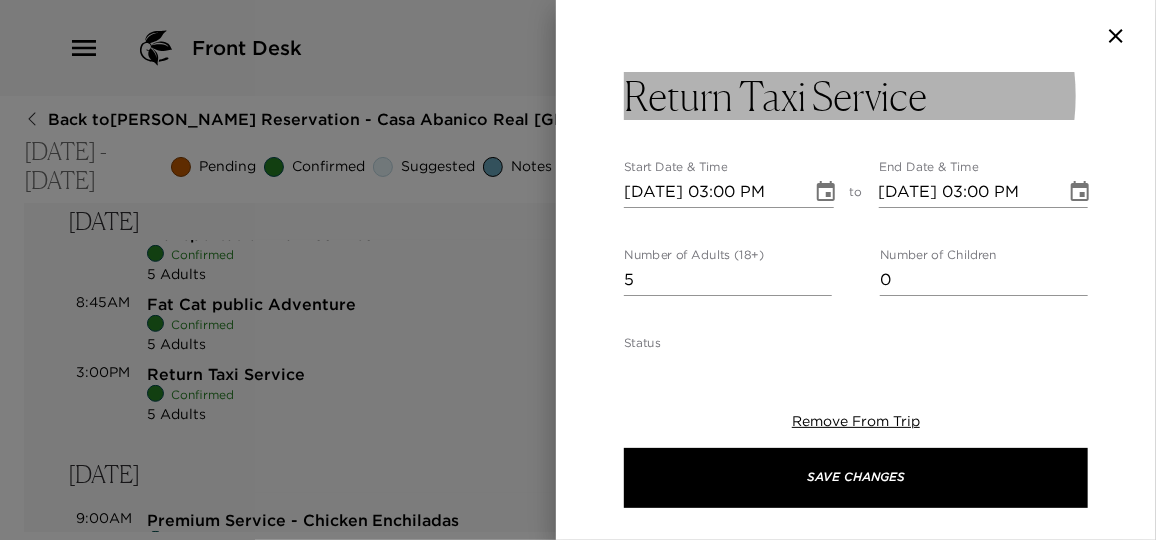 click on "Return Taxi Service" at bounding box center (775, 96) 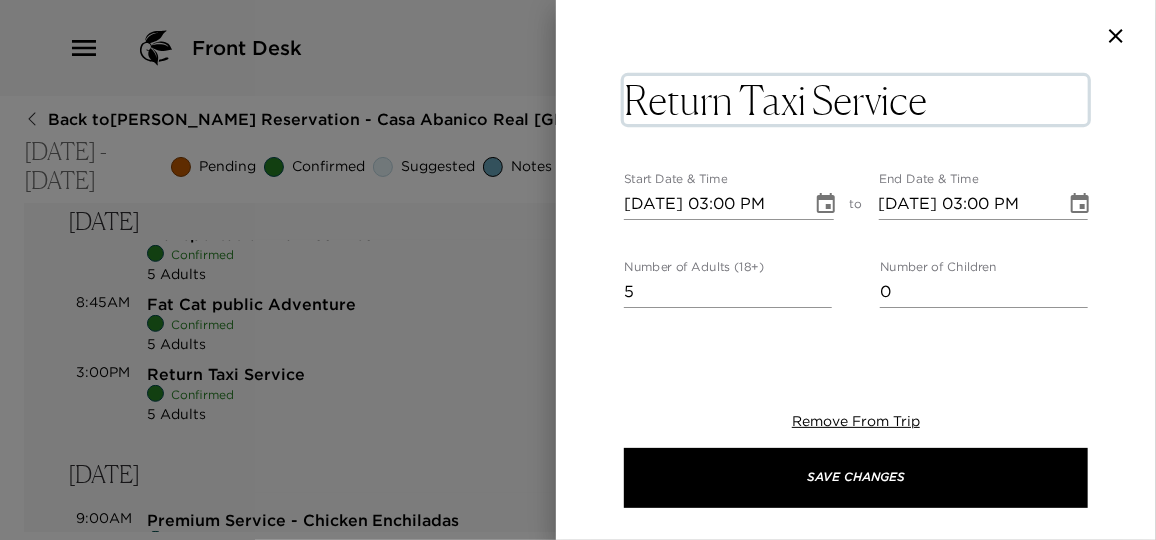 click on "Return Taxi Service" at bounding box center [856, 100] 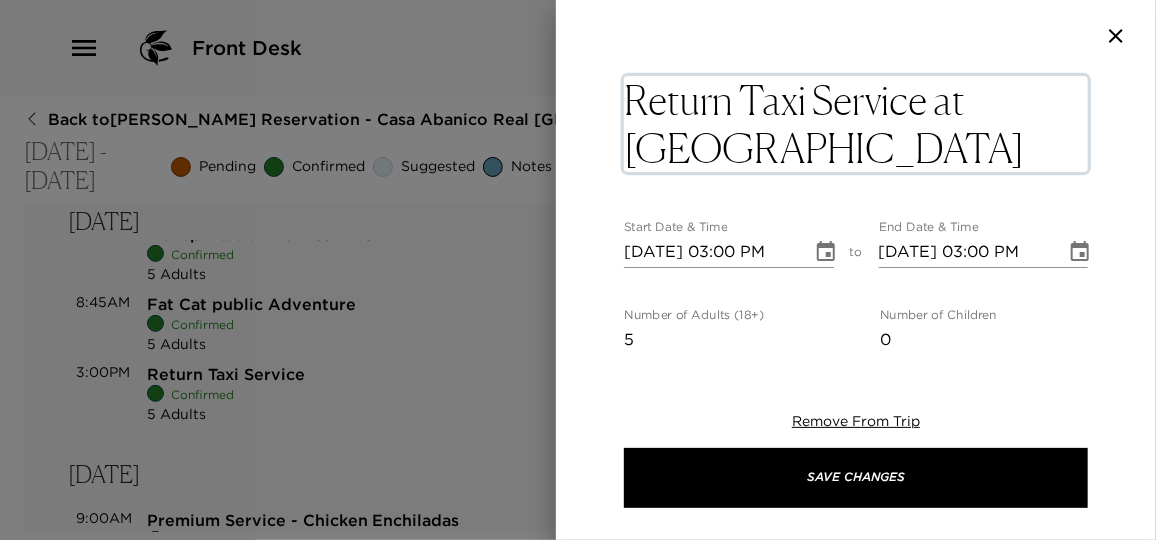 type on "Return Taxi Service at La Marina." 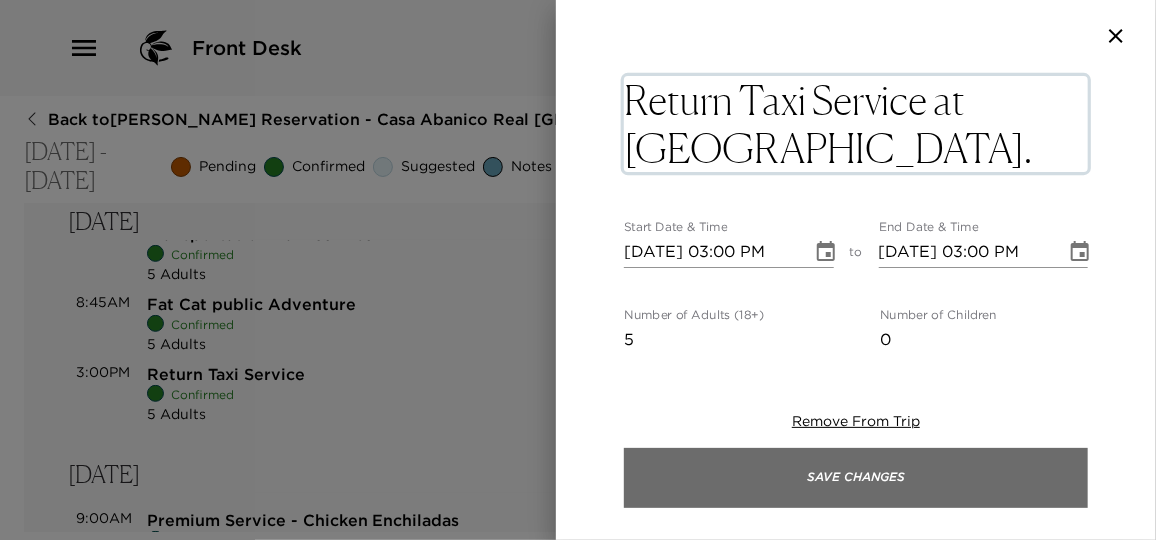 click on "Save Changes" at bounding box center (856, 478) 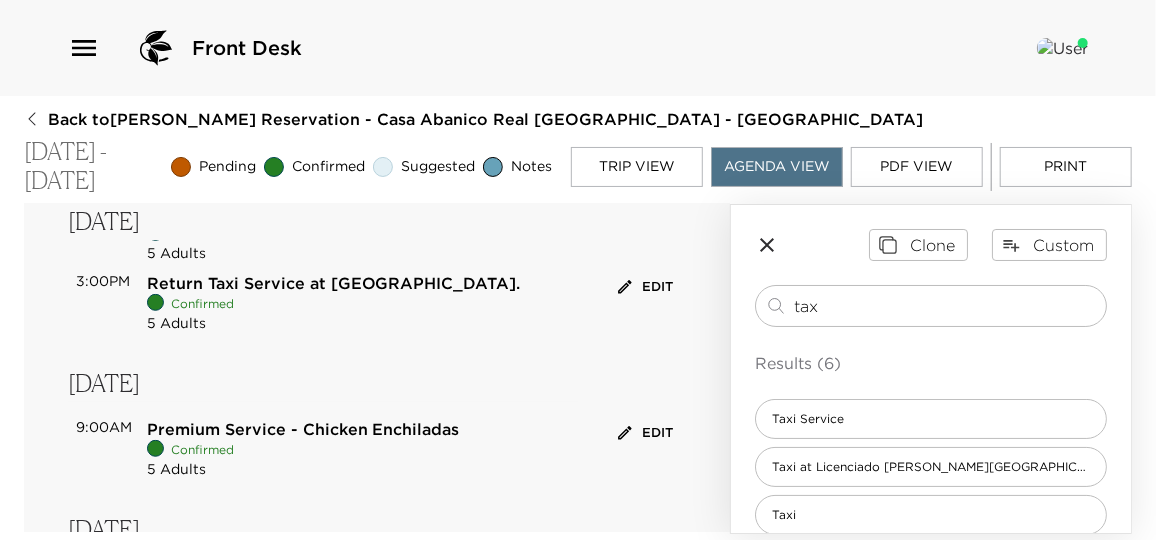 scroll, scrollTop: 545, scrollLeft: 0, axis: vertical 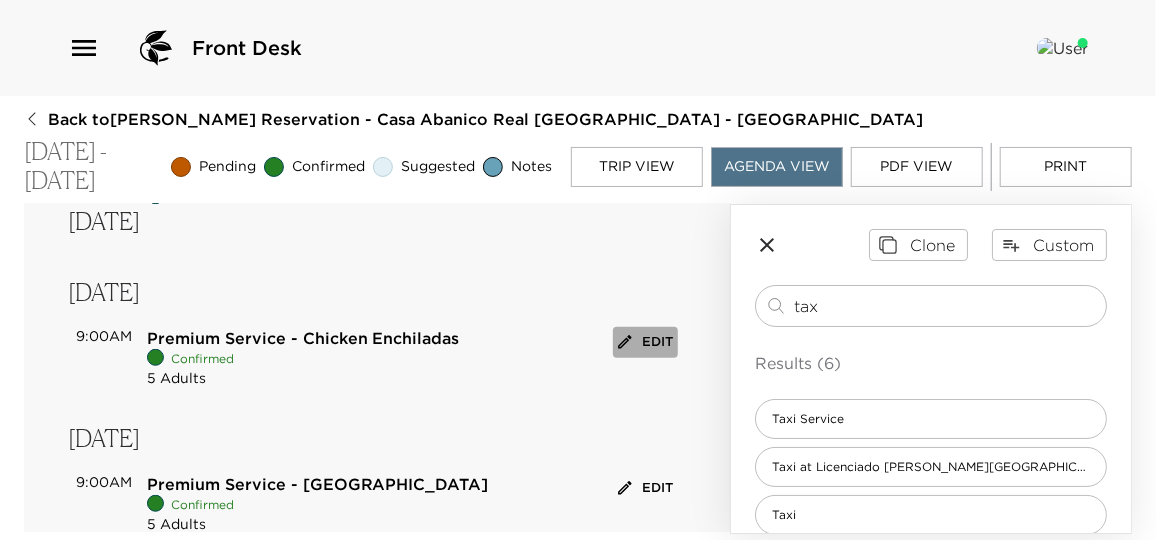 click on "Edit" at bounding box center (645, 342) 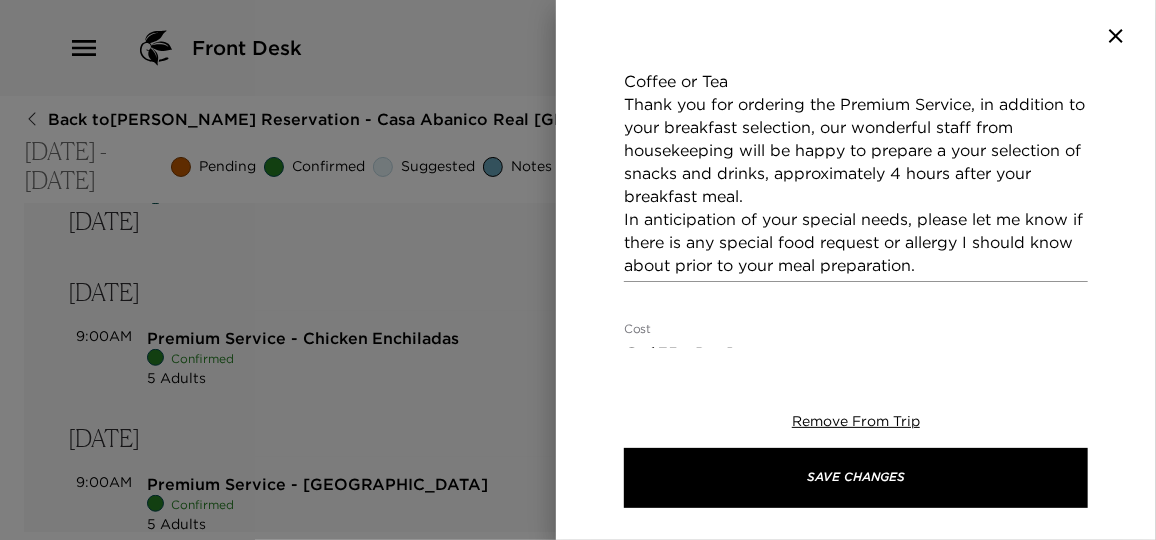 scroll, scrollTop: 454, scrollLeft: 0, axis: vertical 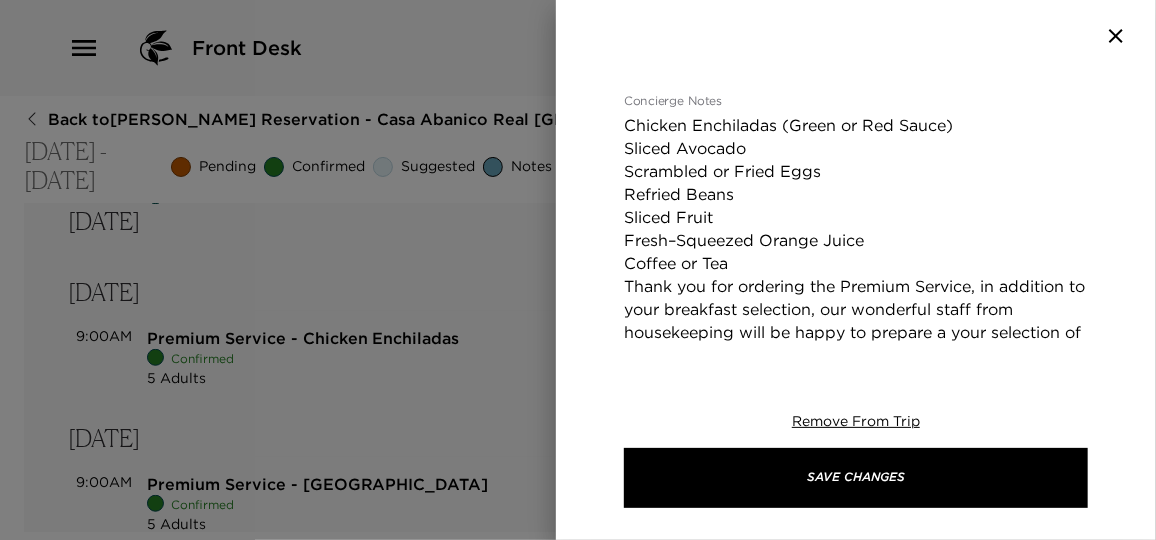 click on "Chicken Enchiladas (Green or Red Sauce)
Sliced Avocado
Scrambled or Fried Eggs
Refried Beans
Sliced Fruit
Fresh–Squeezed Orange Juice
Coffee or Tea
Thank you for ordering the Premium Service, in addition to your breakfast selection, our wonderful staff from housekeeping will be happy to prepare a your selection of snacks and drinks, approximately 4 hours after your breakfast meal.
In anticipation of your special needs, please let me know if there is any special food request or allergy I should know about prior to your meal preparation." at bounding box center (856, 286) 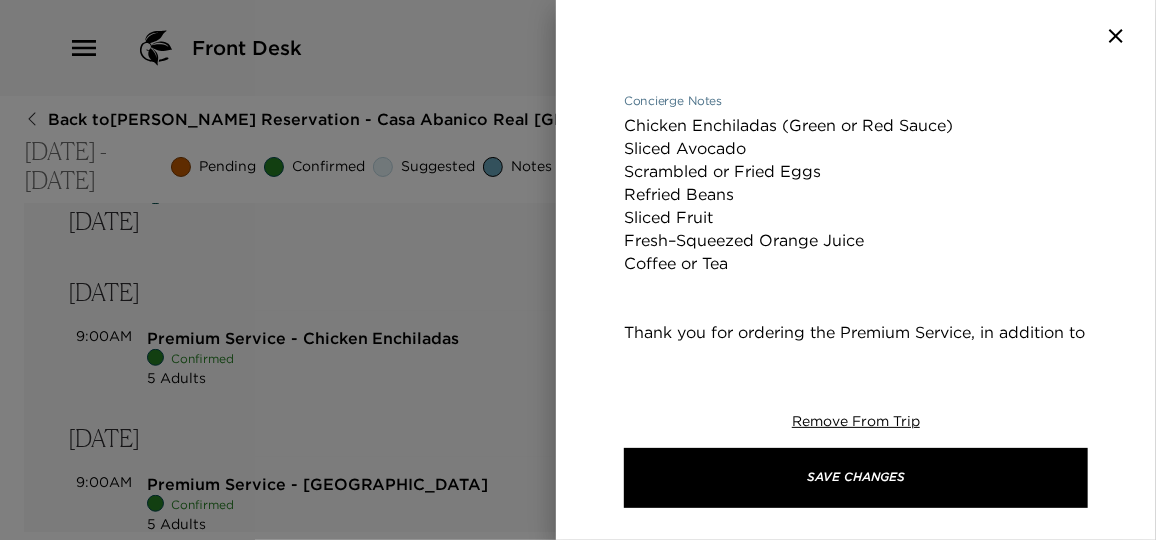 type on "Chicken Enchiladas (Green or Red Sauce)
Sliced Avocado
Scrambled or Fried Eggs
Refried Beans
Sliced Fruit
Fresh–Squeezed Orange Juice
Coffee or Tea
Thank you for ordering the Premium Service, in addition to your breakfast selection, our wonderful staff from housekeeping will be happy to prepare a your selection of snacks and drinks, approximately 4 hours after your breakfast meal.
In anticipation of your special needs, please let me know if there is any special food request or allergy I should know about prior to your meal preparation." 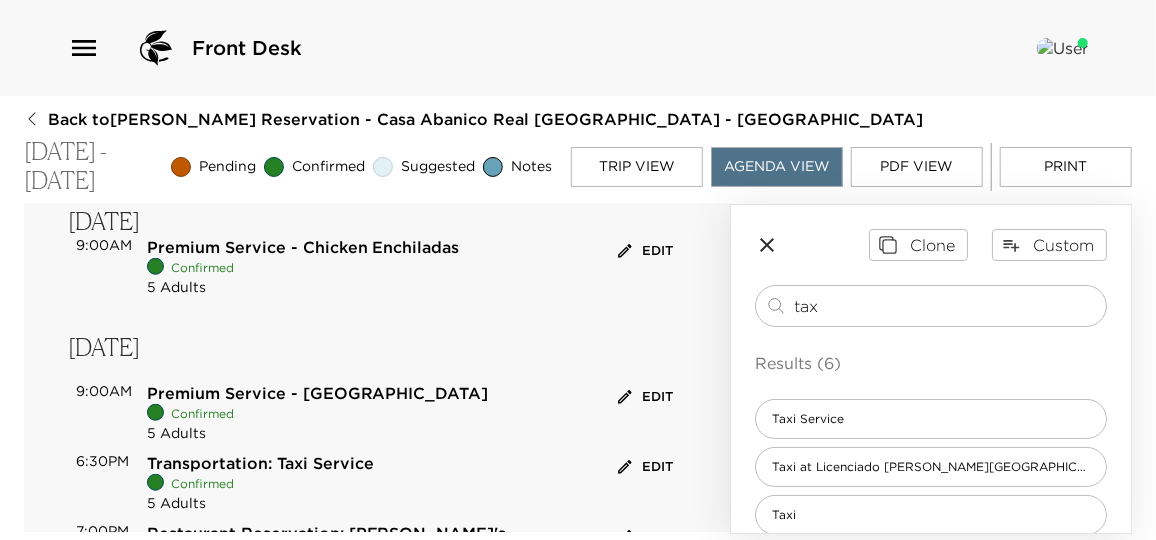 scroll, scrollTop: 727, scrollLeft: 0, axis: vertical 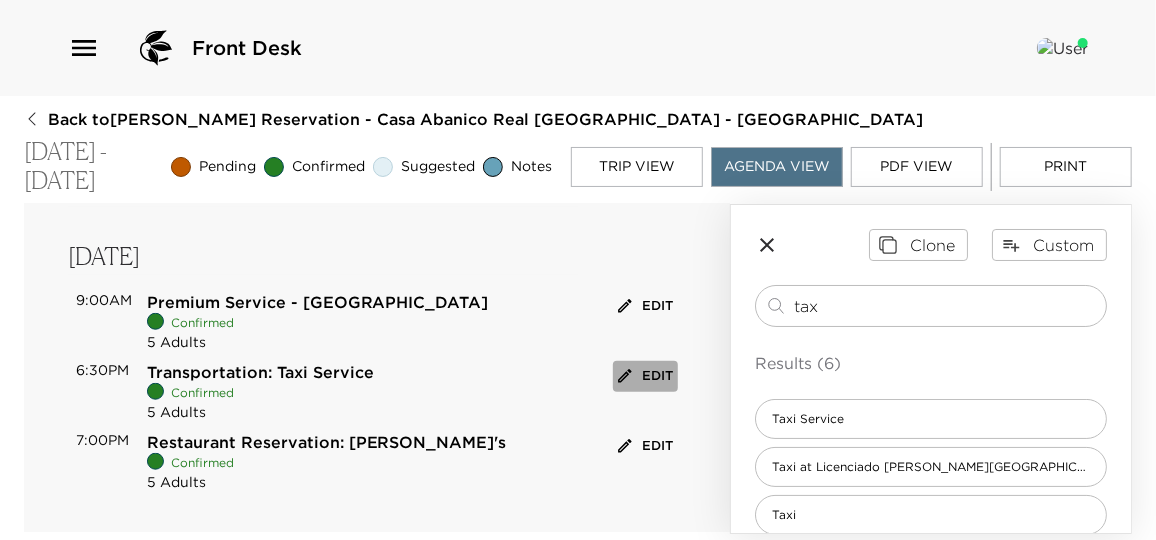 click on "Edit" at bounding box center [645, 376] 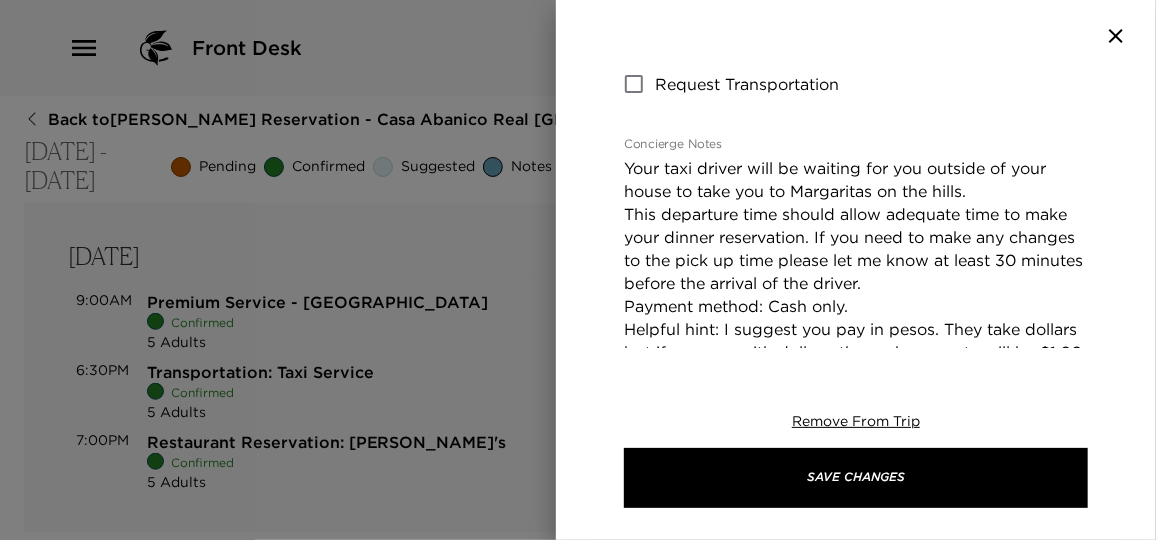 scroll, scrollTop: 454, scrollLeft: 0, axis: vertical 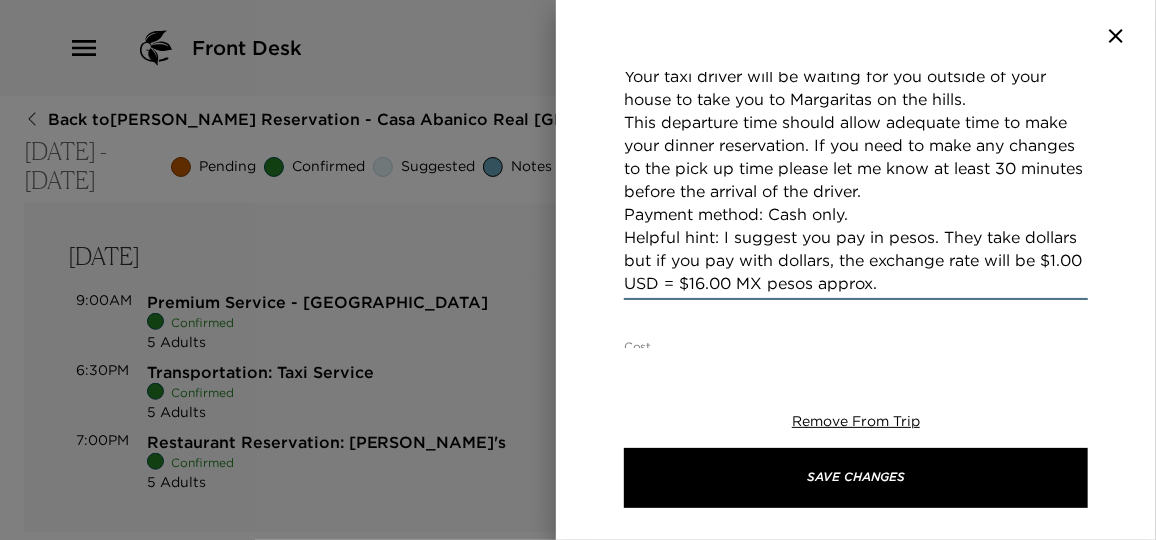 drag, startPoint x: 972, startPoint y: 291, endPoint x: 593, endPoint y: 243, distance: 382.0275 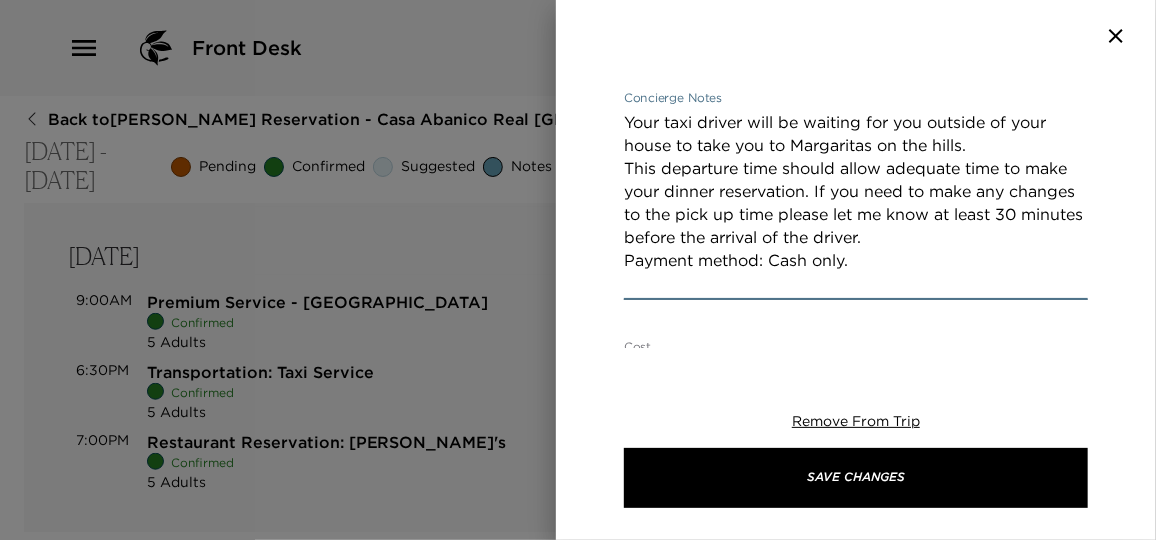 scroll, scrollTop: 408, scrollLeft: 0, axis: vertical 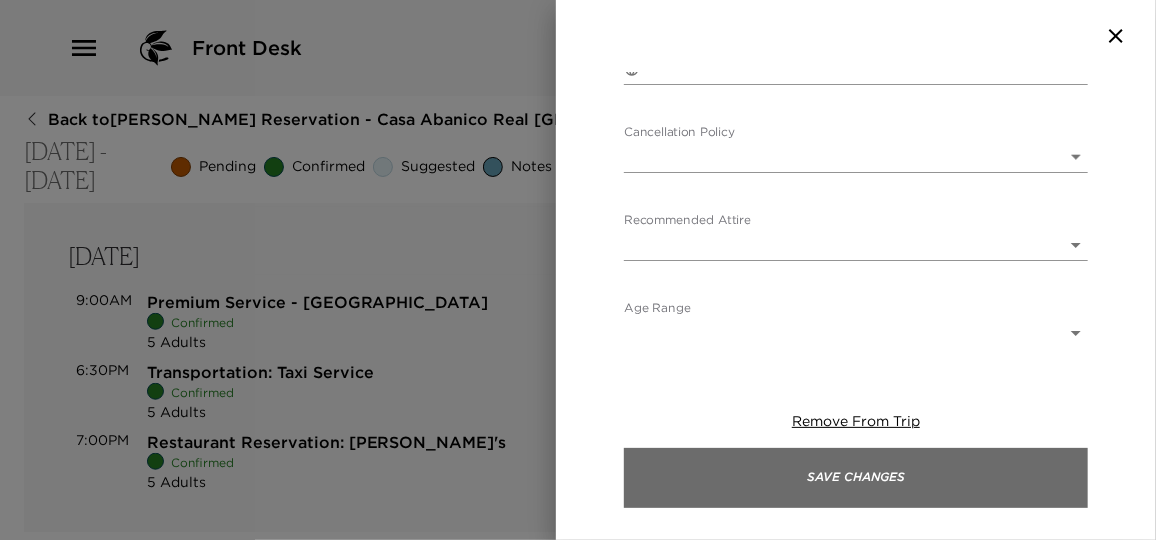 type on "Payment method: Cash only." 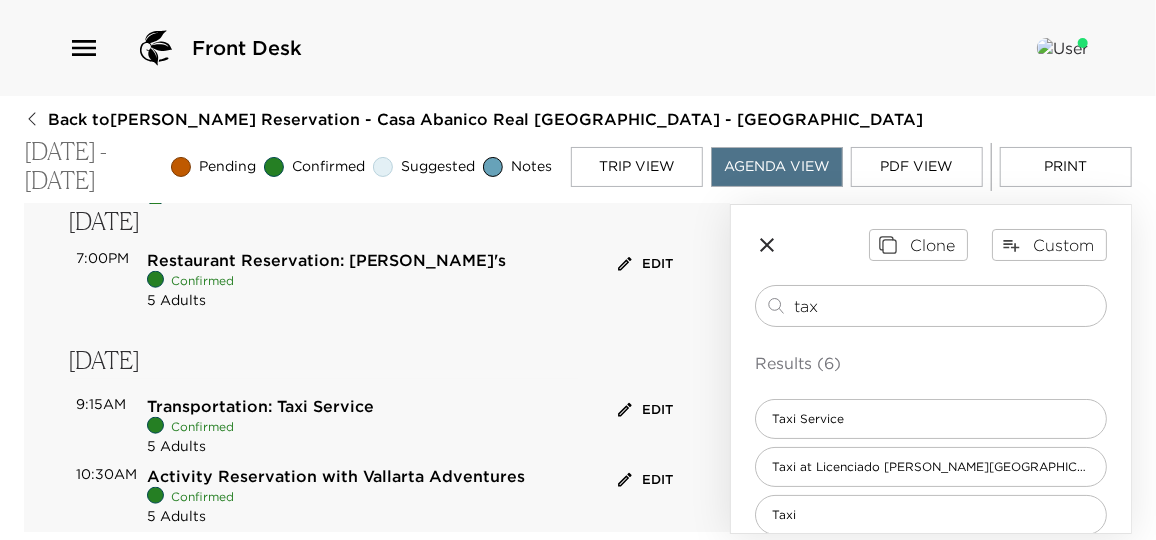 scroll, scrollTop: 999, scrollLeft: 0, axis: vertical 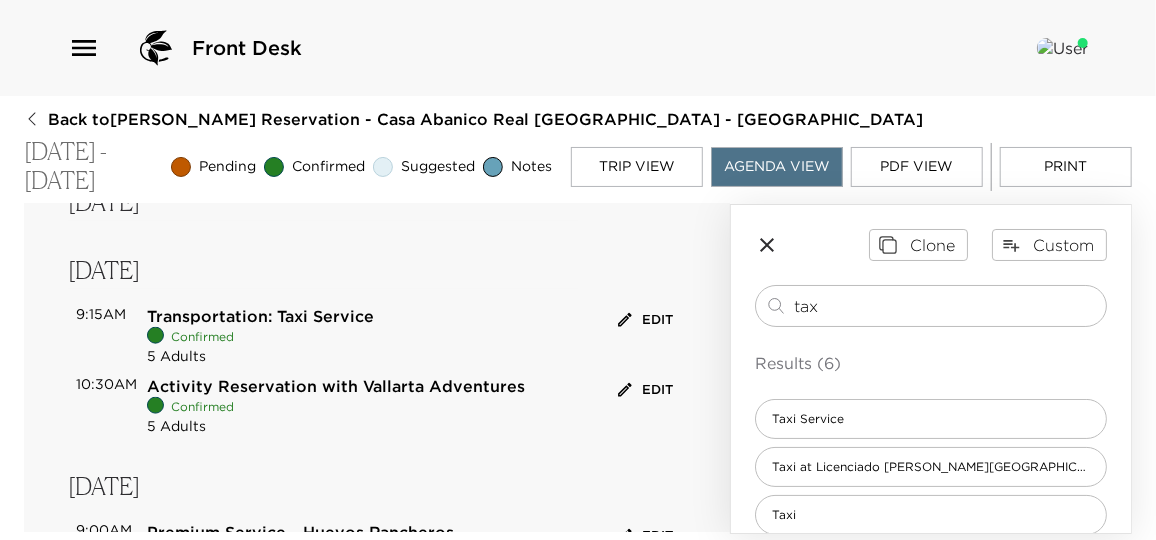 click on "Edit" at bounding box center [645, 320] 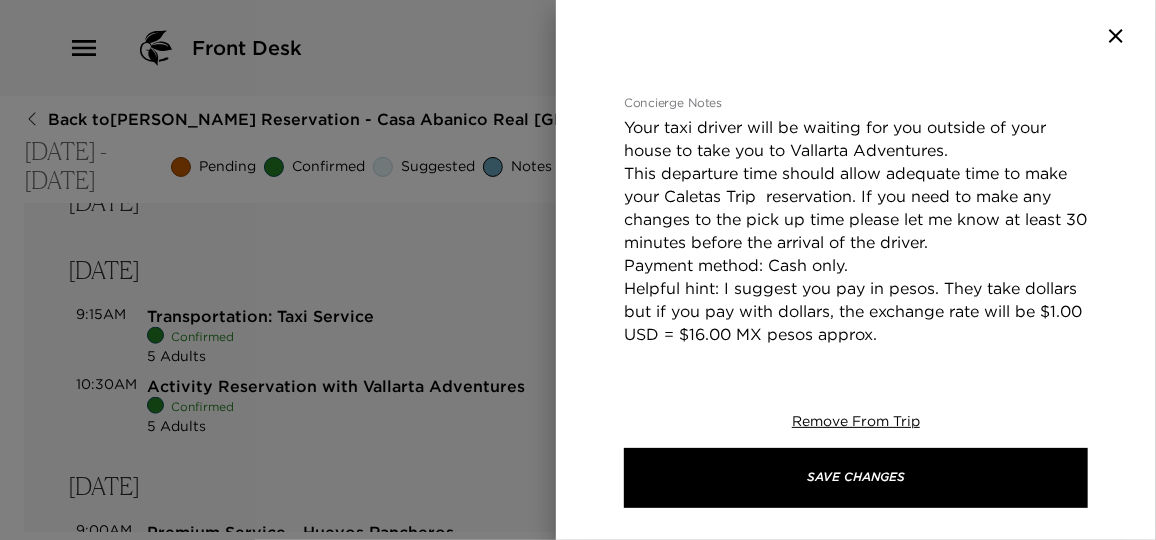 scroll, scrollTop: 364, scrollLeft: 0, axis: vertical 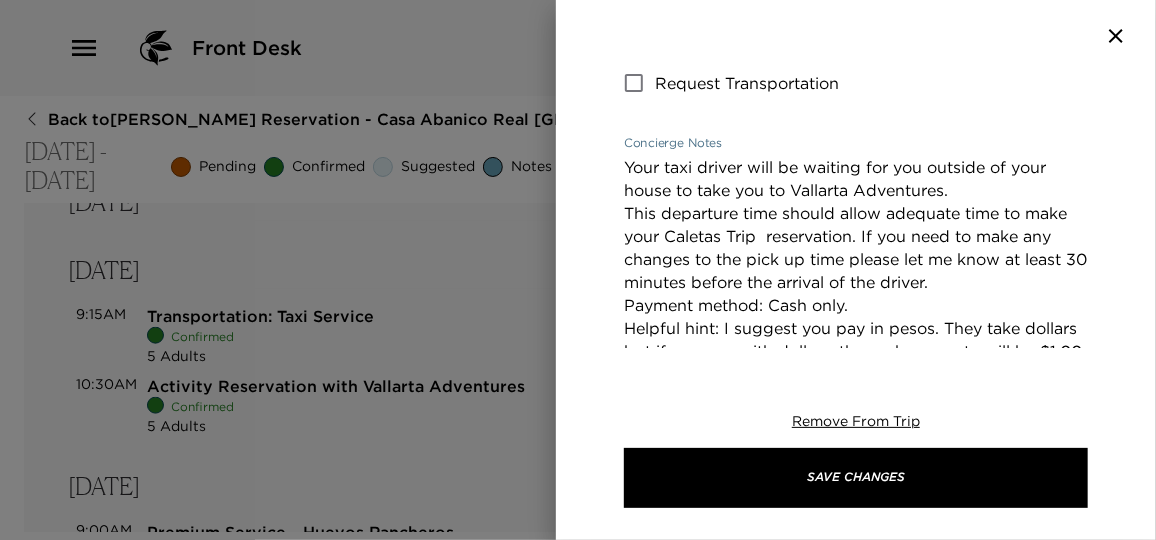 drag, startPoint x: 974, startPoint y: 282, endPoint x: 589, endPoint y: 153, distance: 406.03696 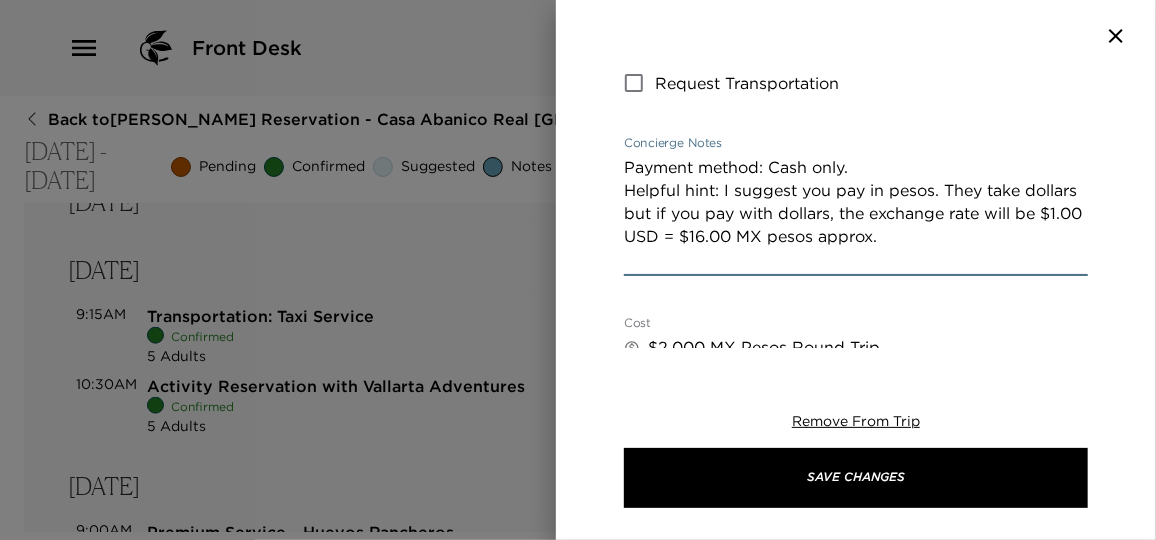 drag, startPoint x: 624, startPoint y: 214, endPoint x: 1081, endPoint y: 290, distance: 463.27637 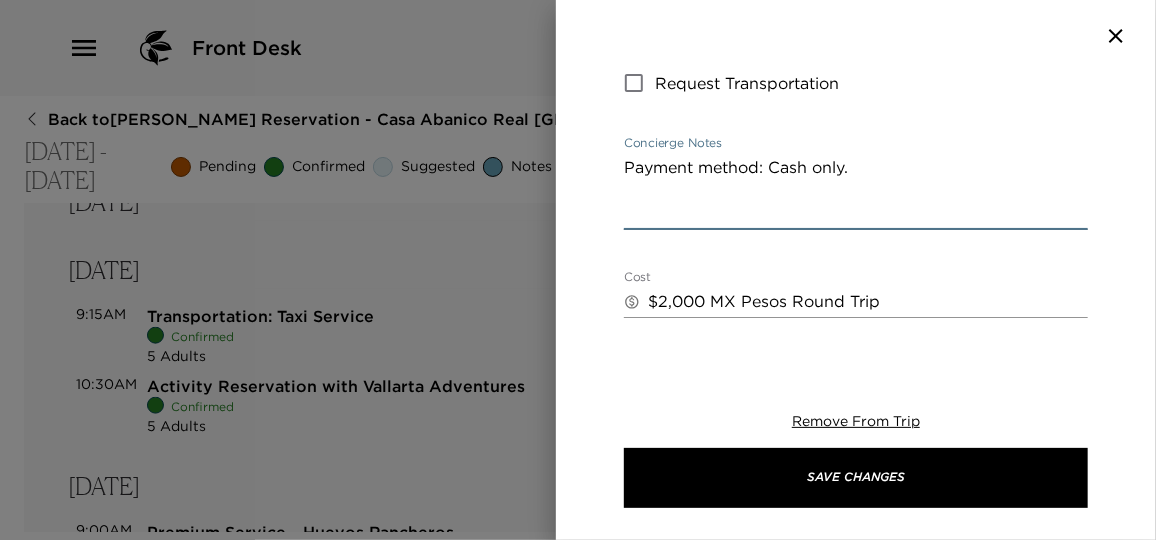 type on "Payment method: Cash only." 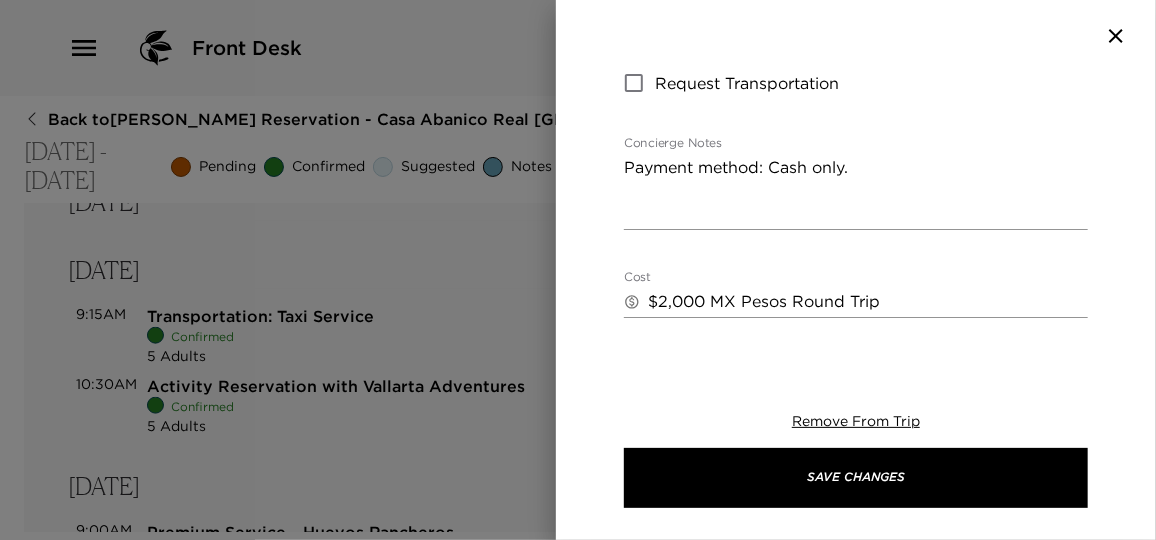 click at bounding box center (578, 270) 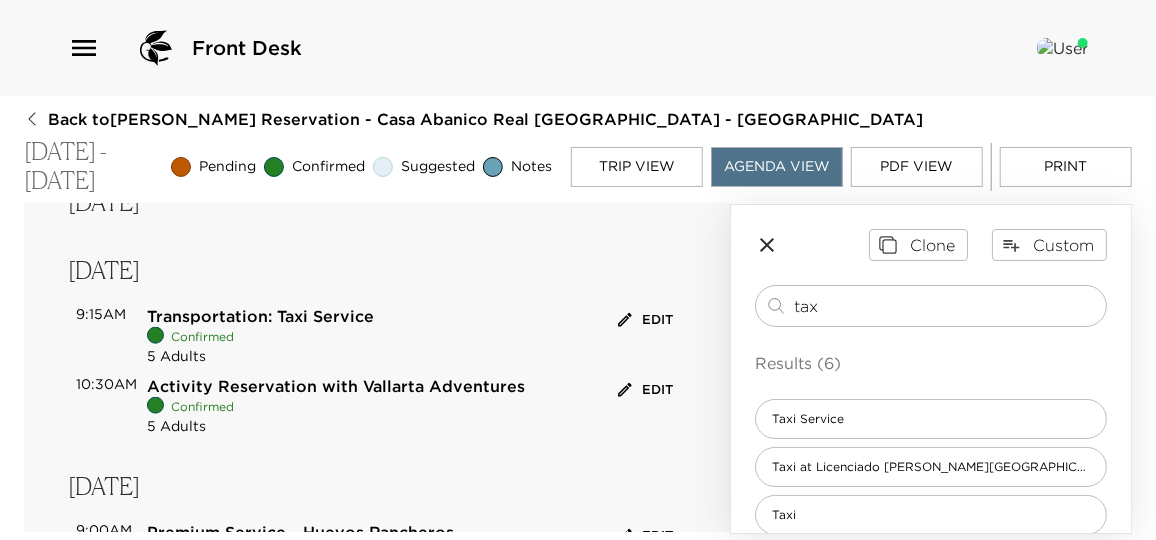 click on "Edit" at bounding box center [645, 390] 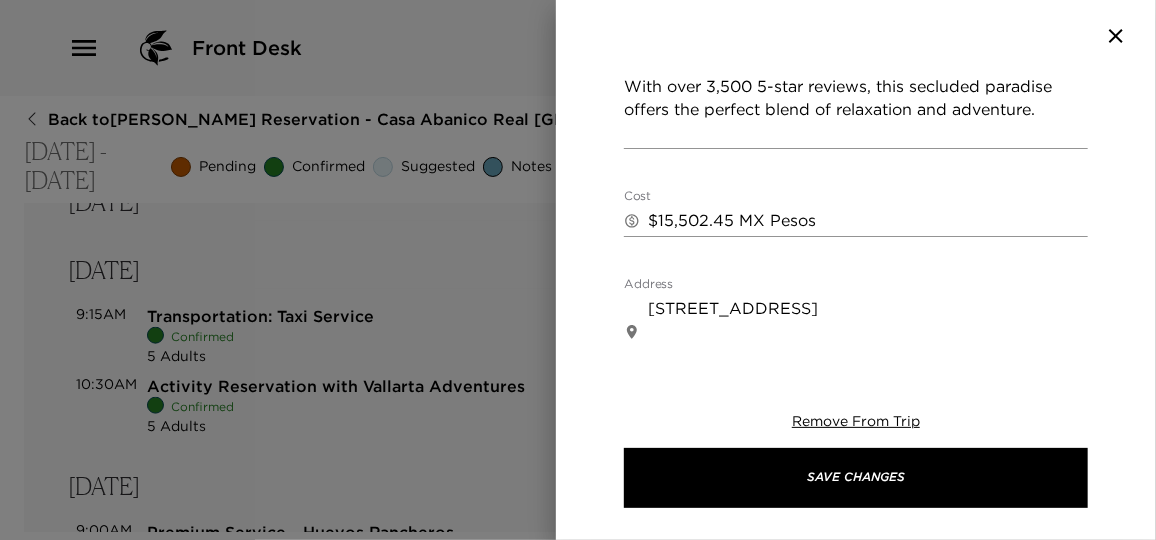 scroll, scrollTop: 545, scrollLeft: 0, axis: vertical 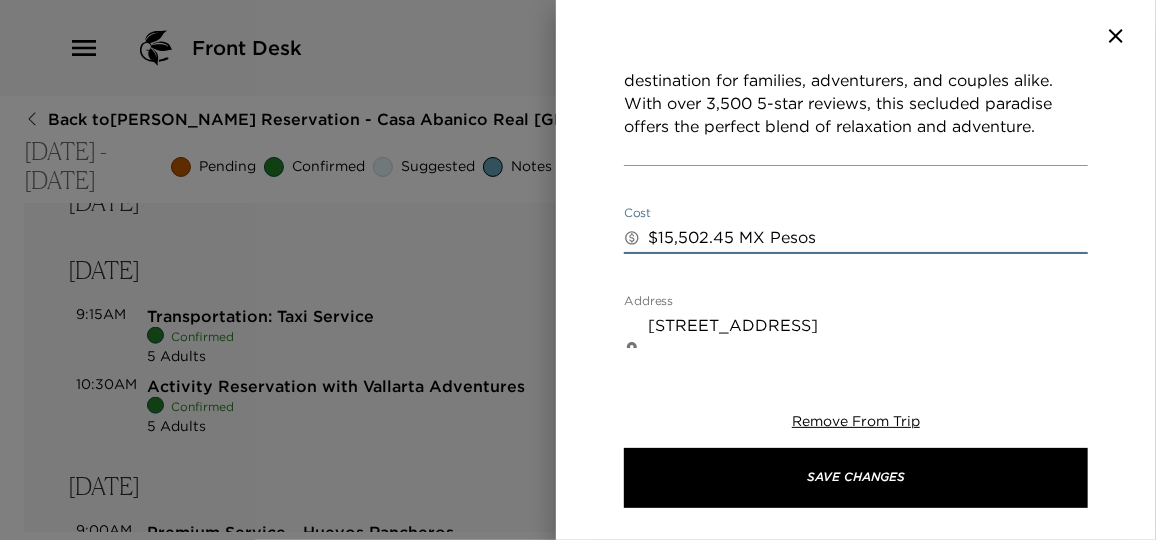 click on "$15,502.45 MX Pesos" at bounding box center (868, 237) 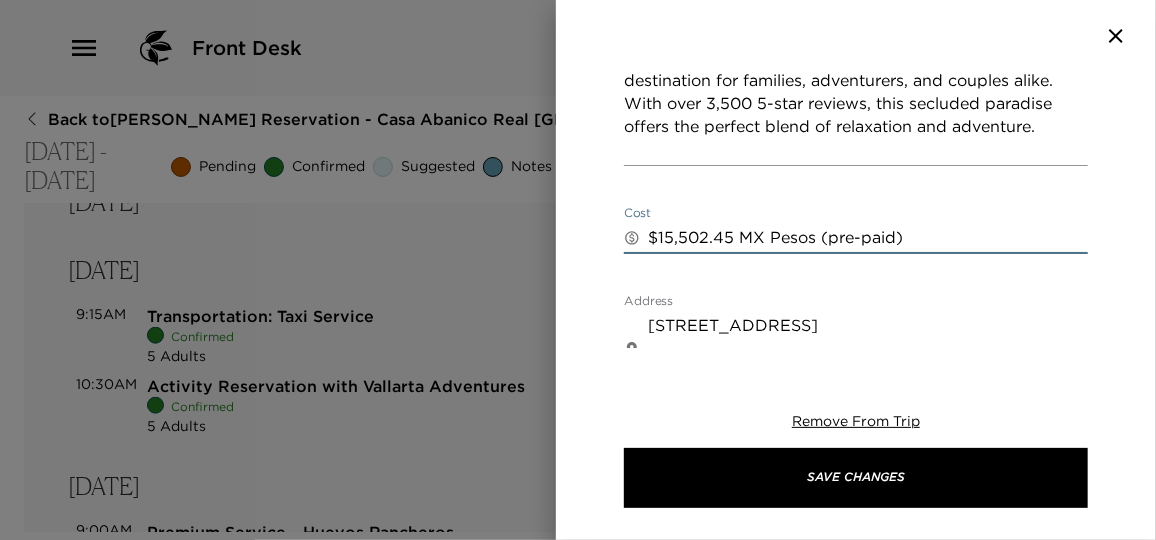 click on "$15,502.45 MX Pesos (pre-paid)" at bounding box center [868, 237] 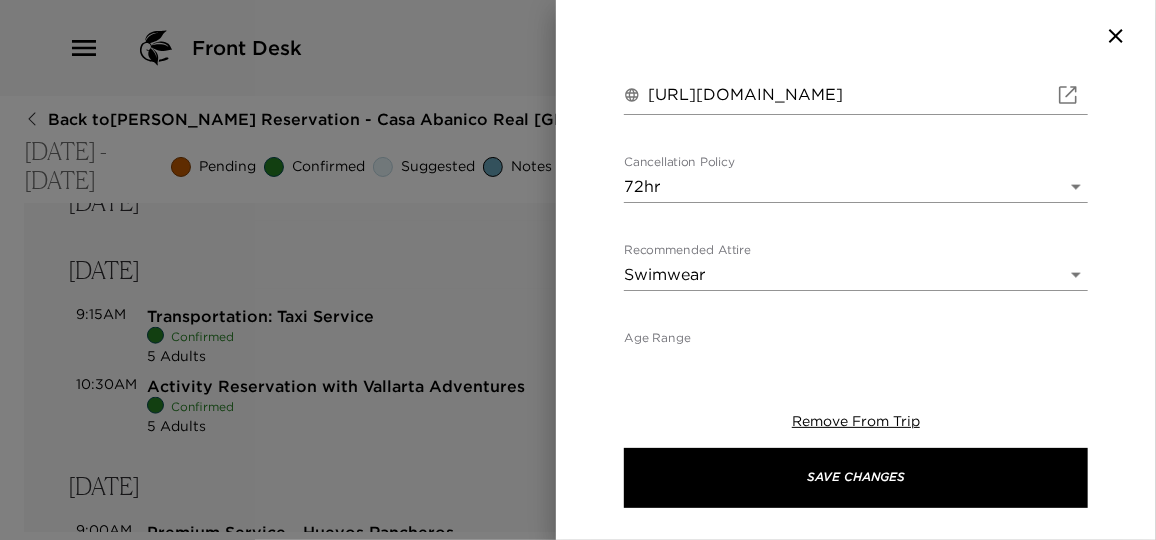 scroll, scrollTop: 1121, scrollLeft: 0, axis: vertical 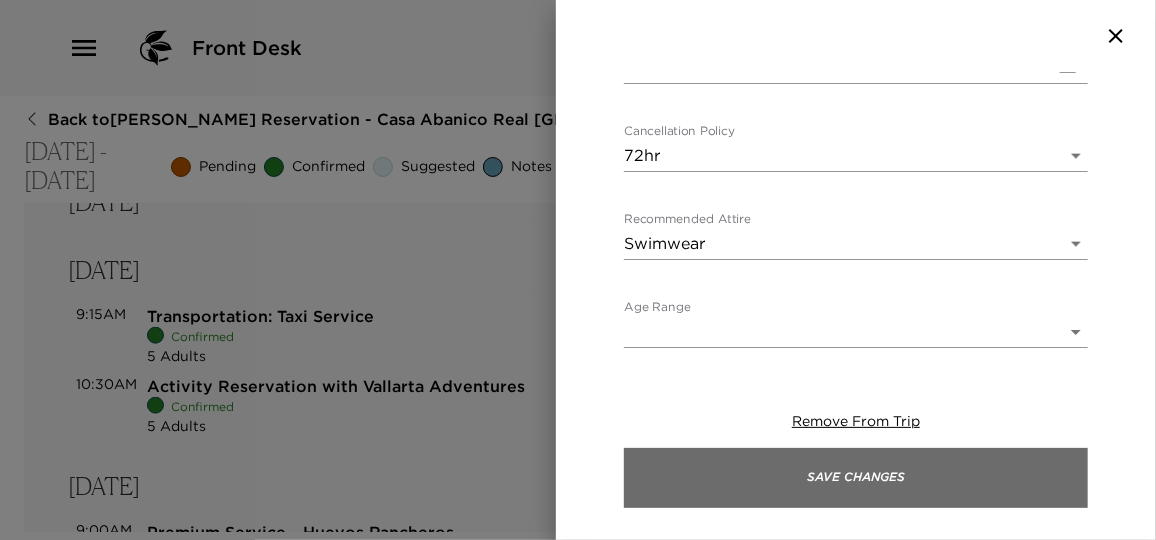 type on "$15,502.45 MX Pesos (pre-paid)" 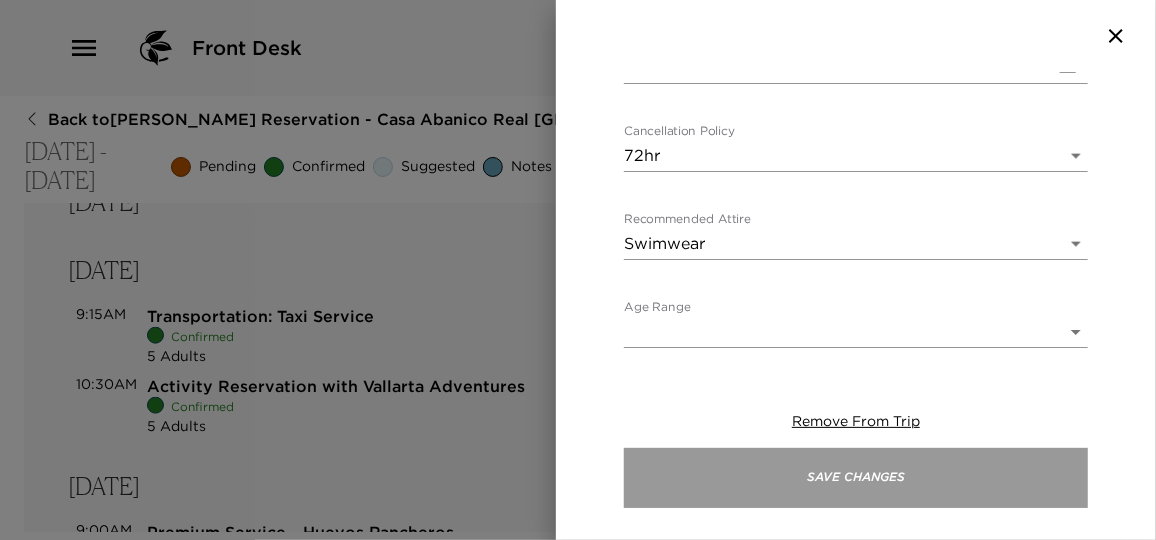 click on "Save Changes" at bounding box center [856, 478] 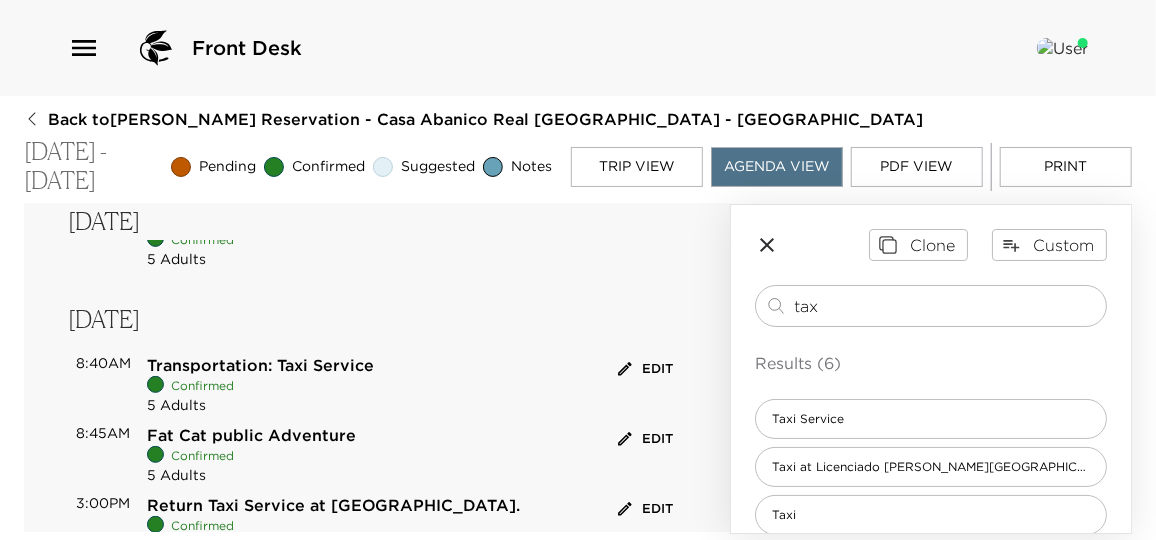 scroll, scrollTop: 272, scrollLeft: 0, axis: vertical 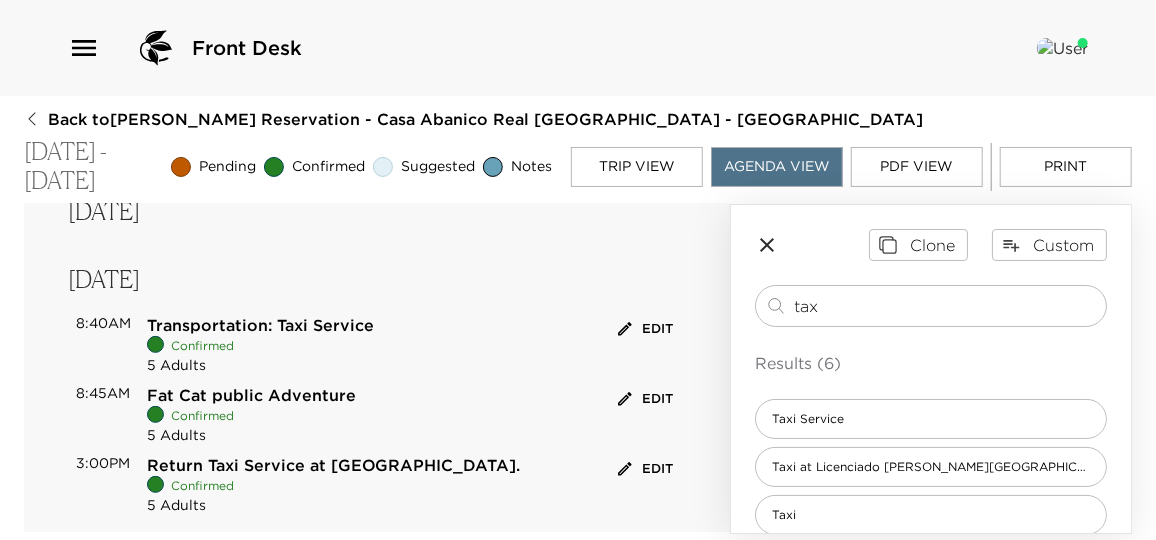 click on "Edit" at bounding box center (645, 399) 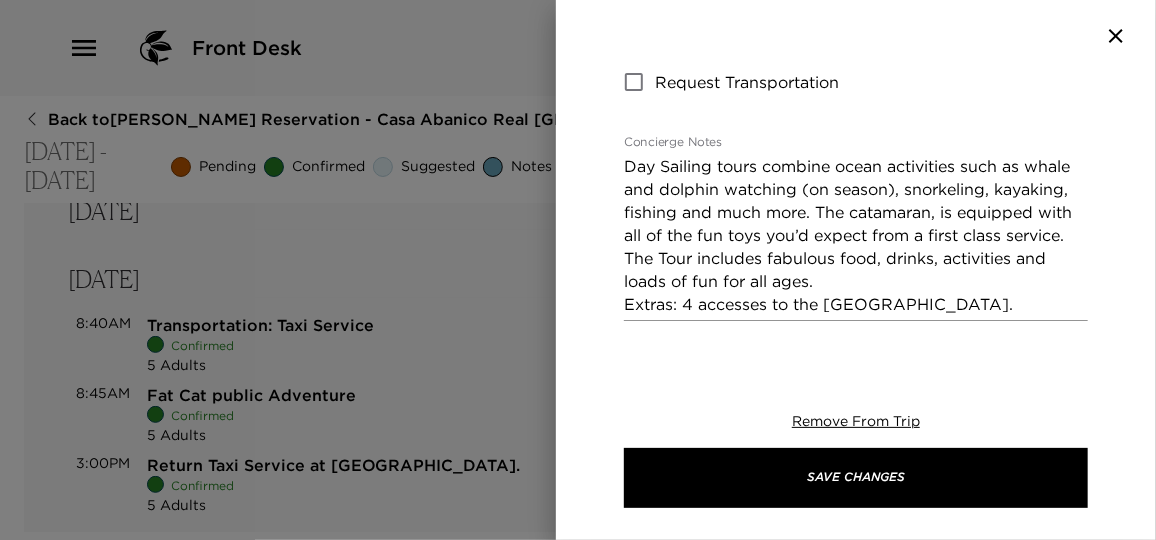 scroll, scrollTop: 545, scrollLeft: 0, axis: vertical 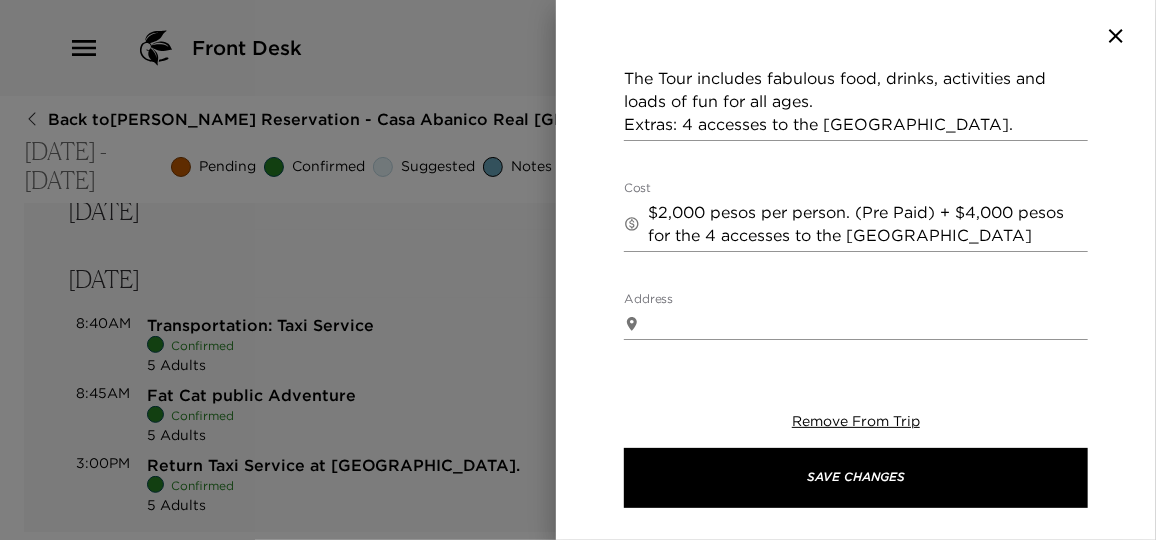click on "$2,000 pesos per person. (Pre Paid) + $4,000 pesos for the 4 accesses to the Lover's Beach" at bounding box center [868, 224] 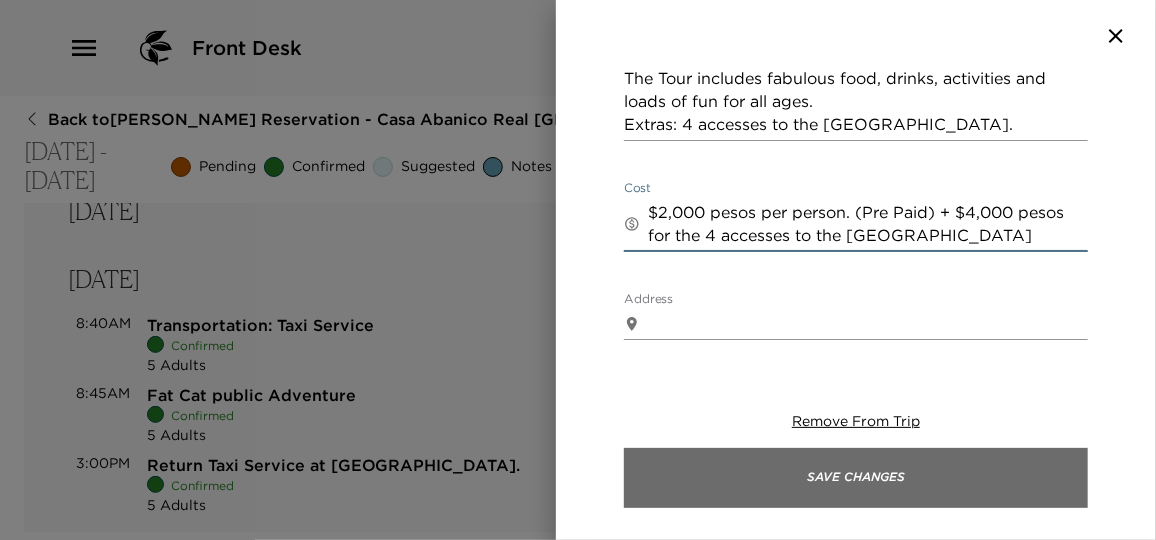 click on "Save Changes" at bounding box center (856, 478) 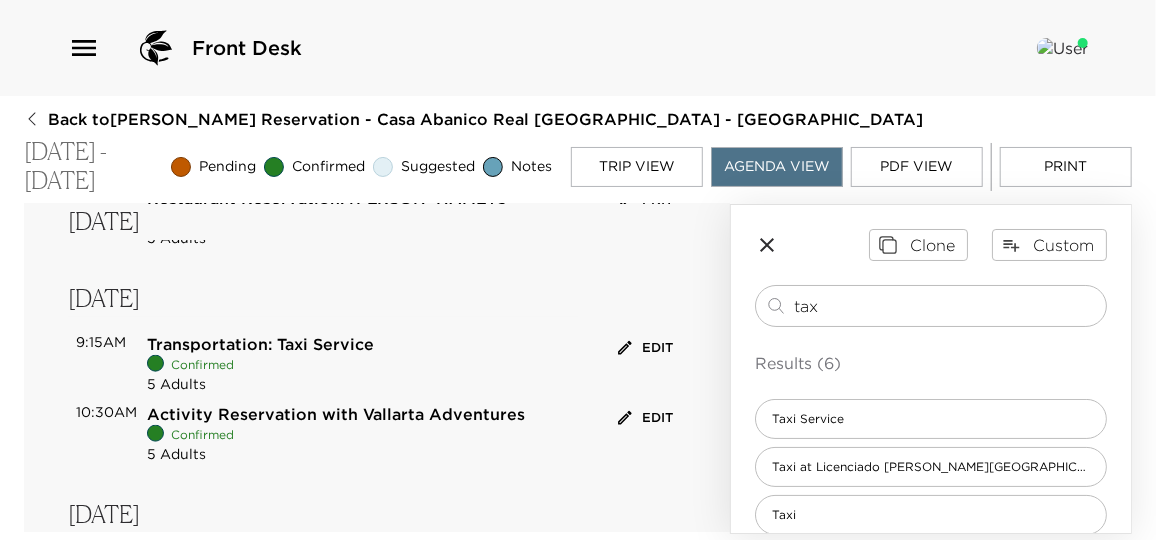 scroll, scrollTop: 999, scrollLeft: 0, axis: vertical 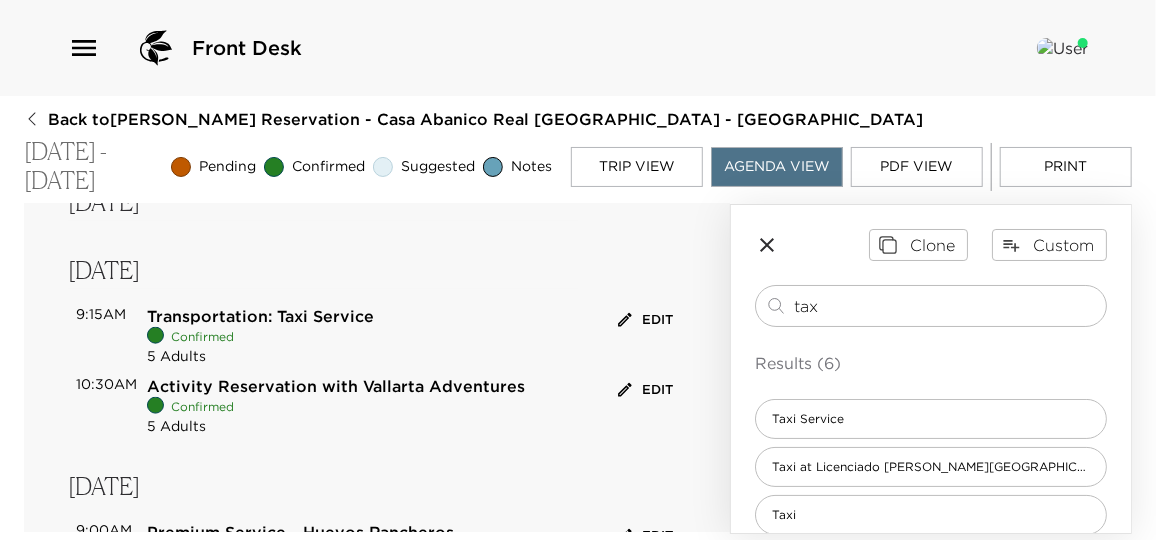 click on "Edit" at bounding box center (645, 390) 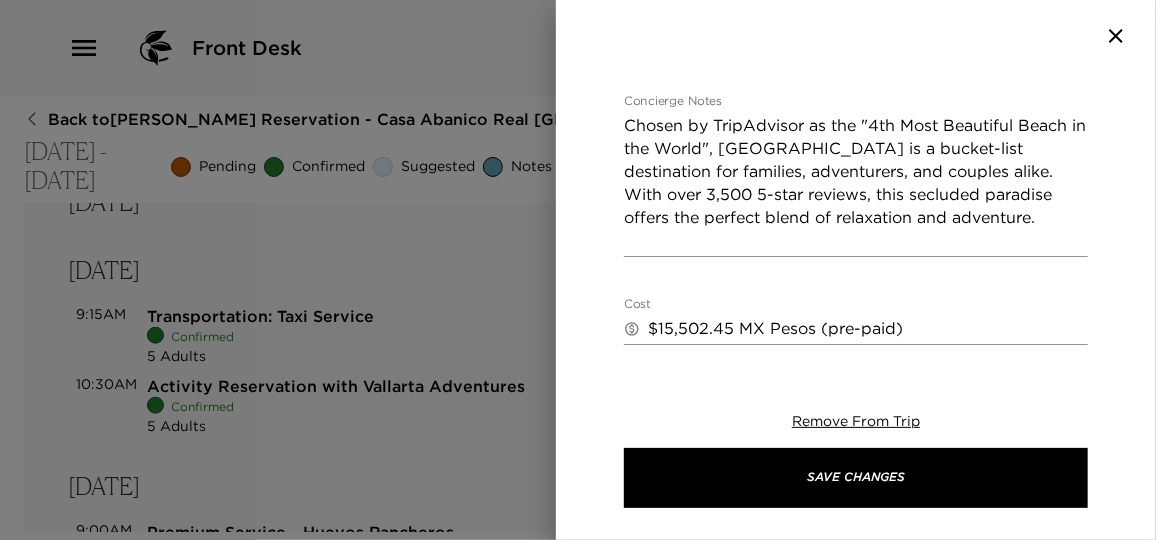 scroll, scrollTop: 363, scrollLeft: 0, axis: vertical 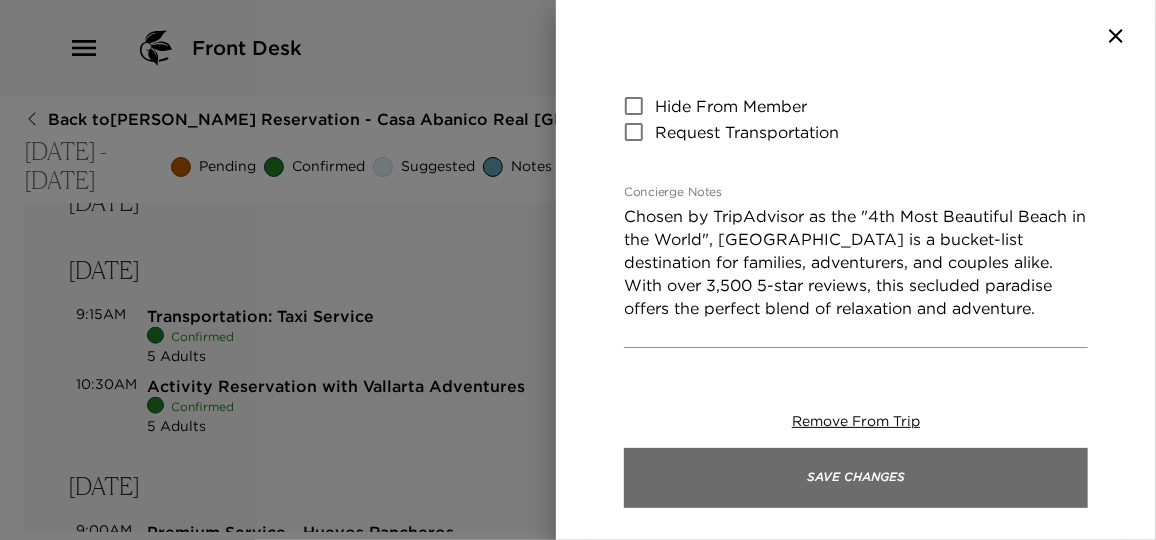 click on "Save Changes" at bounding box center [856, 478] 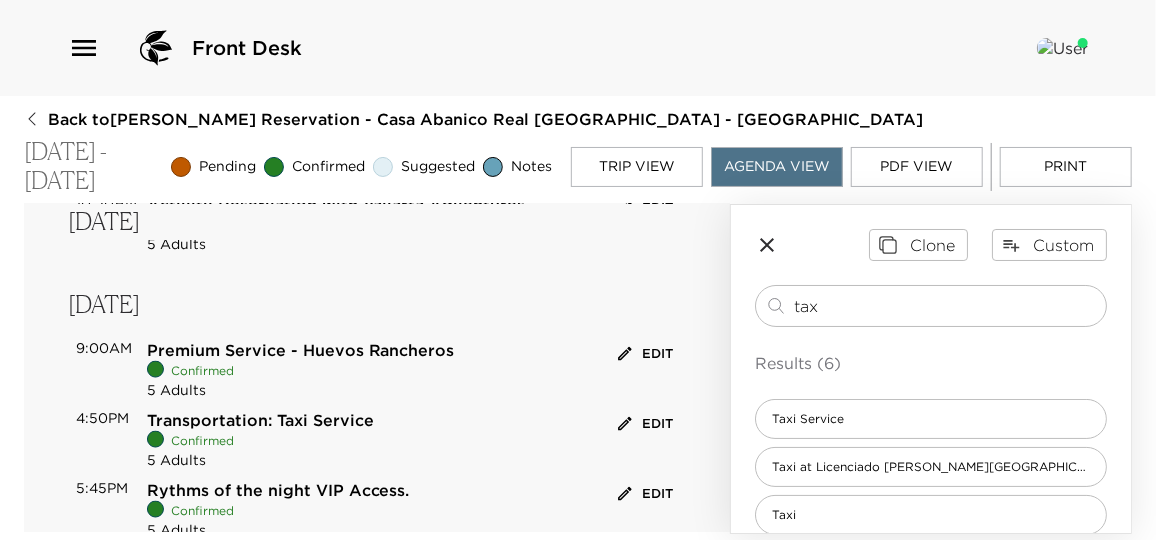 scroll, scrollTop: 1272, scrollLeft: 0, axis: vertical 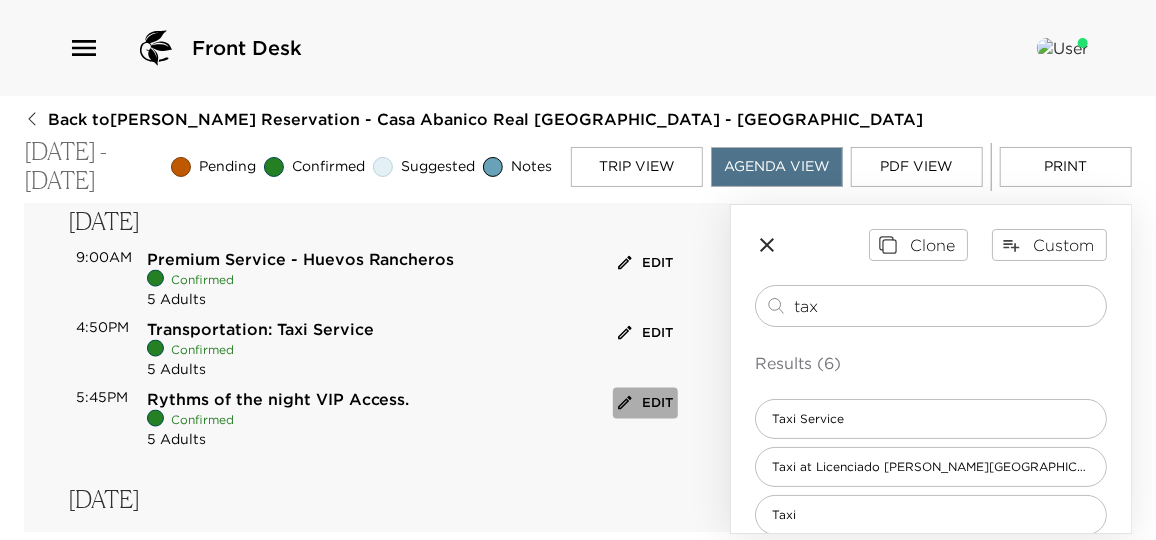 click on "Edit" at bounding box center [645, 403] 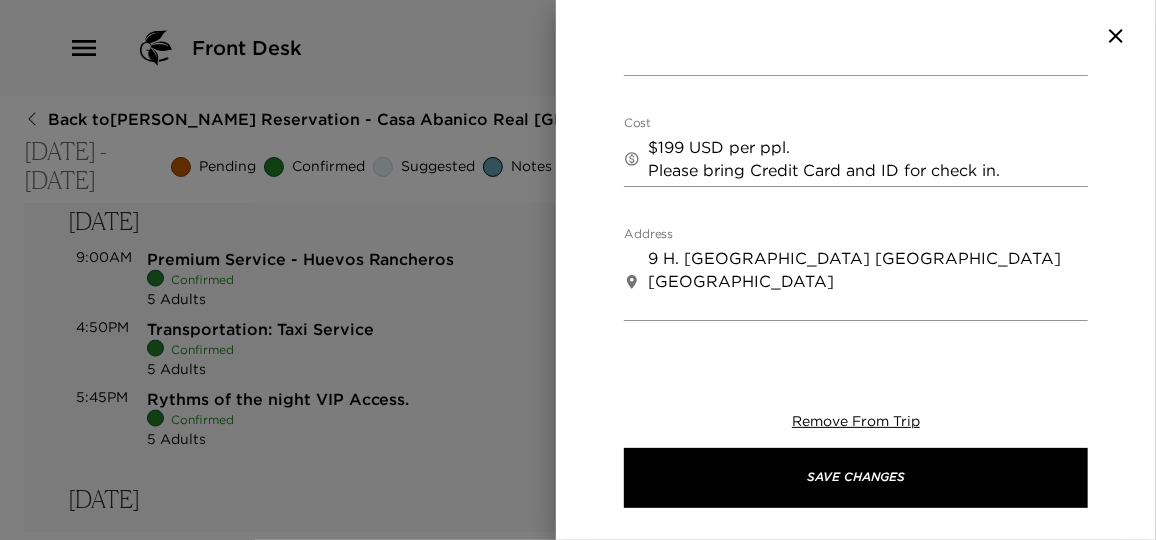 scroll, scrollTop: 636, scrollLeft: 0, axis: vertical 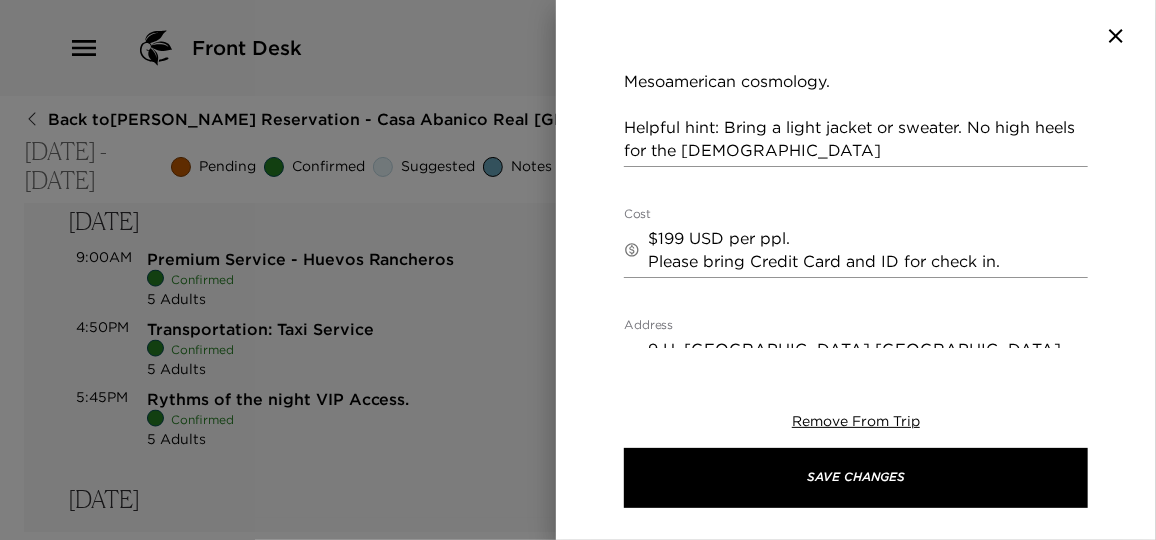 click on "$199 USD per ppl.
Please bring Credit Card and ID for check in." at bounding box center [868, 250] 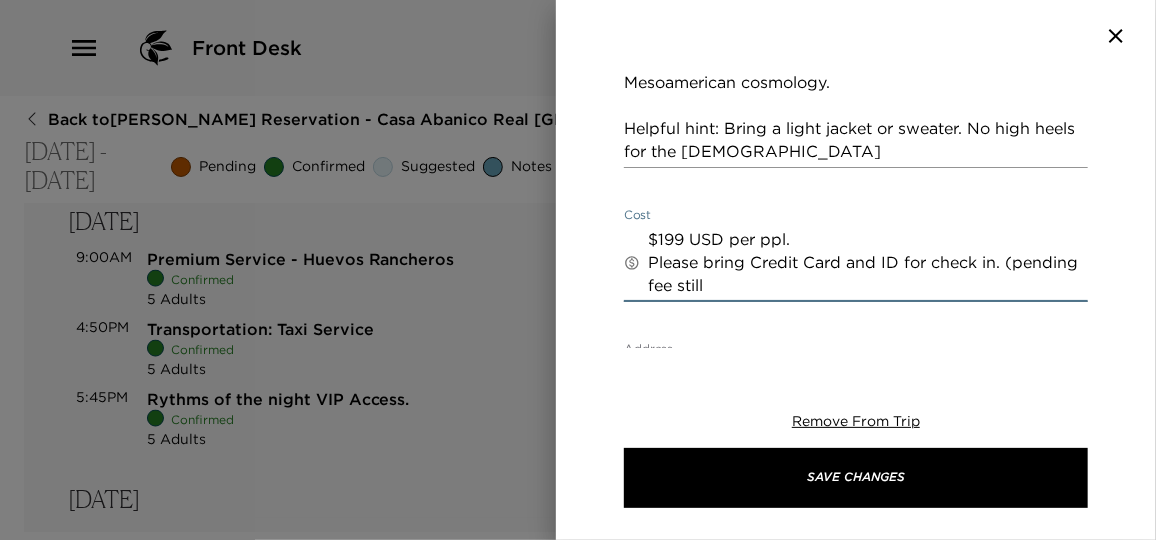 scroll, scrollTop: 636, scrollLeft: 0, axis: vertical 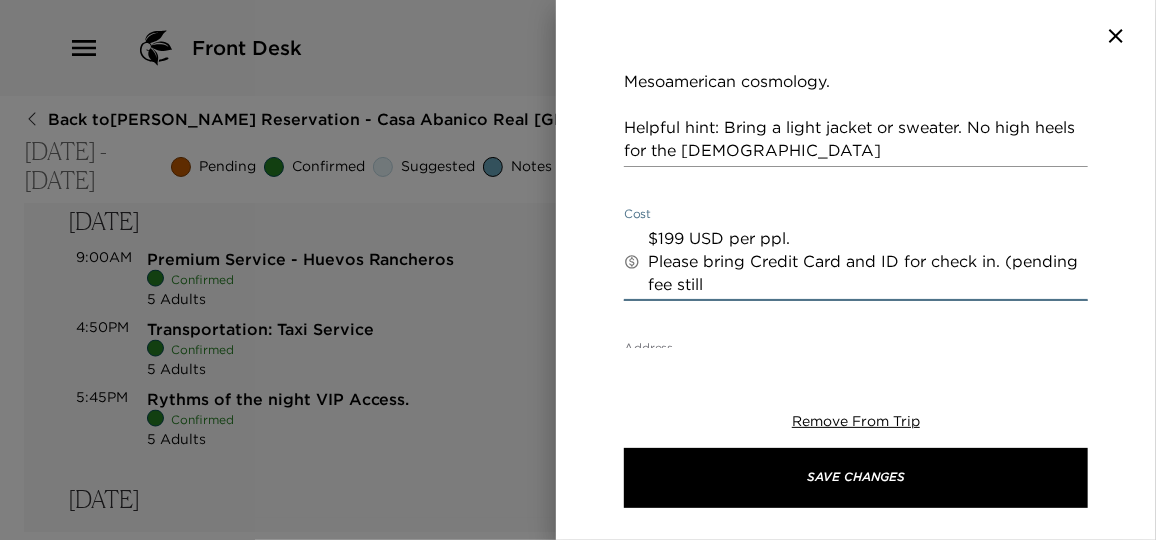 click on "Rythms of the night VIP Access. Start Date & Time 07/16/2025 05:45 PM to End Date & Time 07/16/2025 05:45 PM Number of Adults (18+) 5 Number of Children 0 Status Confirmed Confirmed Hide From Member Request Transportation Concierge Notes Experience the enchantment of Las Caletas after dark as it transforms into a magical paradise hideaway only accessible by boat.
Rhythms of the Night is a mix of creativity, dance, acrobatics, mysticism, live music and more than 20 actors on stage transforming into mystical characters from Mesoamerican cosmology.
Helpful hint: Bring a light jacket or sweater. No high heels for the ladies x Cost ​ $199 USD per ppl.
Please bring Credit Card and ID for check in. (pending fee still x Address ​ 9 H. Escuela Naval Militar
Puerto Vallarta Jalisco
Mexico x Phone Number ​ Email ​ Website ​ Cancellation Policy 72hr 72hr Recommended Attire Semi-Formal Semi-Formal Age Range ​ Remove From Trip Save Changes" at bounding box center [856, 210] 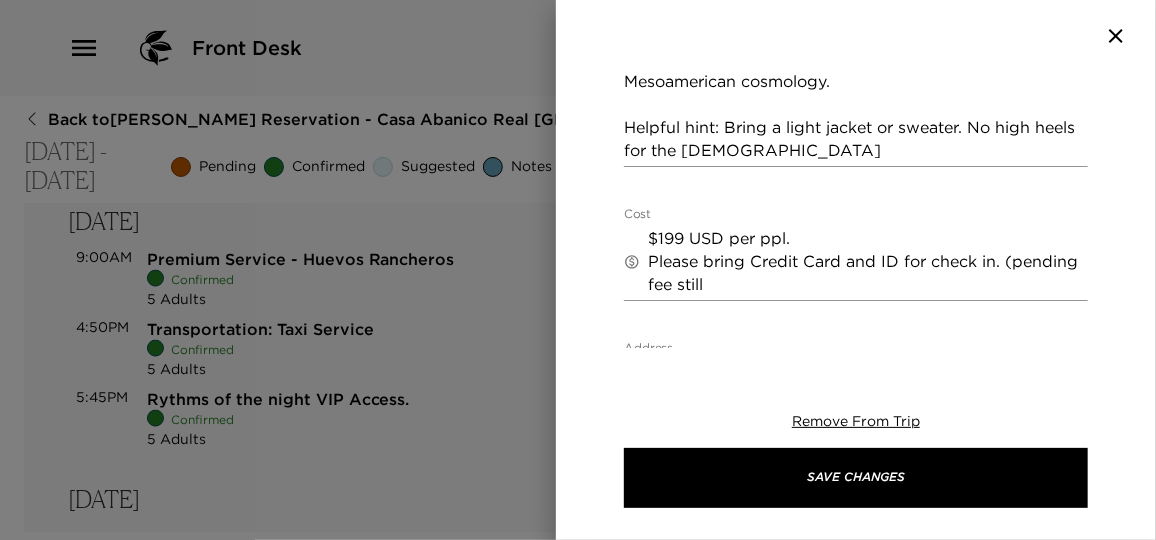 click on "$199 USD per ppl.
Please bring Credit Card and ID for check in. (pending fee still" at bounding box center [868, 261] 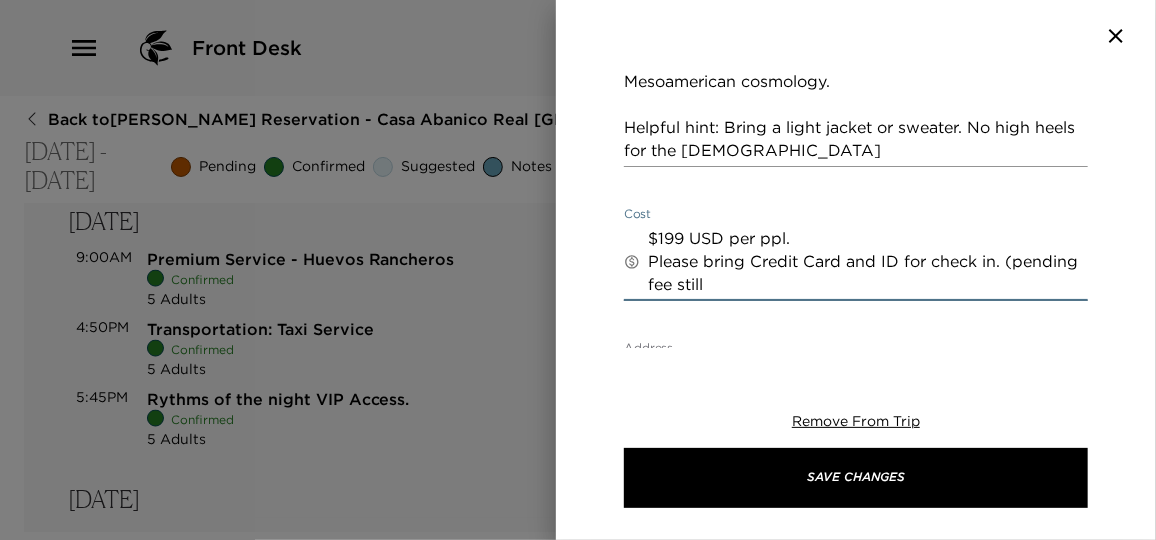 click on "$199 USD per ppl.
Please bring Credit Card and ID for check in. (pending fee still" at bounding box center [868, 261] 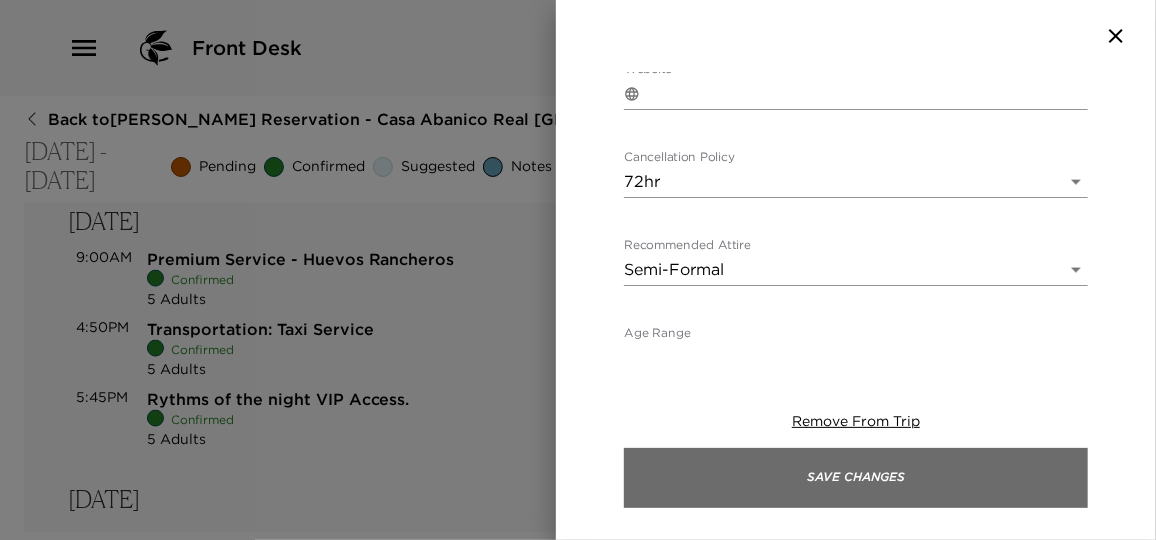 scroll, scrollTop: 1250, scrollLeft: 0, axis: vertical 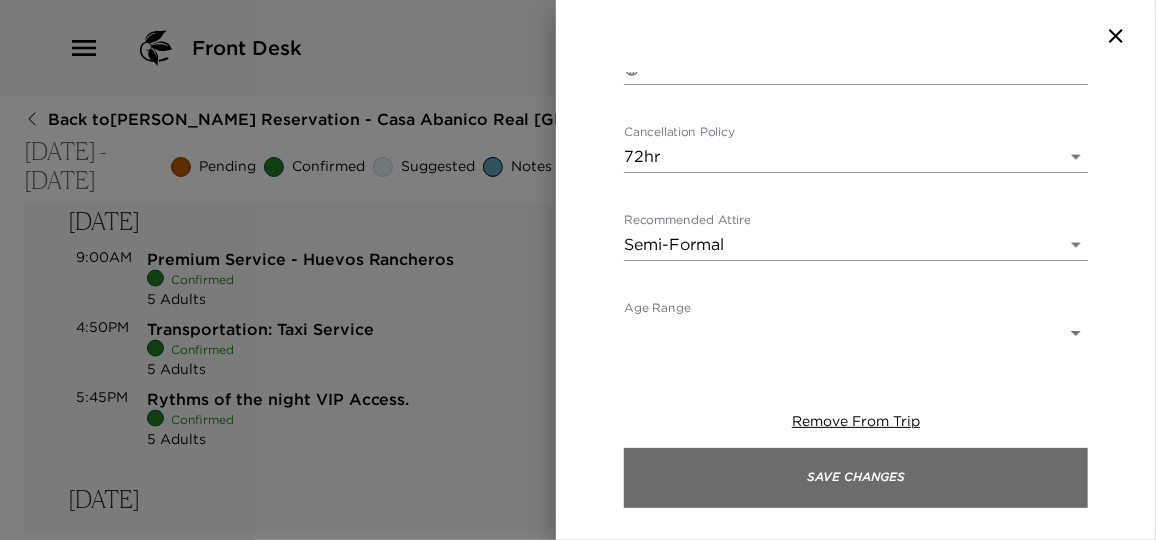 type on "$199 USD per ppl.
Please bring Credit Card and ID for check in. (pending half cost)" 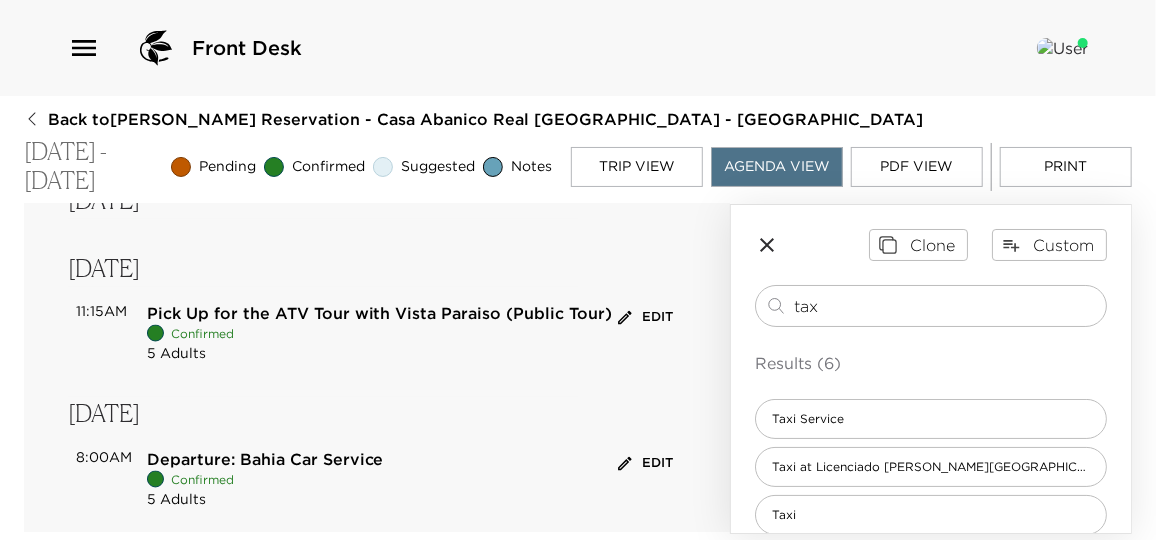 scroll, scrollTop: 1545, scrollLeft: 0, axis: vertical 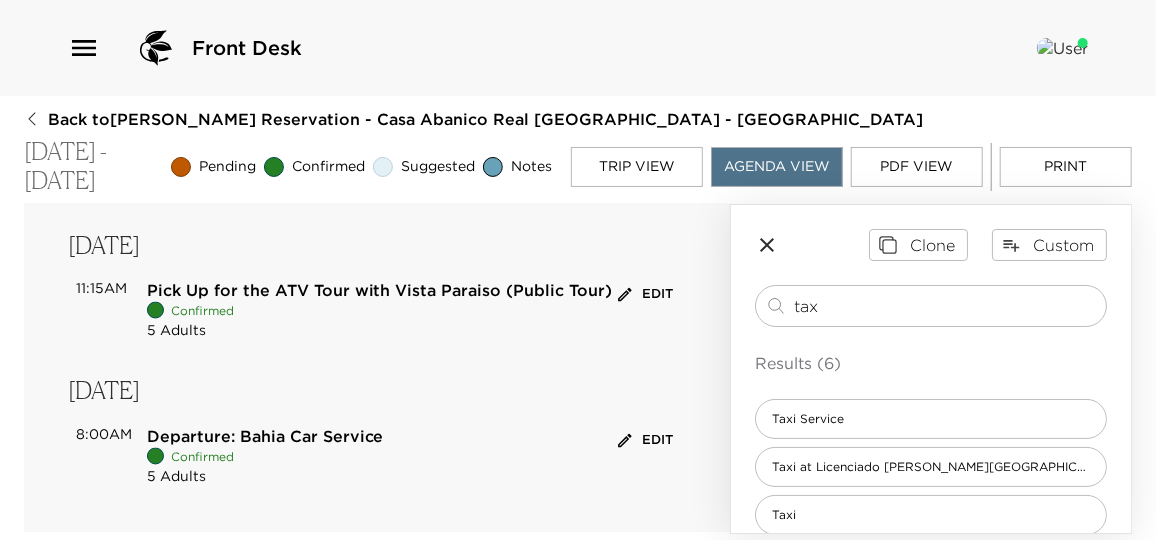 click on "Edit" at bounding box center (645, 295) 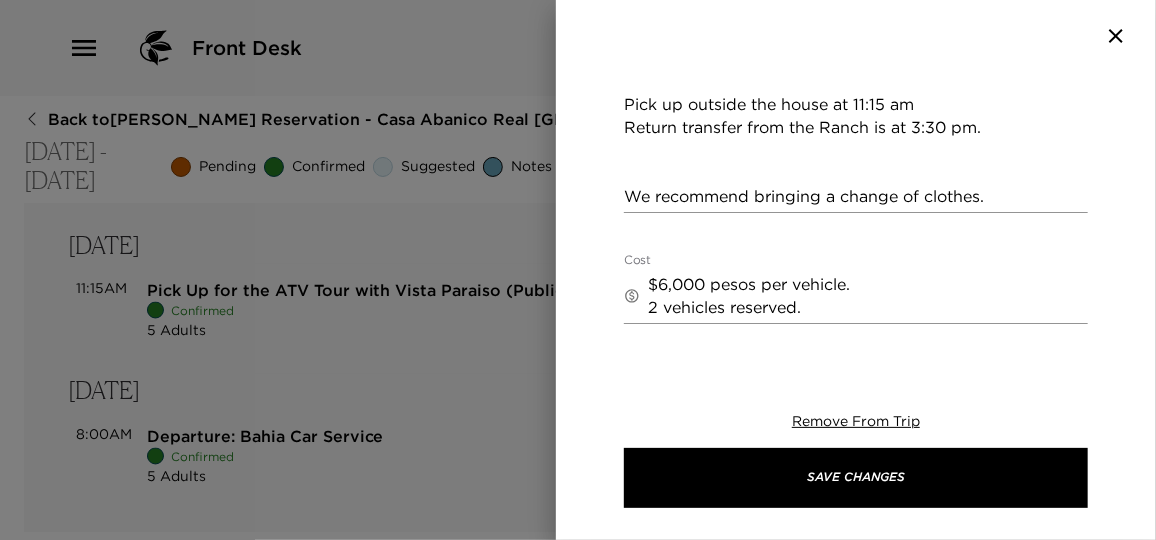 scroll, scrollTop: 545, scrollLeft: 0, axis: vertical 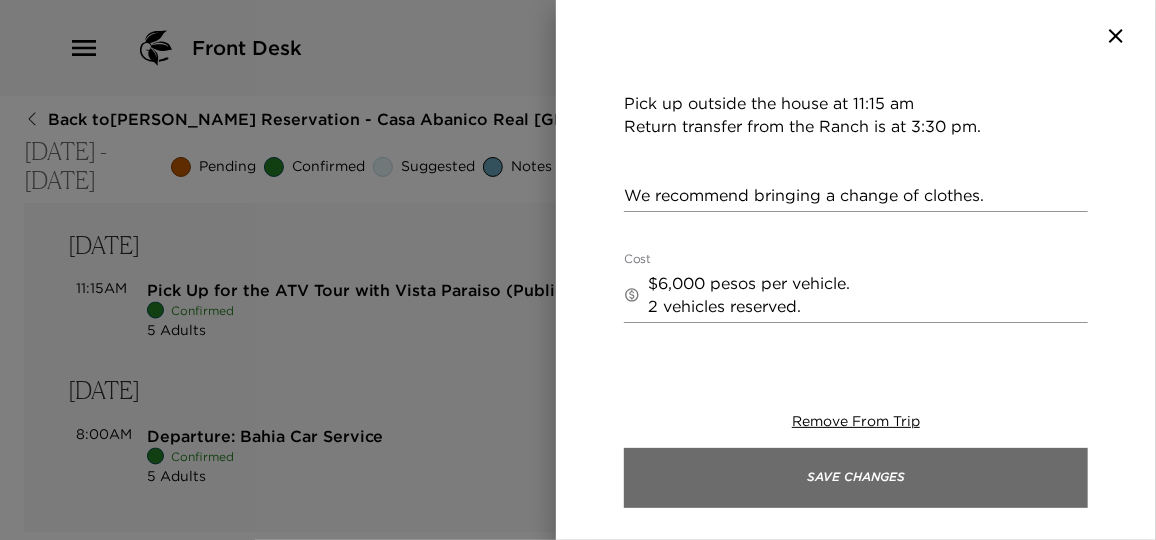 click on "Save Changes" at bounding box center (856, 478) 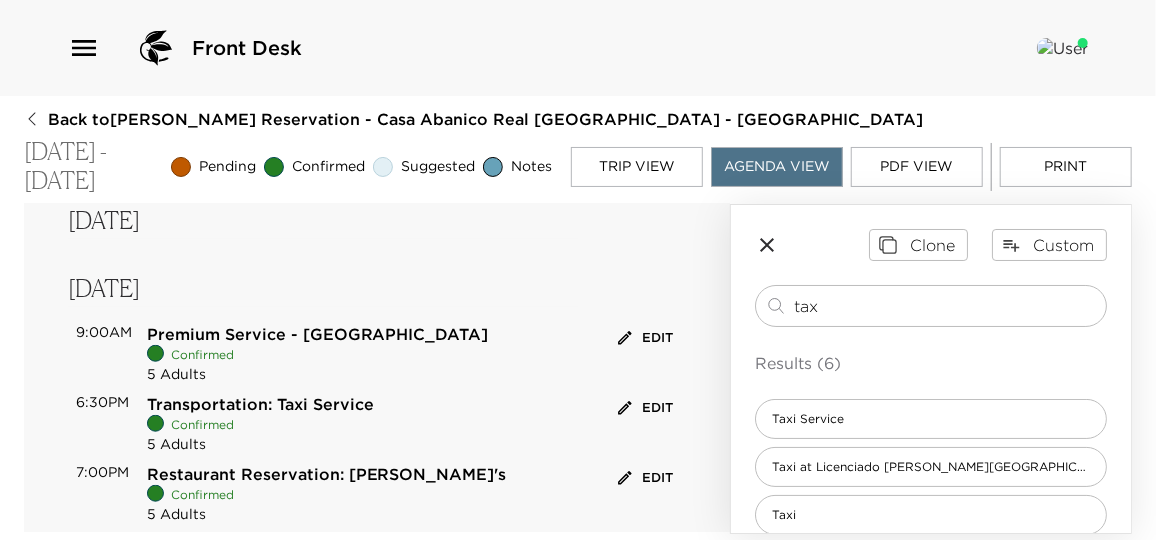 scroll, scrollTop: 820, scrollLeft: 0, axis: vertical 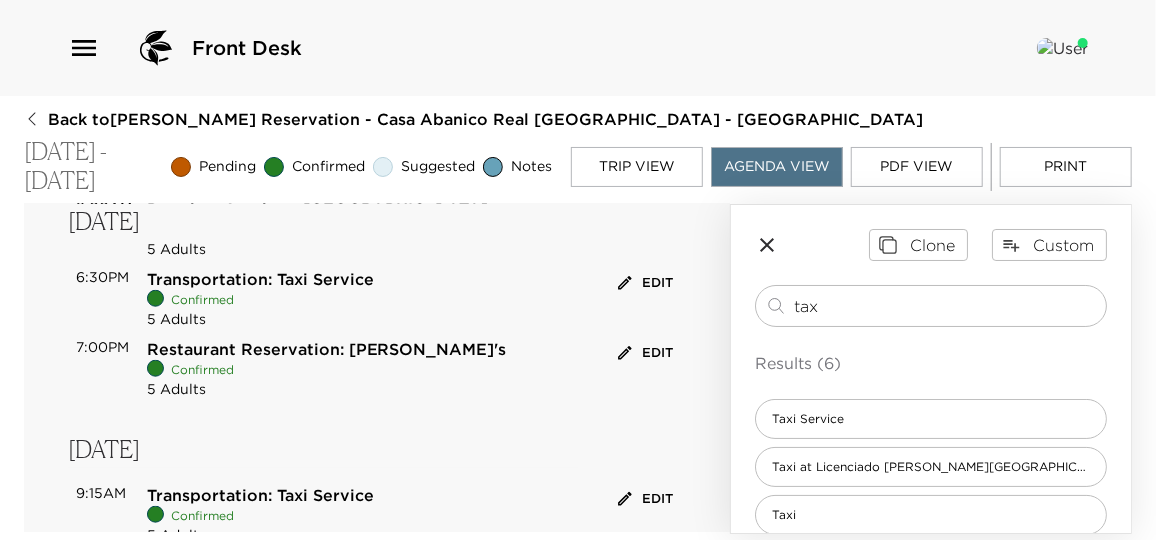 click 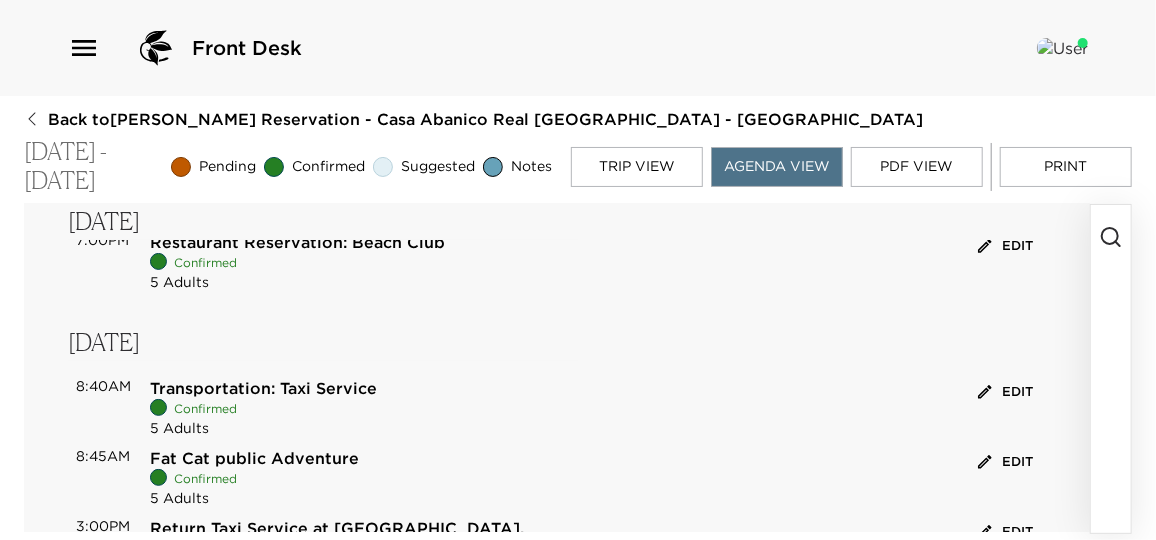 scroll, scrollTop: 181, scrollLeft: 0, axis: vertical 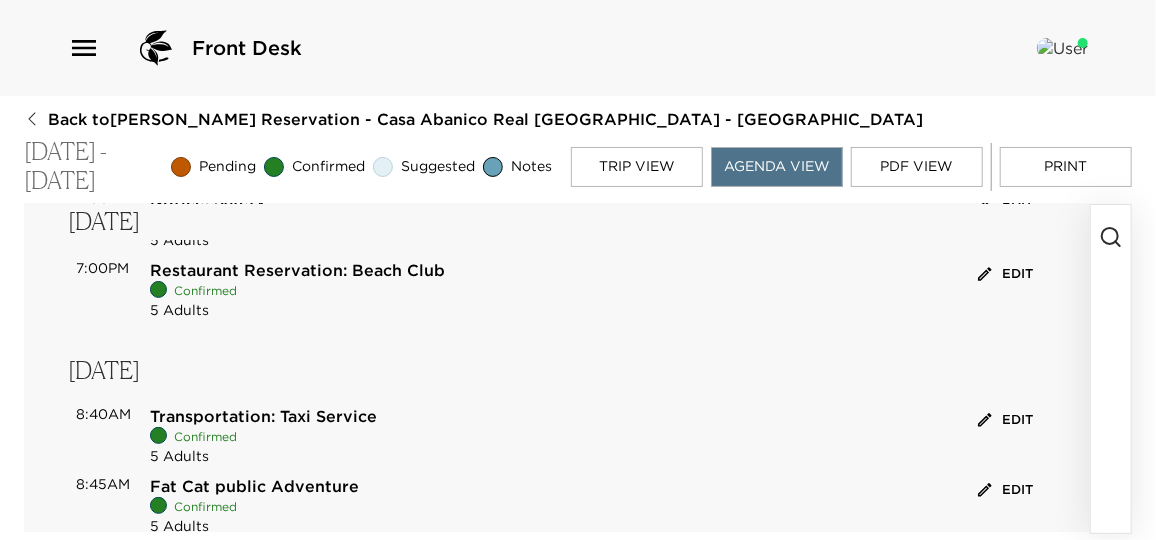 click on "Edit" at bounding box center (1005, 420) 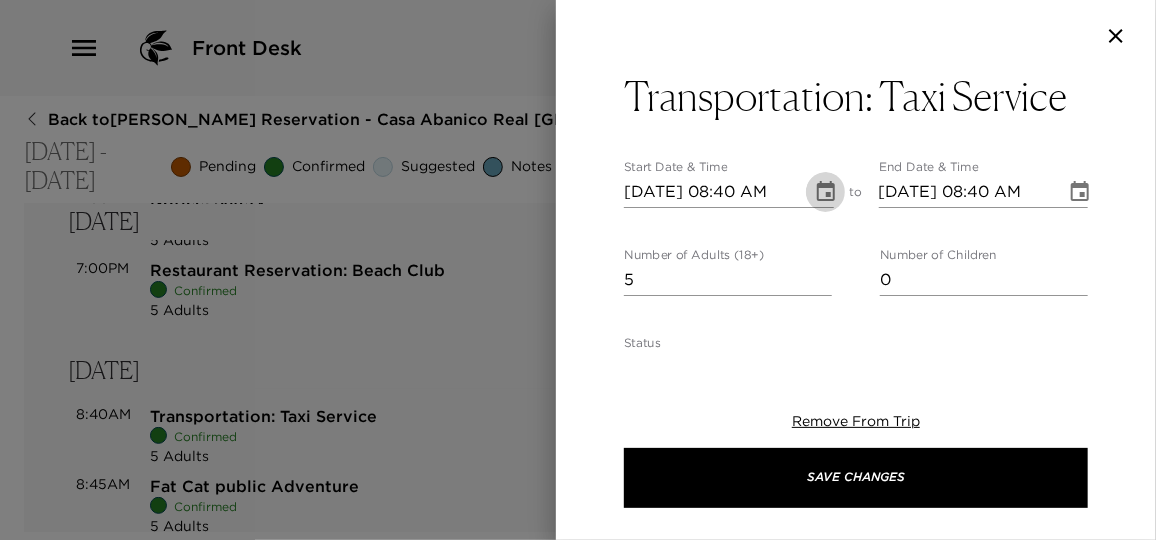 click 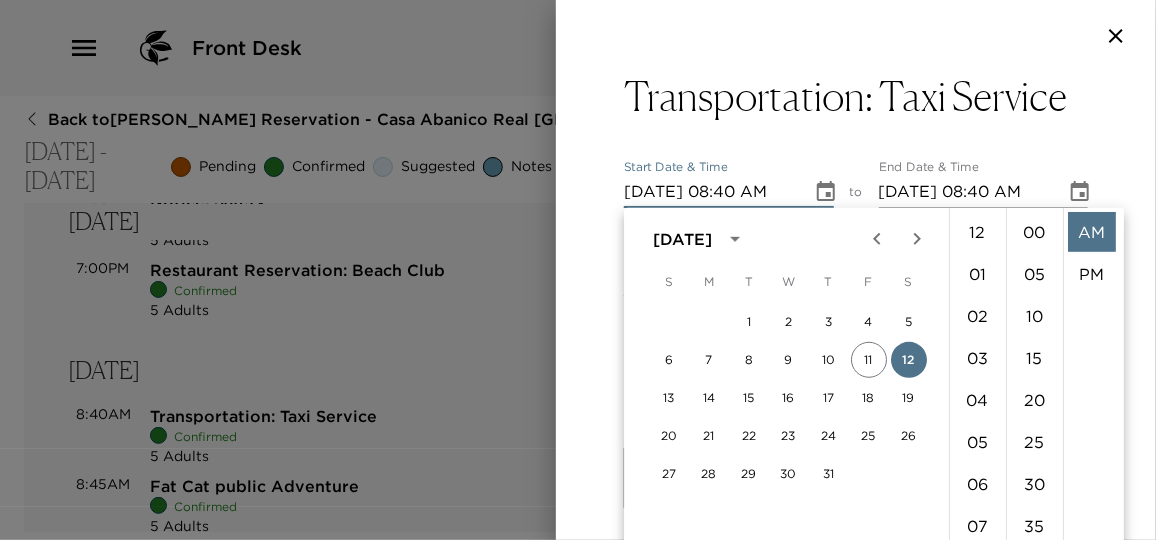 scroll, scrollTop: 335, scrollLeft: 0, axis: vertical 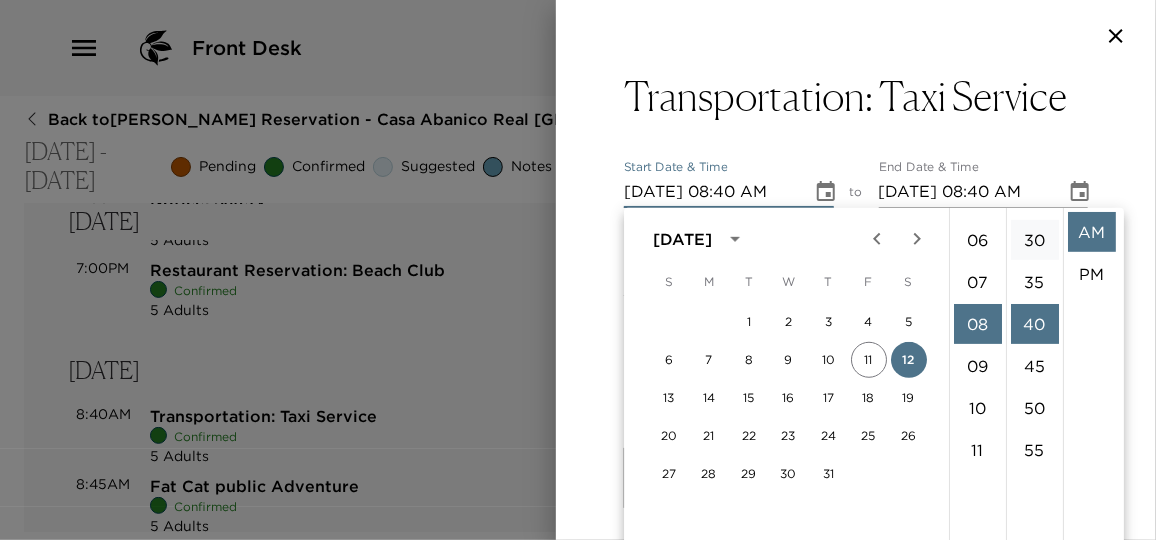click on "30" at bounding box center [1035, 240] 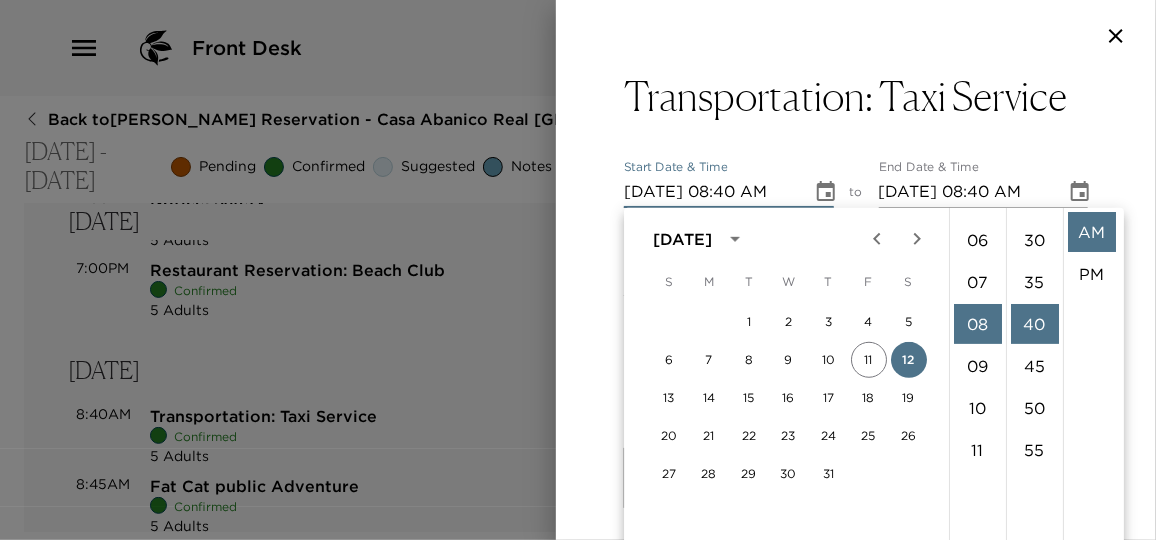 type on "07/12/2025 08:30 AM" 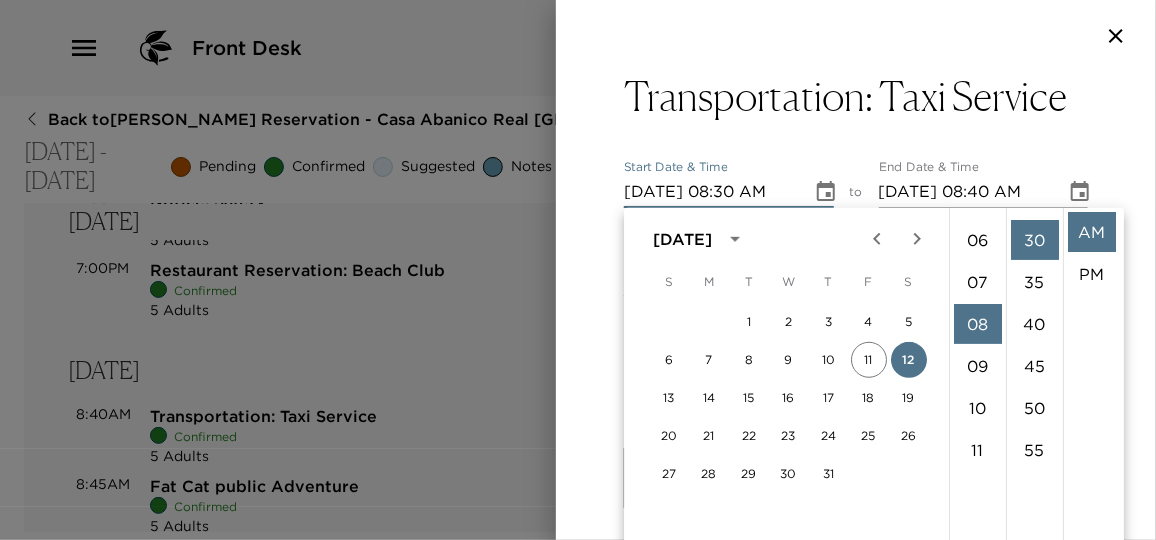 scroll, scrollTop: 252, scrollLeft: 0, axis: vertical 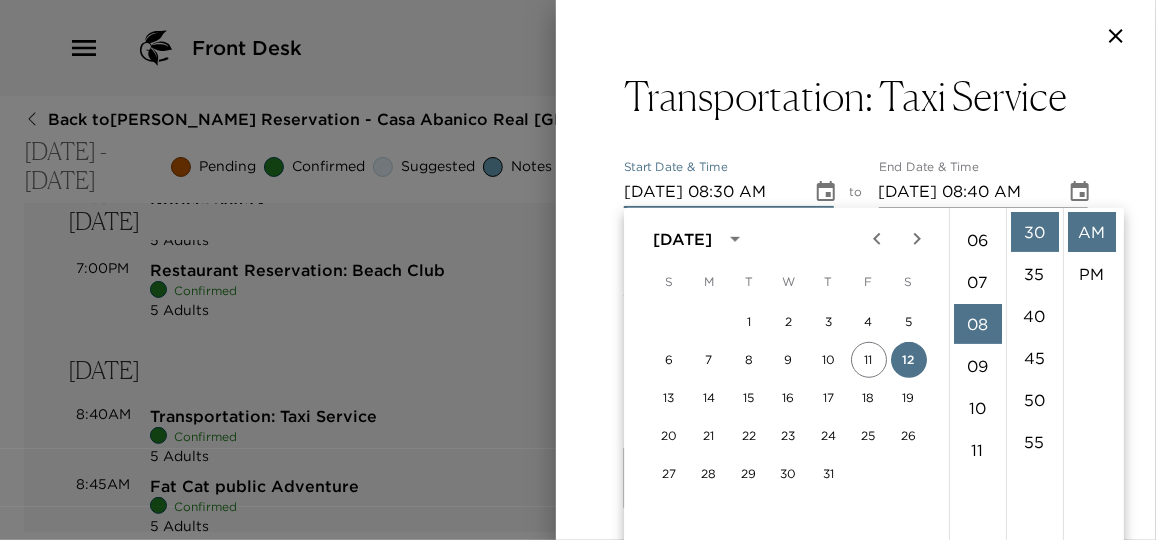 click on "AM" at bounding box center [1092, 232] 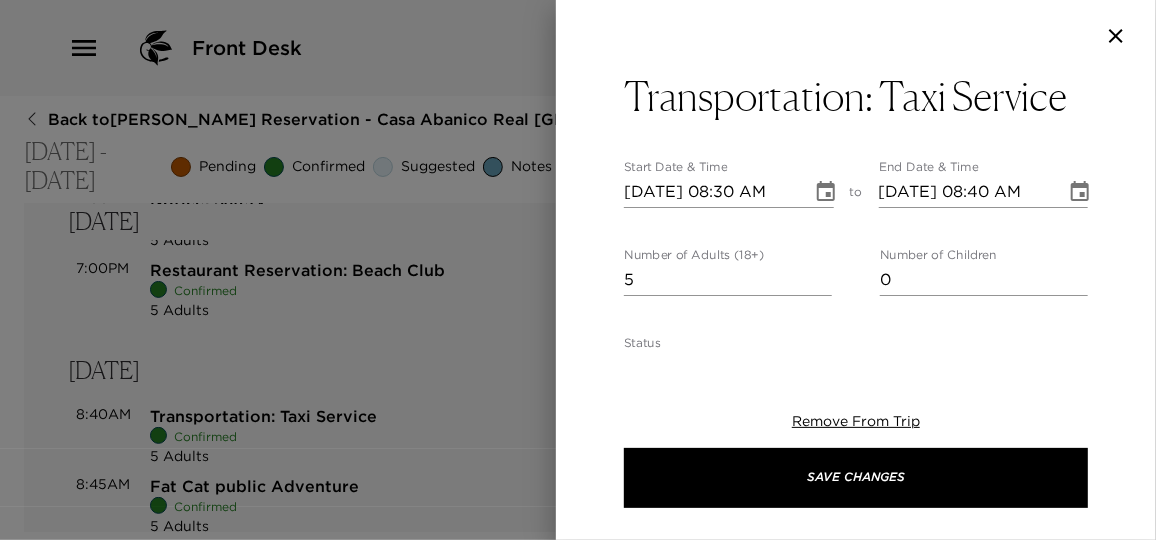 click 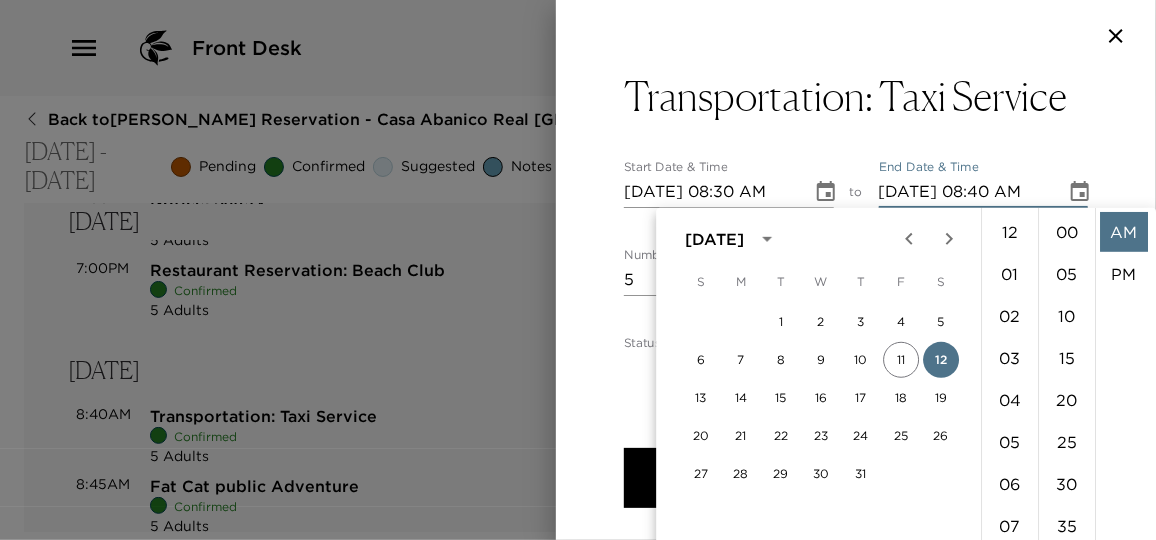 scroll, scrollTop: 335, scrollLeft: 0, axis: vertical 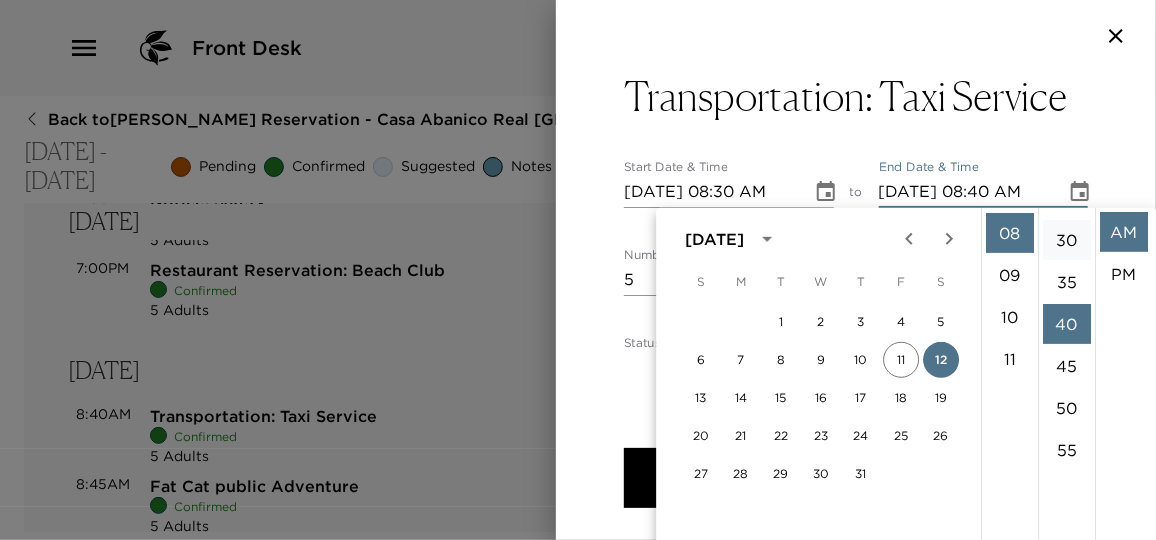 click on "30" at bounding box center [1067, 240] 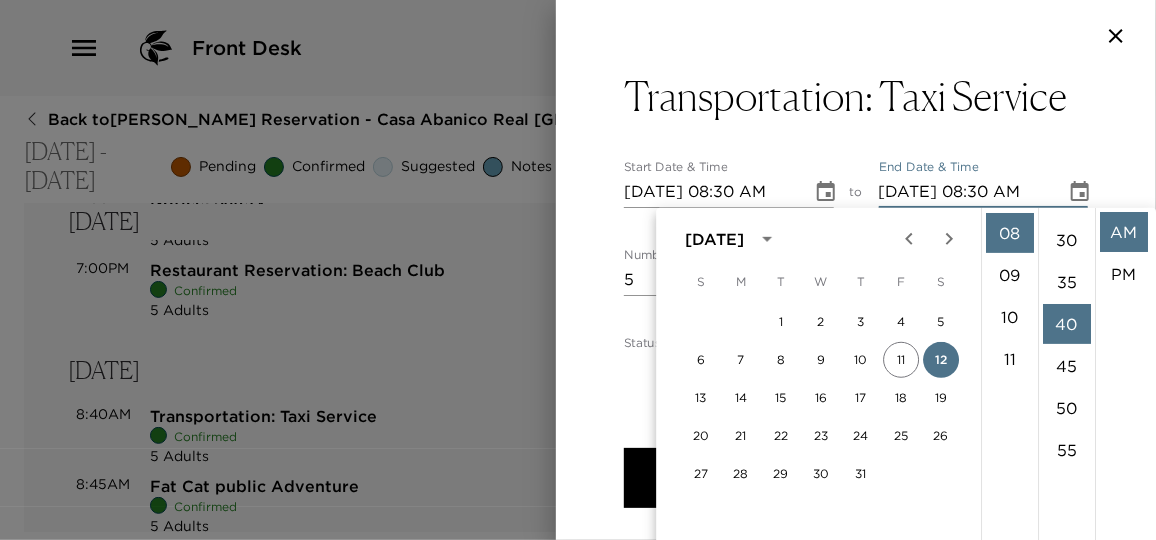 scroll, scrollTop: 252, scrollLeft: 0, axis: vertical 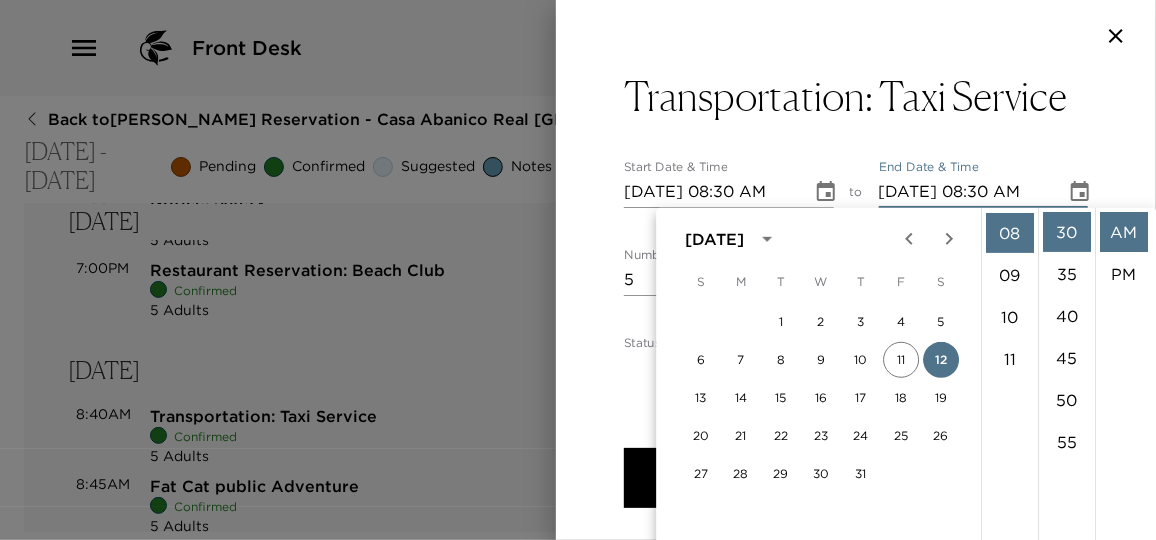 click on "AM" at bounding box center (1124, 232) 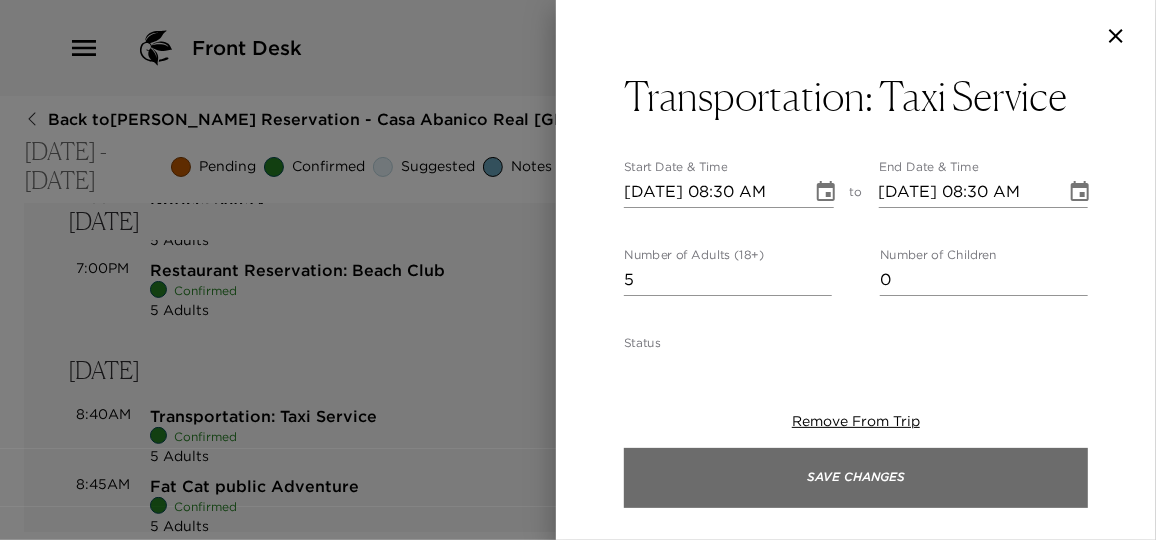 click on "Save Changes" at bounding box center (856, 478) 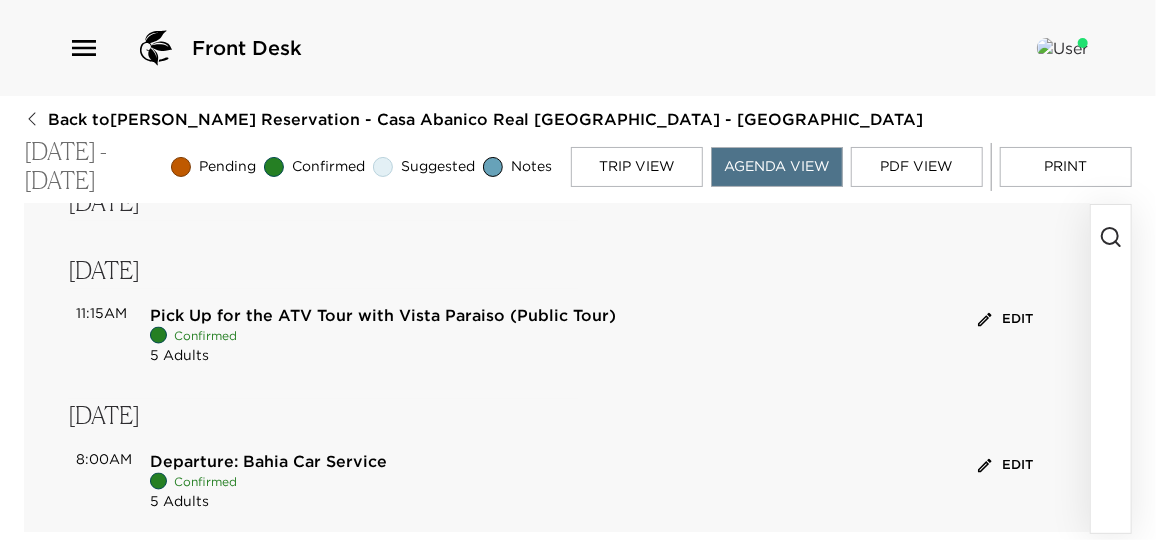 scroll, scrollTop: 1525, scrollLeft: 0, axis: vertical 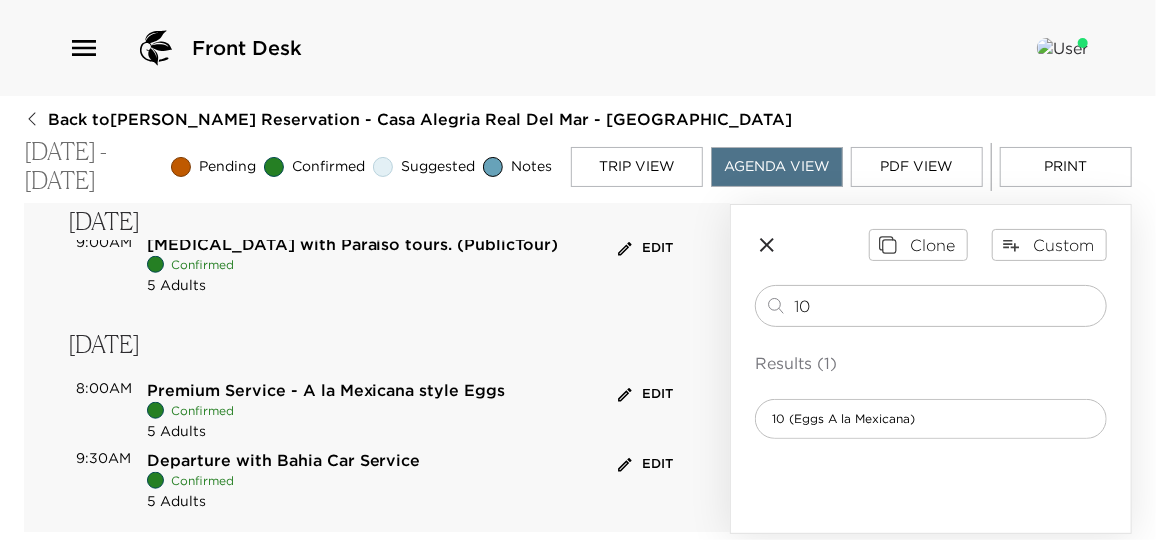 click on "Print" at bounding box center [1066, 167] 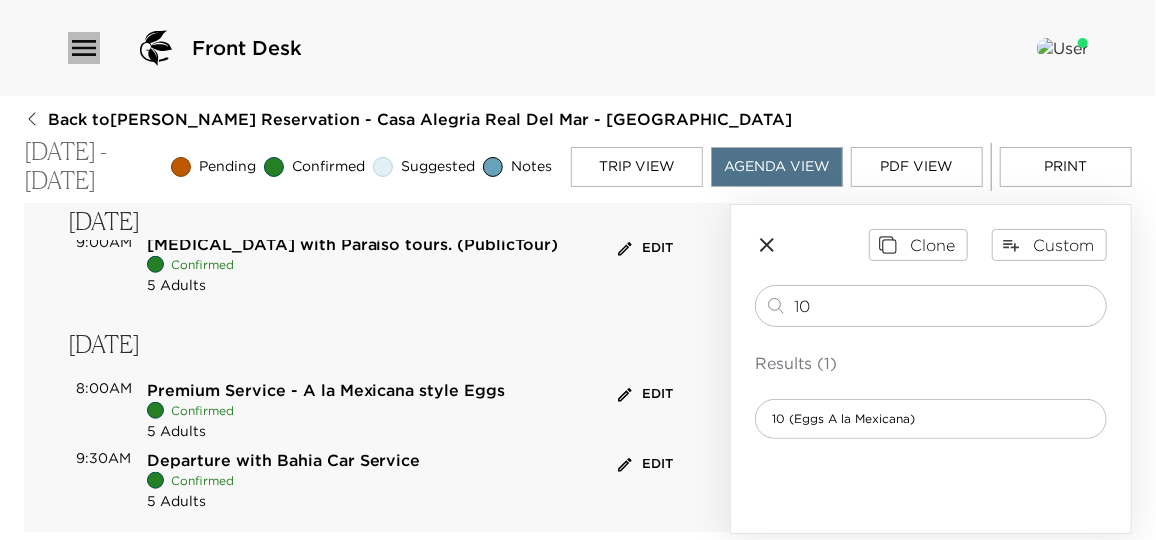 click 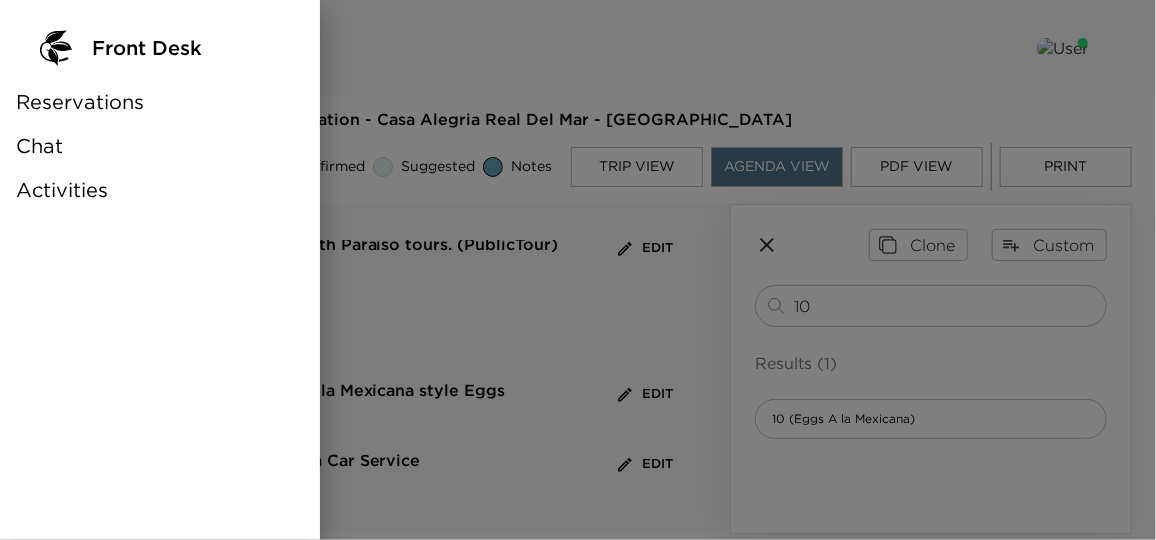 click on "Reservations" at bounding box center [80, 102] 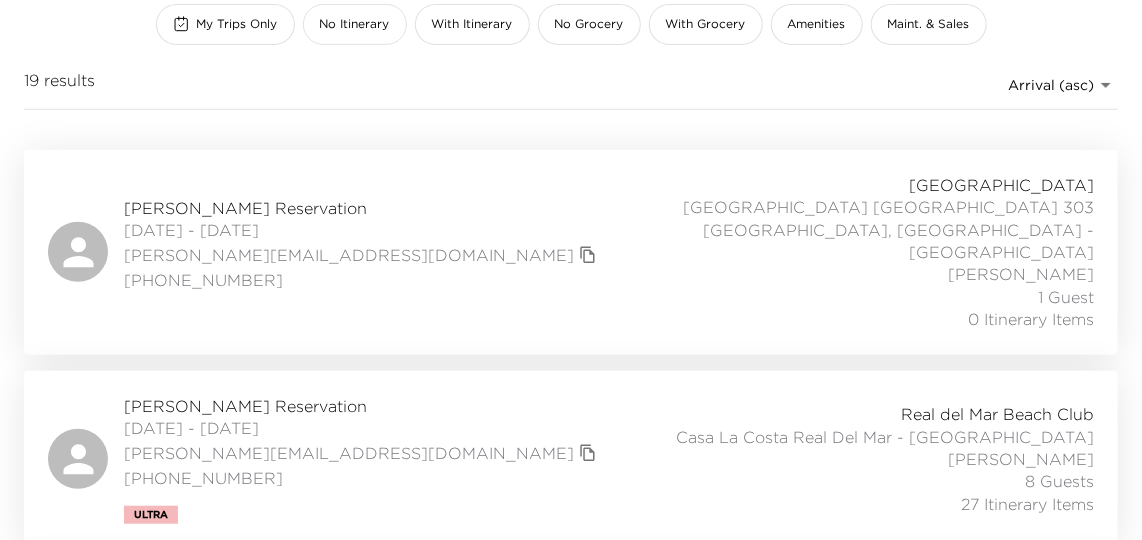 scroll, scrollTop: 0, scrollLeft: 0, axis: both 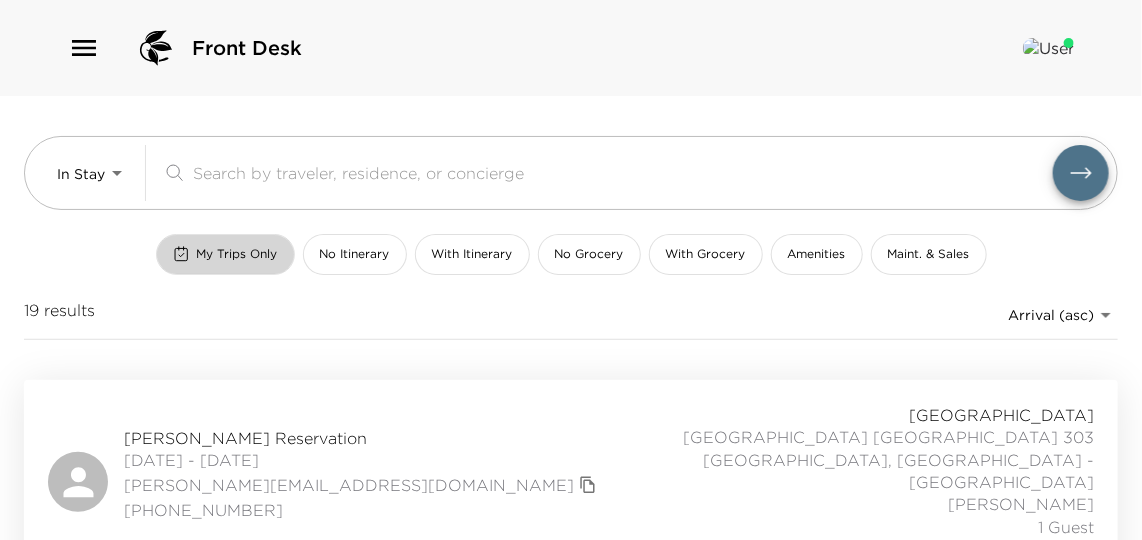 click on "My Trips Only" at bounding box center [225, 254] 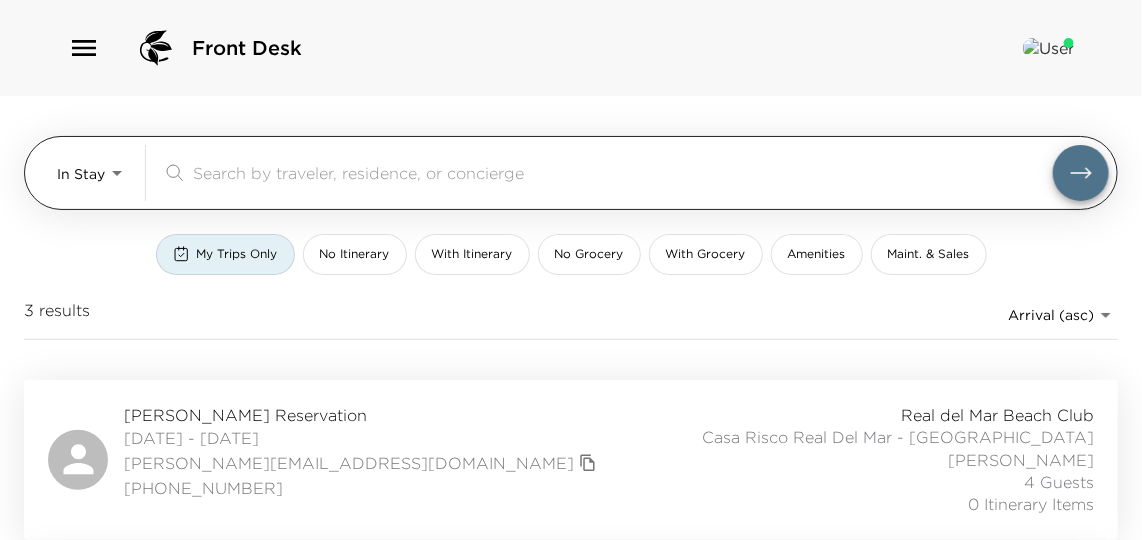 scroll, scrollTop: 0, scrollLeft: 0, axis: both 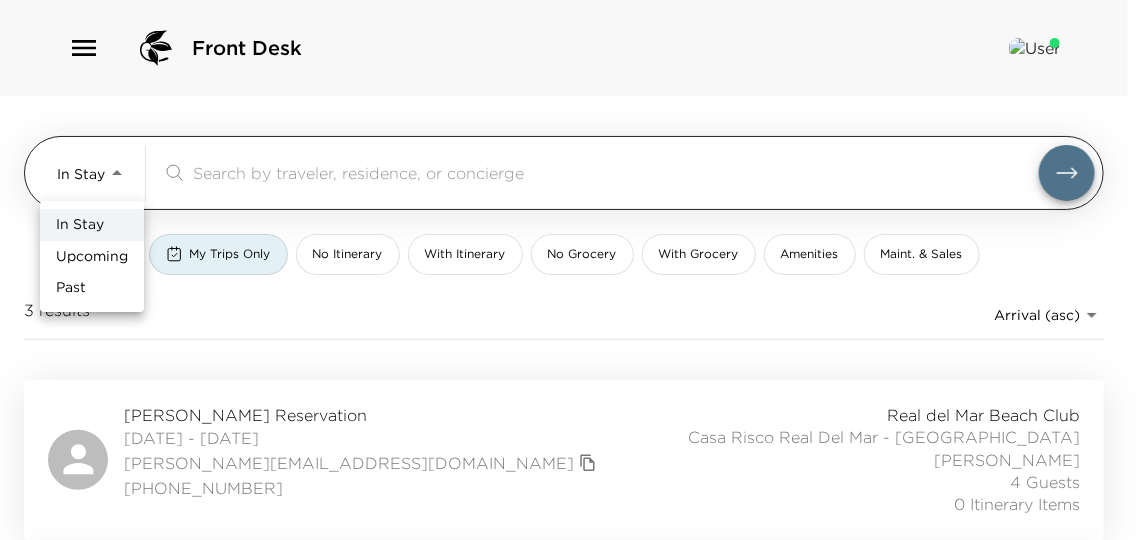 click on "Front Desk In Stay In-Stay ​ My Trips Only No Itinerary With Itinerary No Grocery With Grocery Amenities Maint. & Sales 3 results Arrival (asc) reservations_prod_arrival_asc [PERSON_NAME] Reservation [DATE] - [DATE] [PERSON_NAME][EMAIL_ADDRESS][DOMAIN_NAME] [PHONE_NUMBER] Real del Mar Beach Club Casa Risco  Real Del Mar - [GEOGRAPHIC_DATA] [PERSON_NAME] 4 Guests 0 Itinerary Items [PERSON_NAME] Reservation [DATE] - [DATE] [EMAIL_ADDRESS][DOMAIN_NAME] [PHONE_NUMBER] Real del Mar Beach Club Casa Alegria  Real Del Mar - [GEOGRAPHIC_DATA] [PERSON_NAME] 5 Guests 1 Itinerary Item [PERSON_NAME] Reservation [DATE] - [DATE] [EMAIL_ADDRESS][DOMAIN_NAME] 999.999.9999 Real del Mar Beach Club Casa Abanico  Real [GEOGRAPHIC_DATA] - [GEOGRAPHIC_DATA] [PERSON_NAME] 2 Guests 1 Itinerary Item In Stay Upcoming Past" at bounding box center [571, 270] 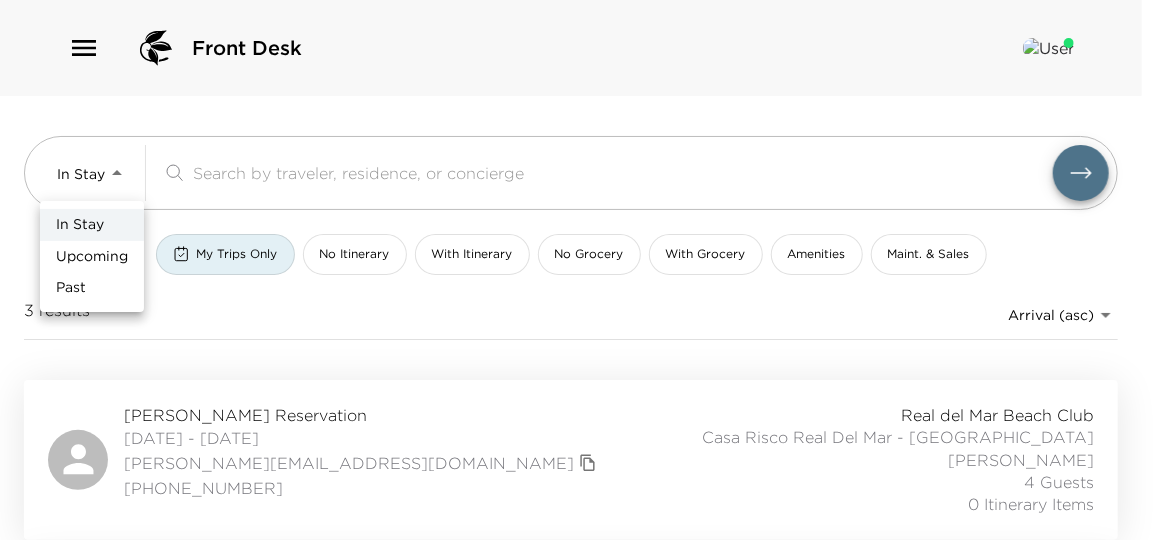click on "Upcoming" at bounding box center (92, 257) 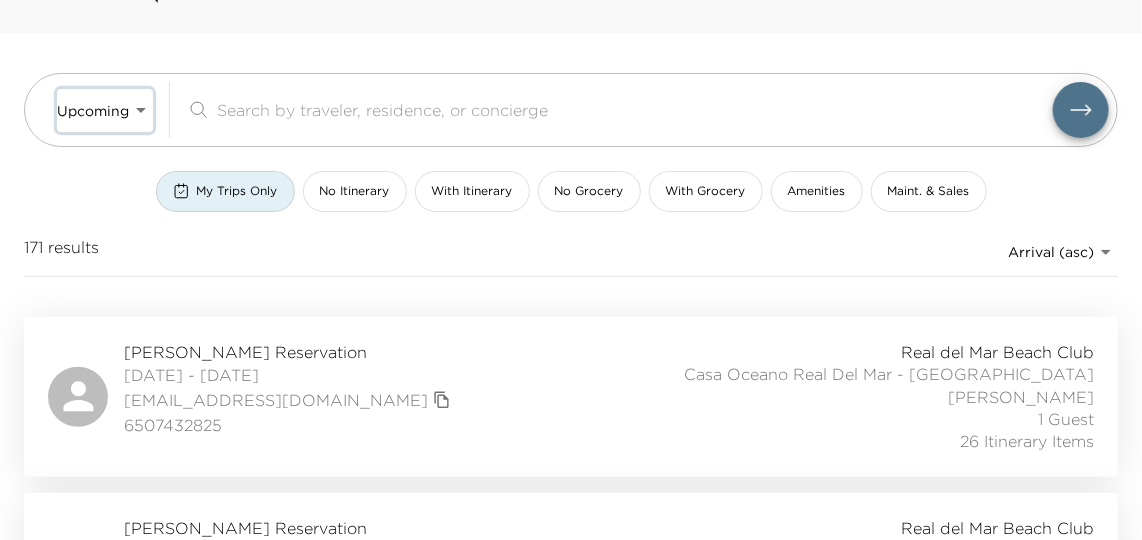 scroll, scrollTop: 90, scrollLeft: 0, axis: vertical 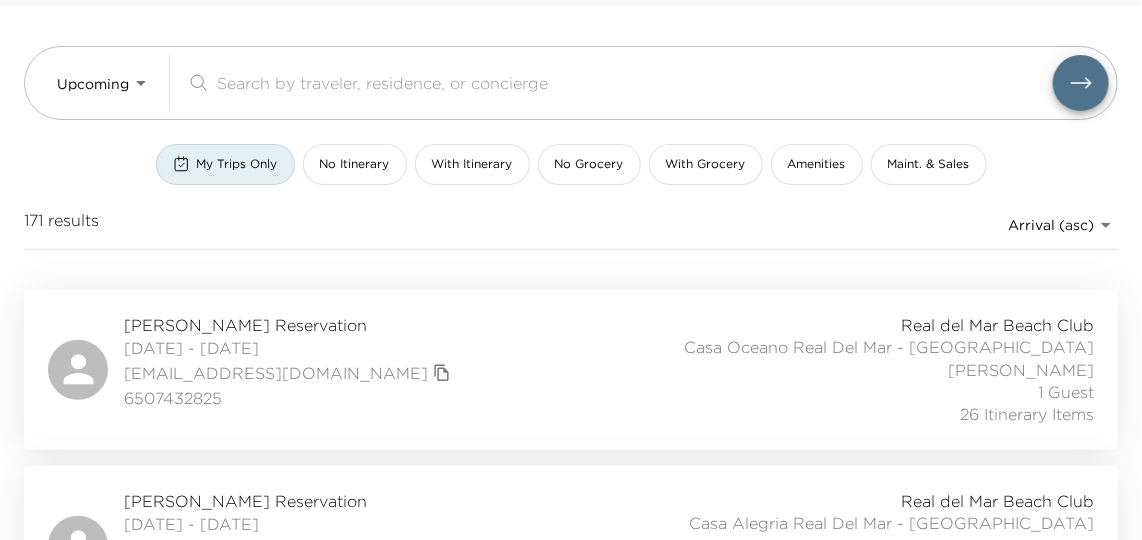 click on "[PERSON_NAME] Reservation [DATE] - [DATE] [EMAIL_ADDRESS][DOMAIN_NAME] 6507432825 [GEOGRAPHIC_DATA] [GEOGRAPHIC_DATA] - [GEOGRAPHIC_DATA] [PERSON_NAME] 1 Guest 26 Itinerary Items" at bounding box center (571, 370) 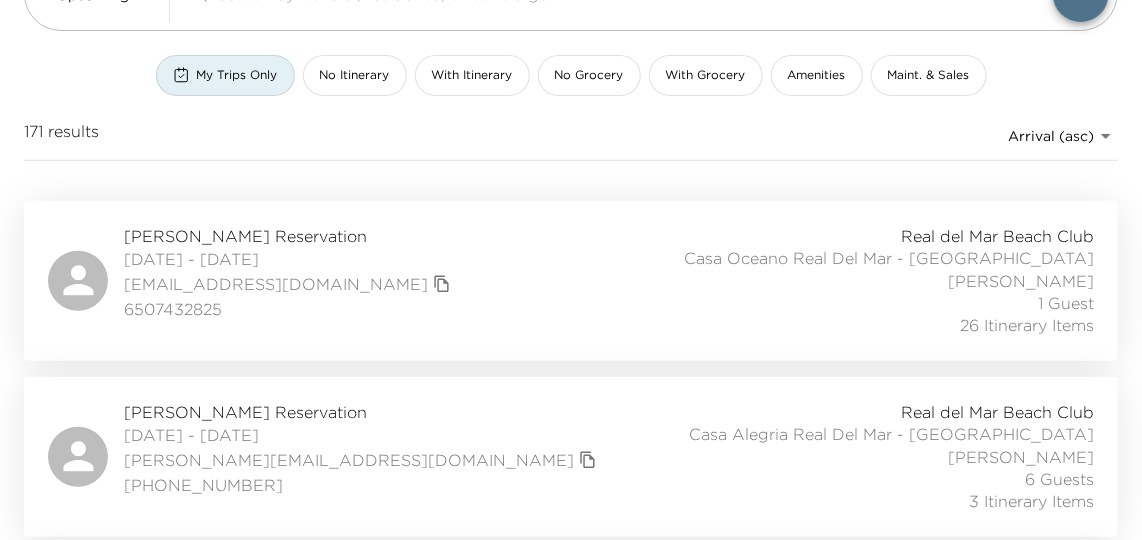 scroll, scrollTop: 0, scrollLeft: 0, axis: both 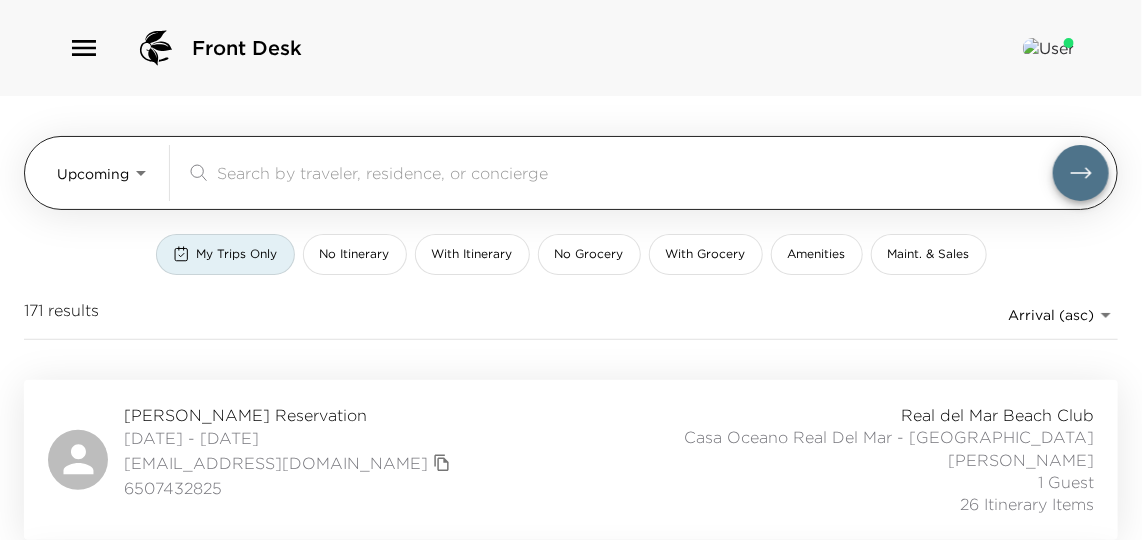 click on "Front Desk Upcoming Upcoming ​ My Trips Only No Itinerary With Itinerary No Grocery With Grocery Amenities Maint. & Sales 171 results Arrival (asc) reservations_prod_arrival_asc [PERSON_NAME] Reservation [DATE] - [DATE] [EMAIL_ADDRESS][DOMAIN_NAME] 6507432825 [GEOGRAPHIC_DATA] [GEOGRAPHIC_DATA] - [GEOGRAPHIC_DATA] [PERSON_NAME] 1 Guest 26 Itinerary Items [PERSON_NAME] Reservation [DATE] - [DATE] [PERSON_NAME][EMAIL_ADDRESS][DOMAIN_NAME] [PHONE_NUMBER] Real del Mar Beach Club Casa Alegria  Real Del Mar - [GEOGRAPHIC_DATA] [PERSON_NAME] 6 Guests 3 Itinerary Items [PERSON_NAME] Reservation [DATE] - [DATE] [EMAIL_ADDRESS][DOMAIN_NAME] [PHONE_NUMBER] Real del Mar Beach Club Casa Alegria  Real Del Mar - [GEOGRAPHIC_DATA] [PERSON_NAME] 7 Guests 2 Itinerary Items [PERSON_NAME] Reservation [DATE] - [DATE] [EMAIL_ADDRESS][DOMAIN_NAME] 3126360222 Ultra Real del Mar Beach Club Casa Oceano  Real Del Mar - [GEOGRAPHIC_DATA] [PERSON_NAME] 1 Guest 0 Itinerary Items [PERSON_NAME] Reservation [DATE] - [DATE] [EMAIL_ADDRESS][DOMAIN_NAME] 6106331775 Amenity Ultra" at bounding box center [571, 270] 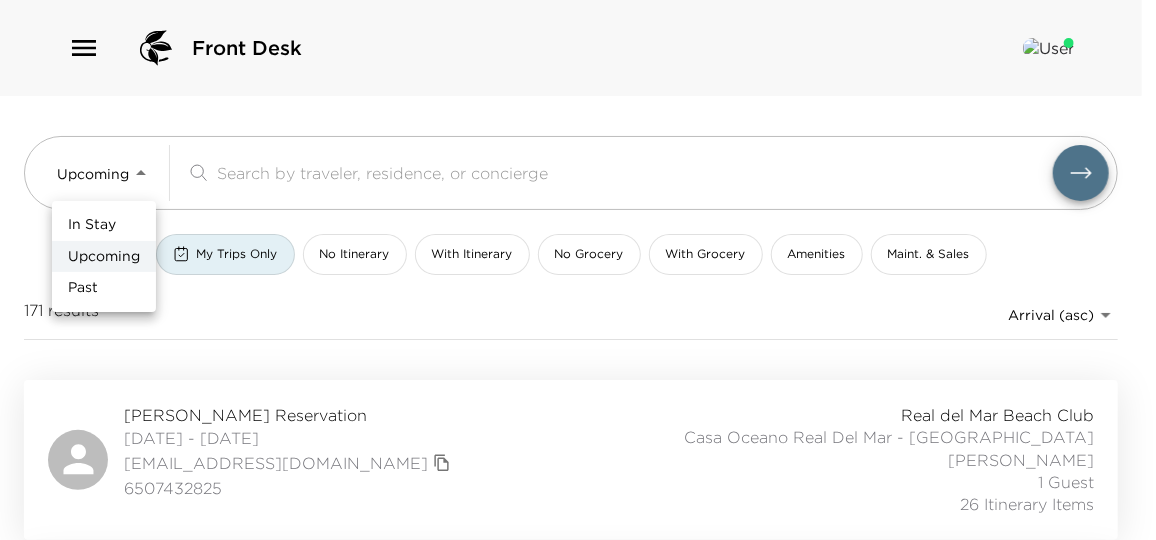 click on "In Stay" at bounding box center (104, 225) 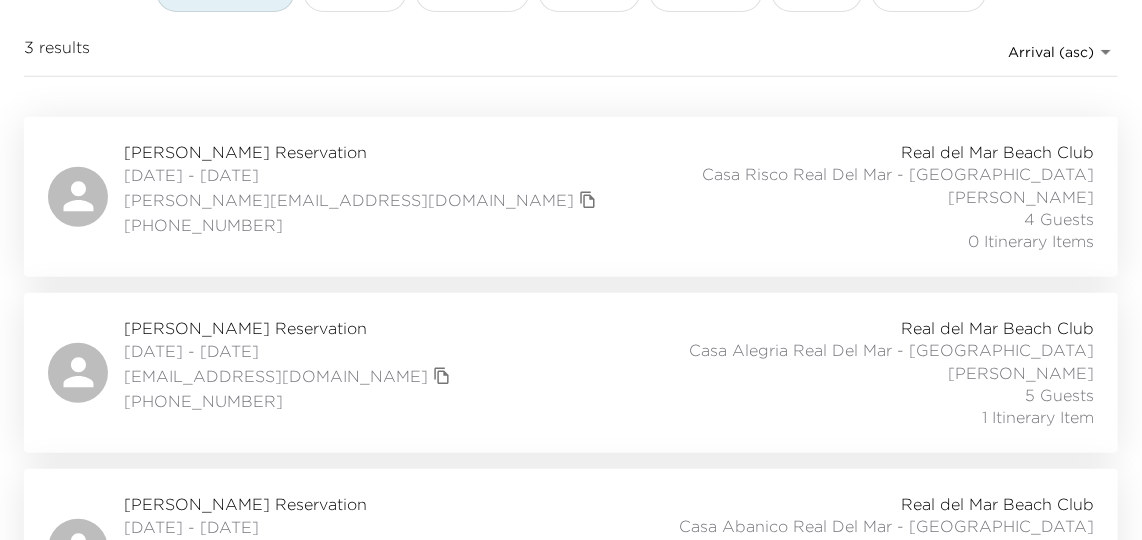 scroll, scrollTop: 272, scrollLeft: 0, axis: vertical 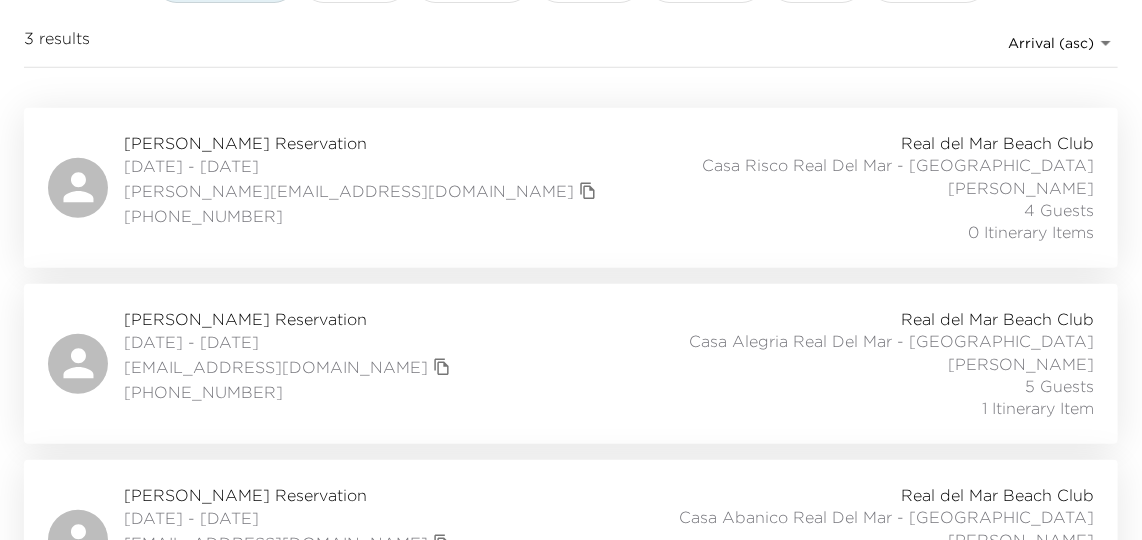 click on "[PERSON_NAME] Reservation [DATE] - [DATE] [EMAIL_ADDRESS][DOMAIN_NAME] [PHONE_NUMBER] Real del Mar Beach Club Casa Alegria  Real Del Mar - [GEOGRAPHIC_DATA] [PERSON_NAME] 5 Guests 1 Itinerary Item" at bounding box center (571, 364) 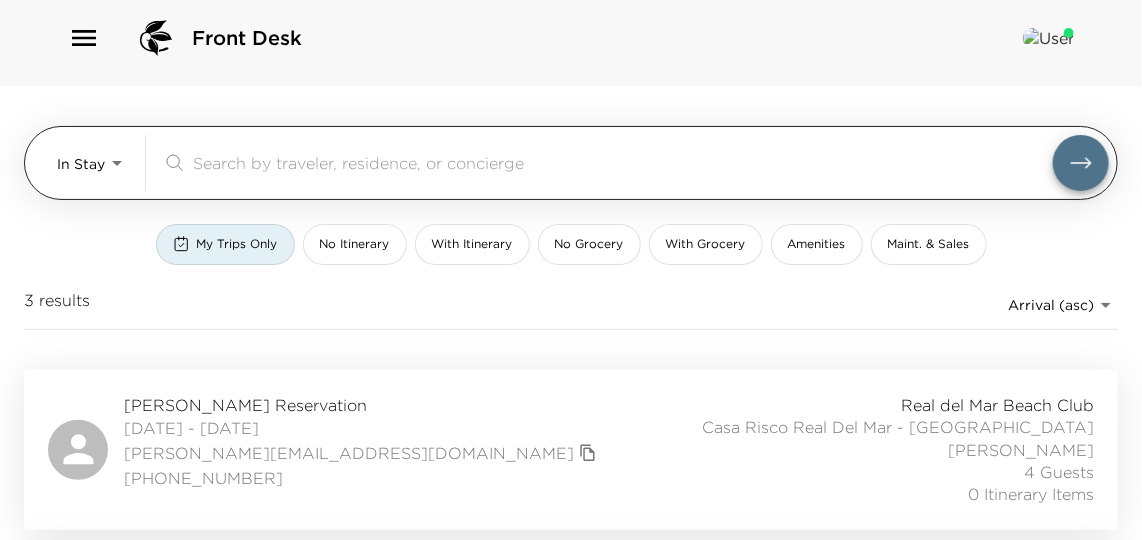 scroll, scrollTop: 0, scrollLeft: 0, axis: both 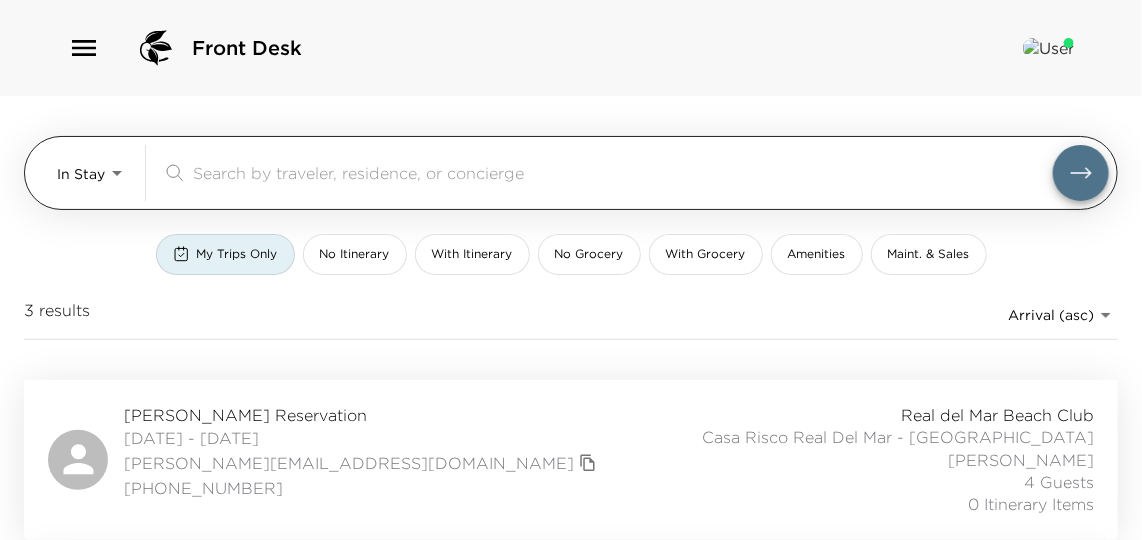 click on "​" at bounding box center [635, 173] 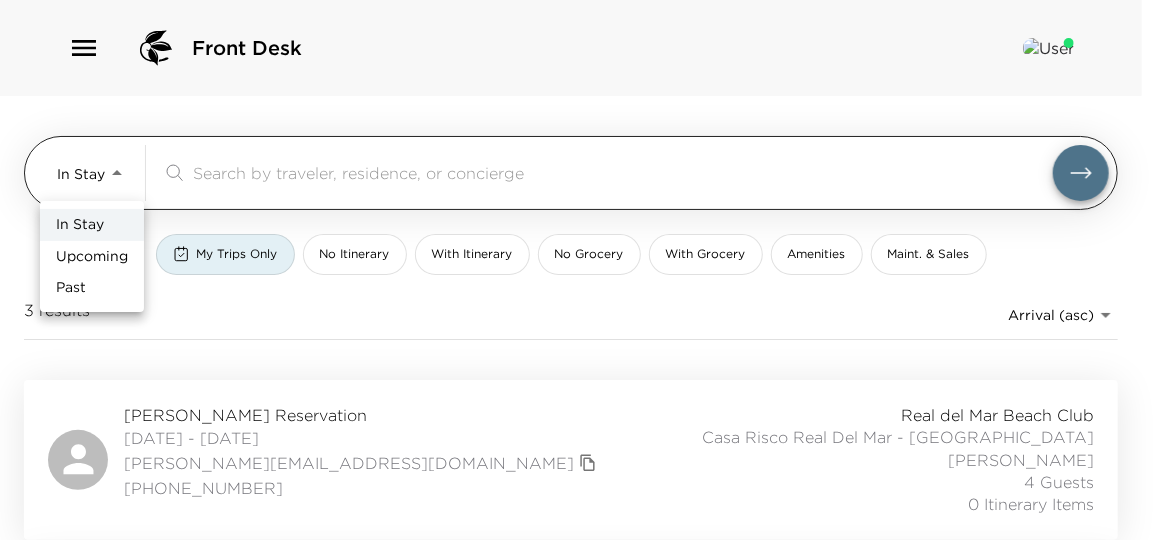 click on "Front Desk In Stay In-Stay ​ My Trips Only No Itinerary With Itinerary No Grocery With Grocery Amenities Maint. & Sales 3 results Arrival (asc) reservations_prod_arrival_asc [PERSON_NAME] Reservation [DATE] - [DATE] [PERSON_NAME][EMAIL_ADDRESS][DOMAIN_NAME] [PHONE_NUMBER] Real del Mar Beach Club Casa Risco  Real Del Mar - [GEOGRAPHIC_DATA] [PERSON_NAME] 4 Guests 0 Itinerary Items [PERSON_NAME] Reservation [DATE] - [DATE] [EMAIL_ADDRESS][DOMAIN_NAME] [PHONE_NUMBER] Real del Mar Beach Club Casa Alegria  Real Del Mar - [GEOGRAPHIC_DATA] [PERSON_NAME] 5 Guests 1 Itinerary Item [PERSON_NAME] Reservation [DATE] - [DATE] [EMAIL_ADDRESS][DOMAIN_NAME] 999.999.9999 Real del Mar Beach Club Casa Abanico  Real [GEOGRAPHIC_DATA] - [GEOGRAPHIC_DATA] [PERSON_NAME] 2 Guests 1 Itinerary Item In Stay Upcoming Past" at bounding box center (578, 270) 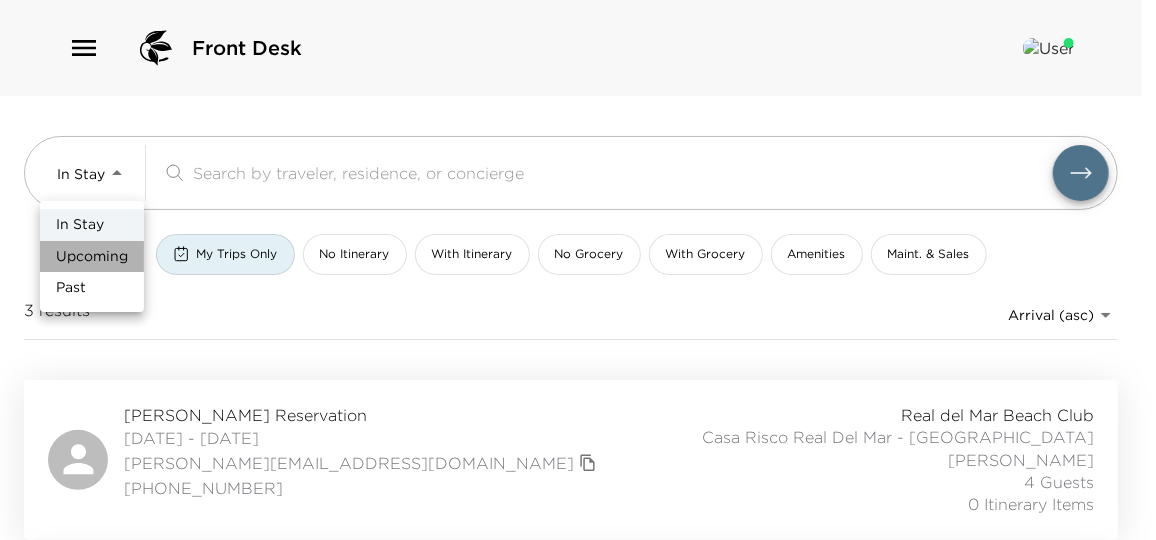 drag, startPoint x: 93, startPoint y: 256, endPoint x: 241, endPoint y: 218, distance: 152.80052 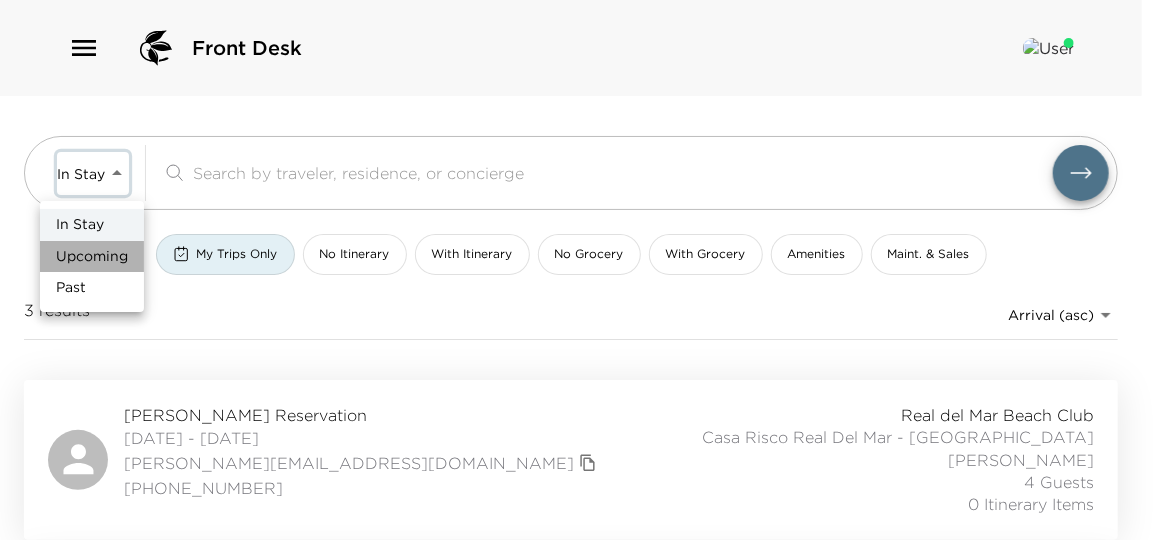 type on "Upcoming" 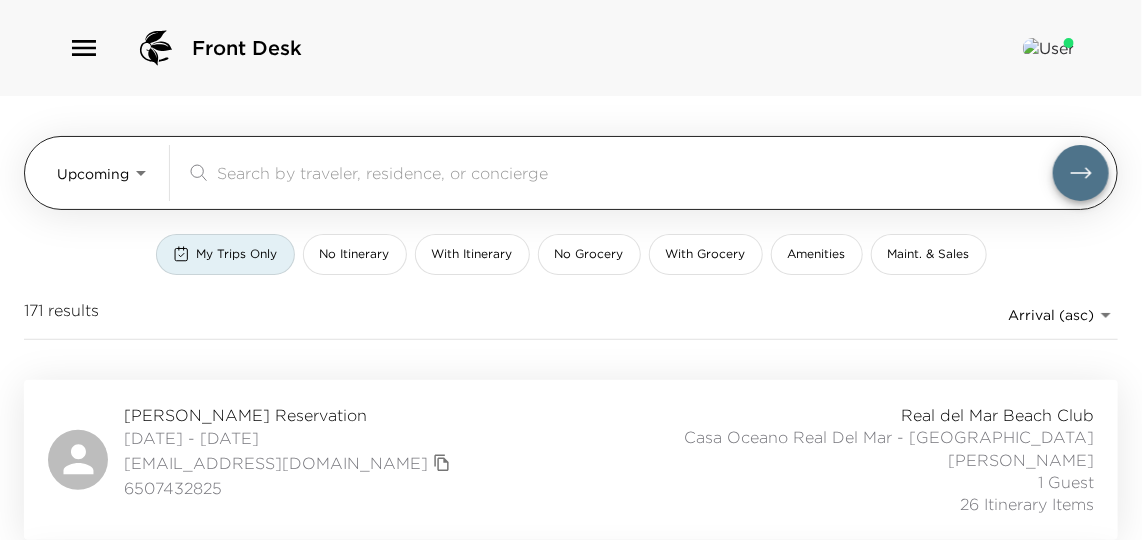 click at bounding box center [635, 172] 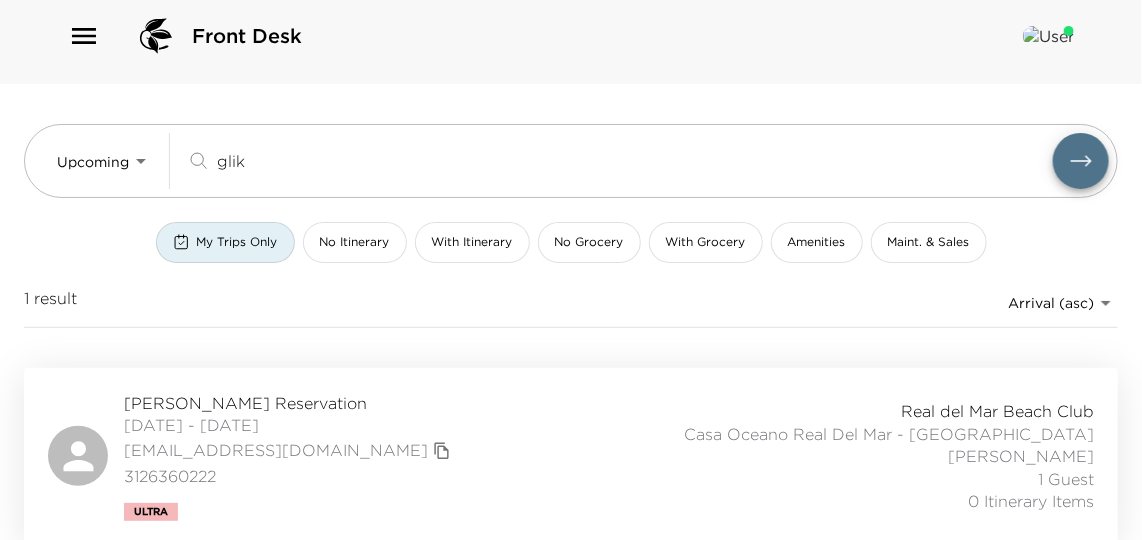 scroll, scrollTop: 15, scrollLeft: 0, axis: vertical 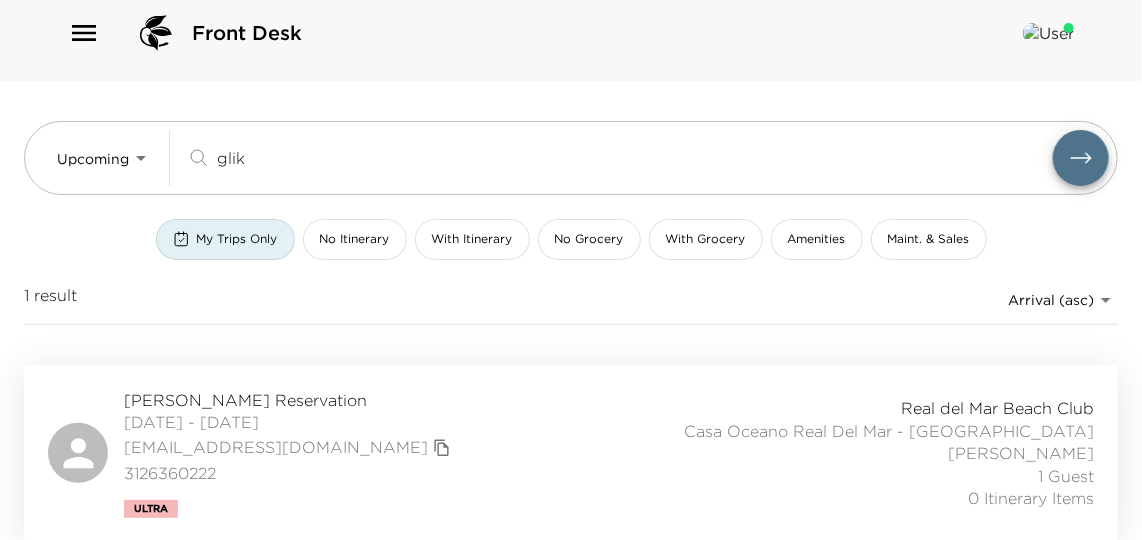 type on "glik" 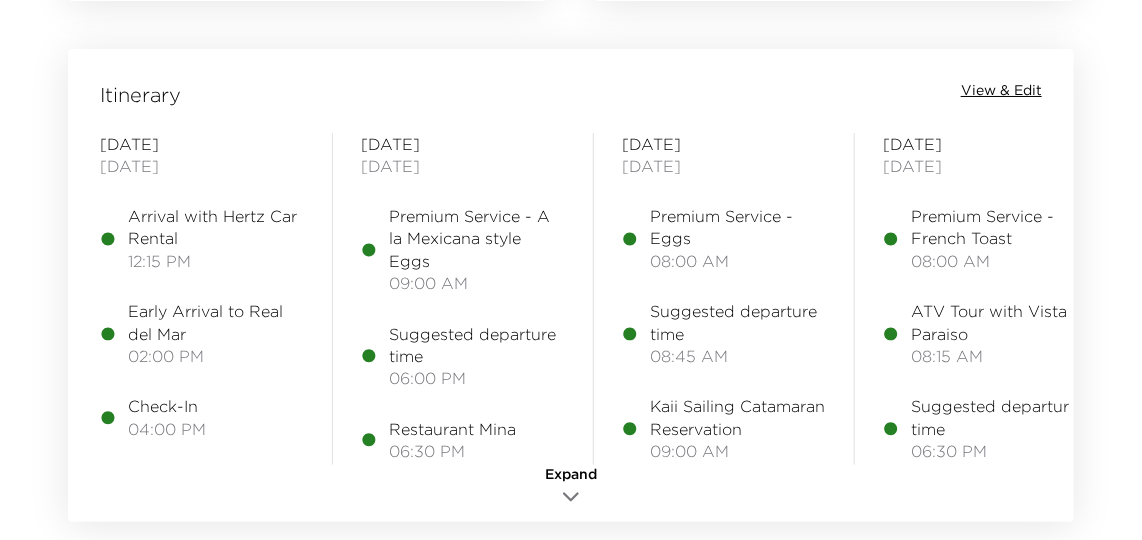 scroll, scrollTop: 2363, scrollLeft: 0, axis: vertical 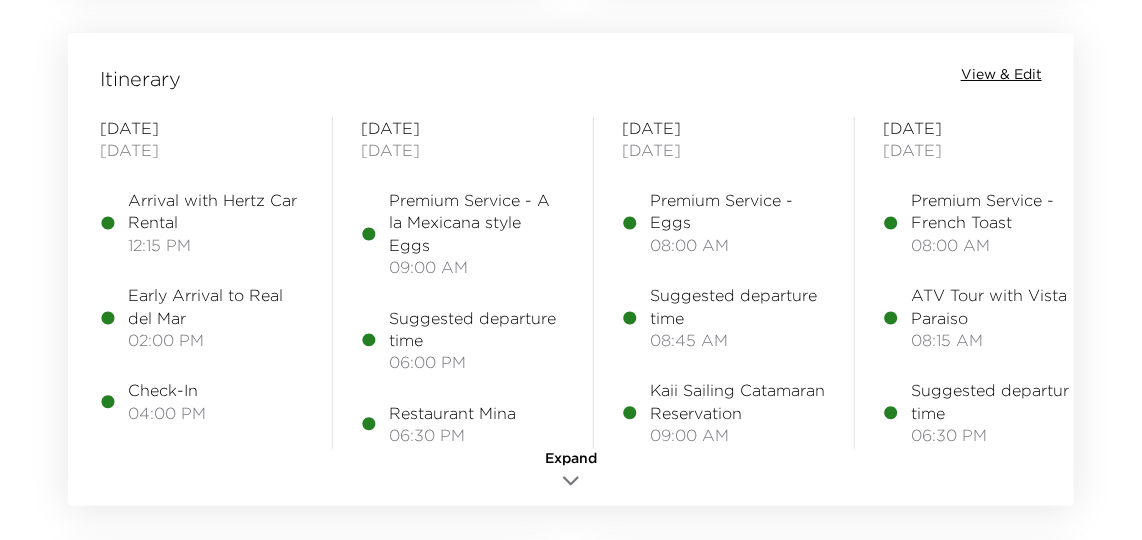 click 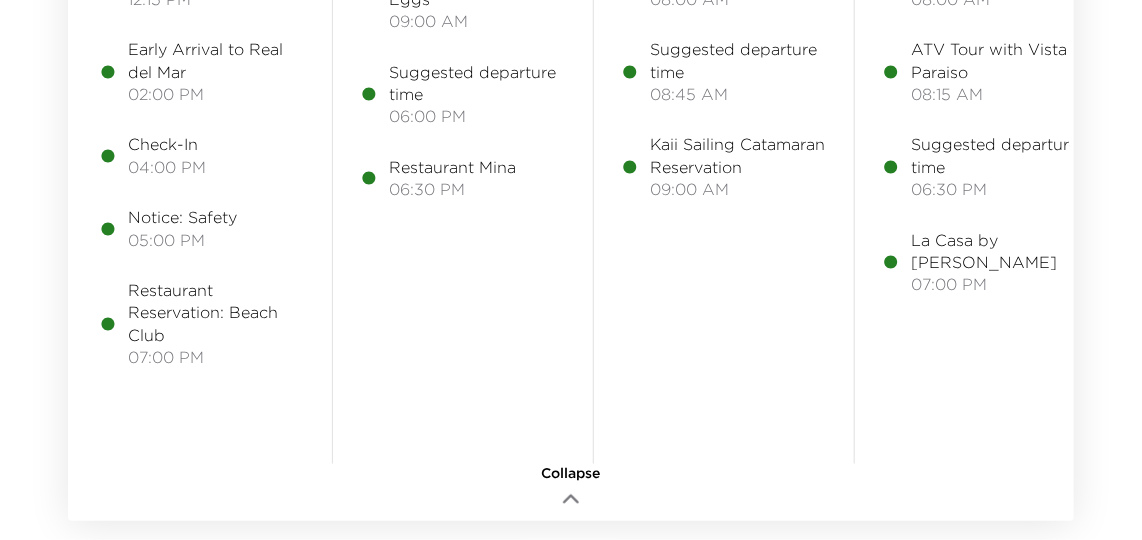 scroll, scrollTop: 2636, scrollLeft: 0, axis: vertical 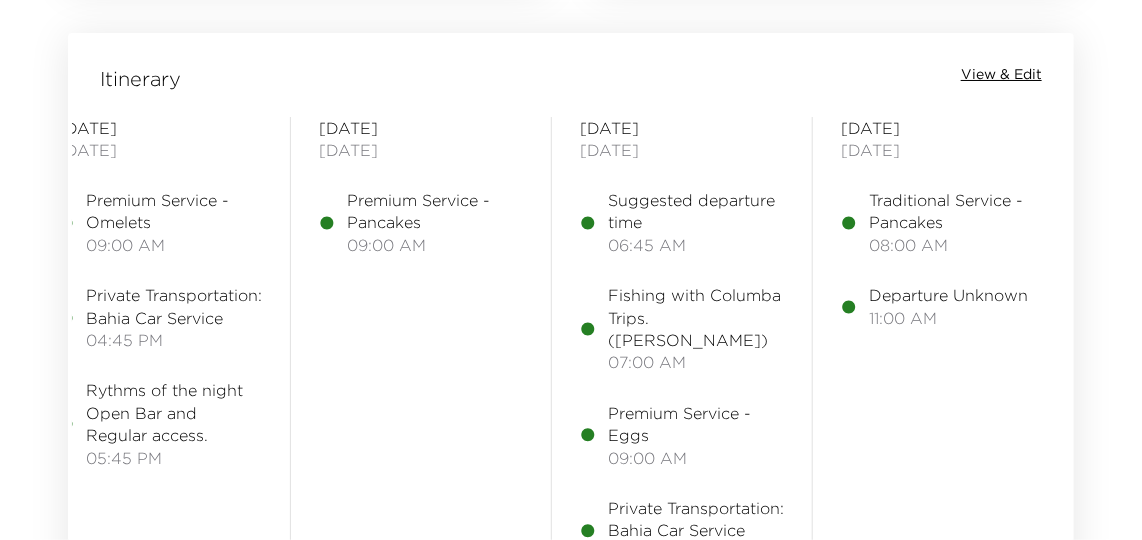 click on "View & Edit" at bounding box center [1001, 75] 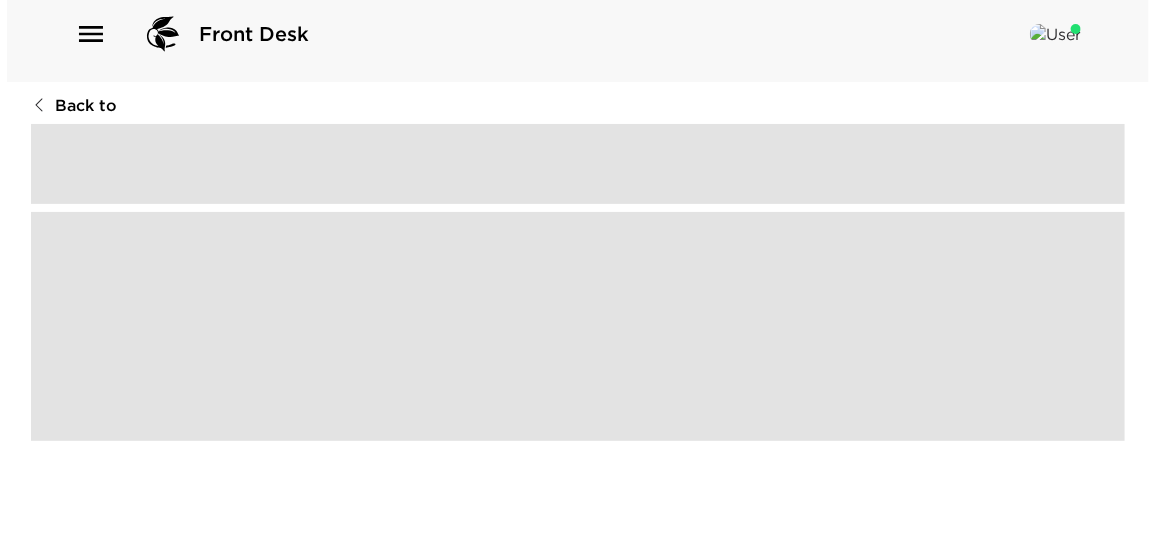 scroll, scrollTop: 0, scrollLeft: 0, axis: both 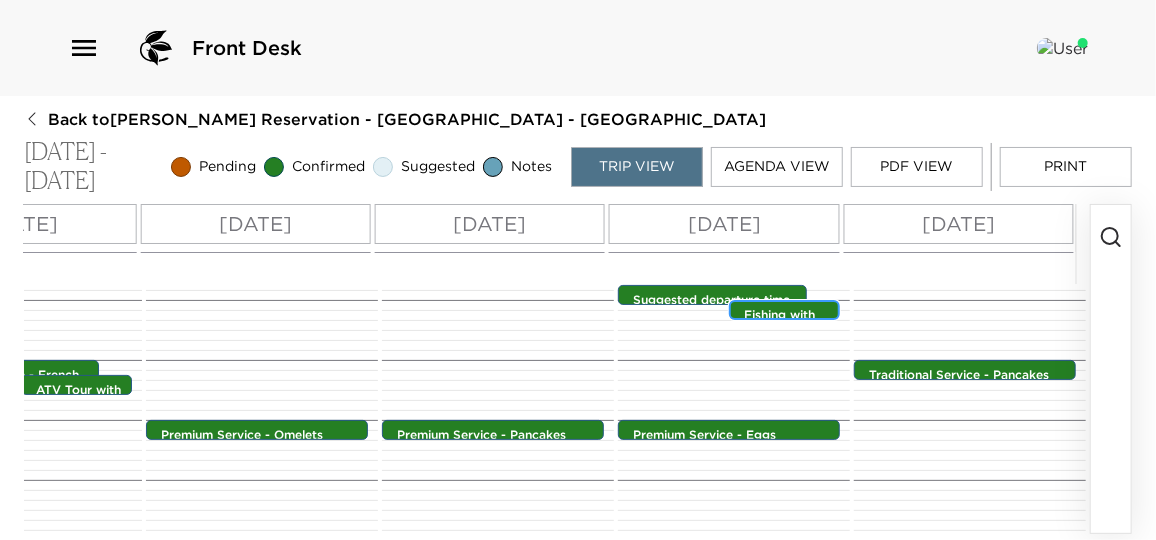 click on "Fishing with Columba Trips.  ([PERSON_NAME])" at bounding box center (789, 340) 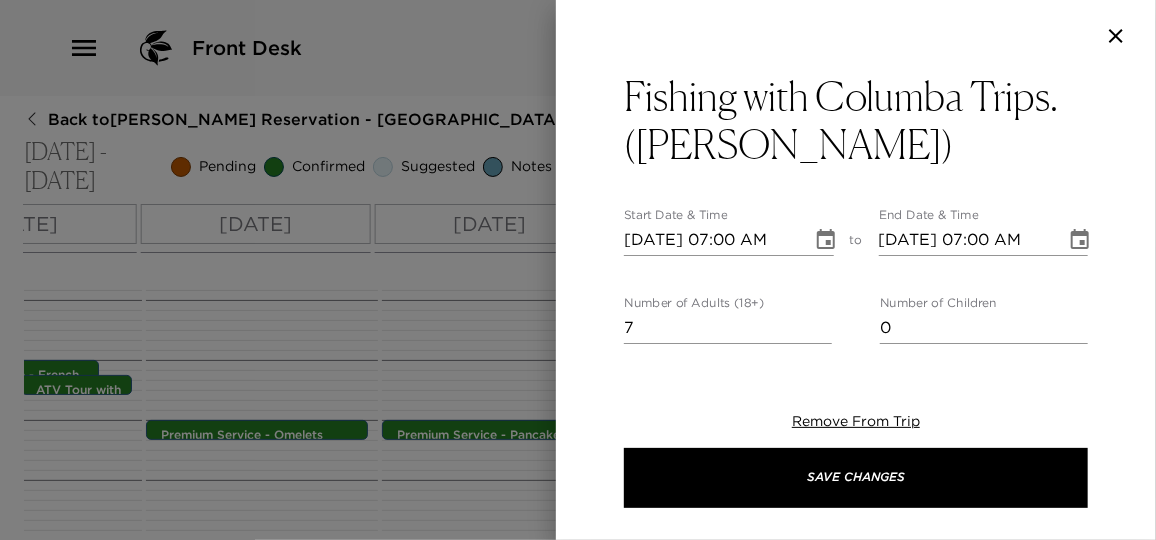 click at bounding box center [578, 270] 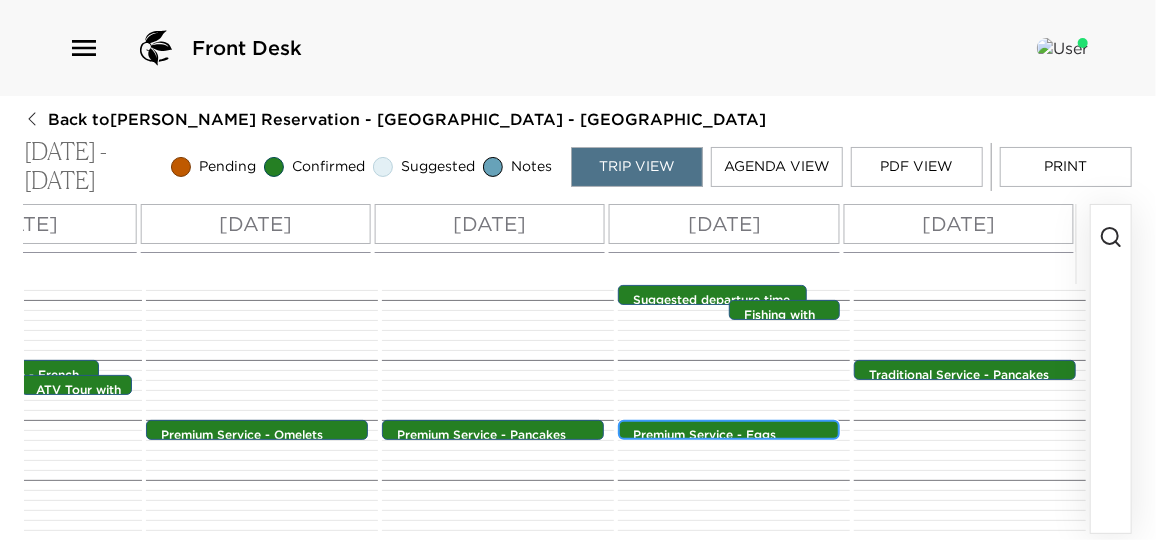click on "Premium Service - Eggs" at bounding box center [734, 435] 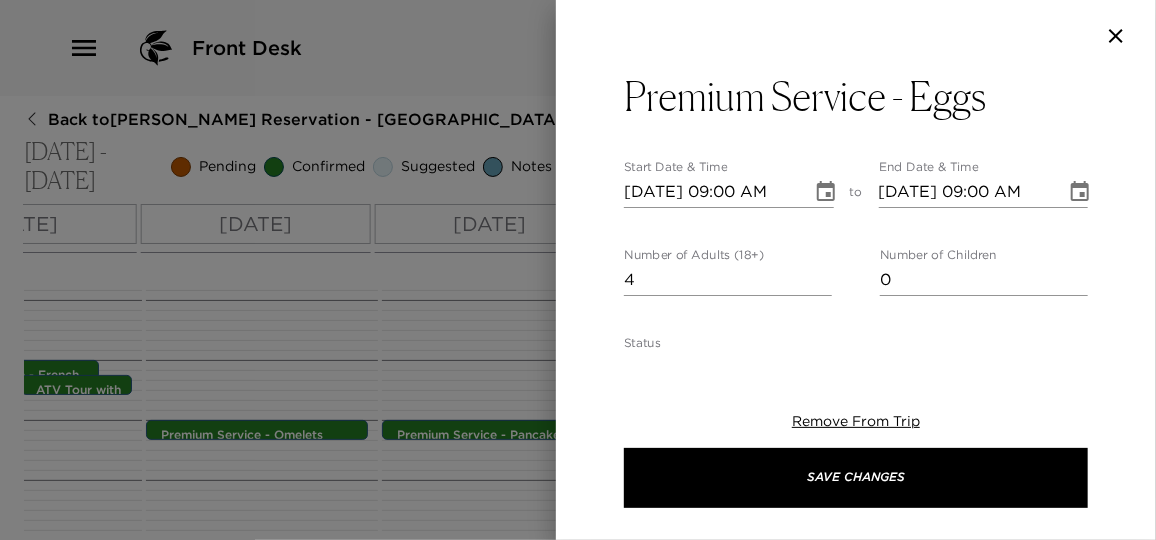click on "Remove From Trip Save Changes" at bounding box center [856, 460] 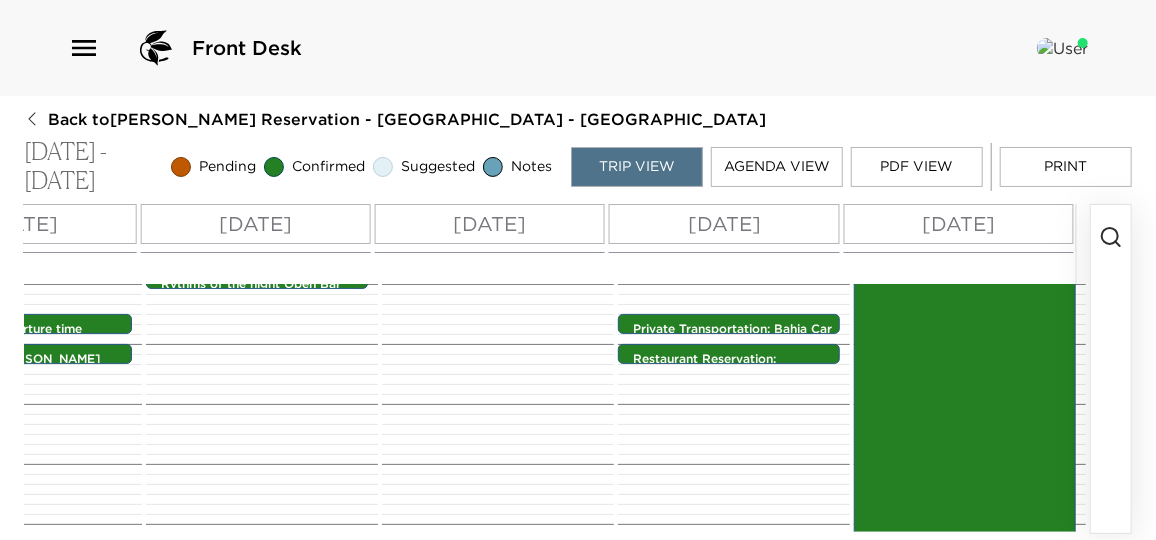 scroll, scrollTop: 1041, scrollLeft: 0, axis: vertical 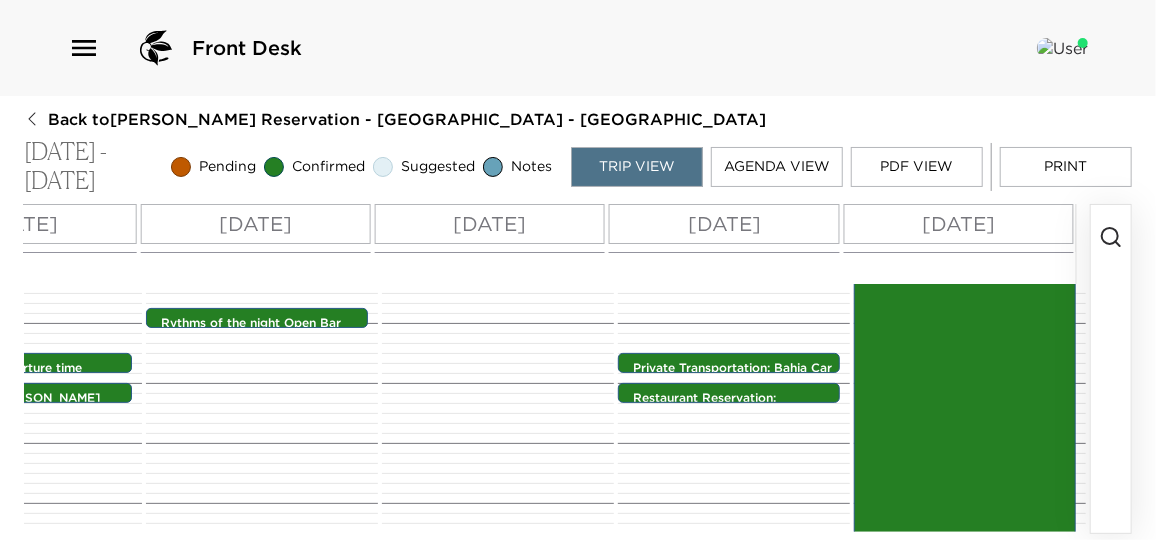 click on "[DATE] - [DATE] Pending Confirmed Suggested Notes Trip View Agenda View PDF View Print" at bounding box center (578, 167) 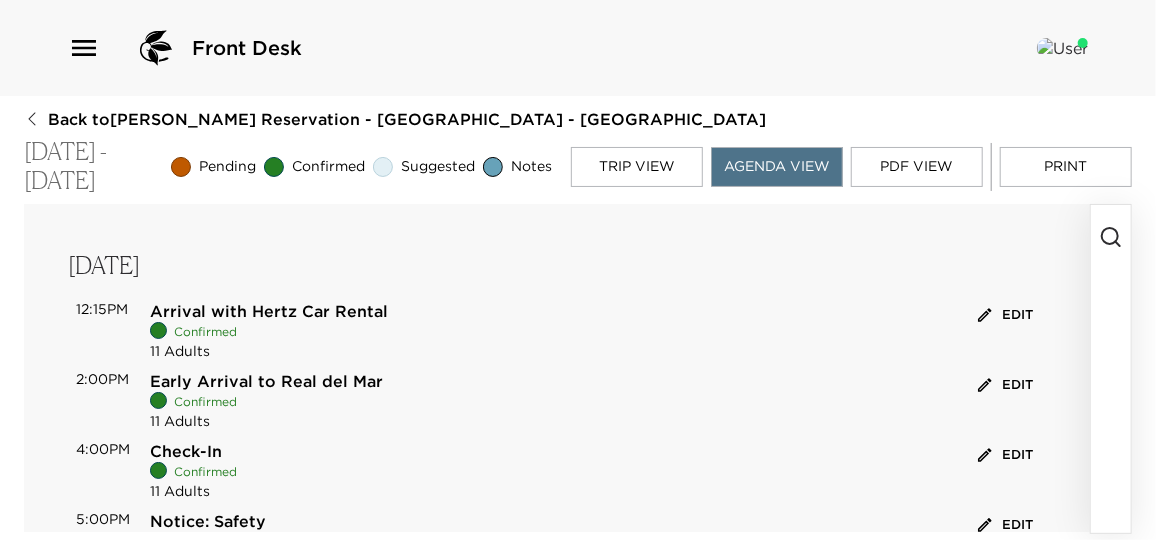 scroll, scrollTop: 0, scrollLeft: 0, axis: both 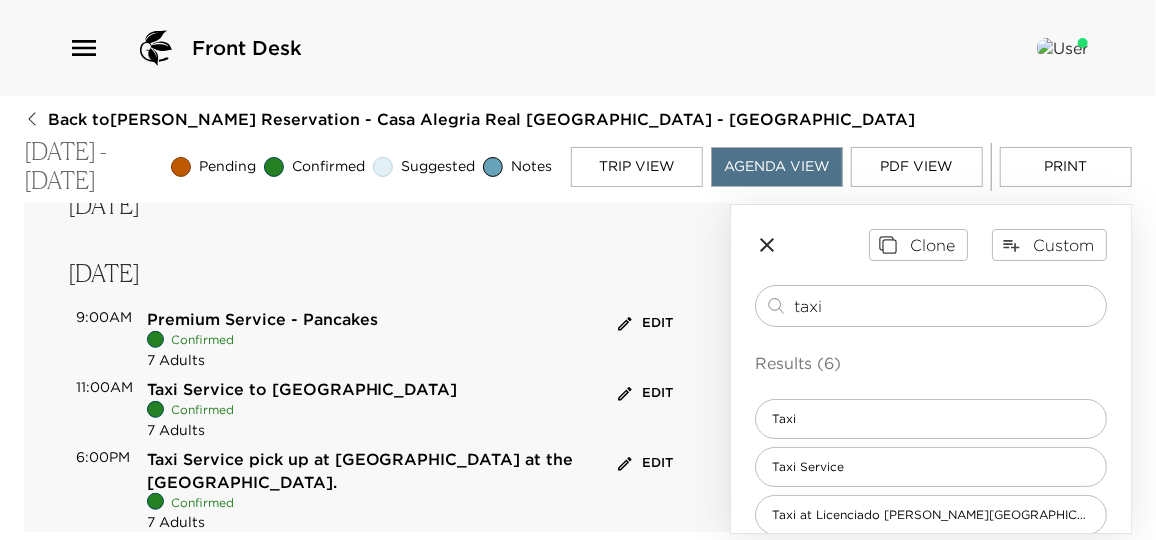 click on "Edit" at bounding box center (645, 323) 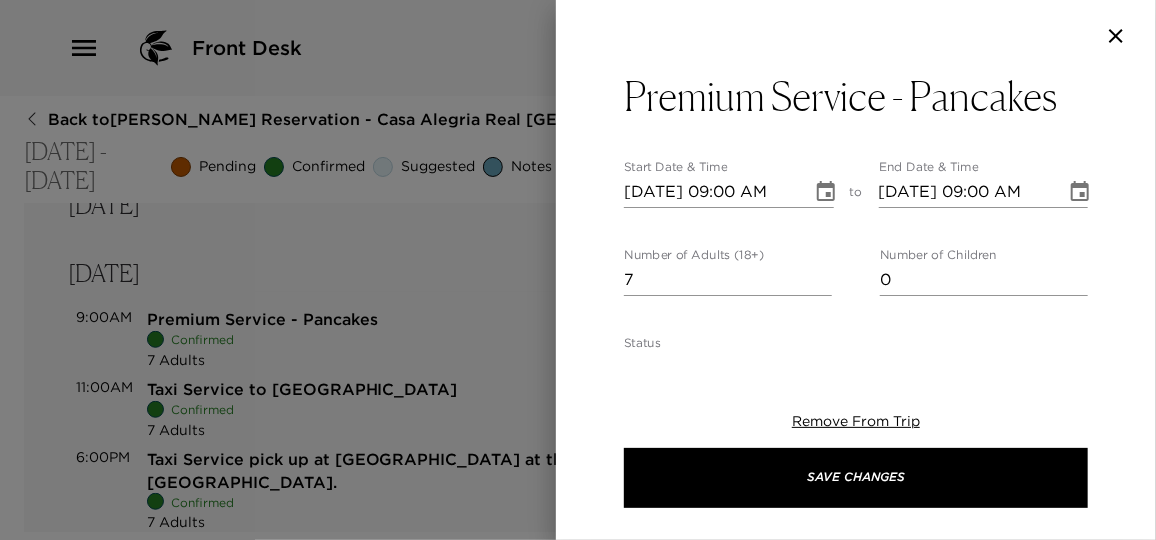 click 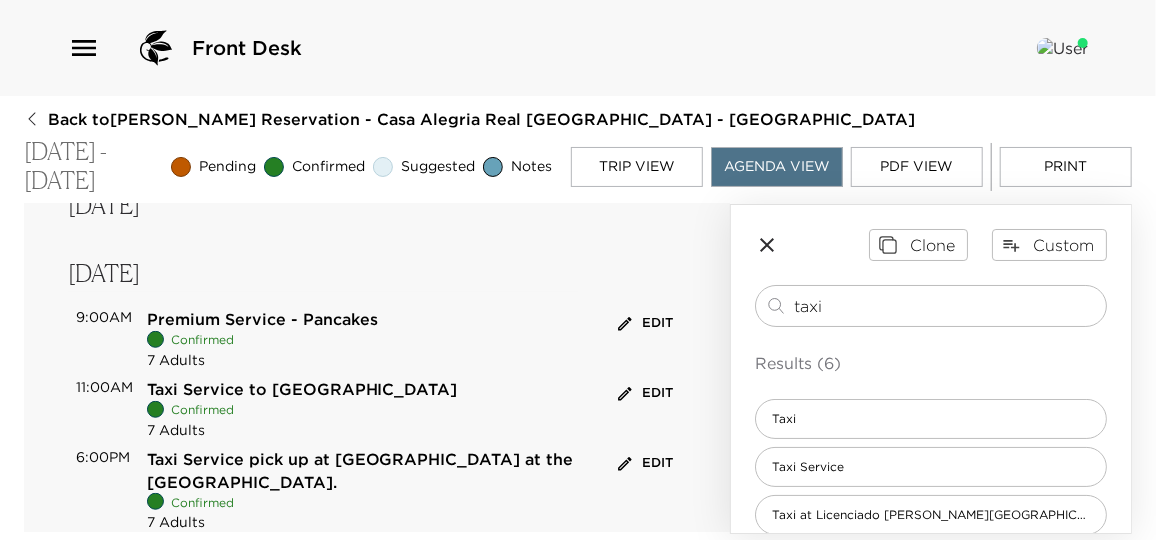 drag, startPoint x: 840, startPoint y: 301, endPoint x: 679, endPoint y: 287, distance: 161.60754 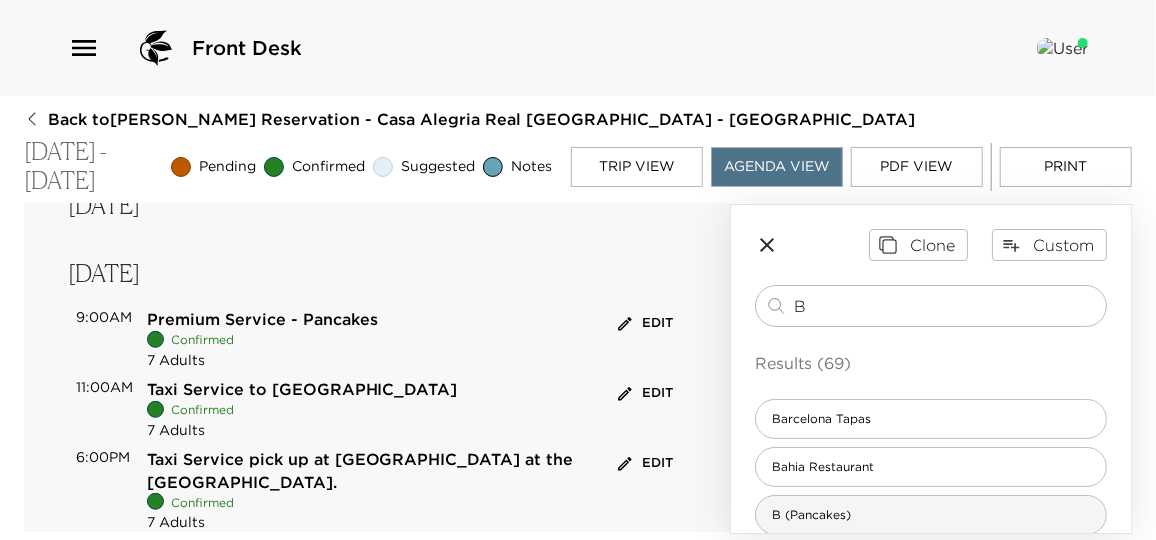 type on "B" 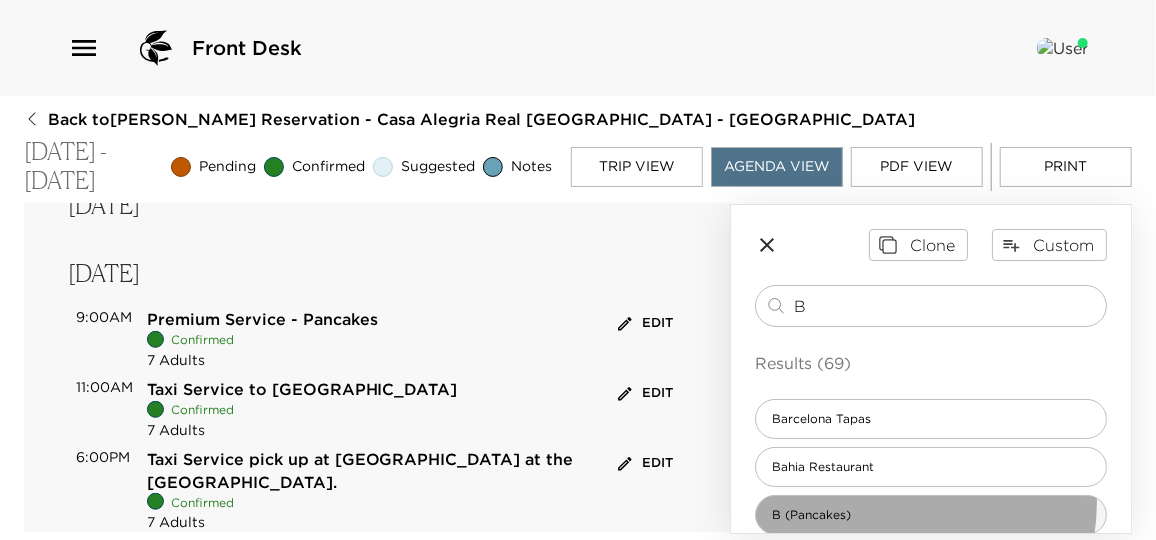 click on "B (Pancakes)" at bounding box center (931, 515) 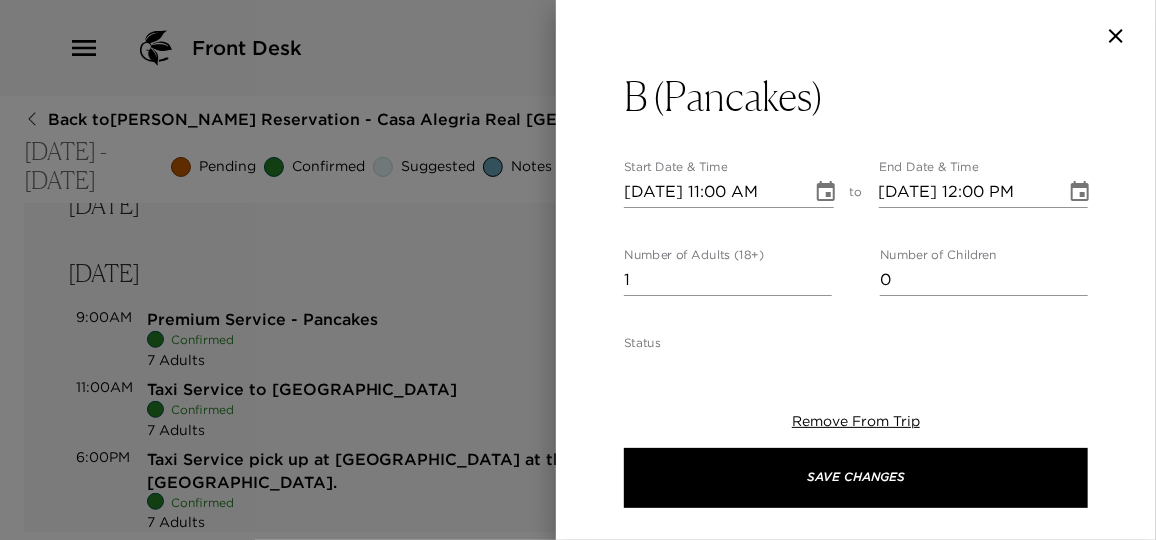 type on "Menu: B
Pancakes
Scrambled eggs
Bacon
Sliced fruit
Orange juice
Coffee or tea.
In anticipation of any special needs, please let me know if there are any food requests or allergies I should know about prior to your meal preparation." 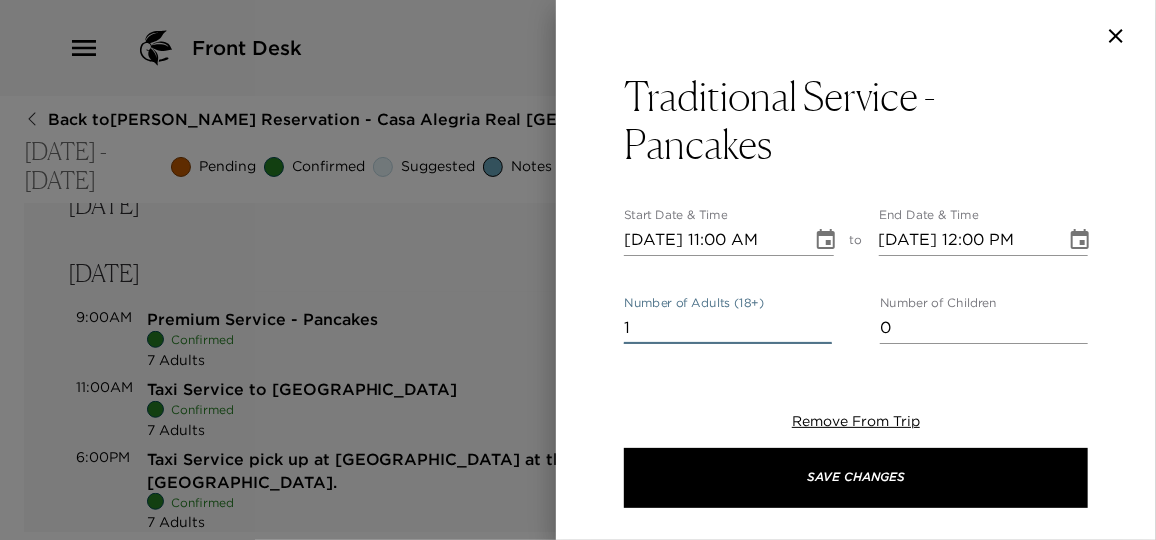 drag, startPoint x: 673, startPoint y: 326, endPoint x: 515, endPoint y: 310, distance: 158.80806 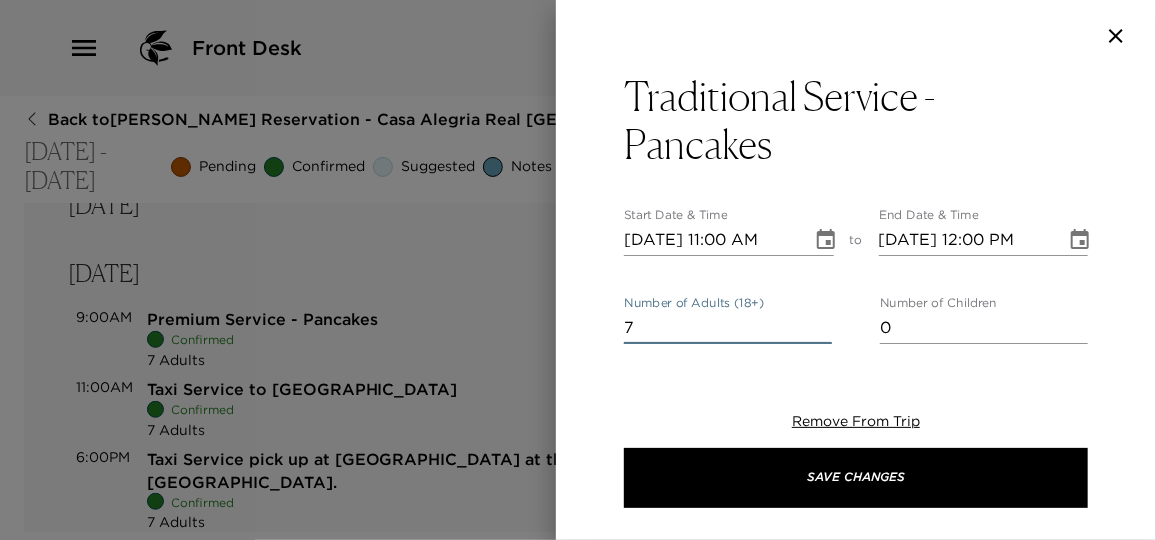 type on "7" 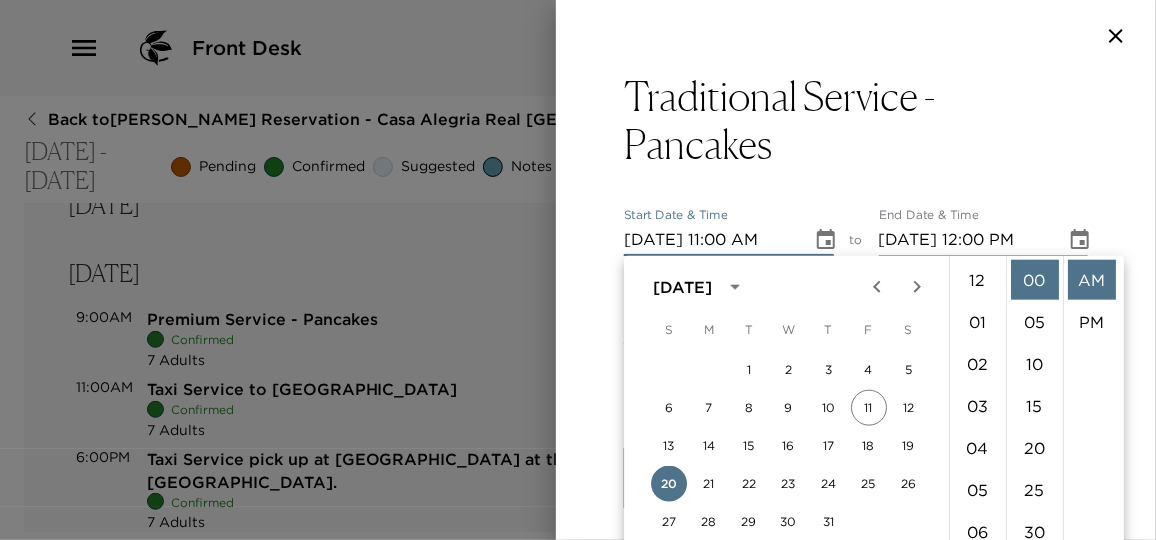 scroll, scrollTop: 461, scrollLeft: 0, axis: vertical 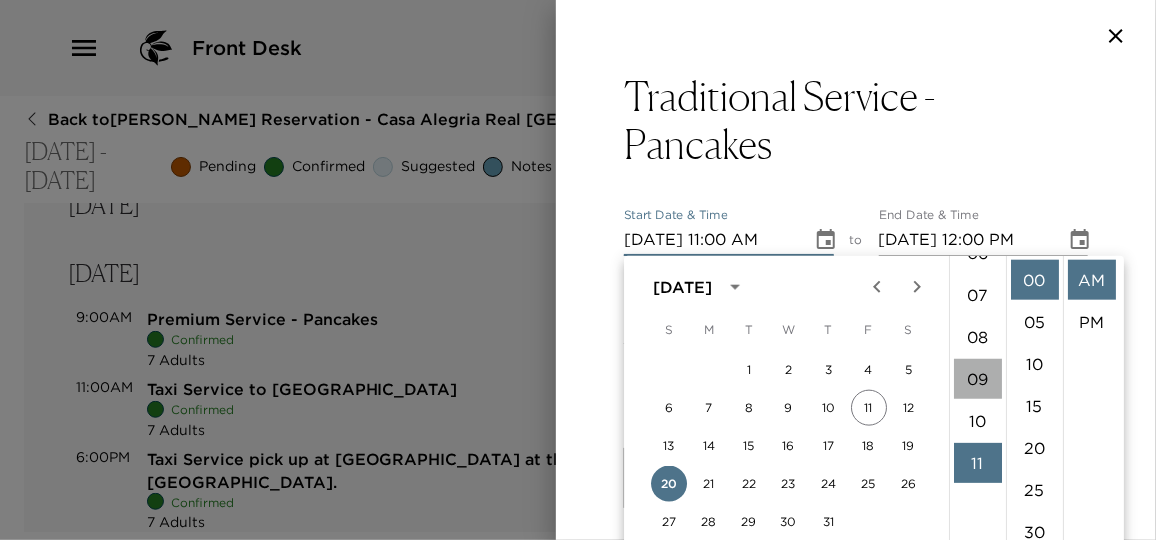 click on "09" at bounding box center (978, 379) 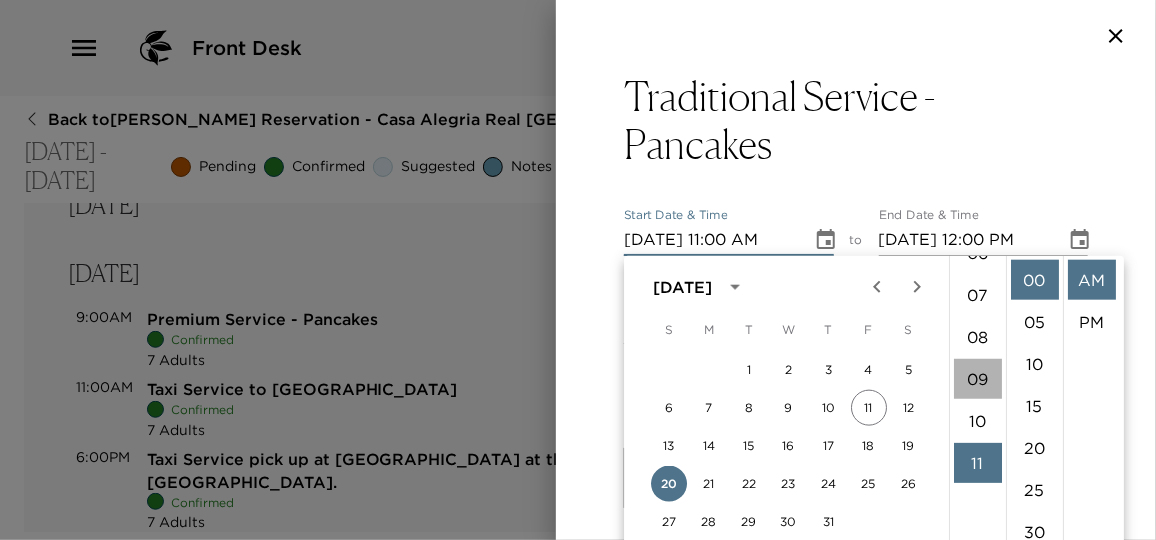 type on "07/20/2025 09:00 AM" 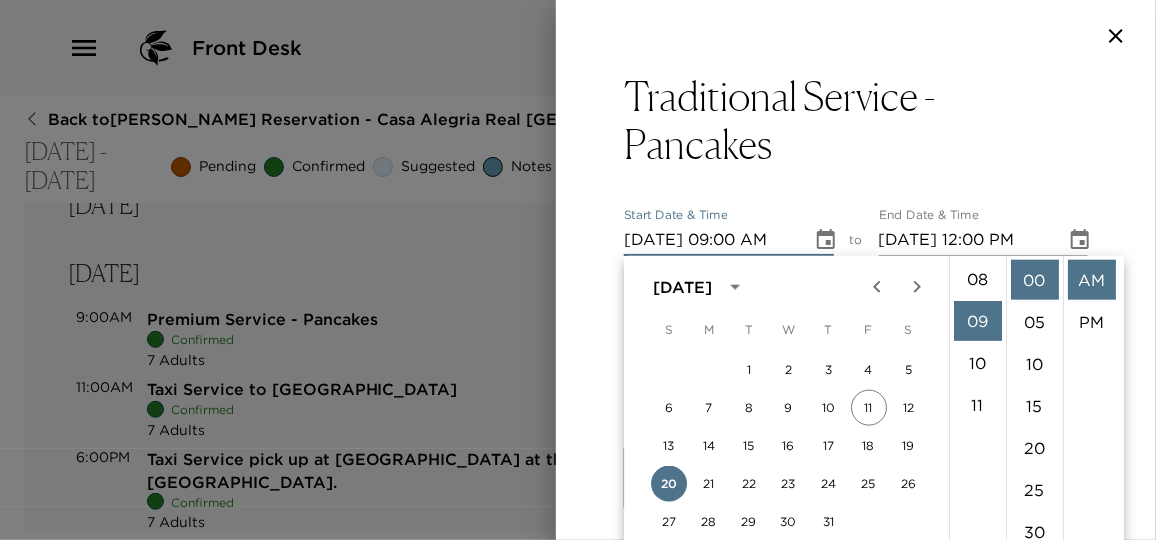 scroll, scrollTop: 378, scrollLeft: 0, axis: vertical 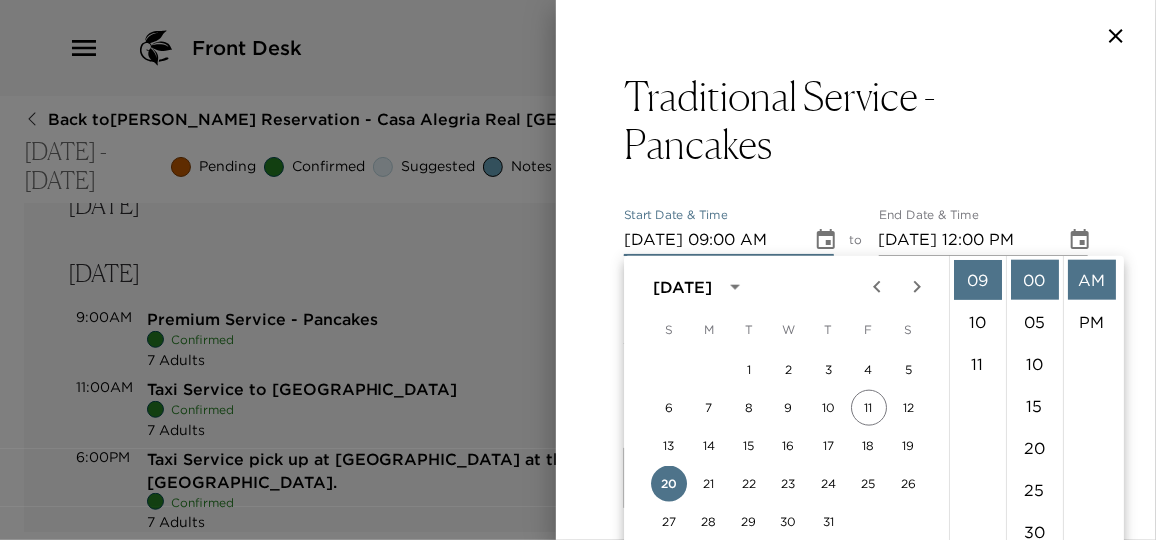 drag, startPoint x: 1095, startPoint y: 290, endPoint x: 1040, endPoint y: 238, distance: 75.690155 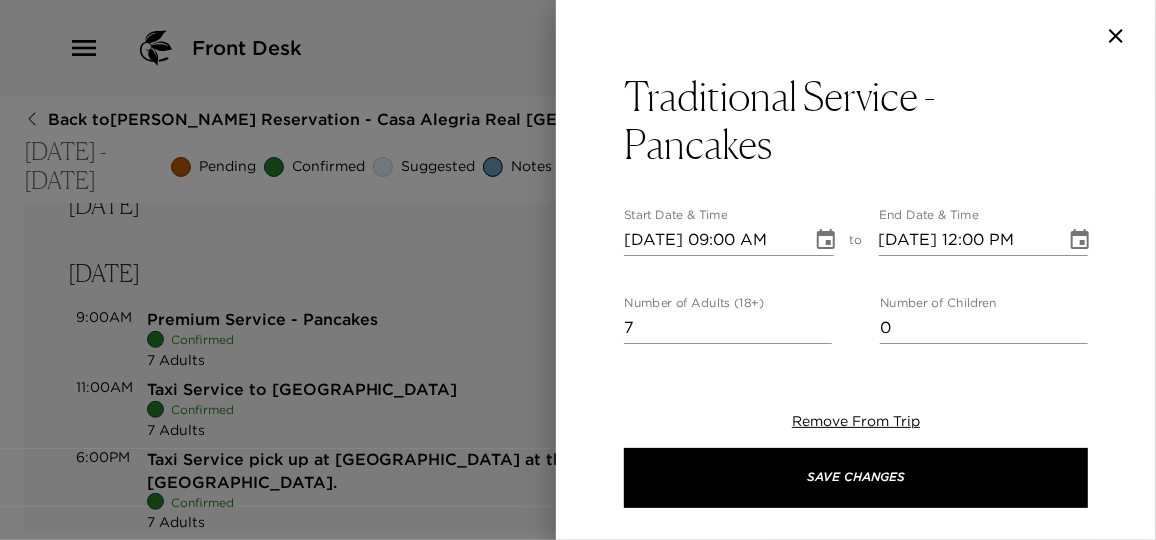 click 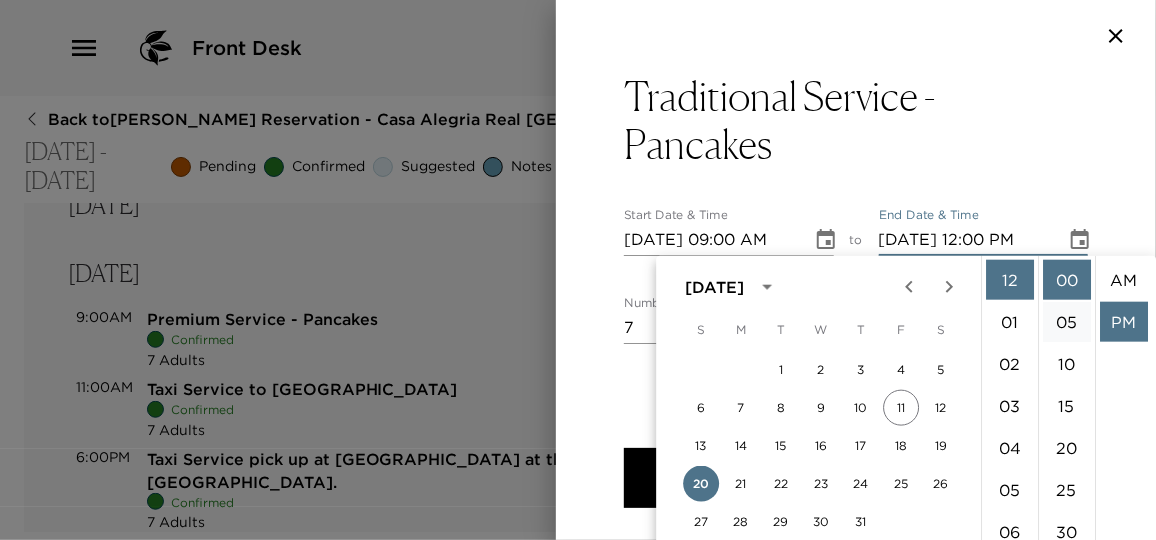 scroll, scrollTop: 41, scrollLeft: 0, axis: vertical 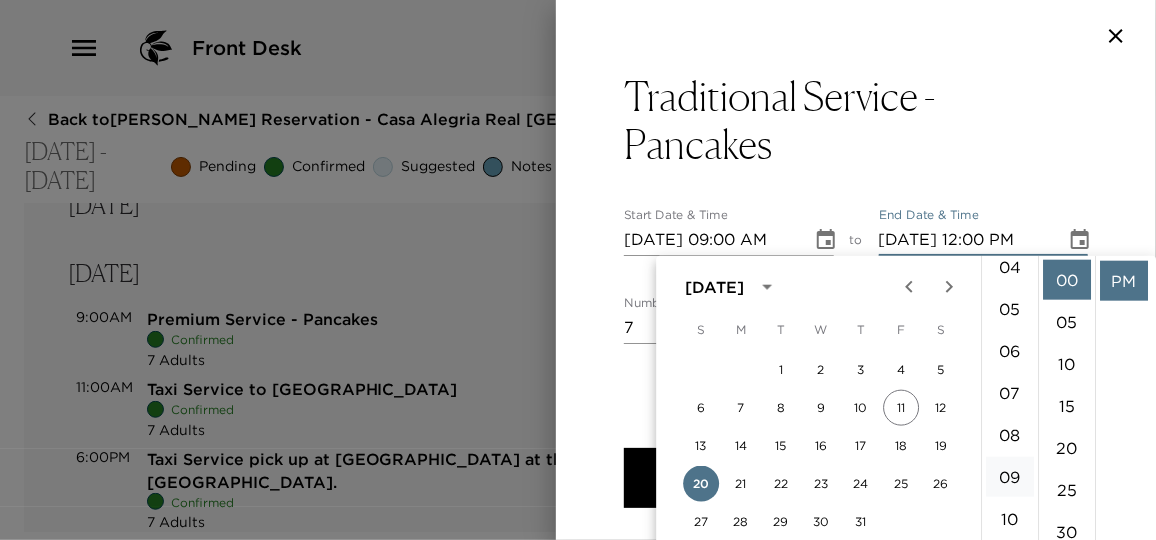 click on "09" at bounding box center (1010, 477) 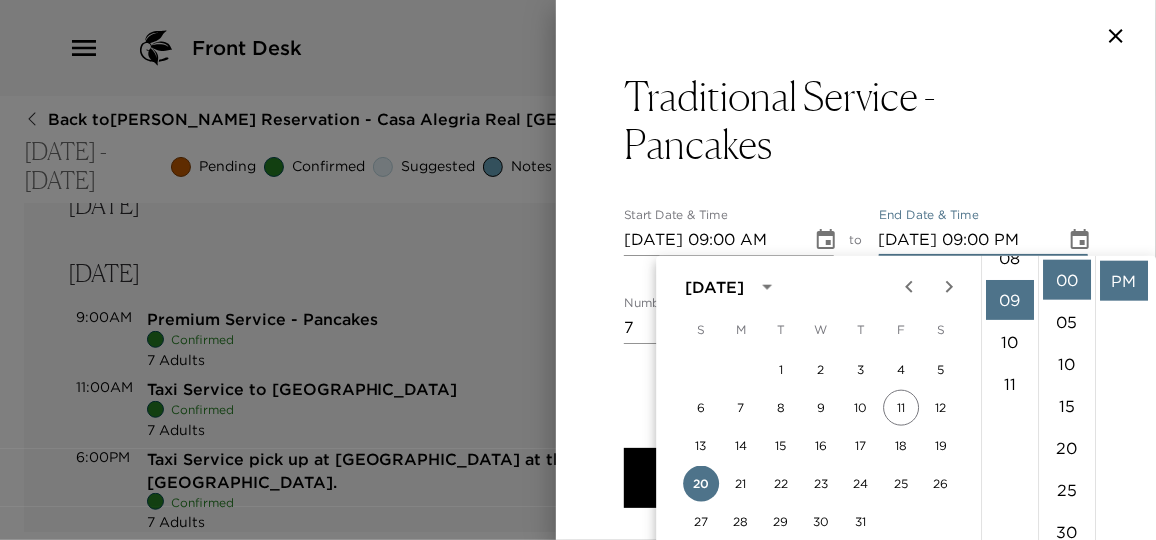 scroll, scrollTop: 378, scrollLeft: 0, axis: vertical 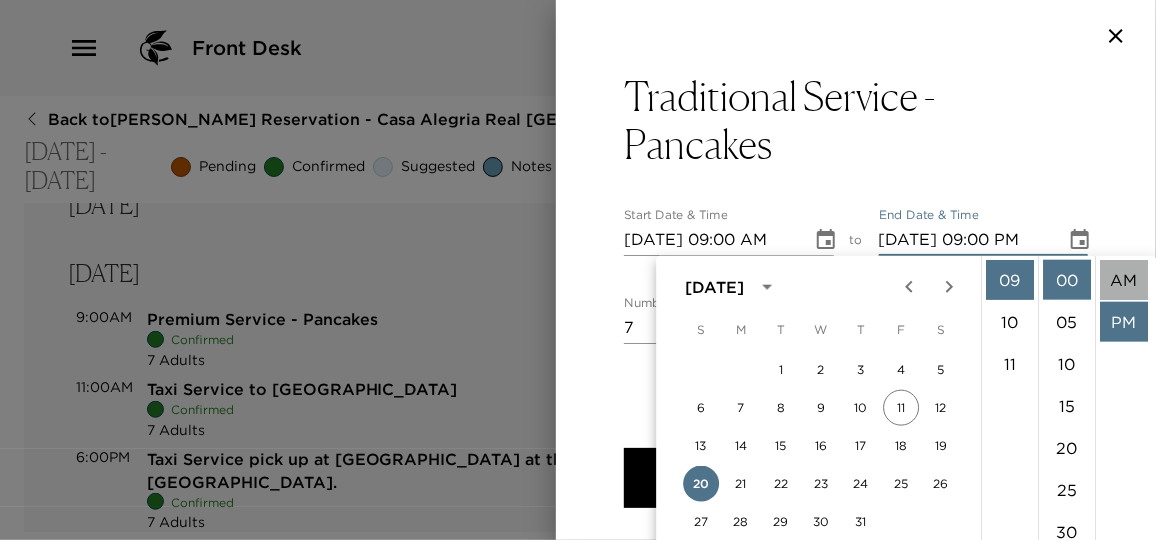 click on "AM" at bounding box center [1124, 280] 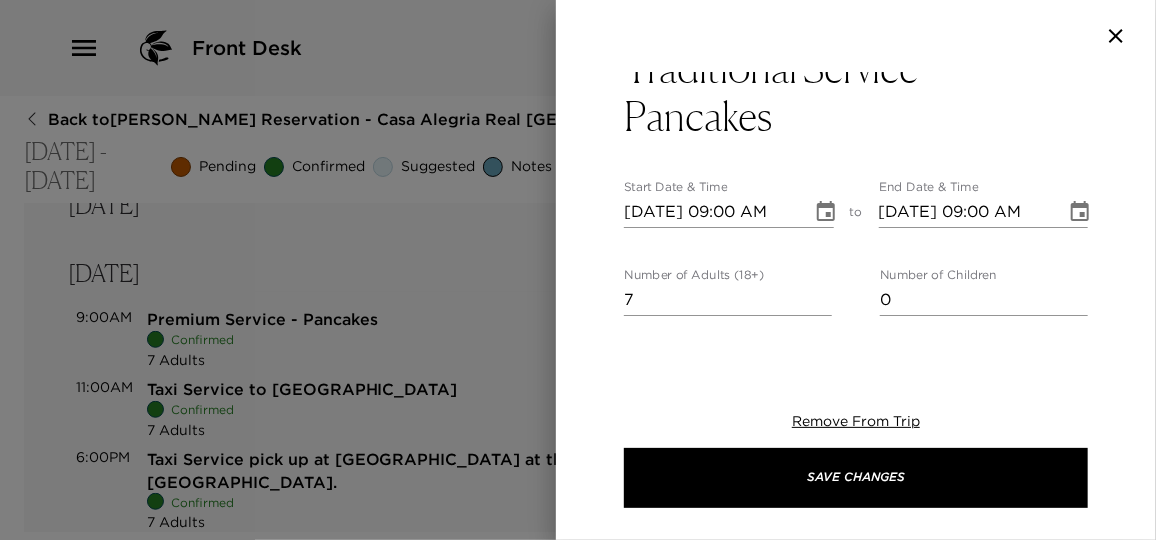 scroll, scrollTop: 0, scrollLeft: 0, axis: both 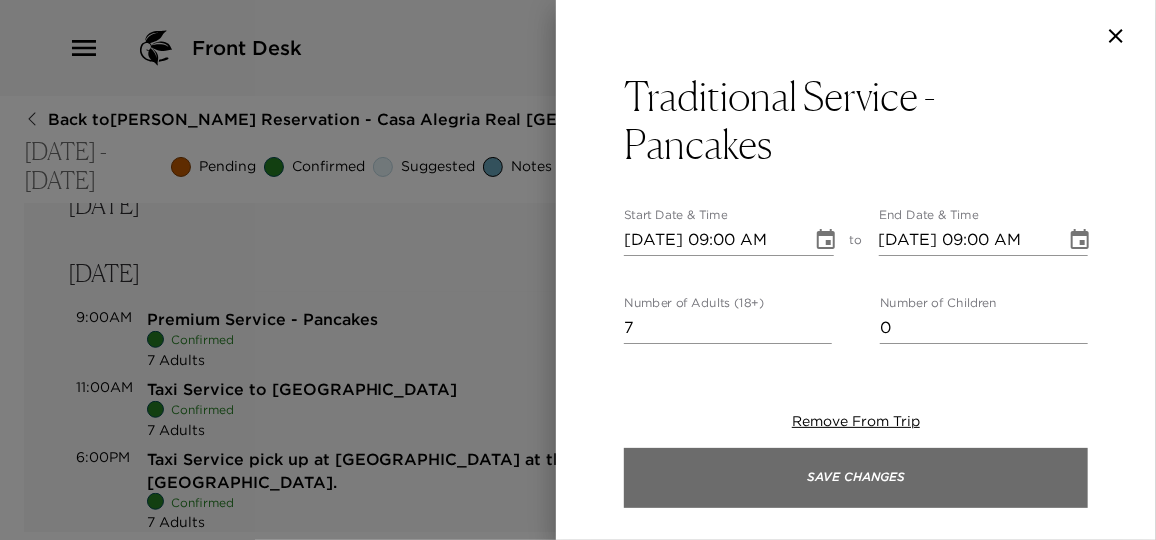 click on "Save Changes" at bounding box center [856, 478] 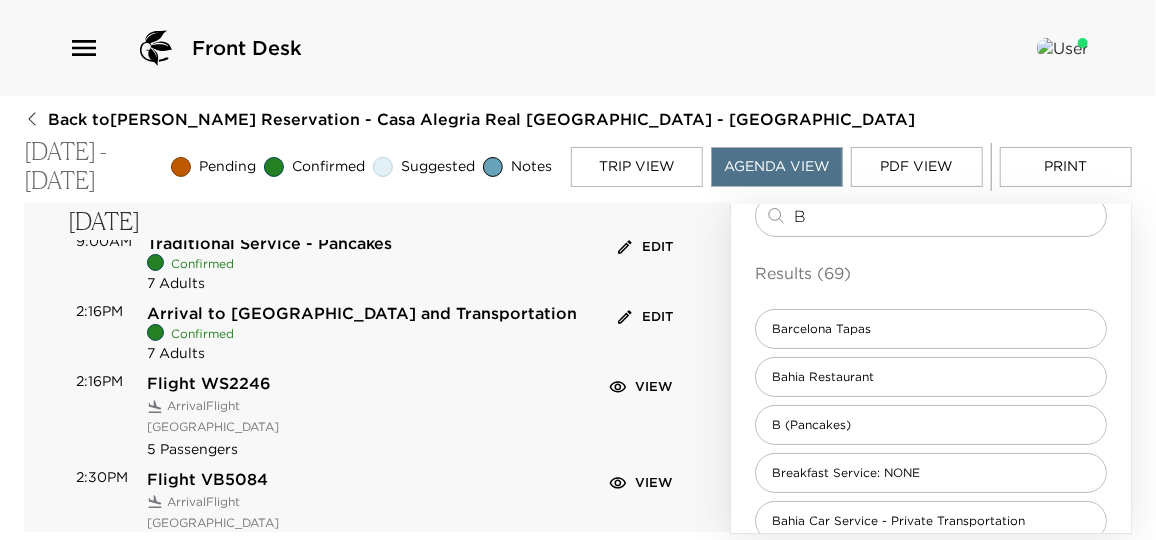 scroll, scrollTop: 0, scrollLeft: 0, axis: both 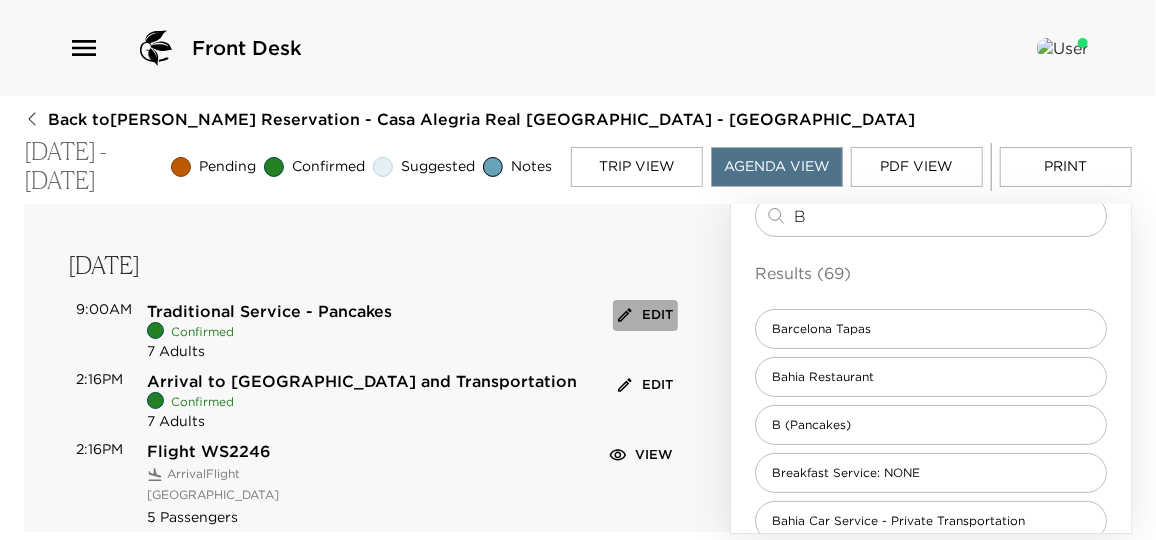 click on "Edit" at bounding box center [645, 315] 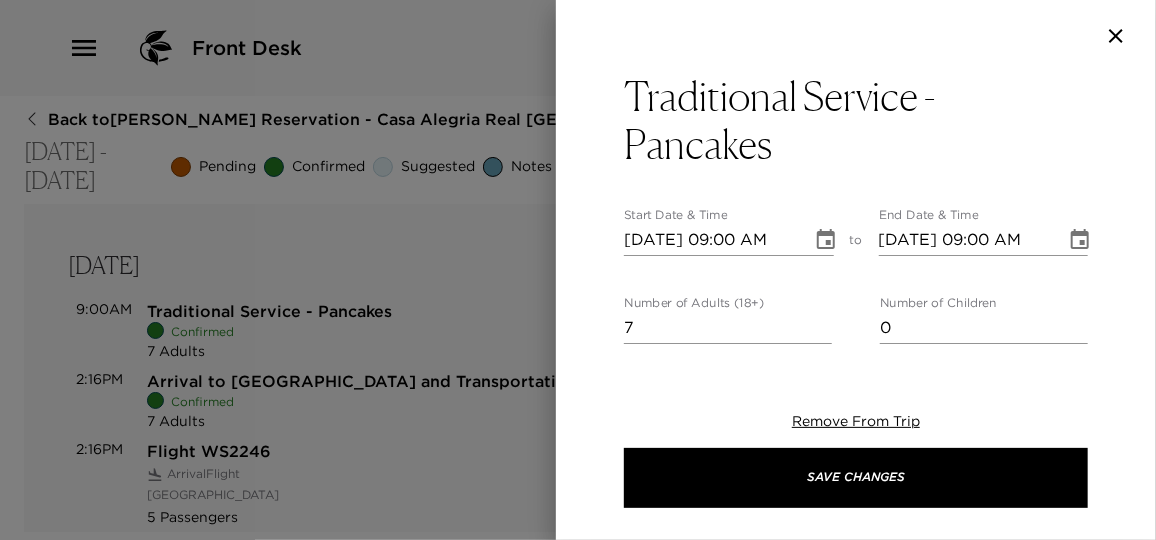 click 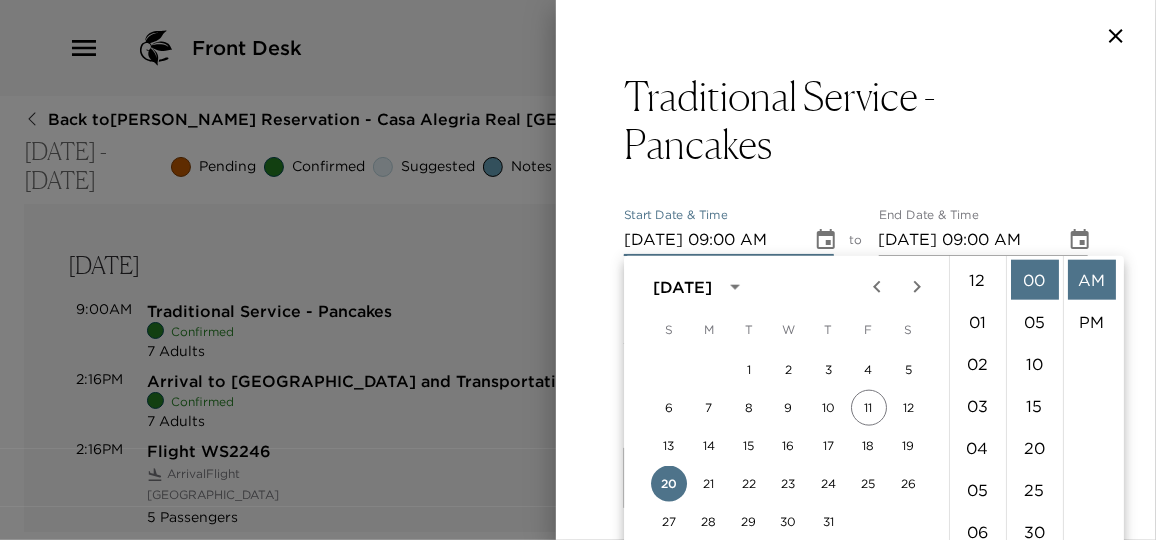 scroll, scrollTop: 378, scrollLeft: 0, axis: vertical 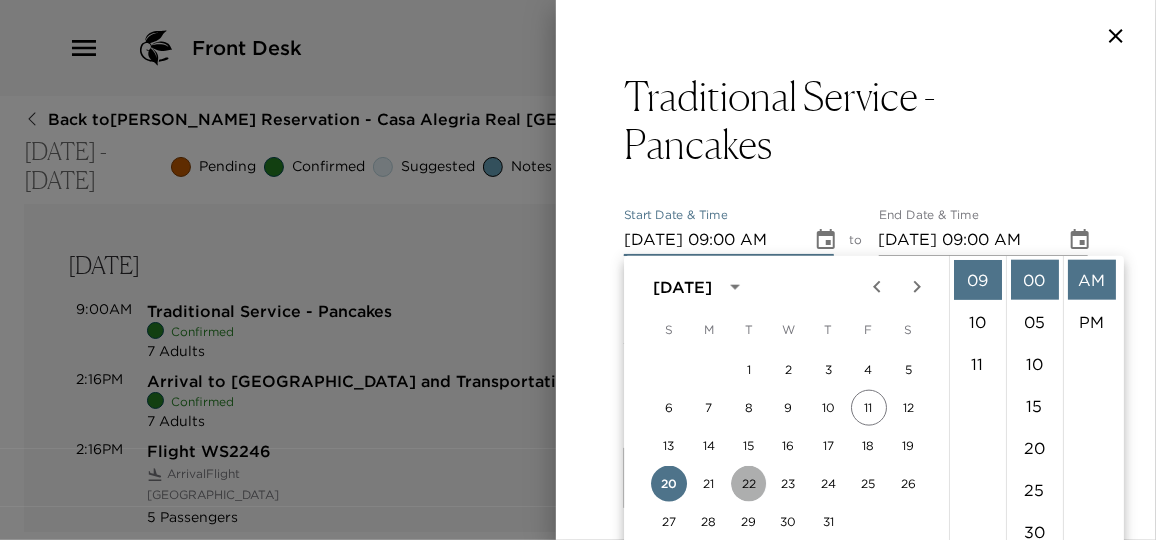 click on "22" at bounding box center (749, 484) 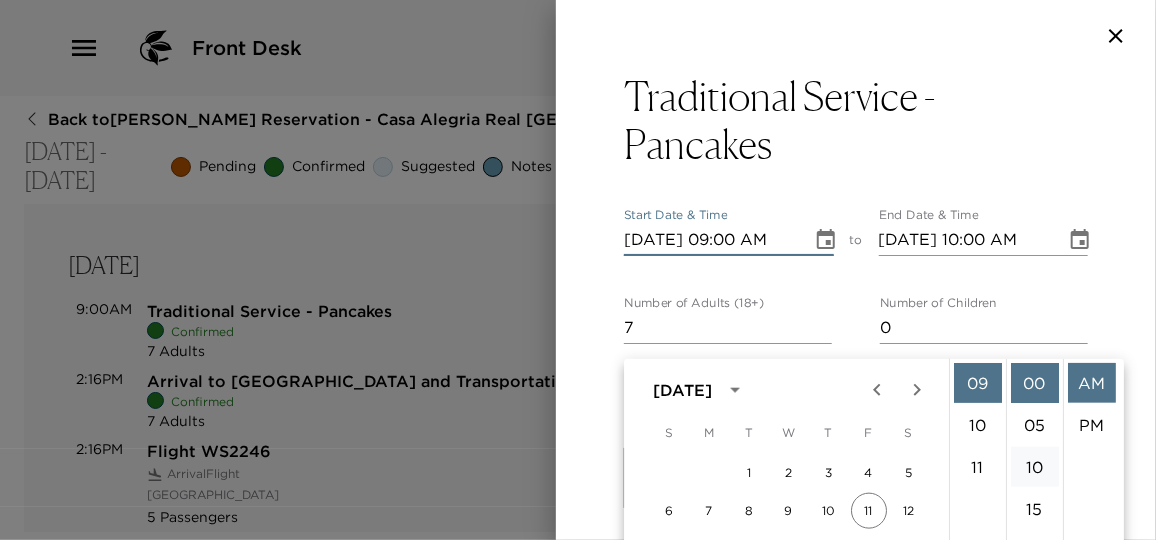 click 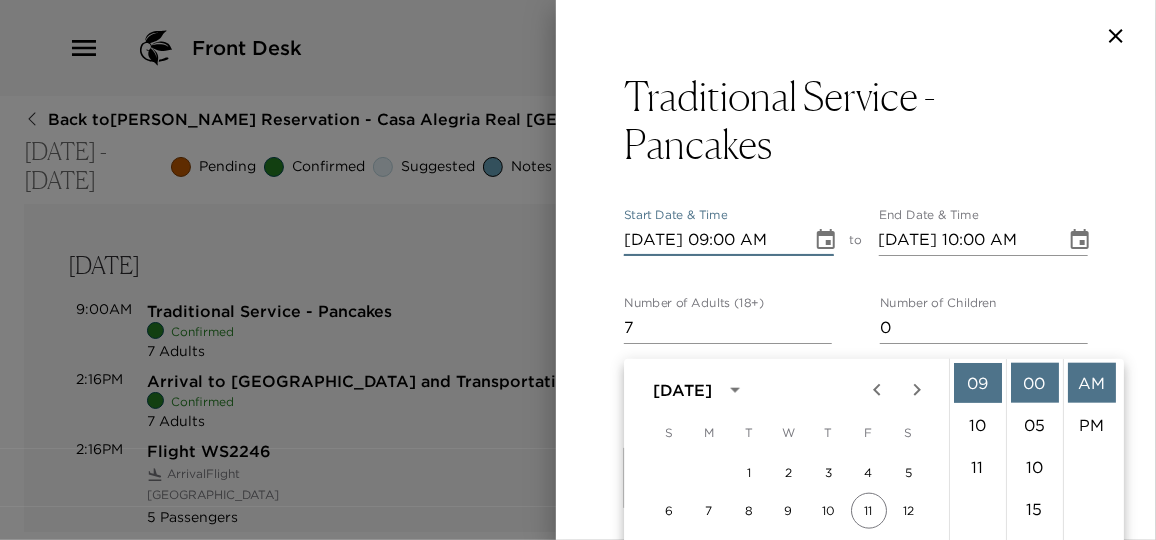scroll, scrollTop: 206, scrollLeft: 0, axis: vertical 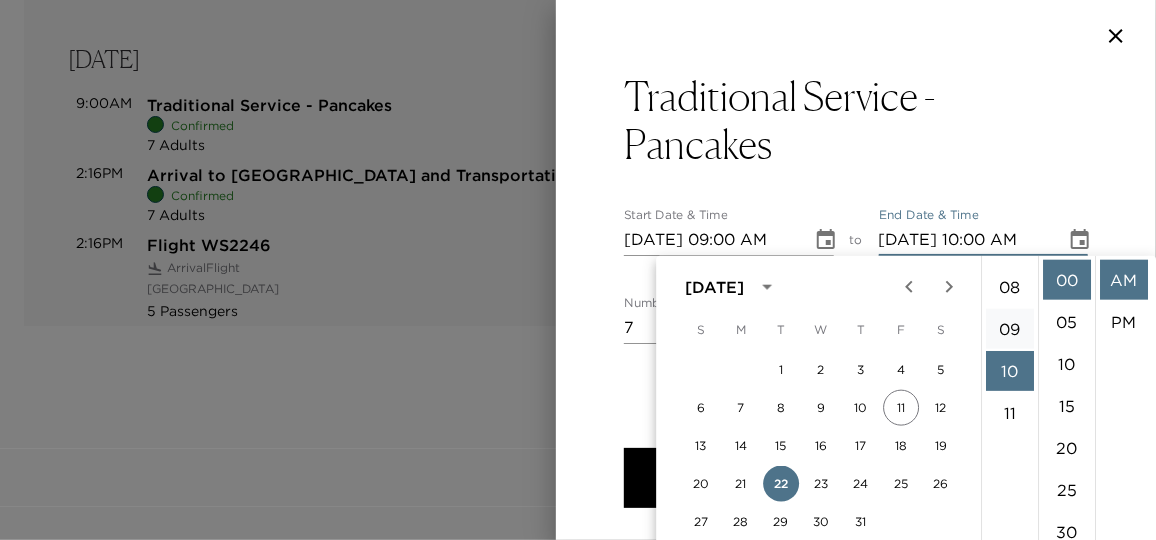 click on "09" at bounding box center (1010, 329) 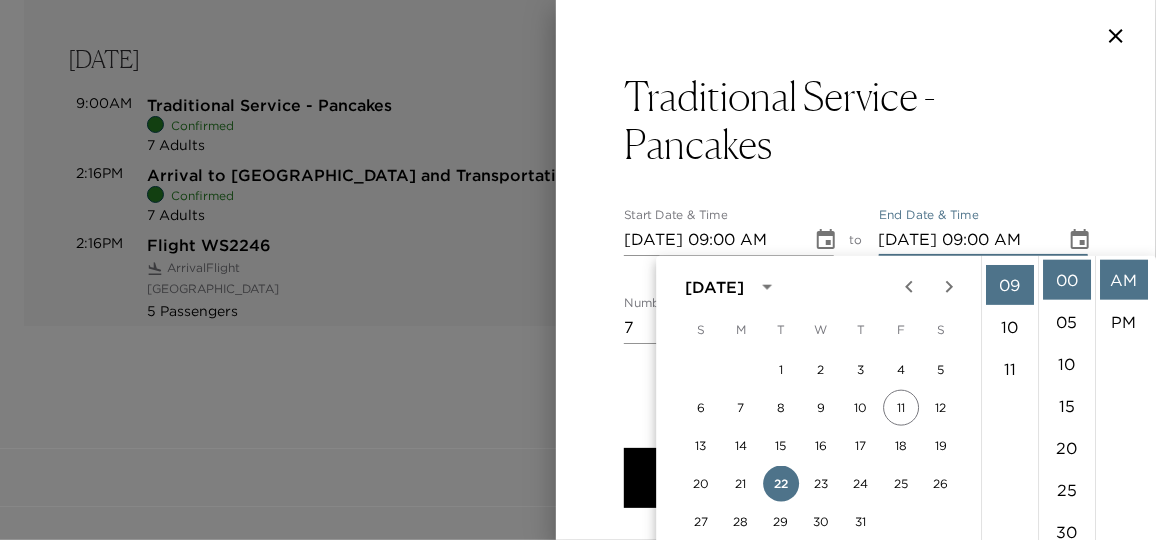 scroll, scrollTop: 378, scrollLeft: 0, axis: vertical 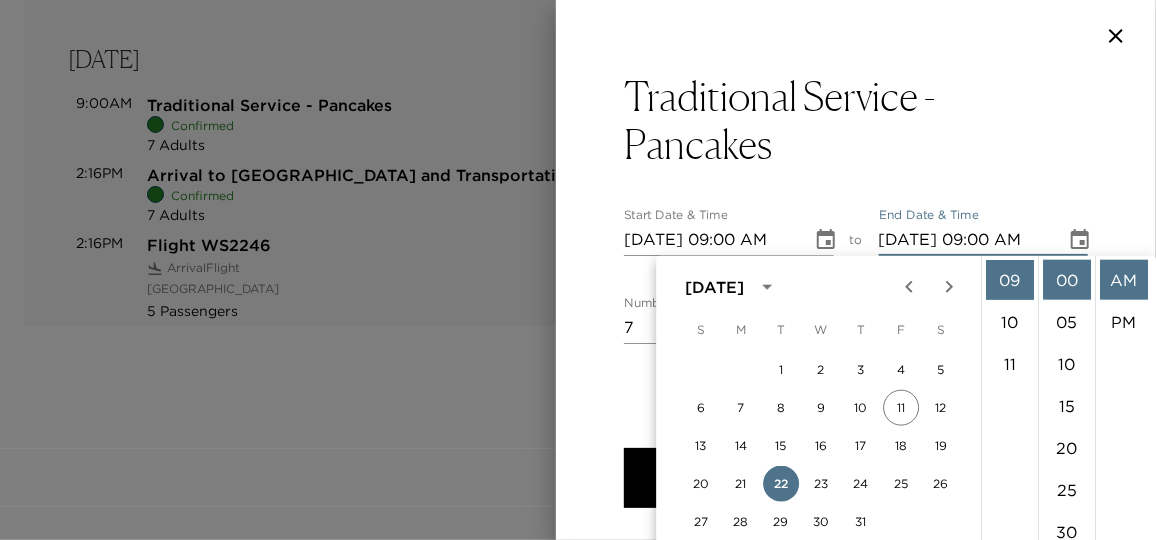 click on "AM" at bounding box center [1124, 280] 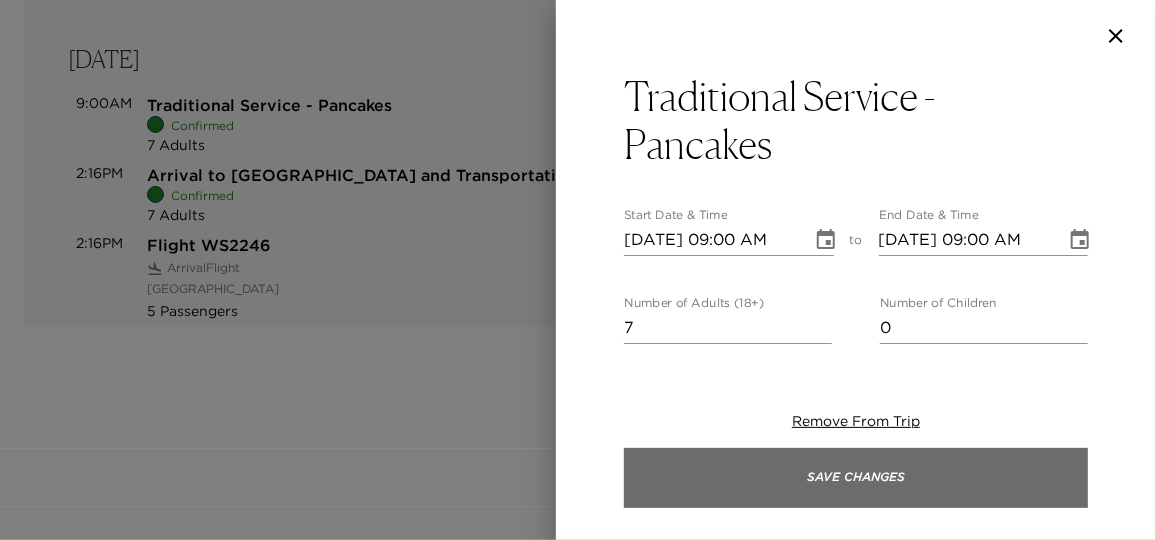 scroll, scrollTop: 0, scrollLeft: 0, axis: both 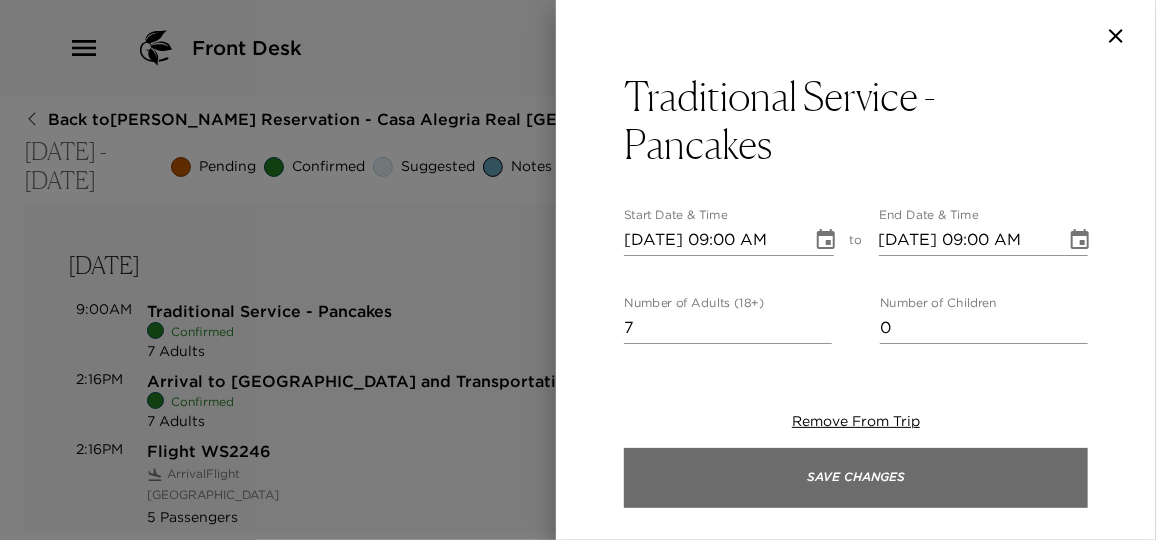 drag, startPoint x: 955, startPoint y: 490, endPoint x: 949, endPoint y: 463, distance: 27.658634 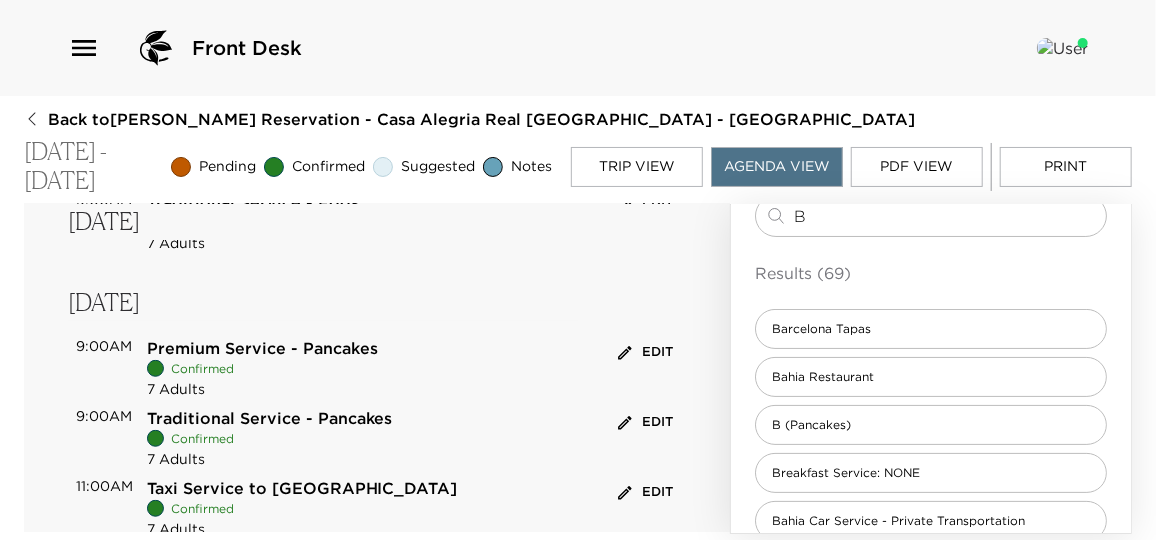 scroll, scrollTop: 545, scrollLeft: 0, axis: vertical 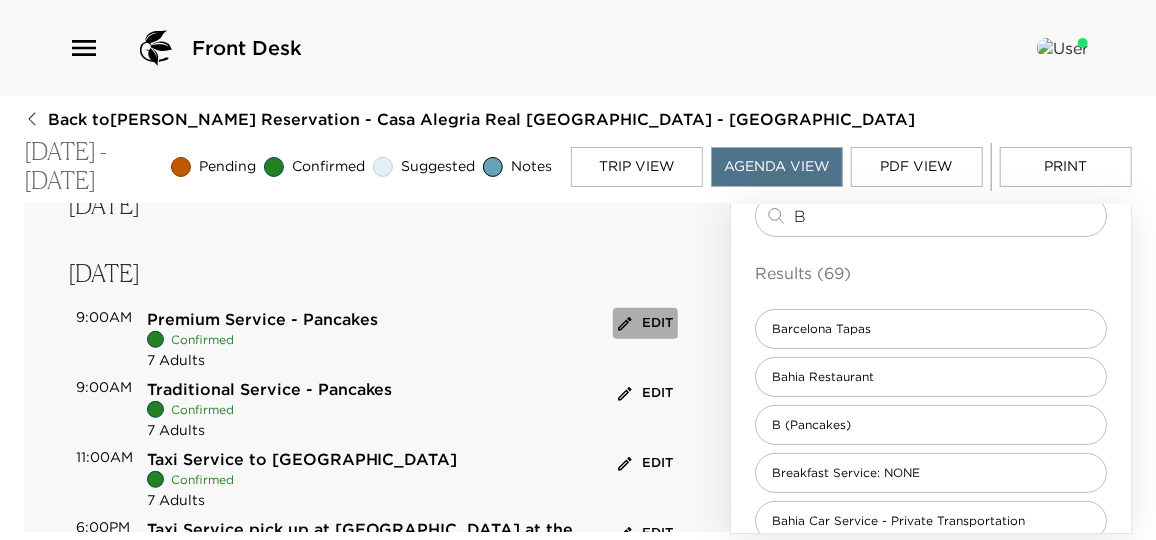 click on "Edit" at bounding box center (645, 323) 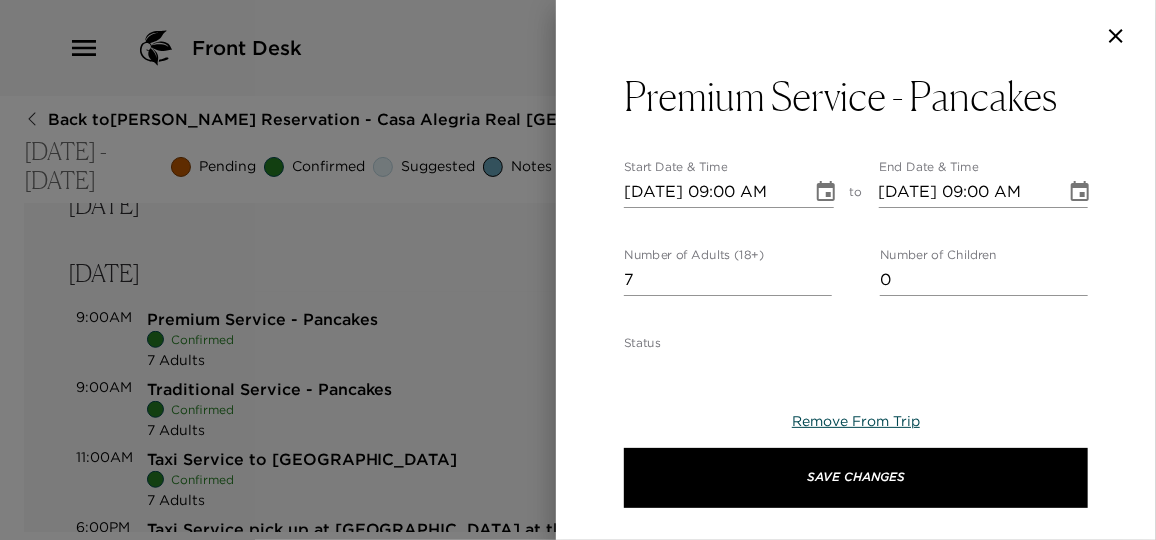 click on "Remove From Trip" at bounding box center [856, 421] 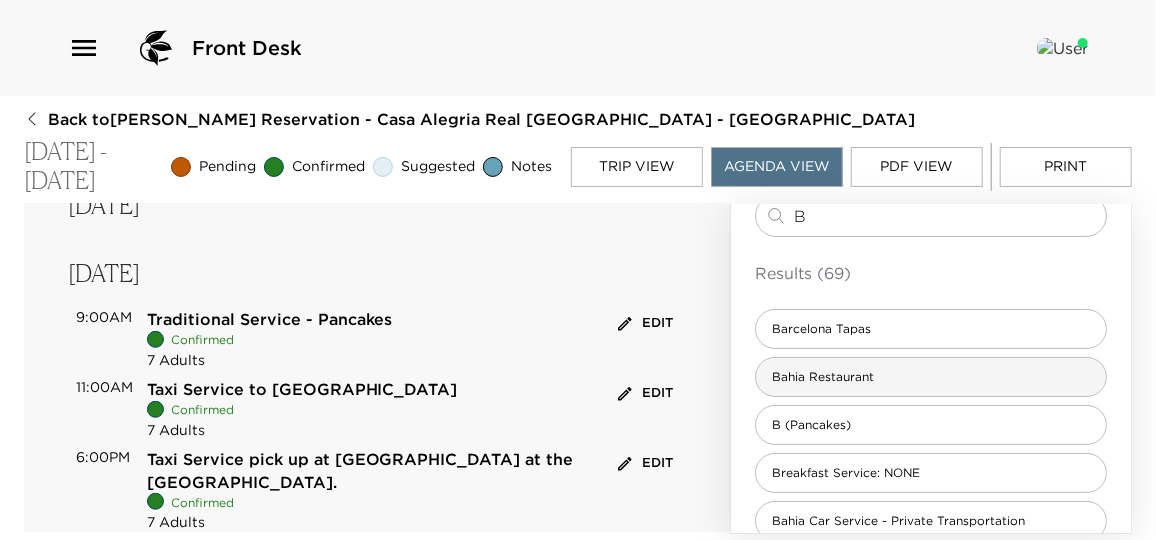 scroll, scrollTop: 0, scrollLeft: 0, axis: both 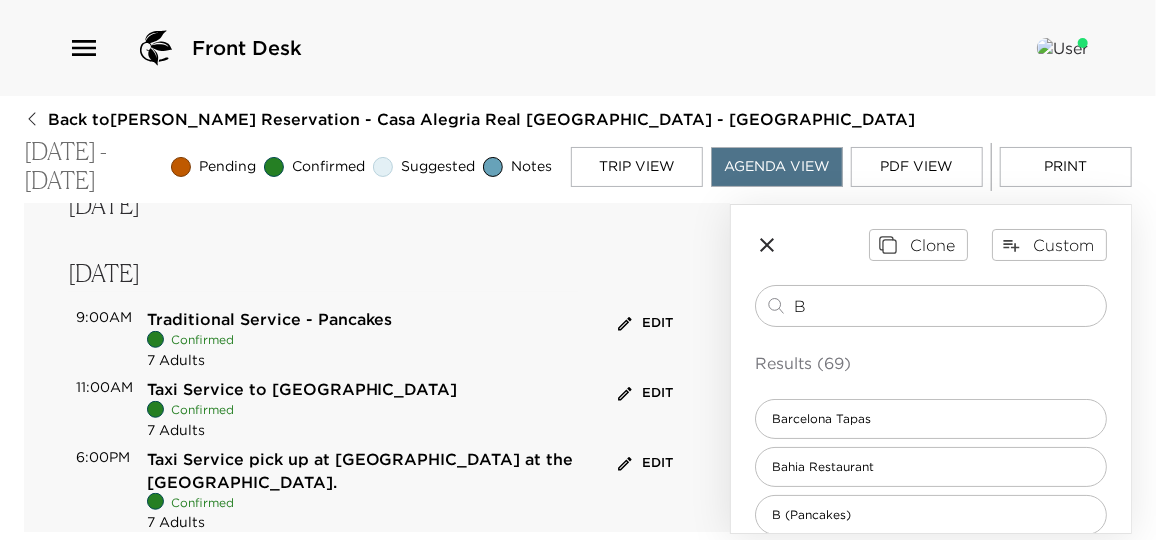 click on "Print" at bounding box center [1066, 167] 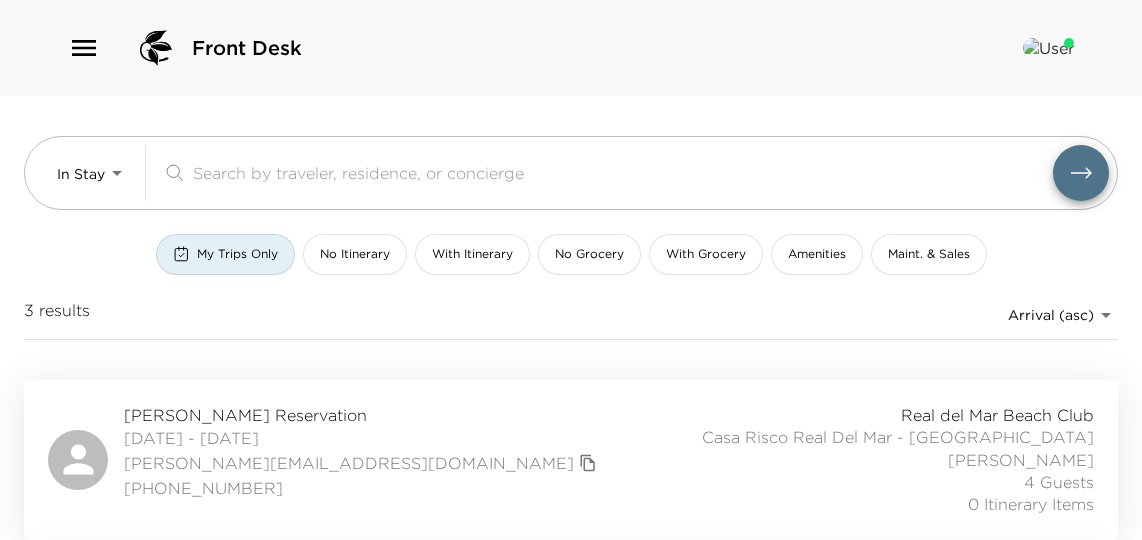 scroll, scrollTop: 349, scrollLeft: 0, axis: vertical 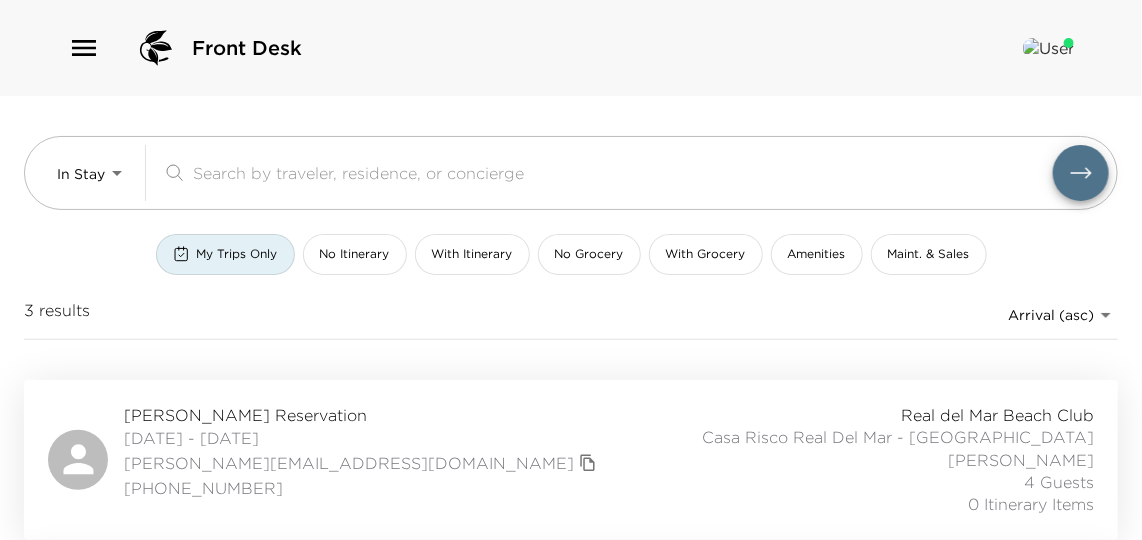 click 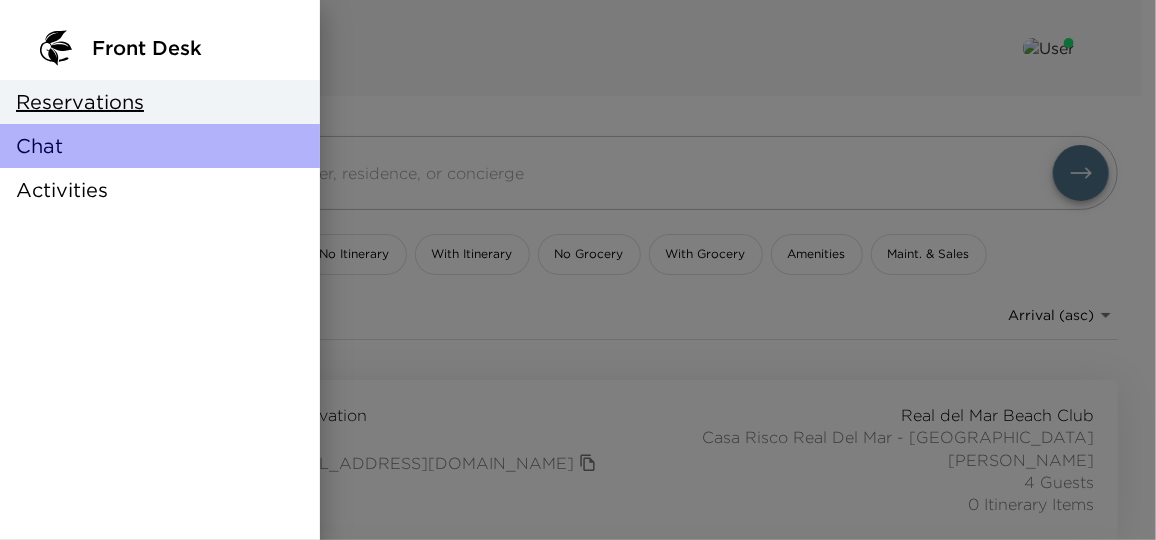 click on "Chat" at bounding box center [160, 146] 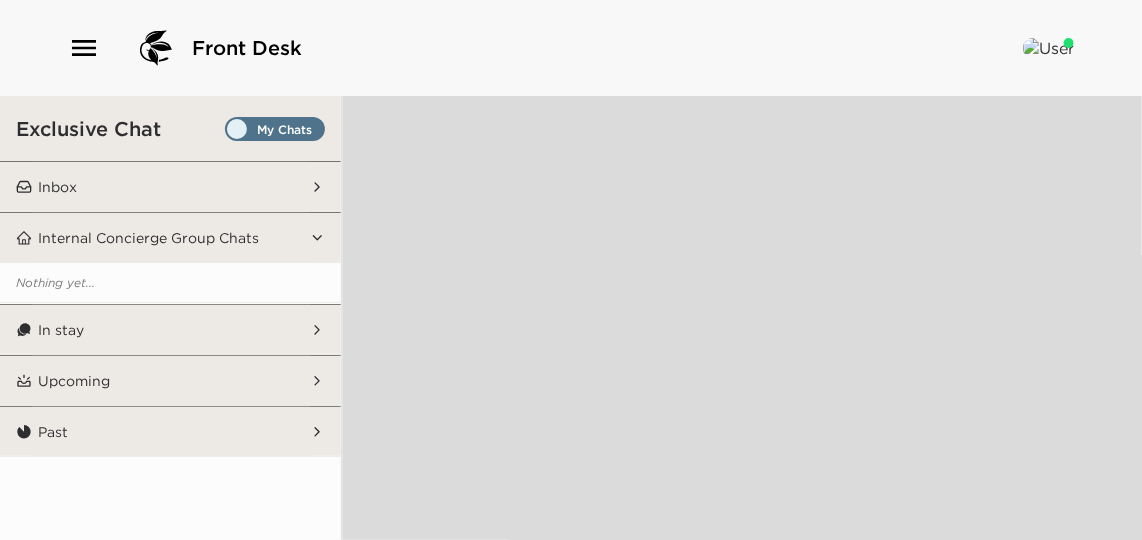 click on "In stay" at bounding box center [171, 330] 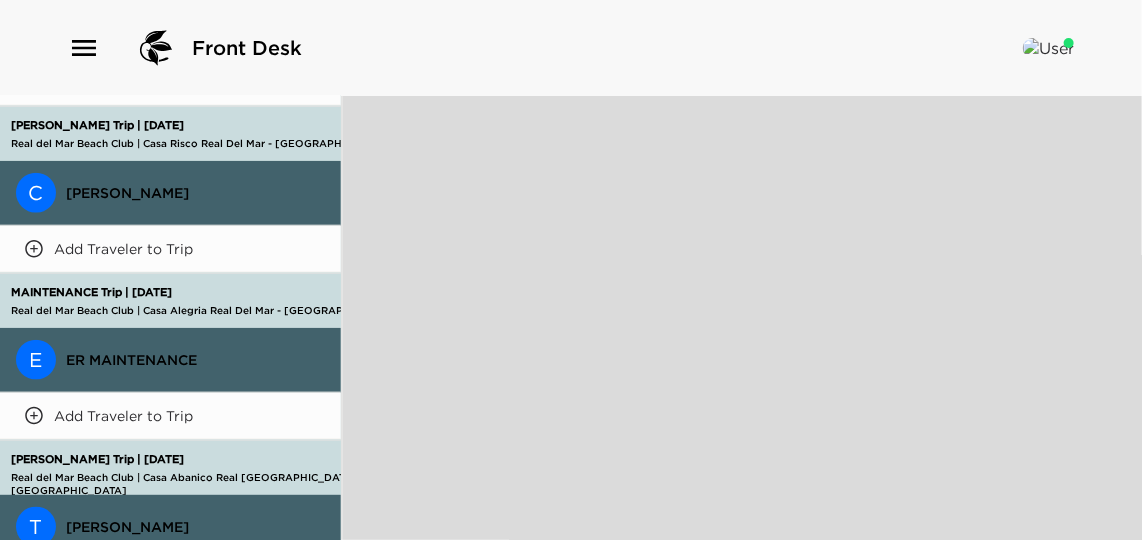 scroll, scrollTop: 636, scrollLeft: 0, axis: vertical 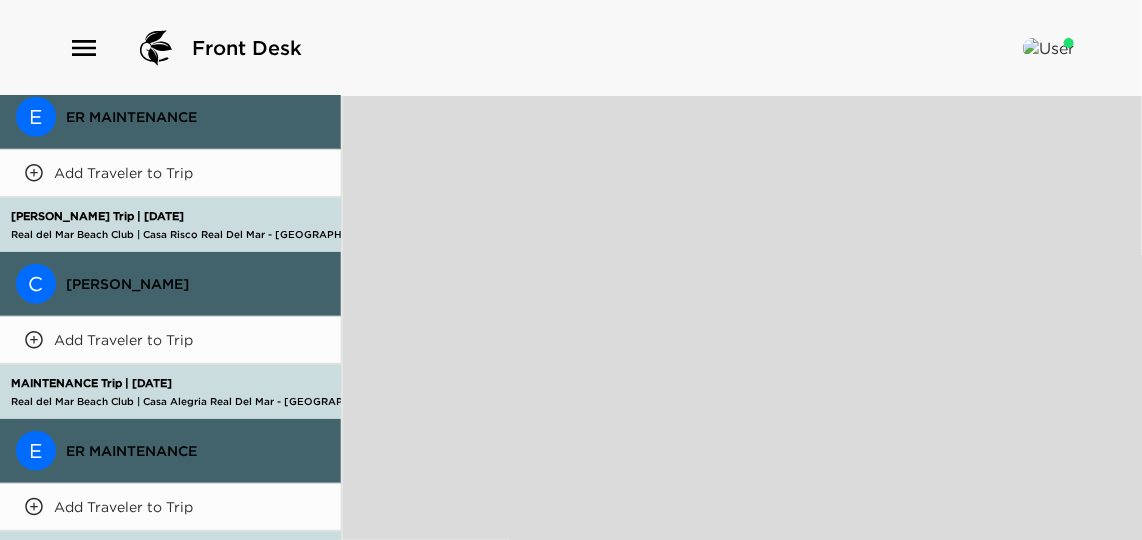 click on "C" at bounding box center [36, 284] 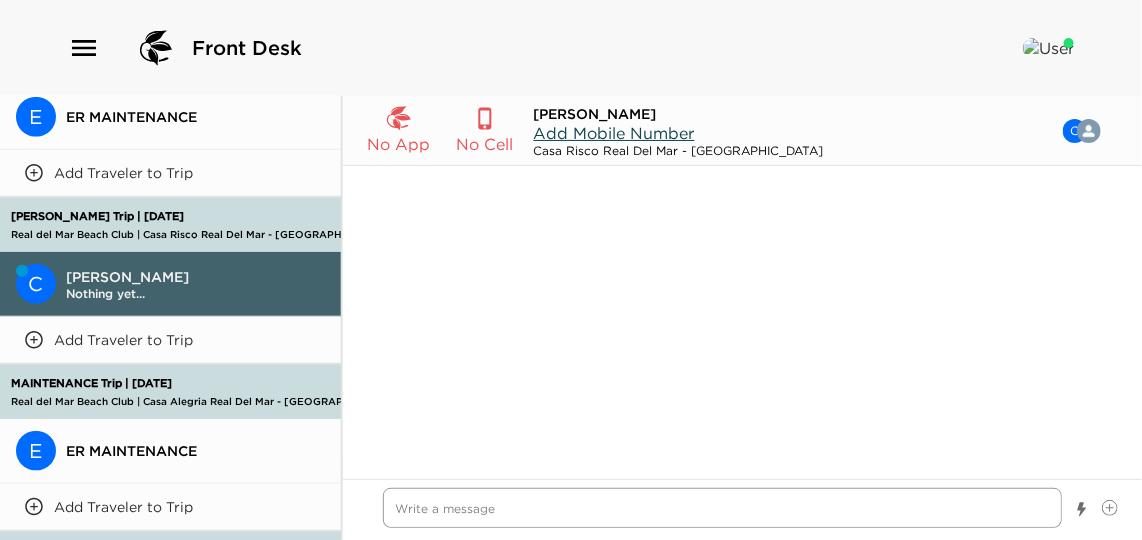 click at bounding box center (722, 508) 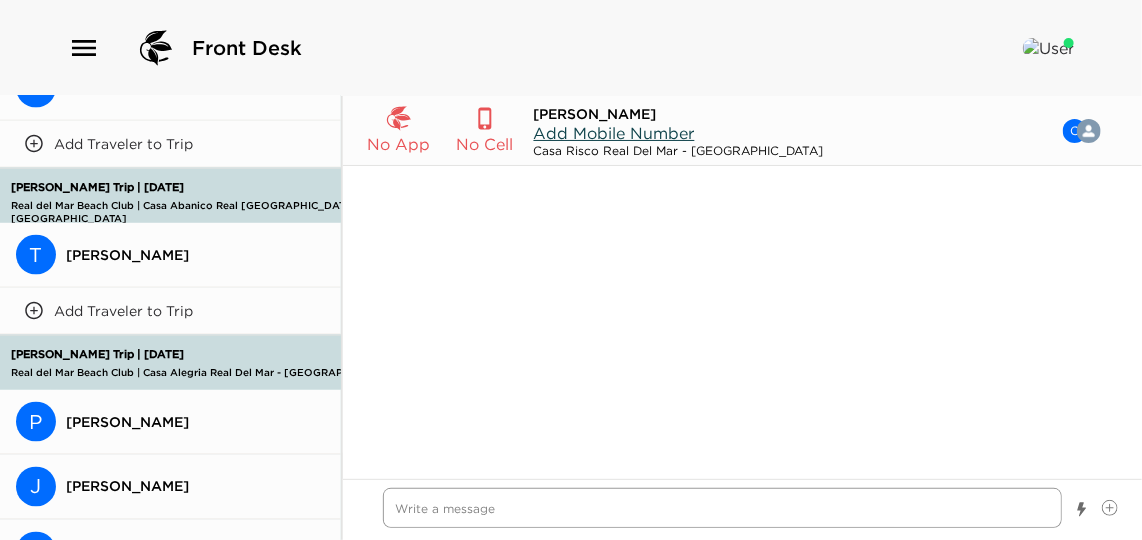 scroll, scrollTop: 1090, scrollLeft: 0, axis: vertical 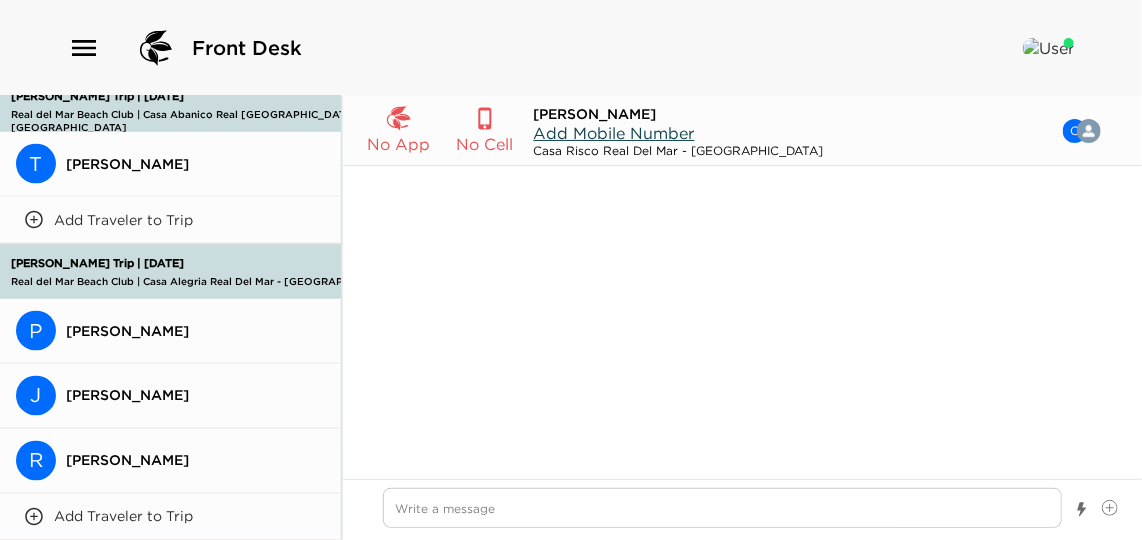 click on "P [PERSON_NAME]" at bounding box center [170, 331] 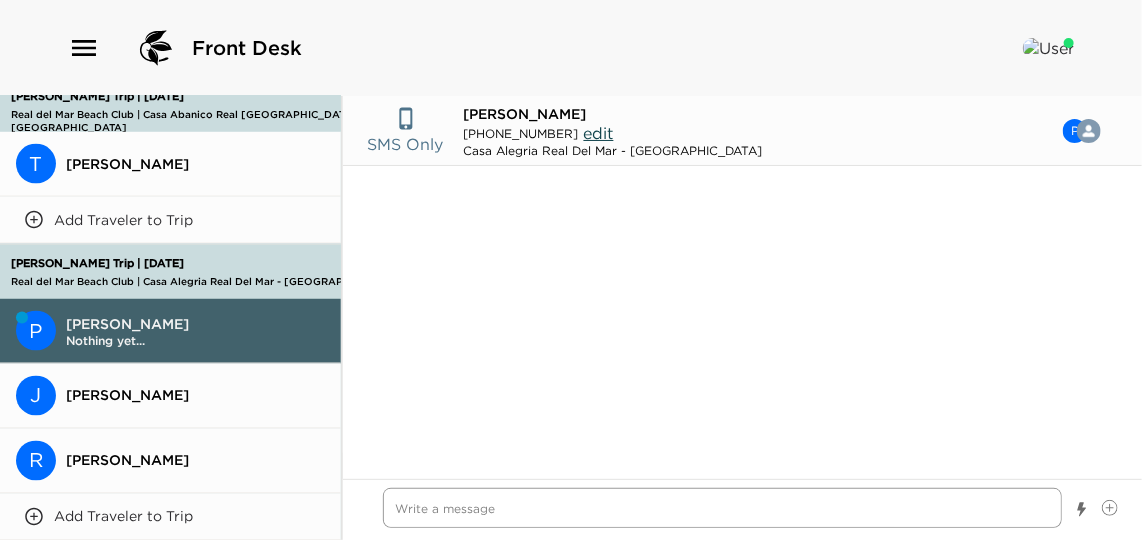 click at bounding box center (722, 508) 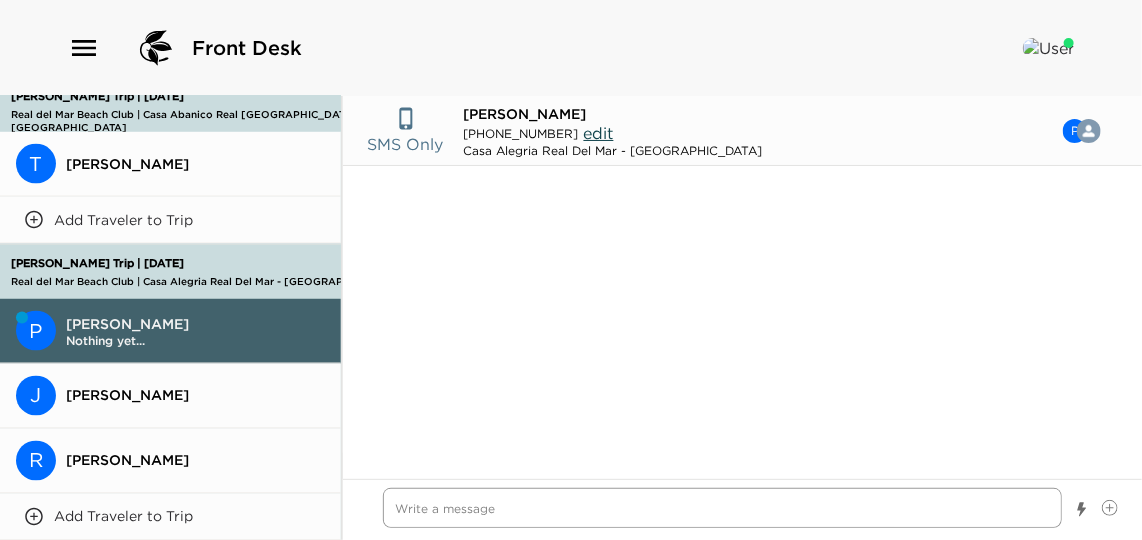 paste on "Hello [PERSON_NAME]! We’re thrilled about your visit!! I know your friend [PERSON_NAME] has already landed, so we’ll just be waiting for you! The airport only allows transportation to enter one hour before the flight, so [PERSON_NAME] can wait a bit at the bar outside, and our driver, named [PERSON_NAME], will meet her shortly after." 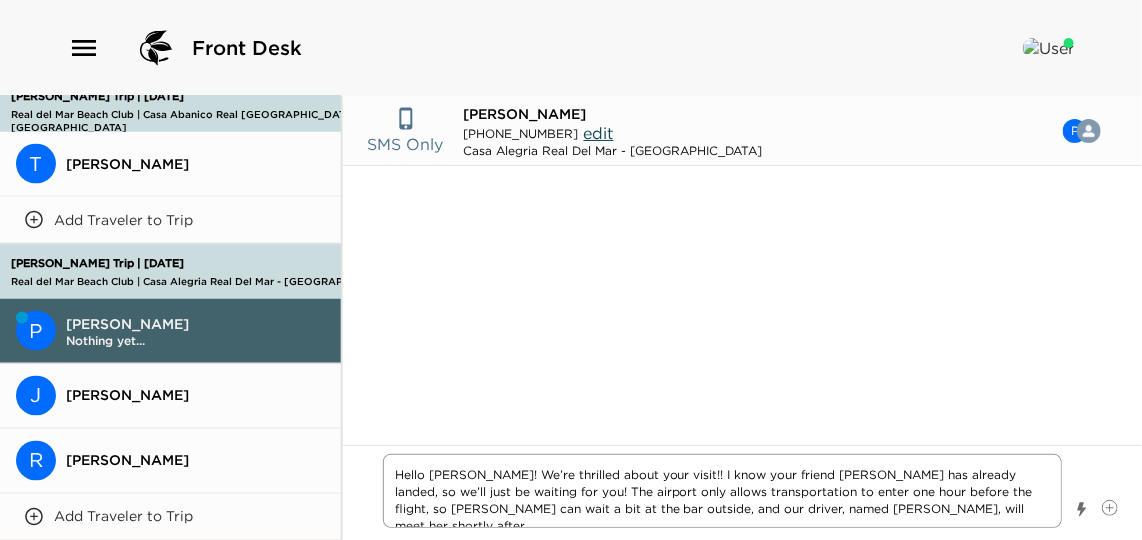 type on "x" 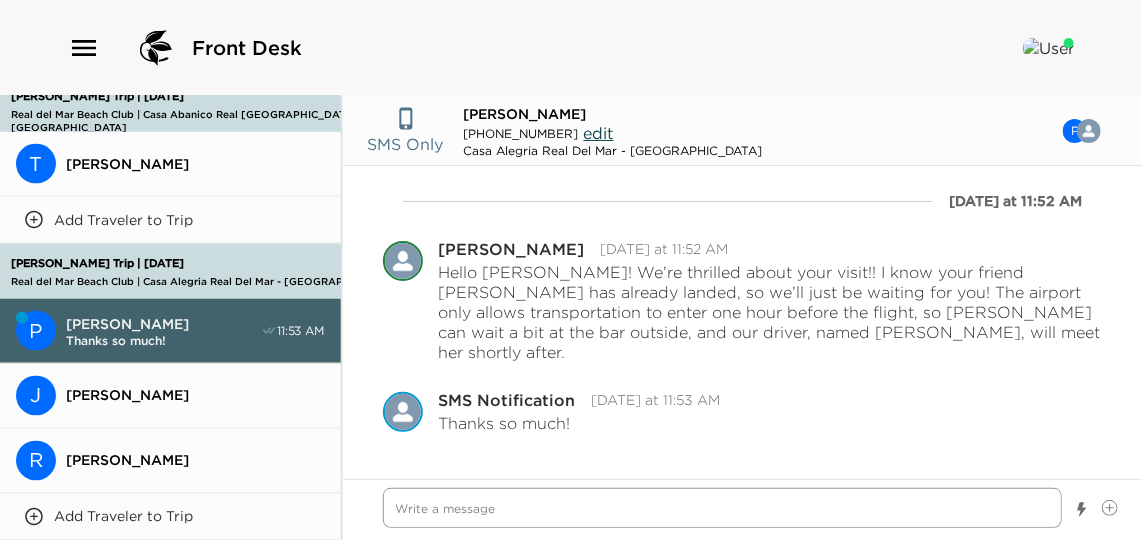 click at bounding box center [722, 508] 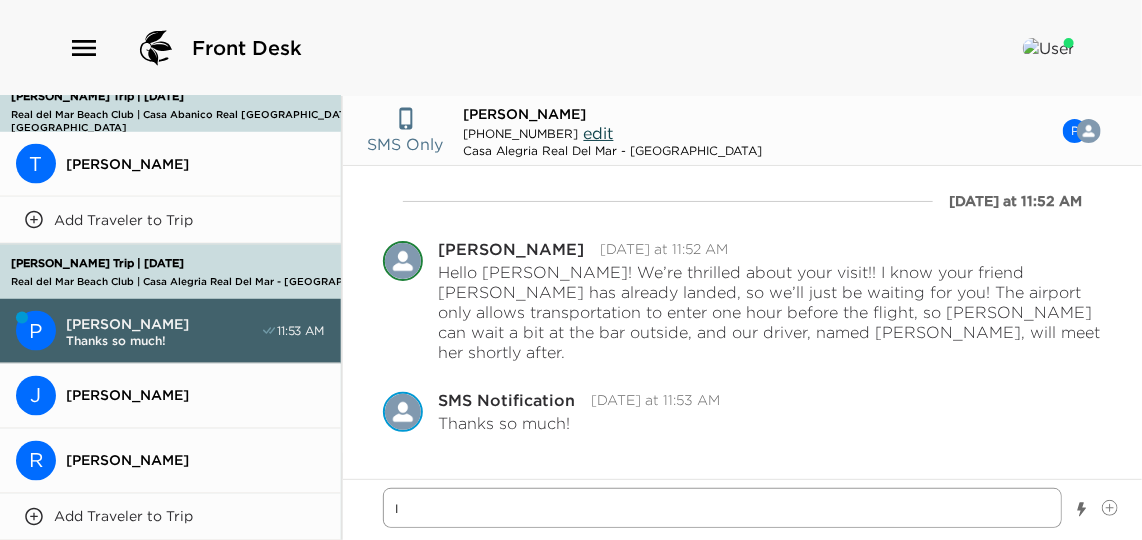type on "x" 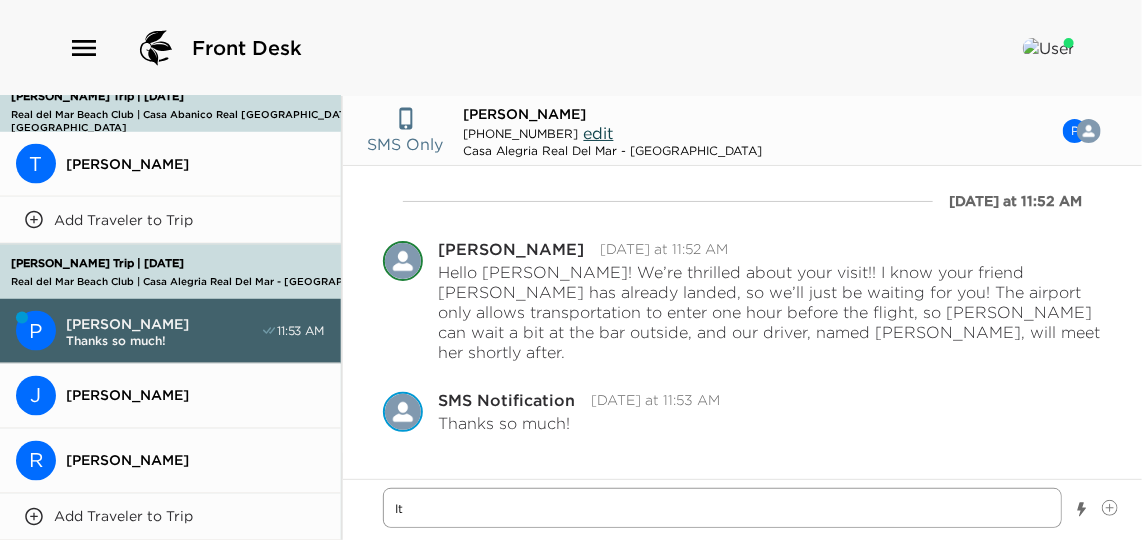 type on "x" 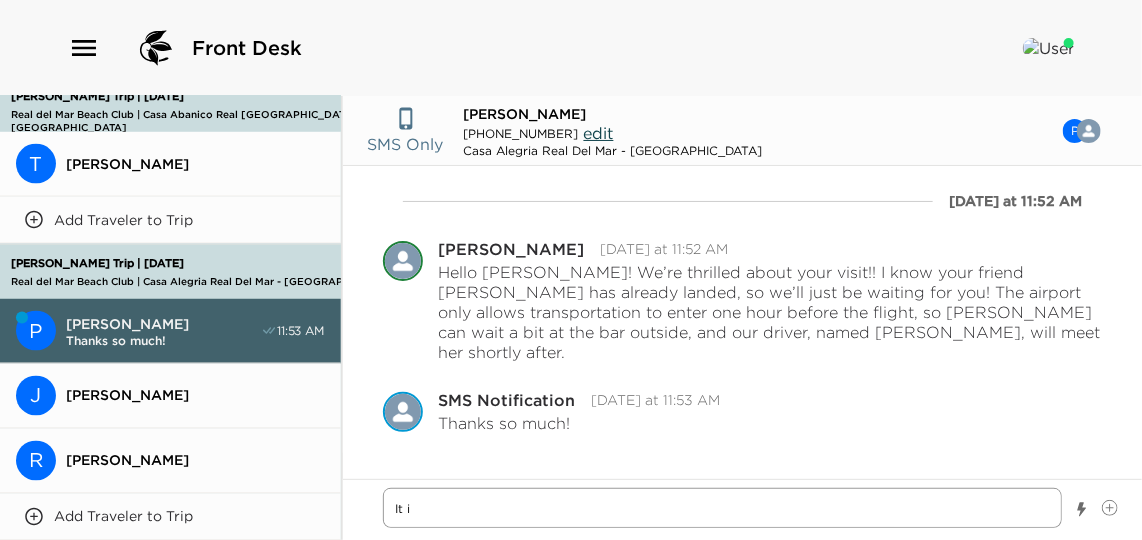 type on "x" 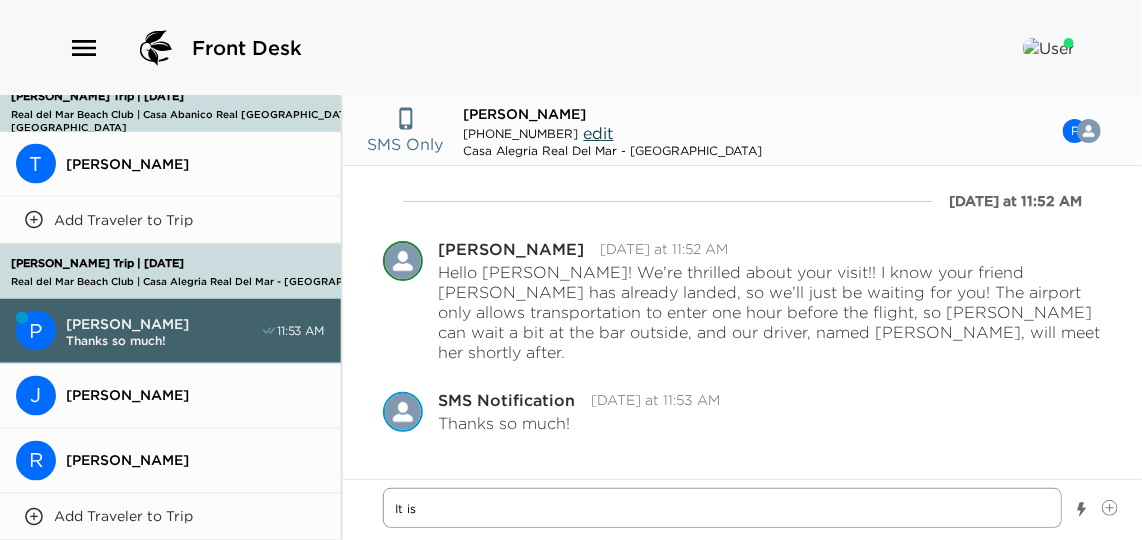type on "x" 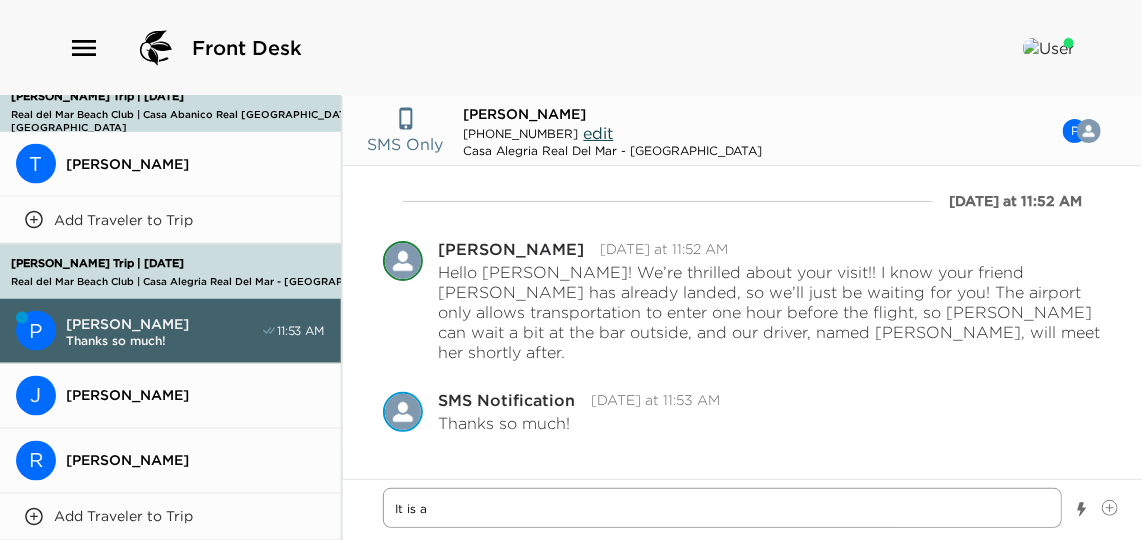 type on "x" 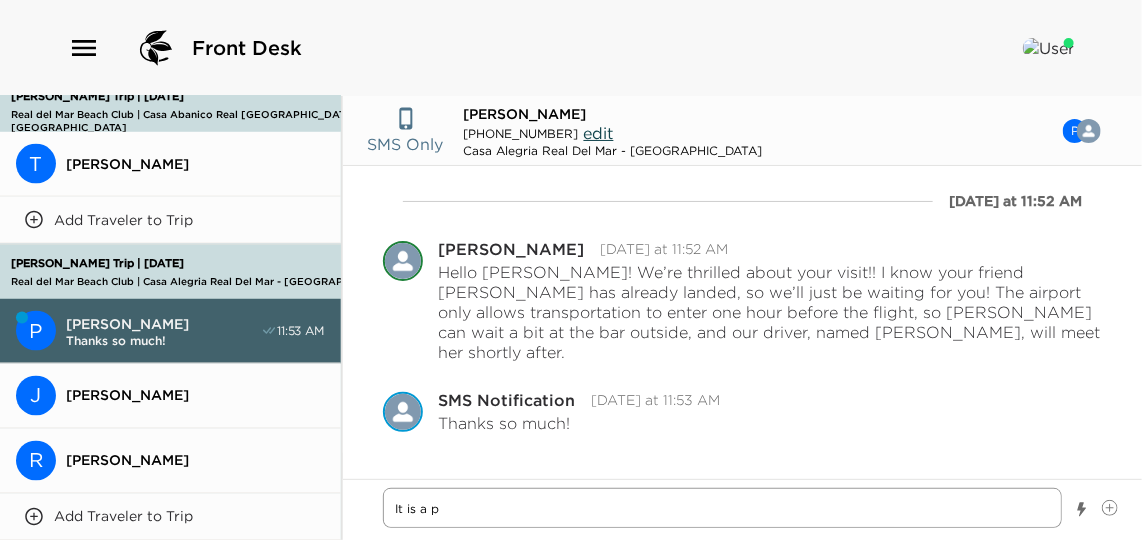 type on "x" 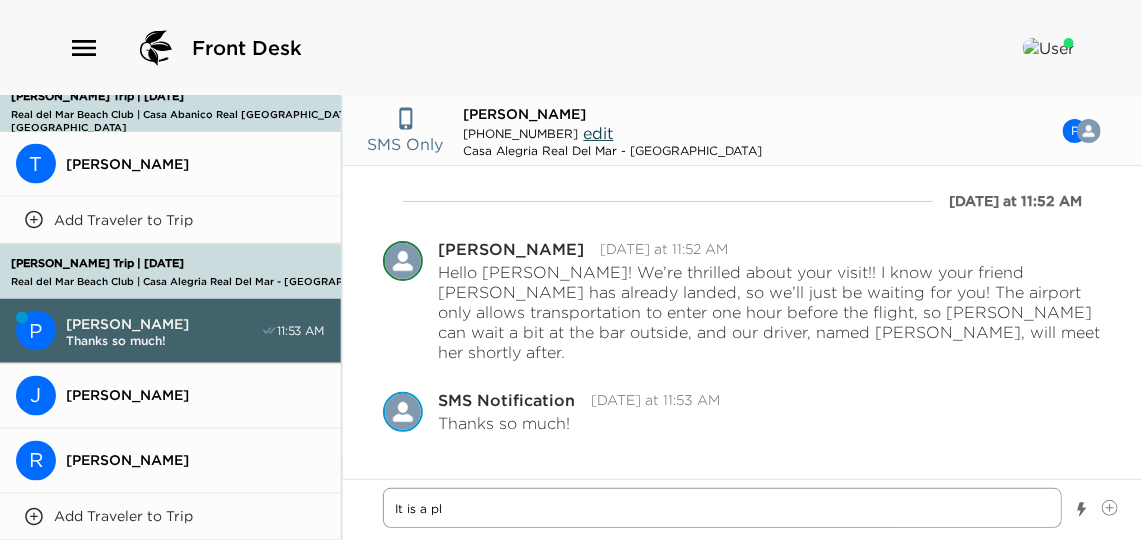 type on "x" 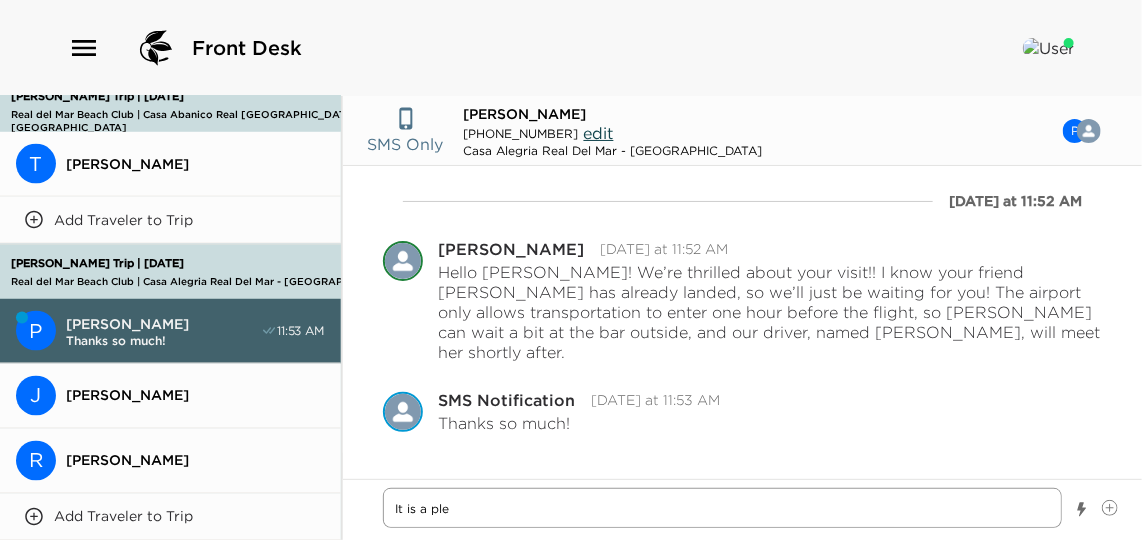 type on "x" 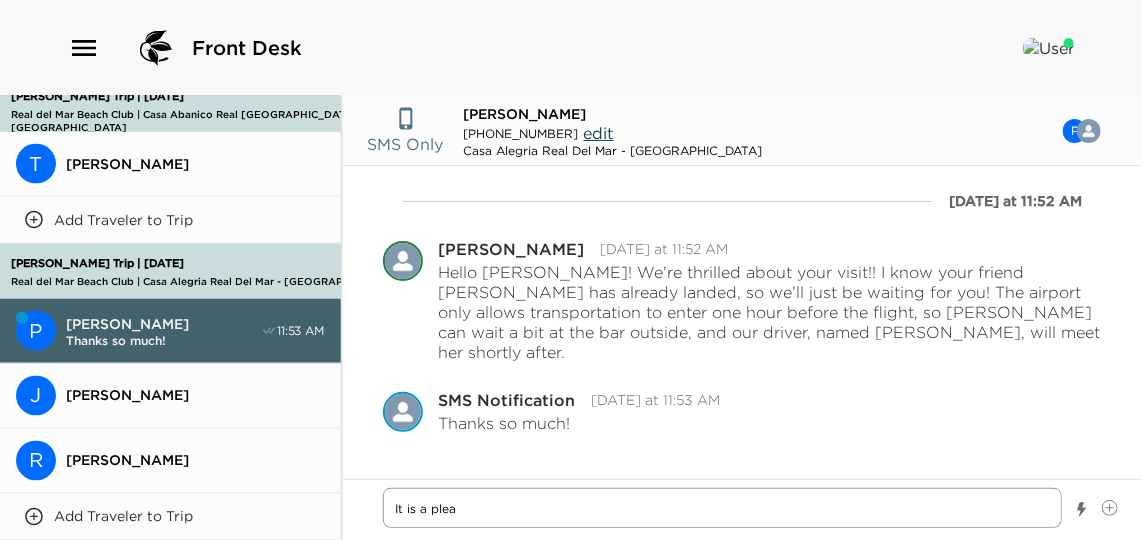 type on "x" 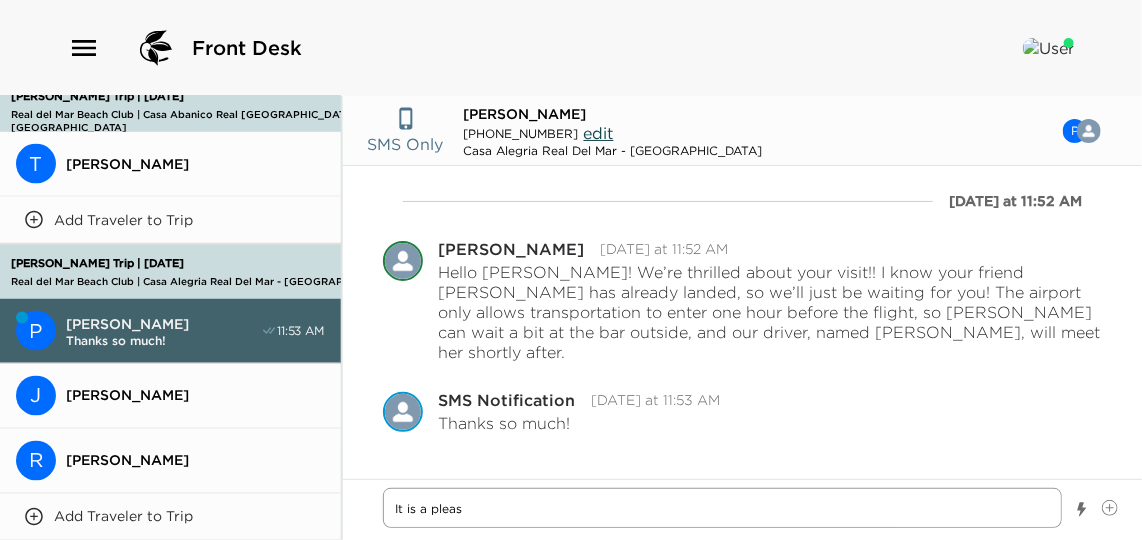 type on "It is a pleasu" 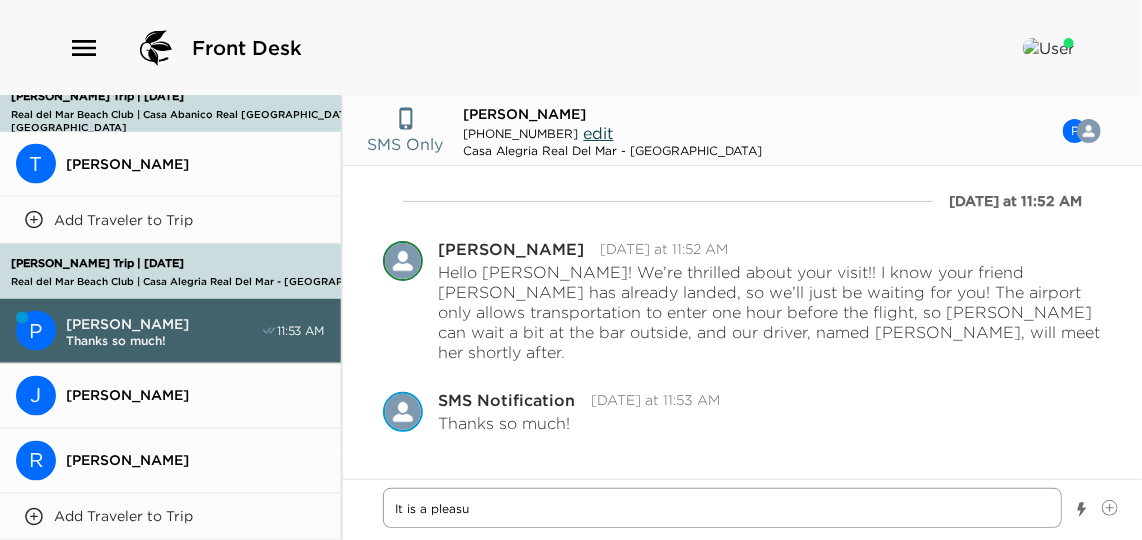 type on "x" 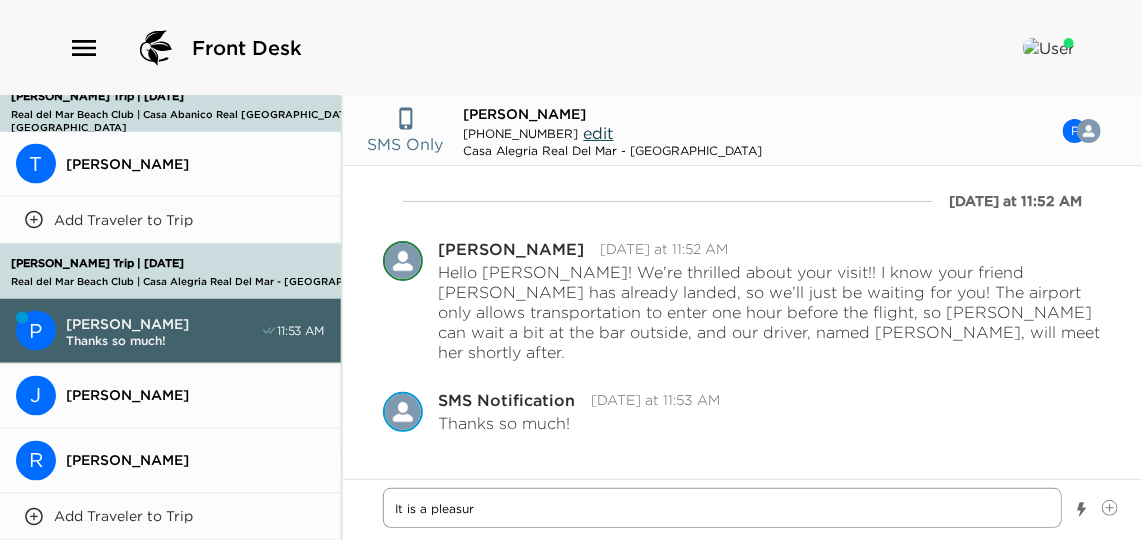 type on "x" 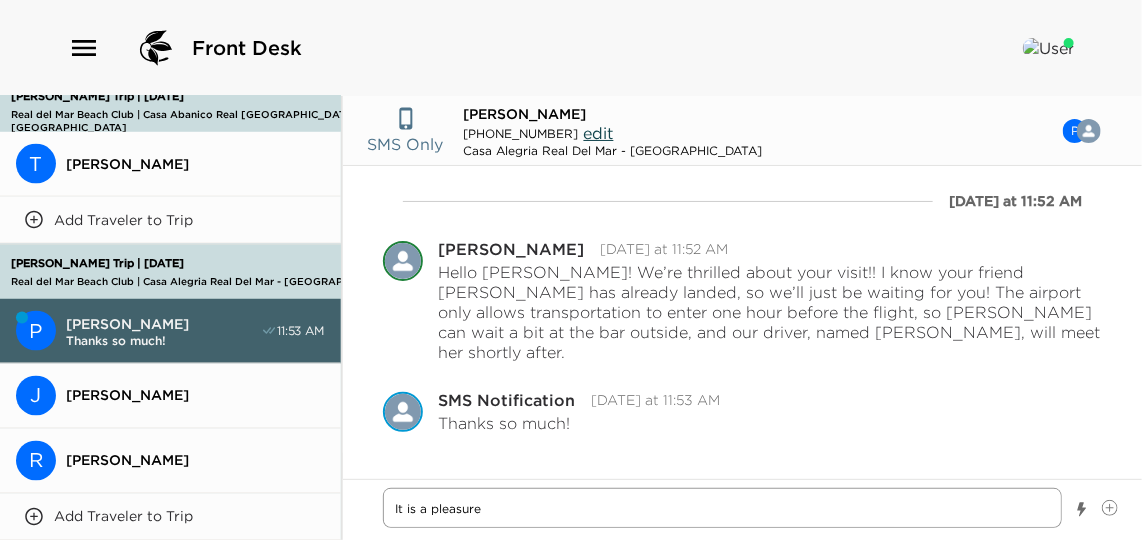 type on "x" 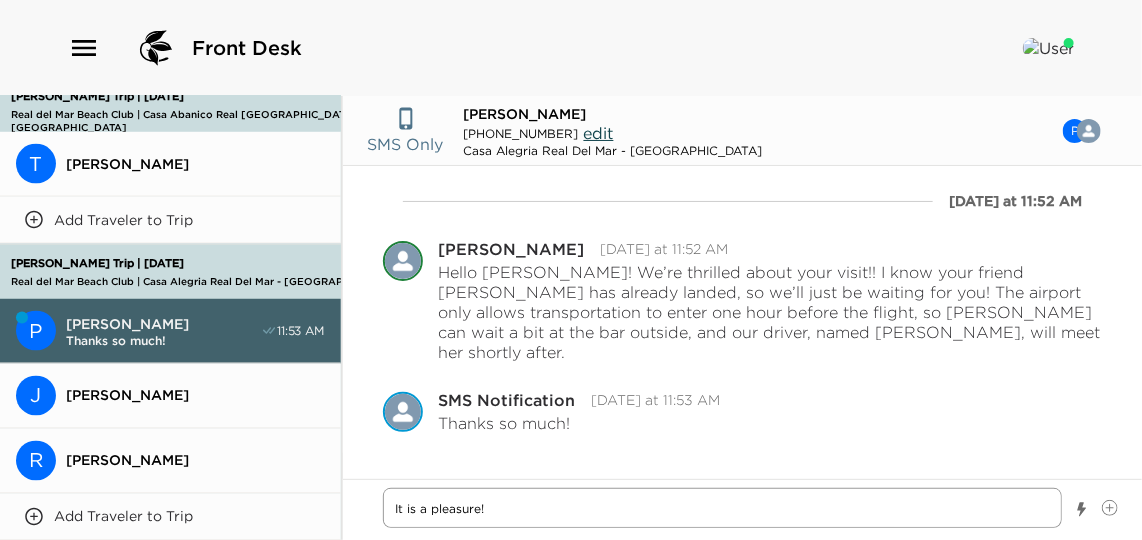 type on "x" 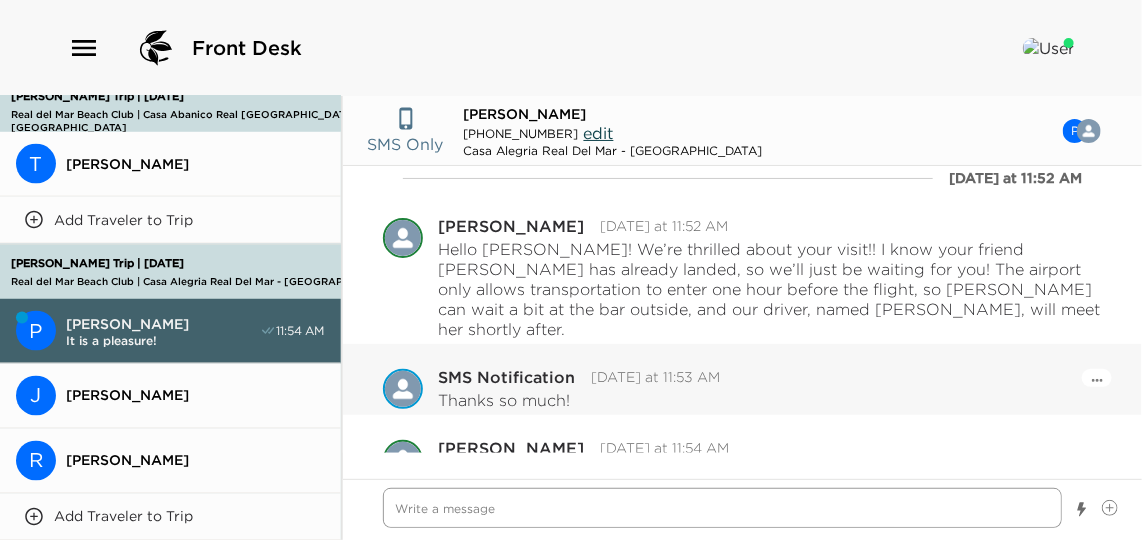 scroll, scrollTop: 35, scrollLeft: 0, axis: vertical 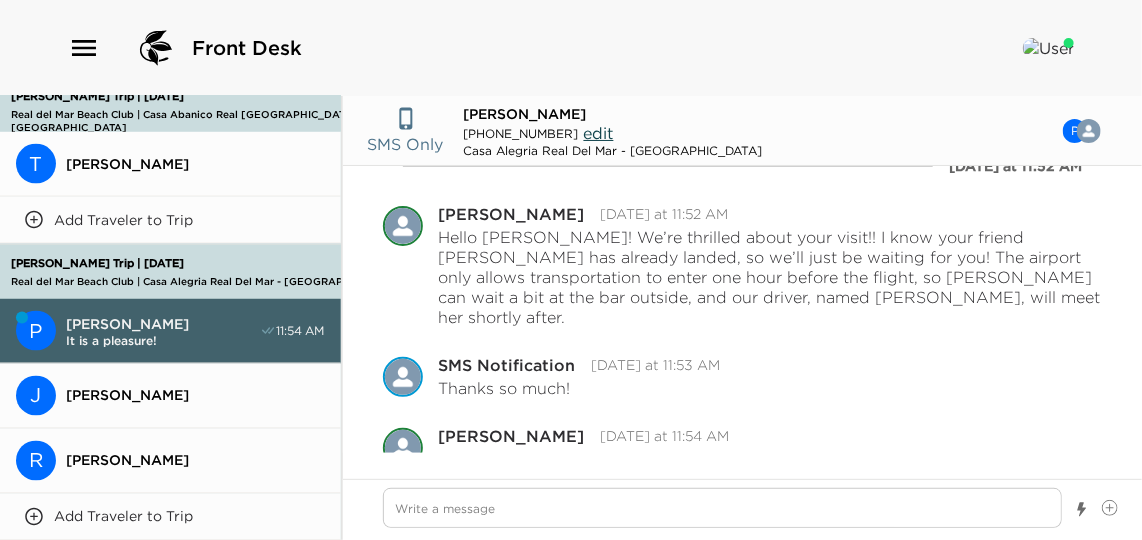 click on "It is a pleasure!" at bounding box center [163, 340] 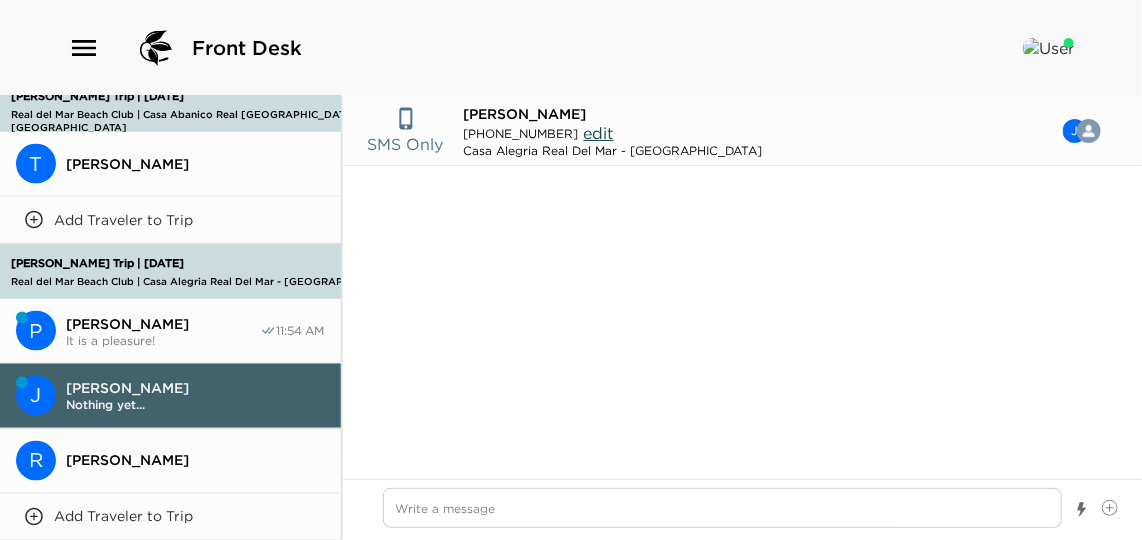 click on "[PERSON_NAME]" at bounding box center [163, 324] 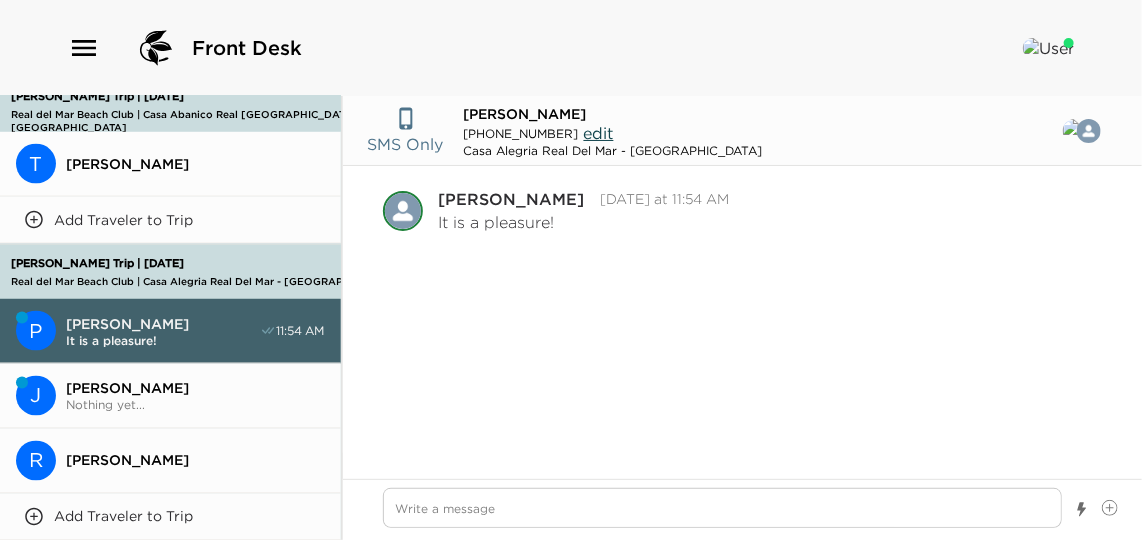 scroll, scrollTop: 35, scrollLeft: 0, axis: vertical 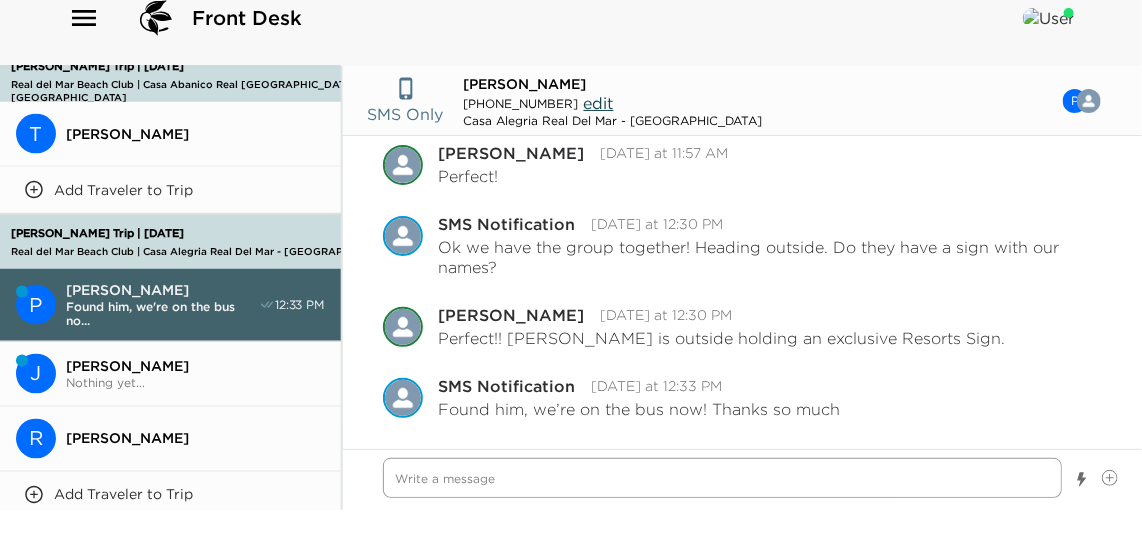 click at bounding box center (722, 478) 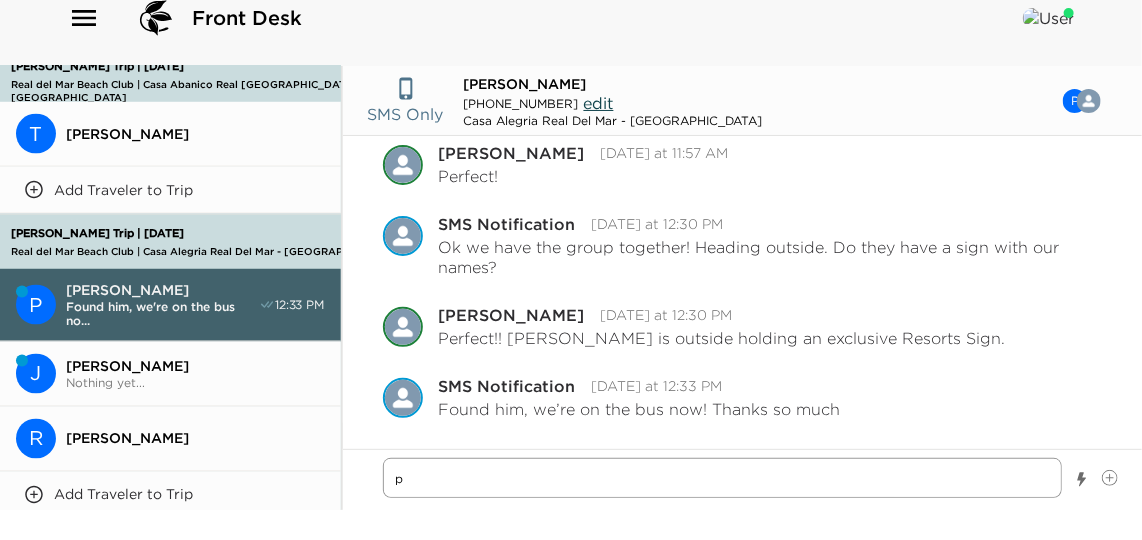 type on "x" 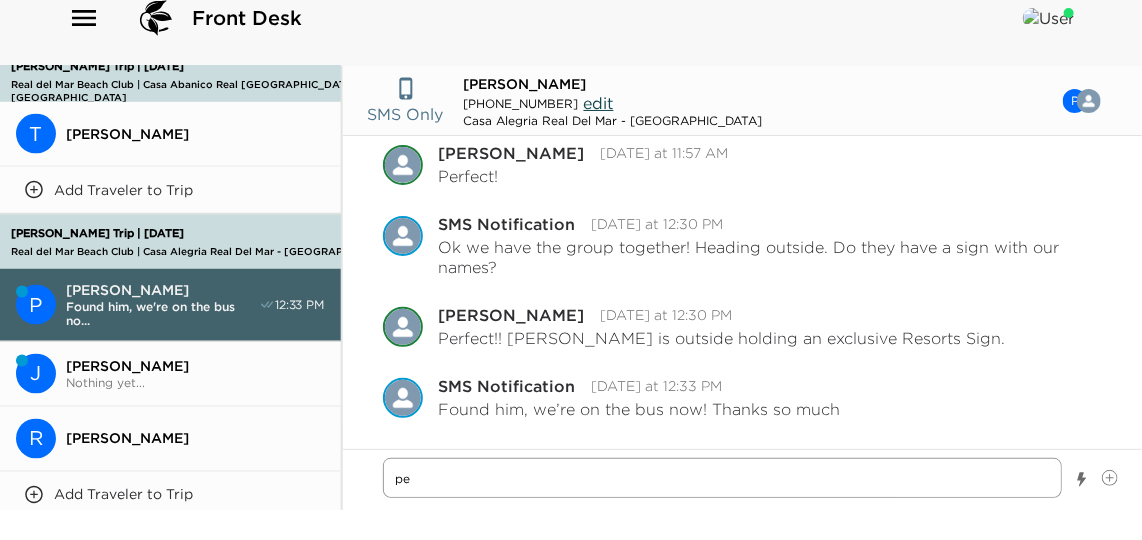 type on "x" 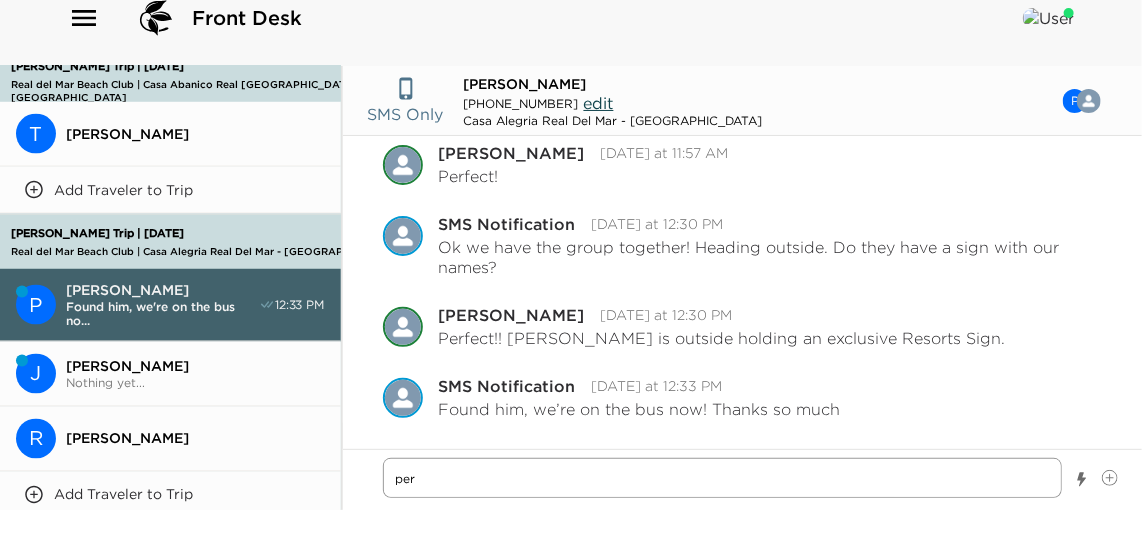 type on "x" 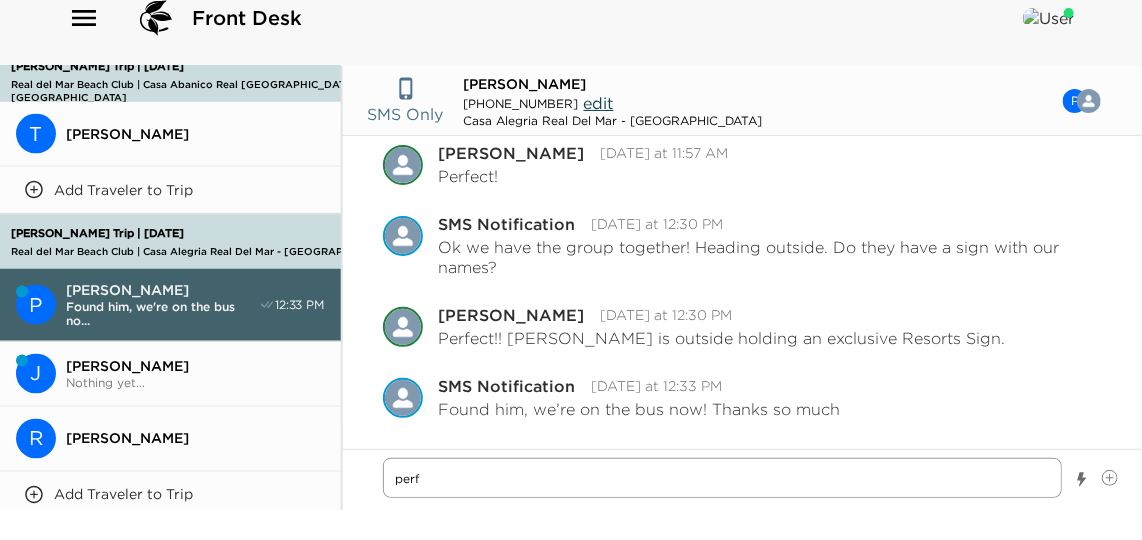 type on "x" 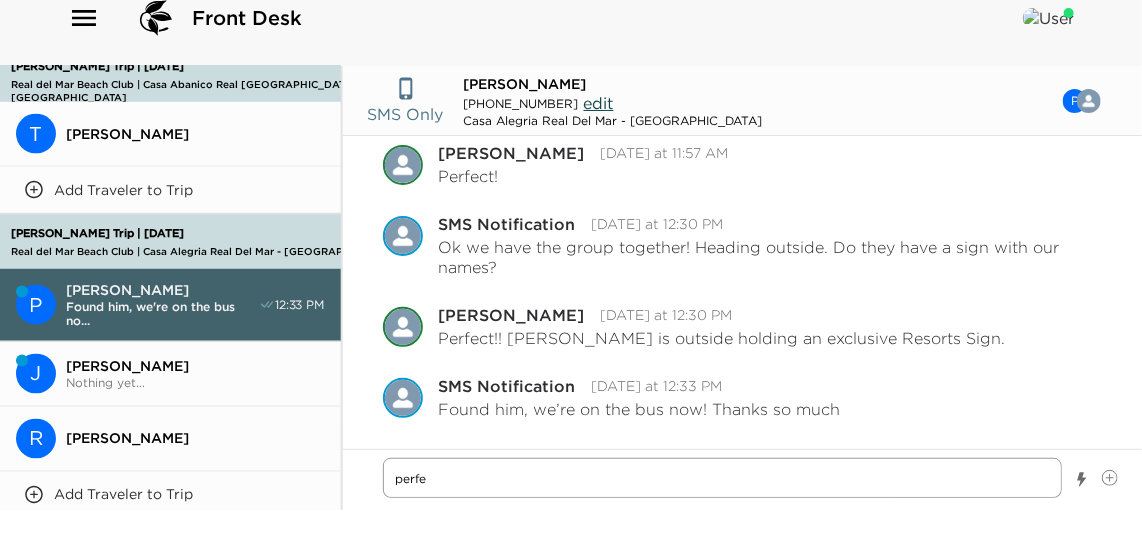 type on "x" 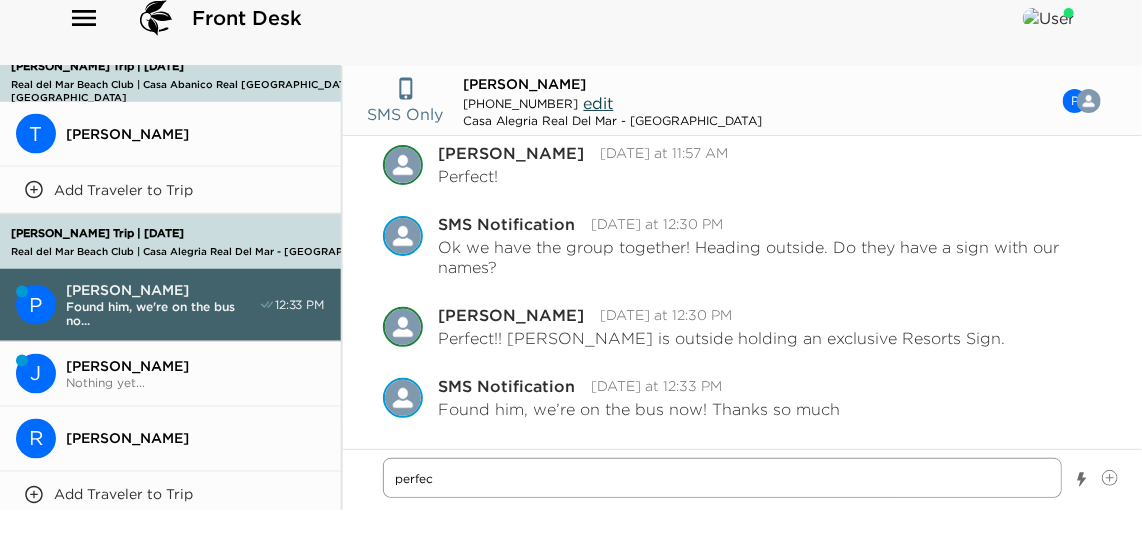 type on "x" 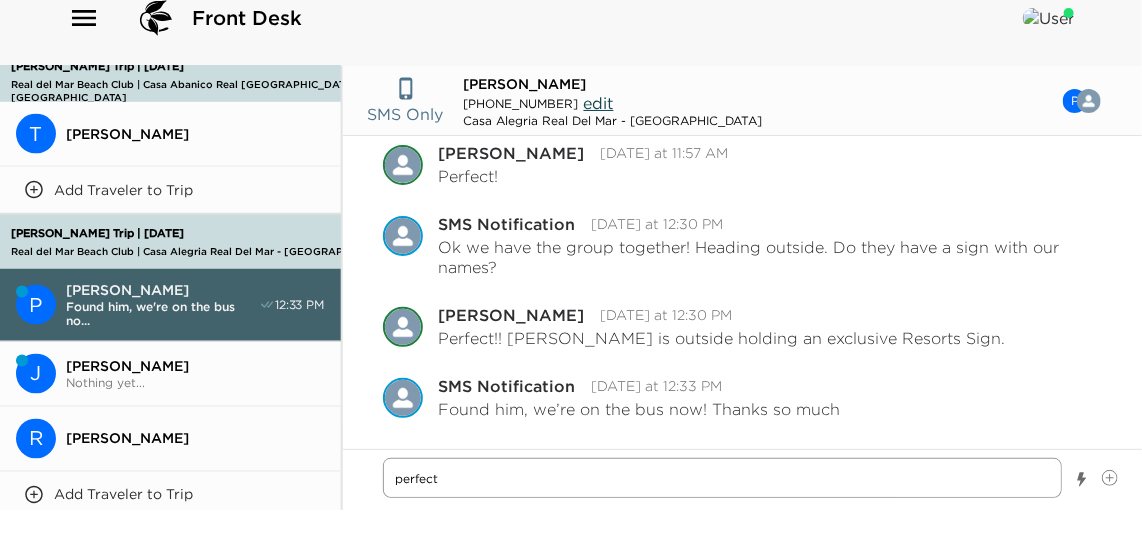 type on "x" 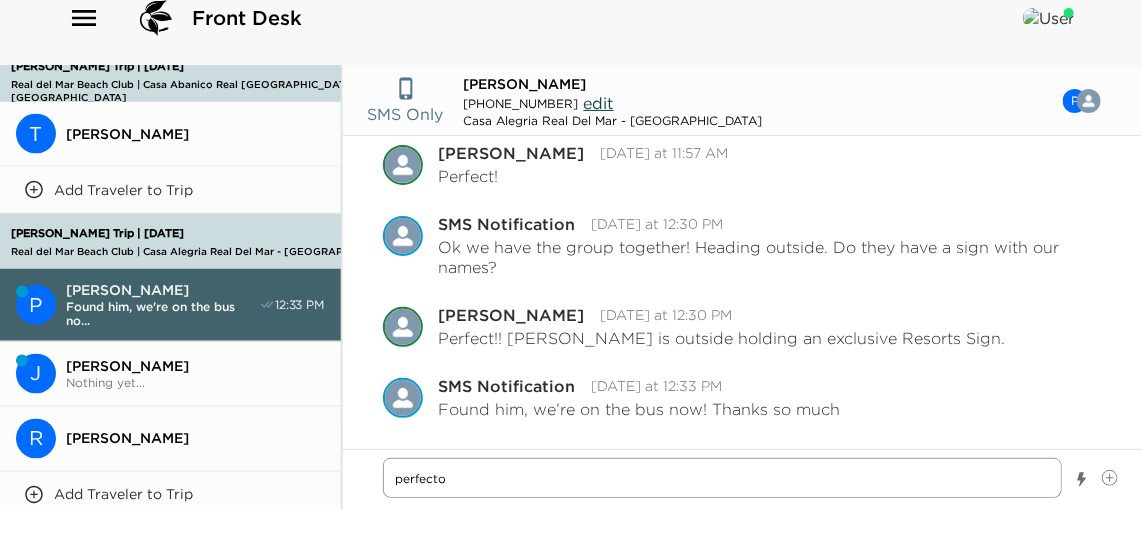 type on "x" 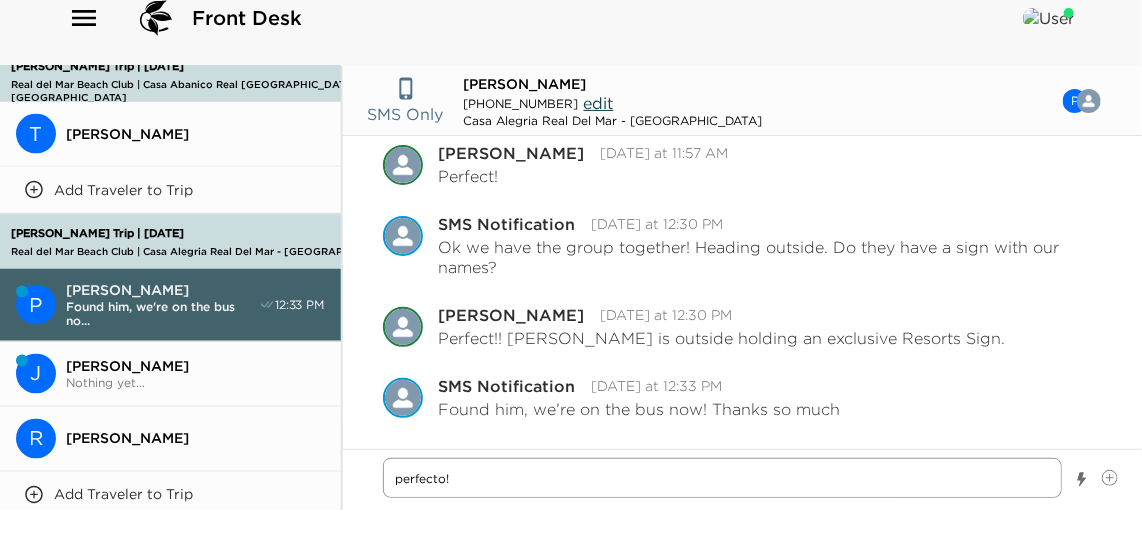 type on "x" 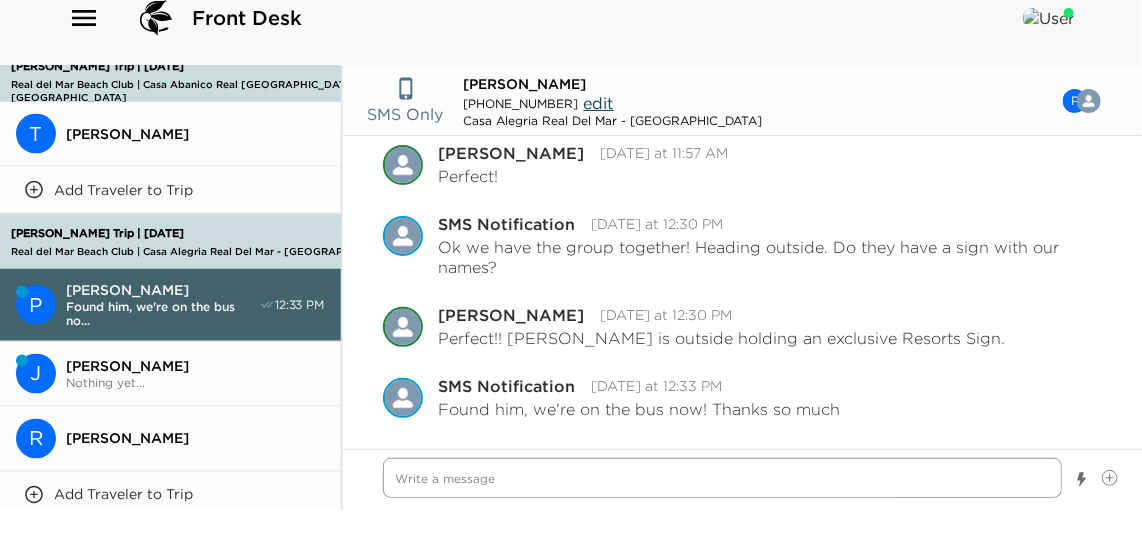 scroll, scrollTop: 481, scrollLeft: 0, axis: vertical 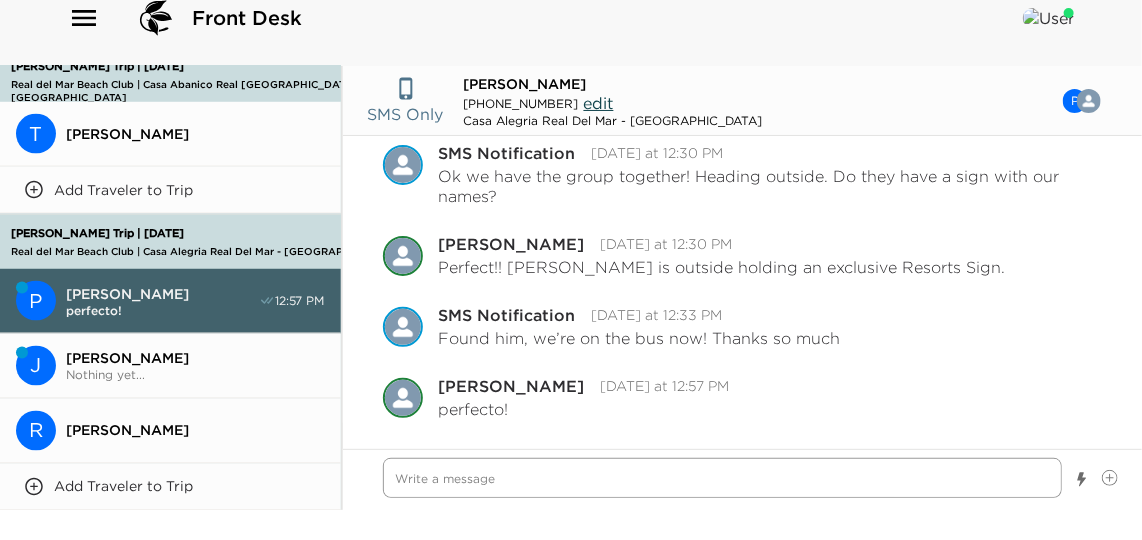 type on "x" 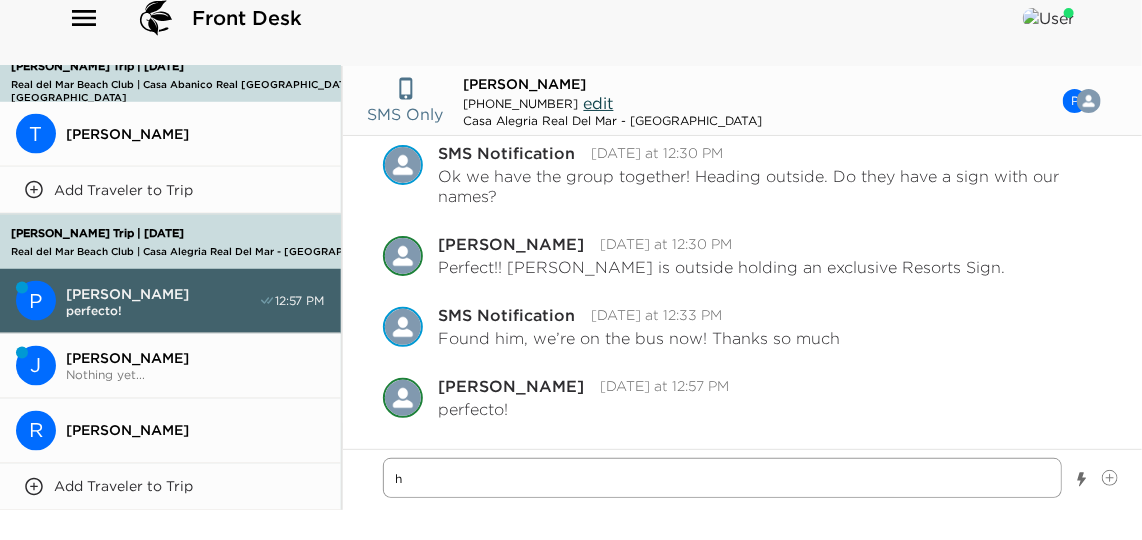 type on "x" 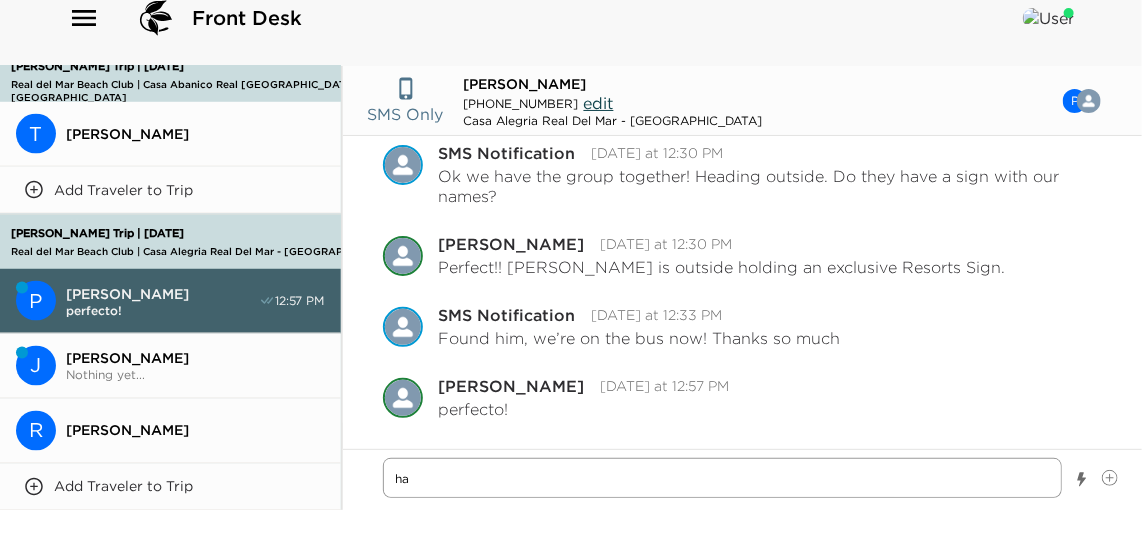 type on "x" 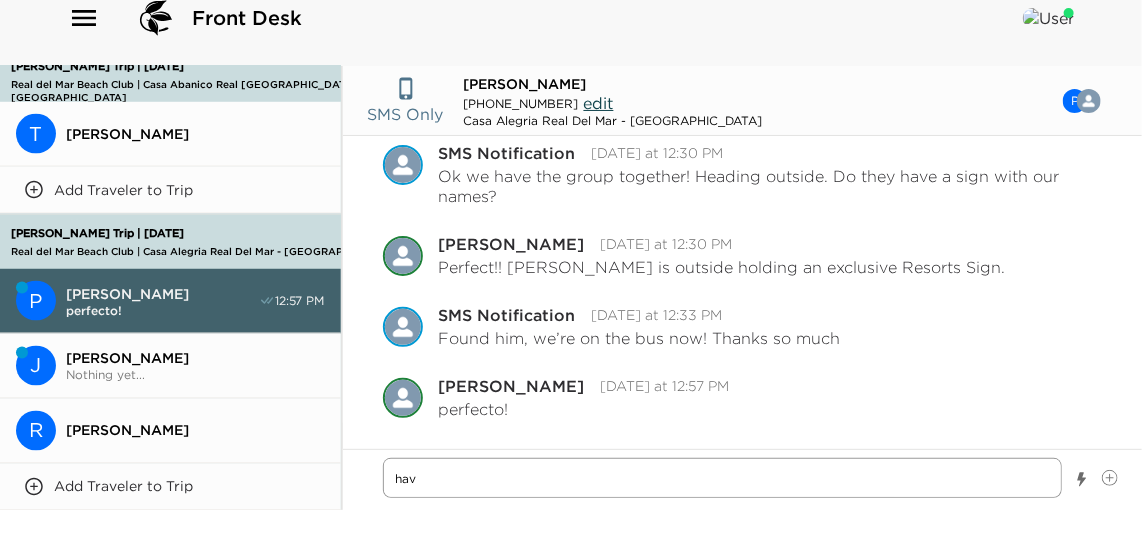 type on "x" 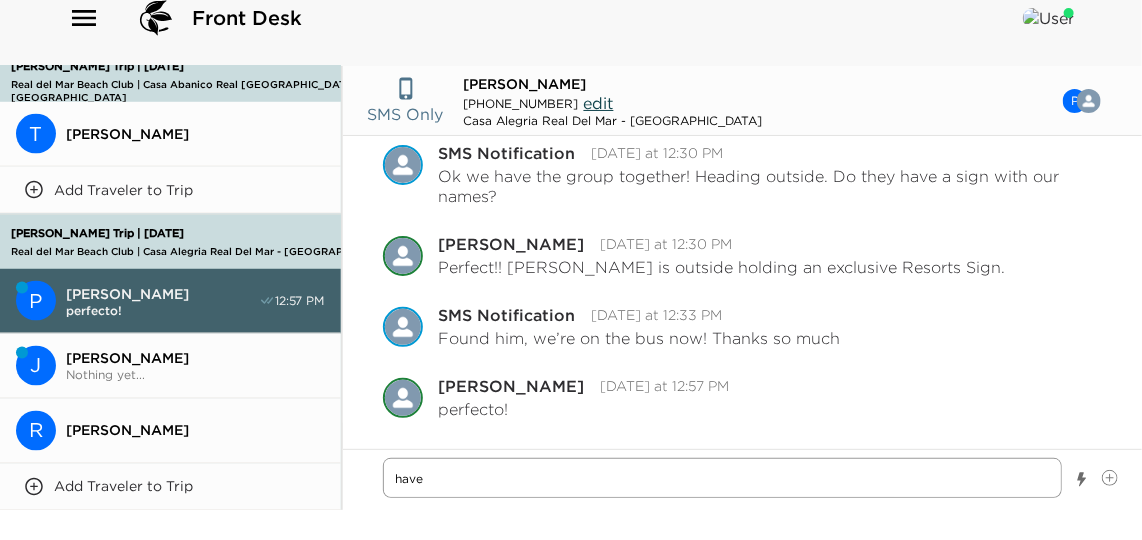 type on "x" 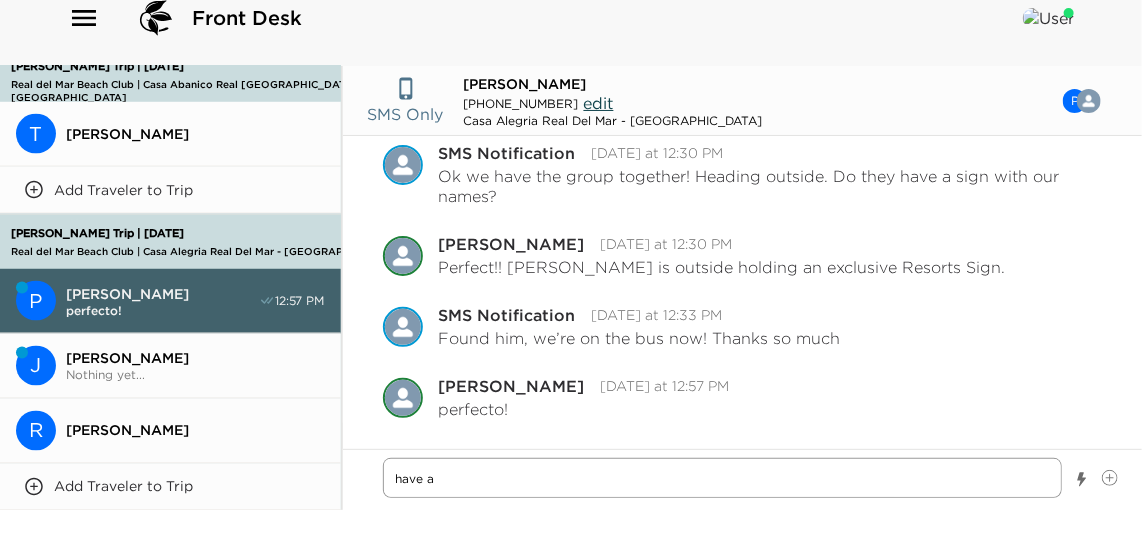 type on "x" 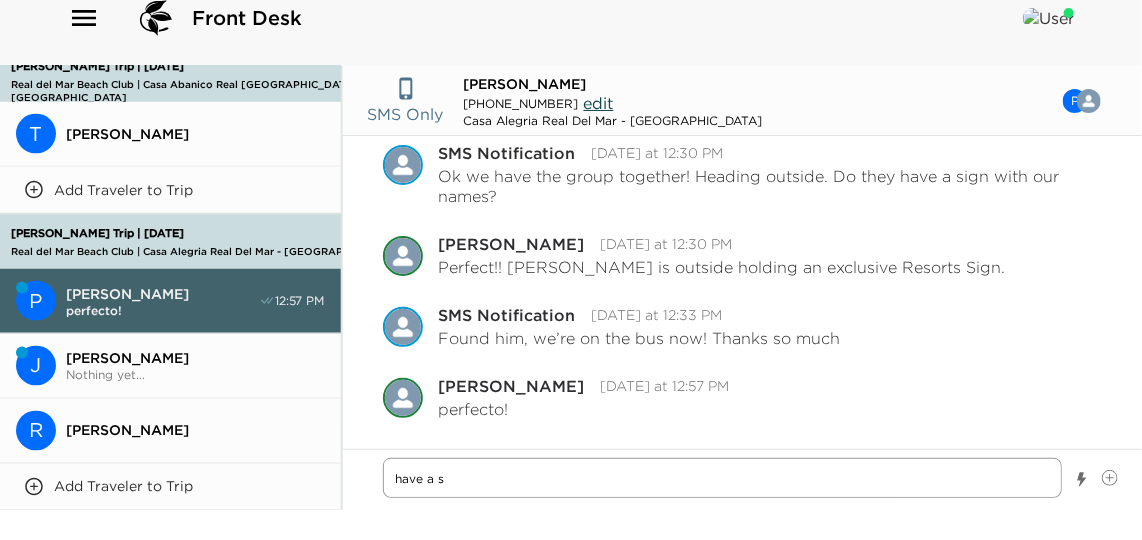 type on "x" 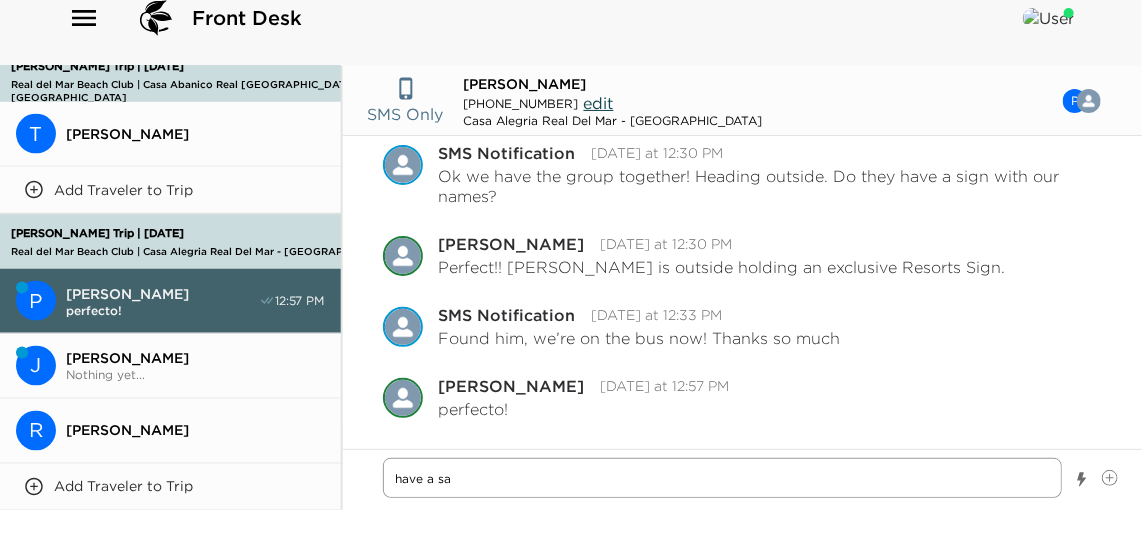 type on "x" 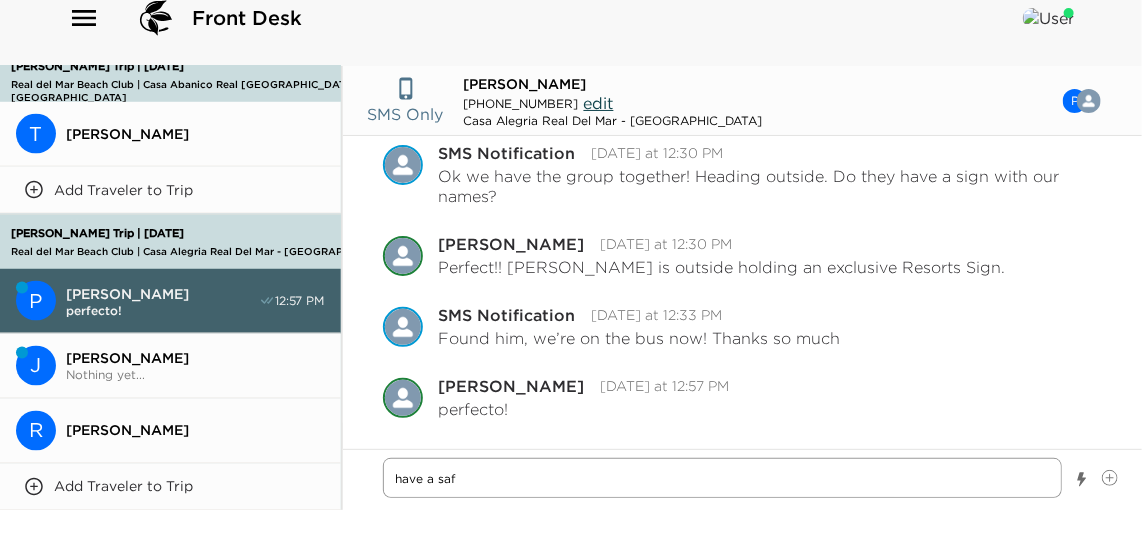 type on "x" 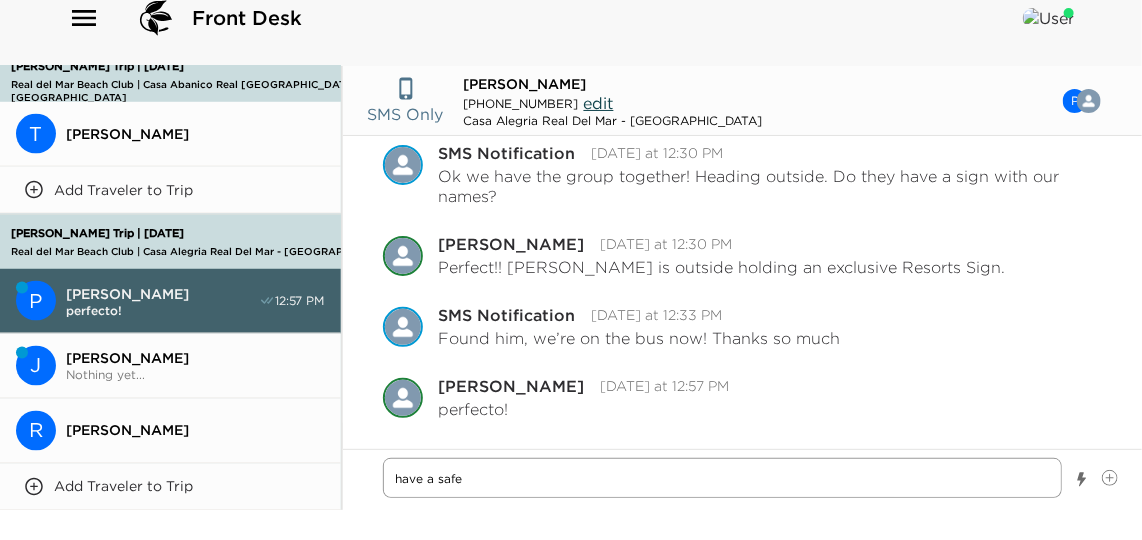 type on "have a safe" 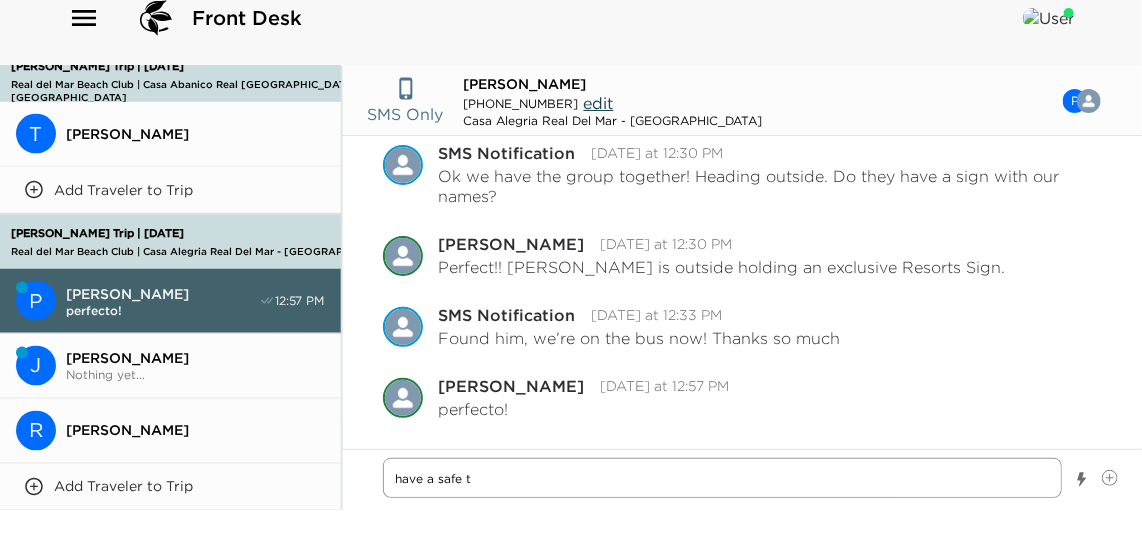 type on "x" 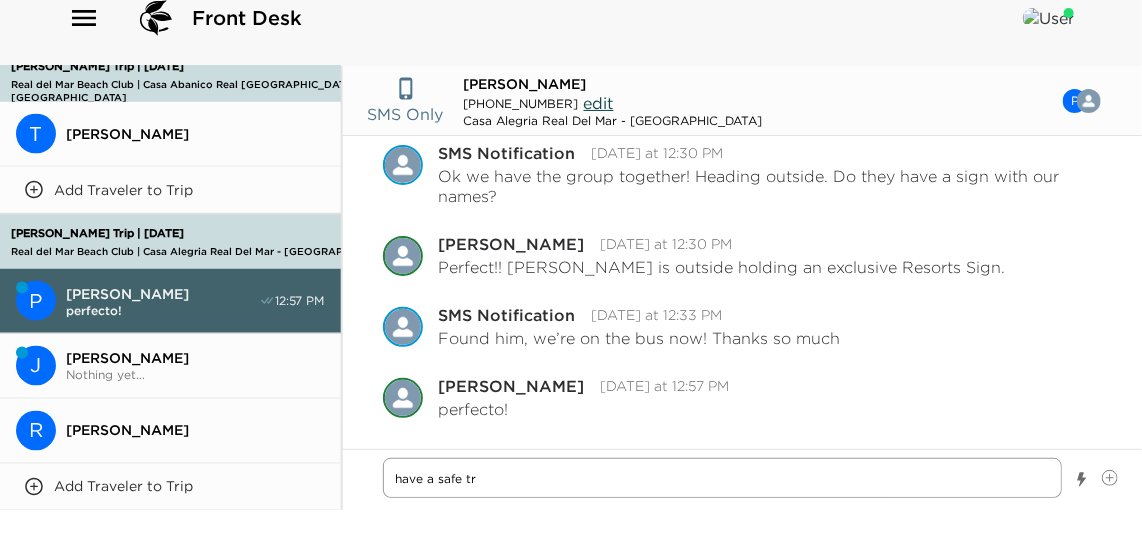 type on "x" 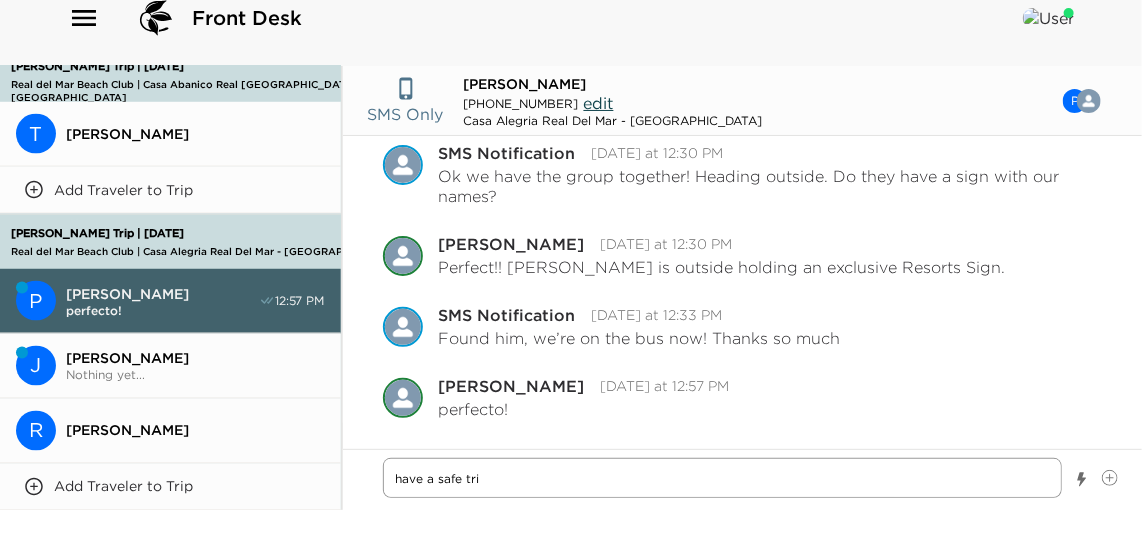 type on "x" 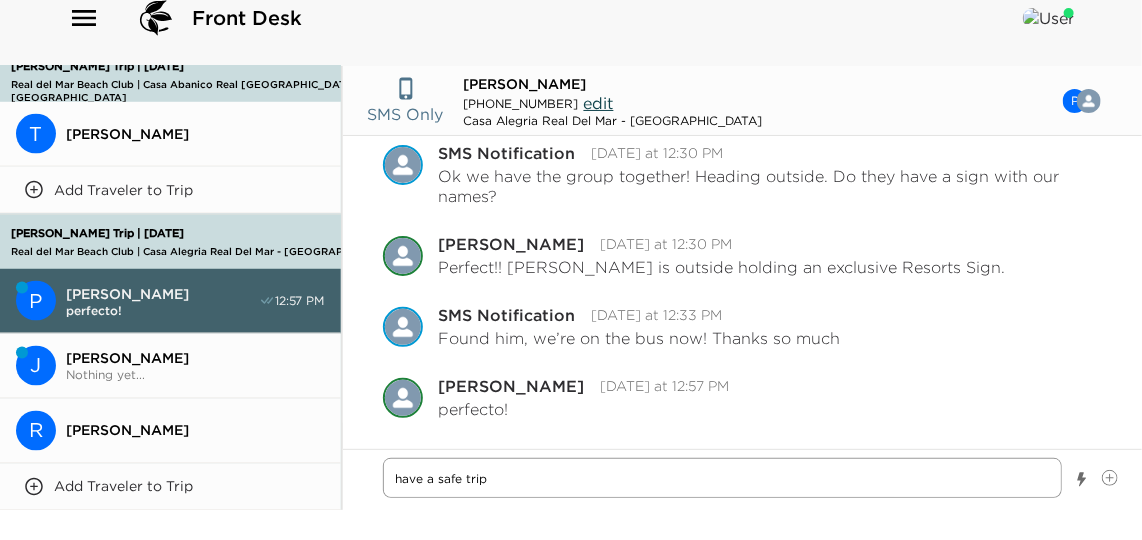 type on "x" 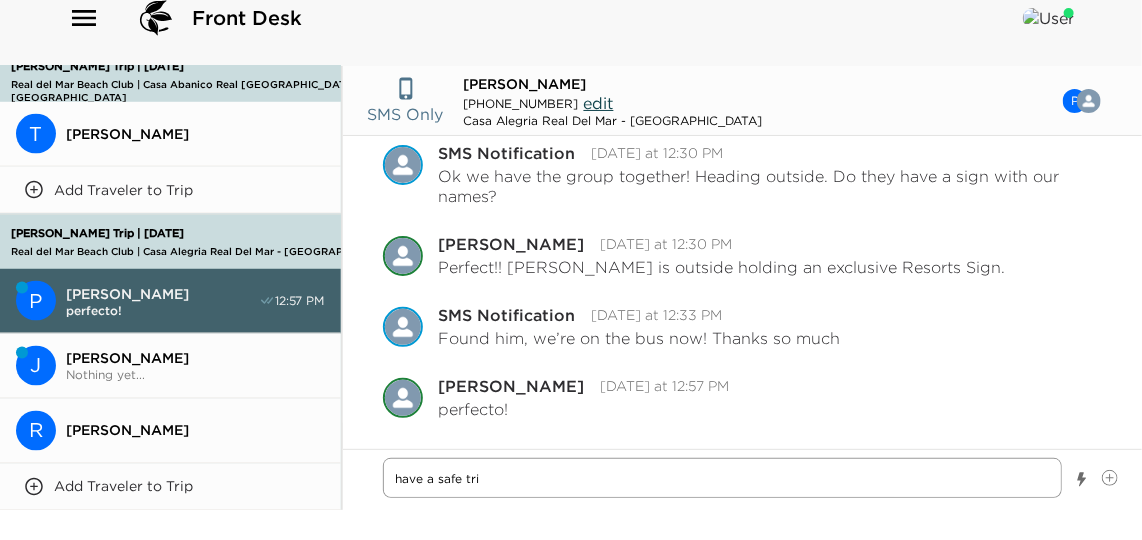 type on "x" 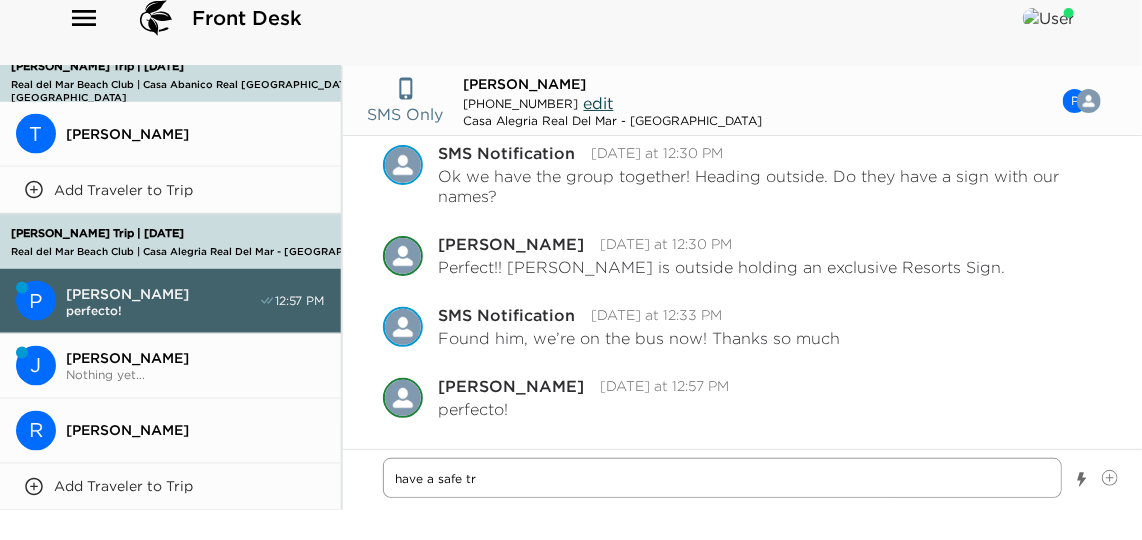 type on "x" 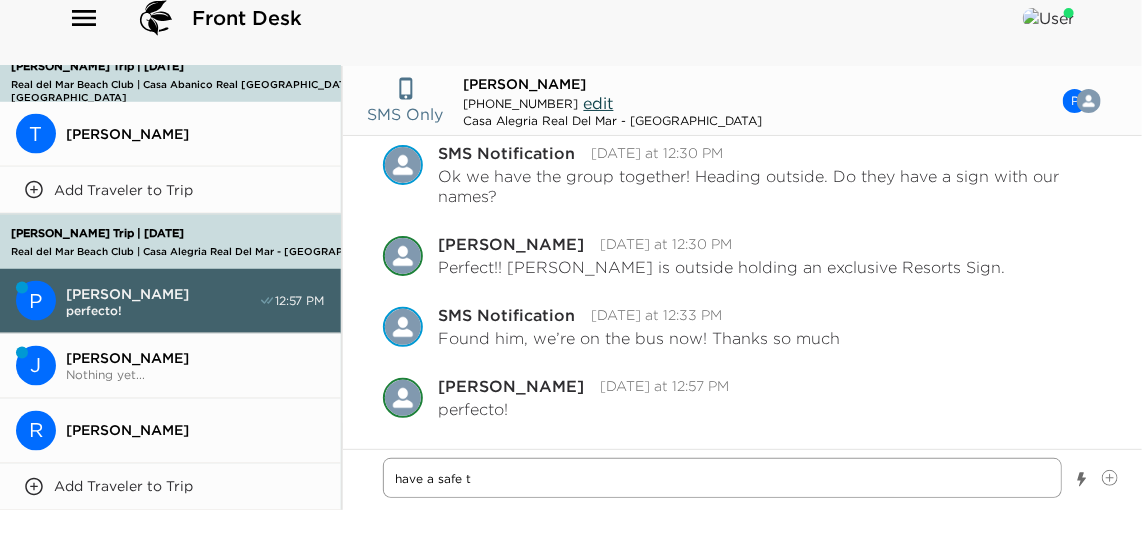type on "x" 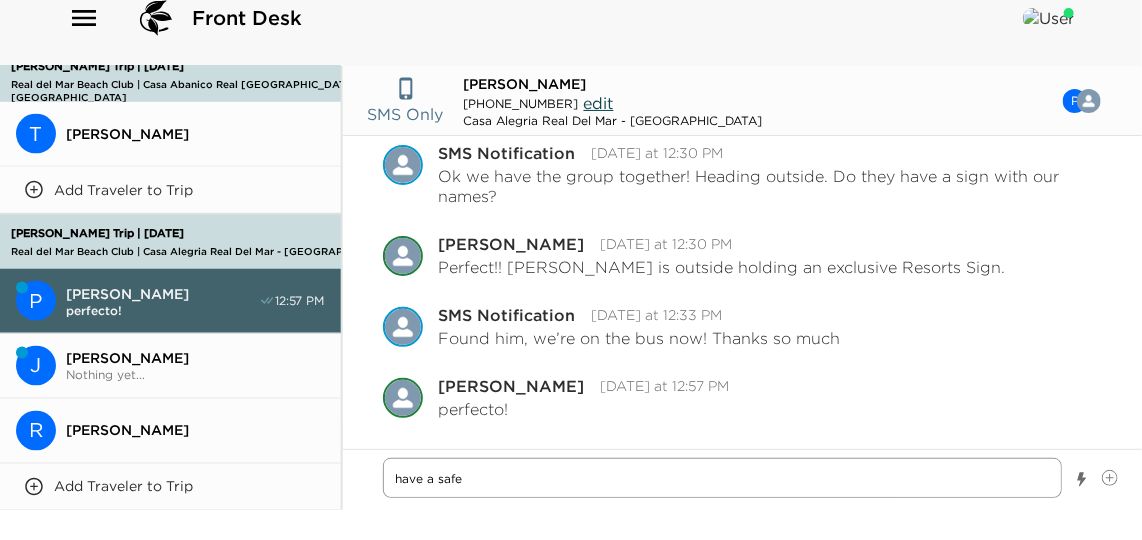 type on "x" 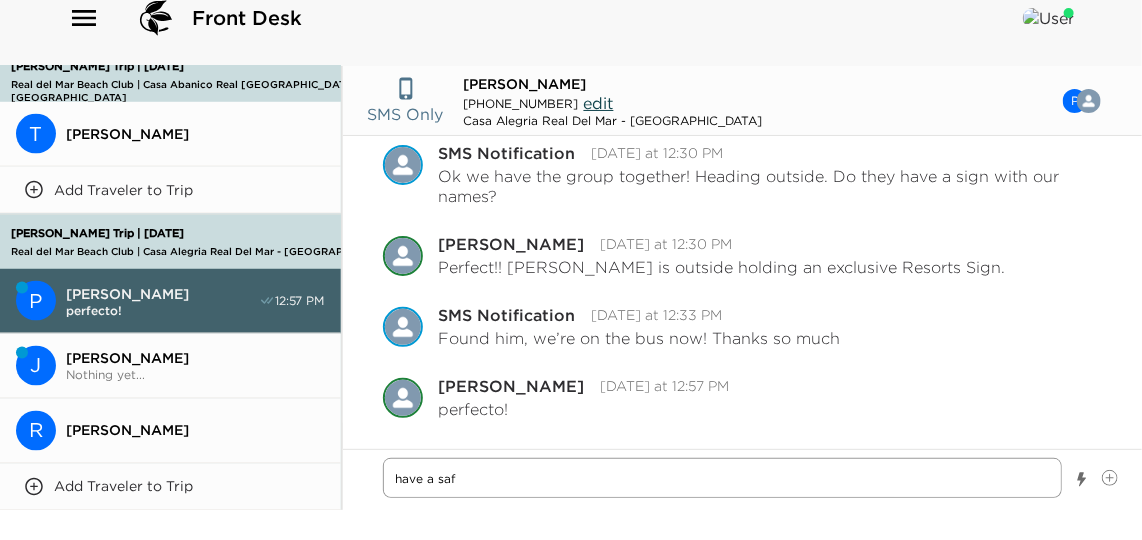 type on "x" 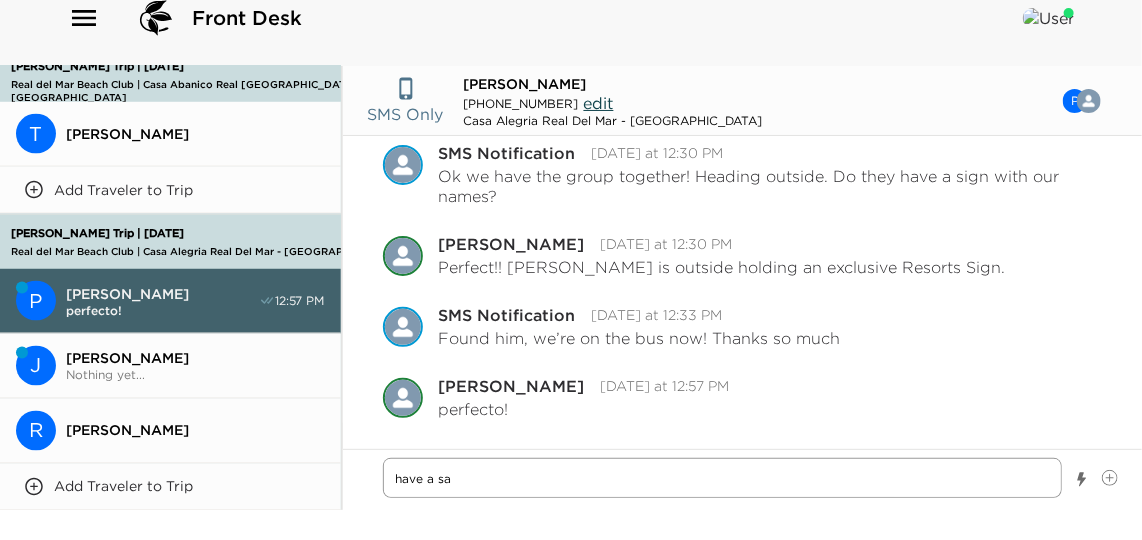 type on "x" 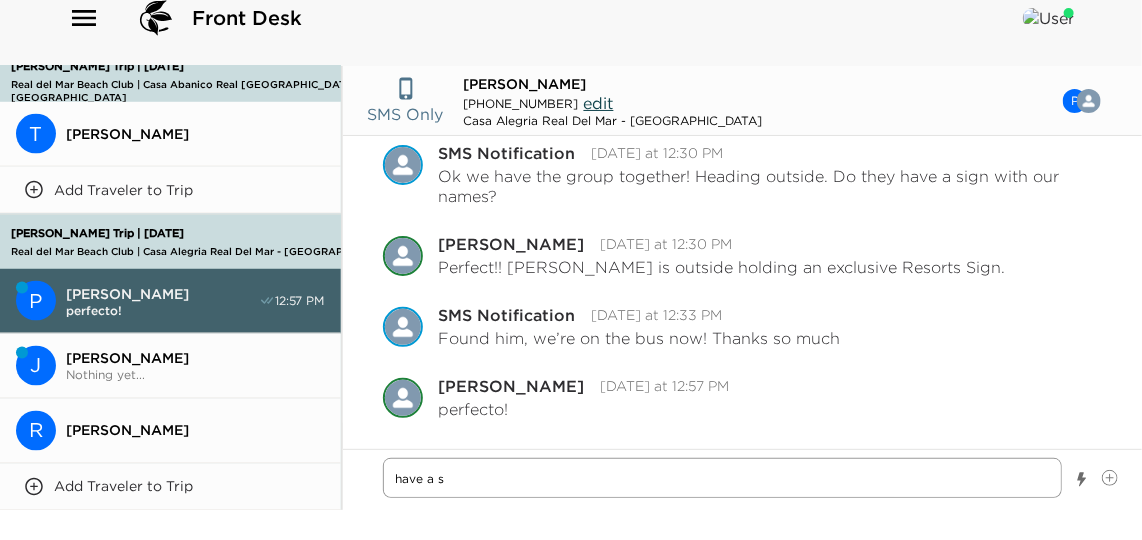 type on "x" 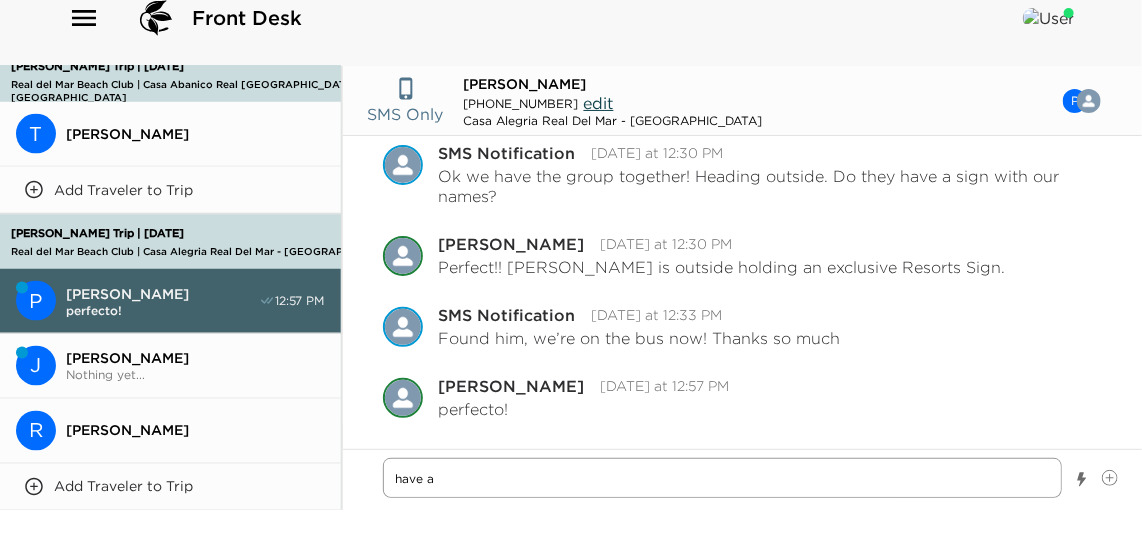 type on "x" 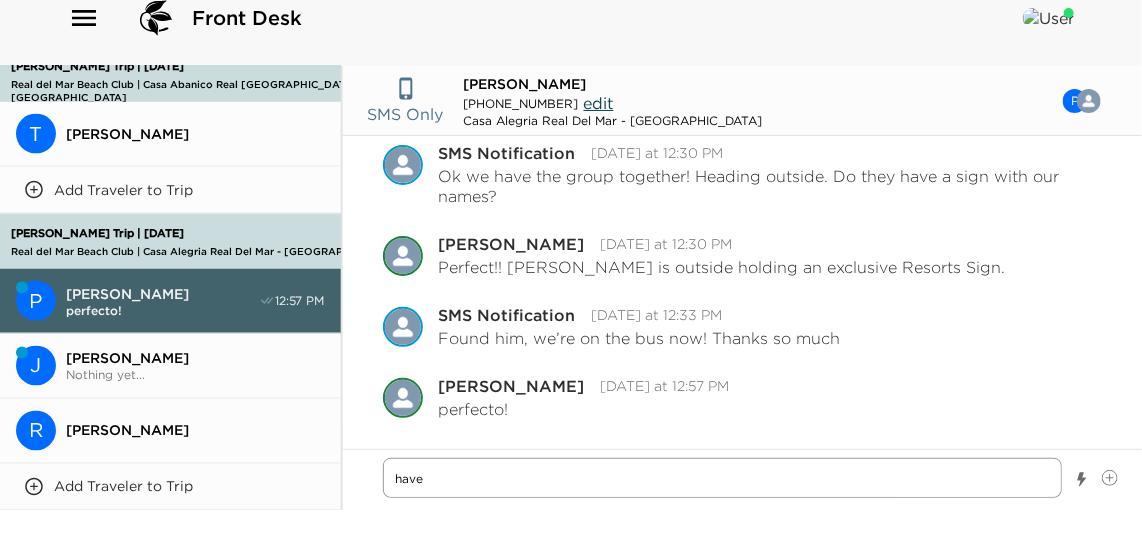type on "x" 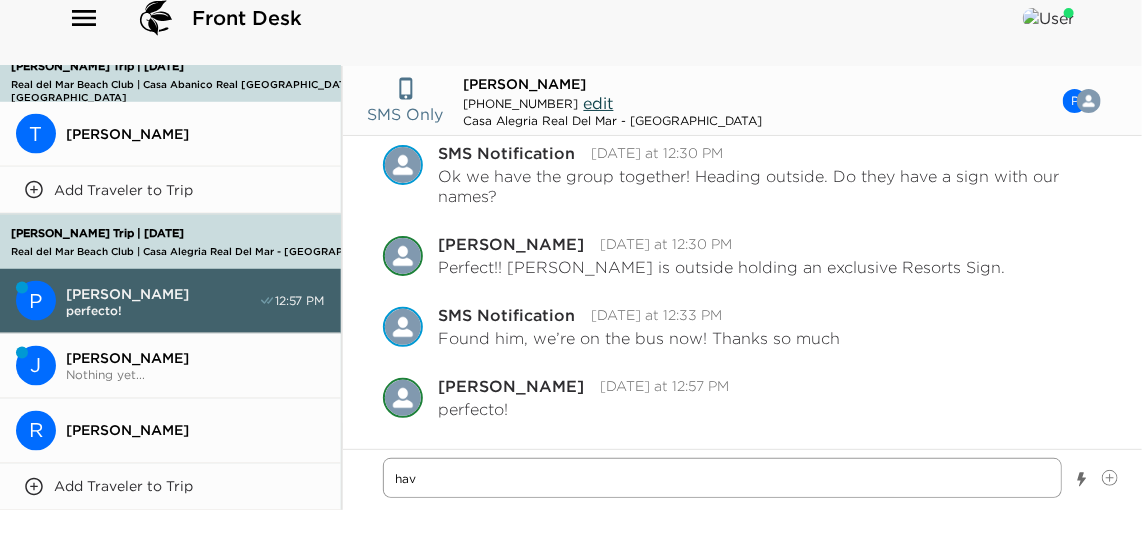 type on "x" 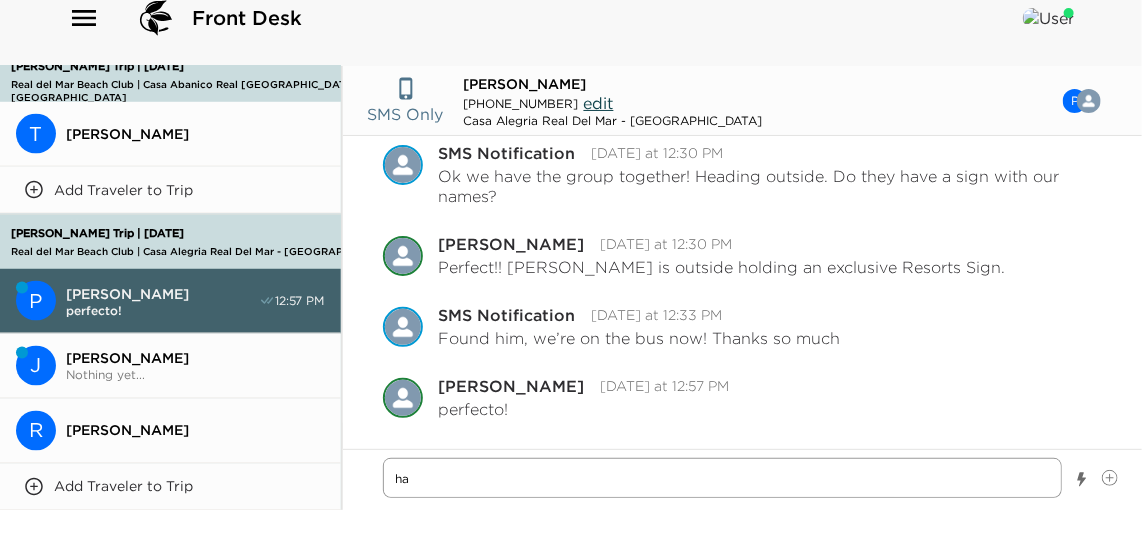 type on "x" 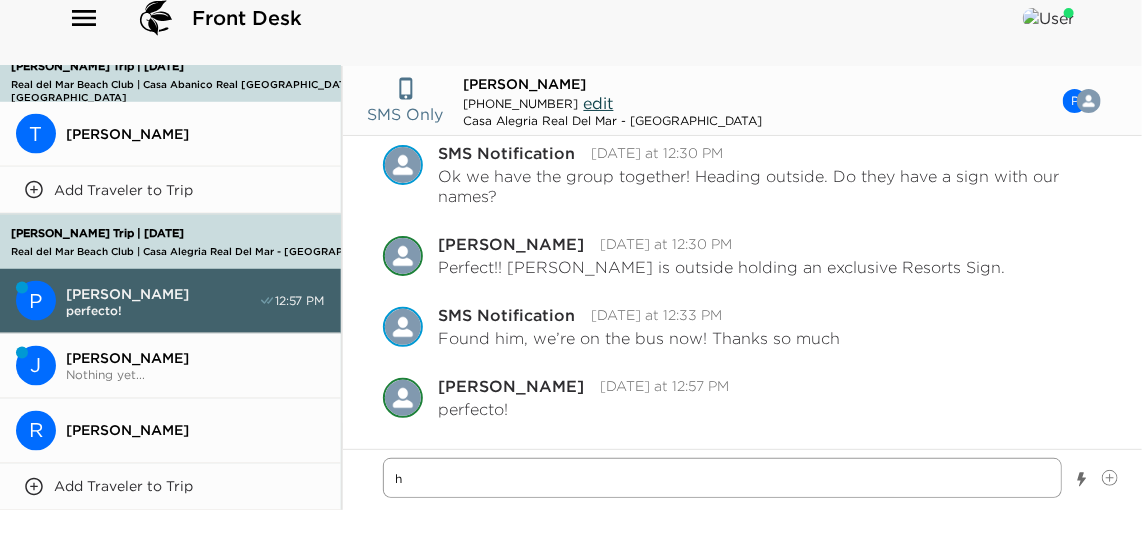 type on "x" 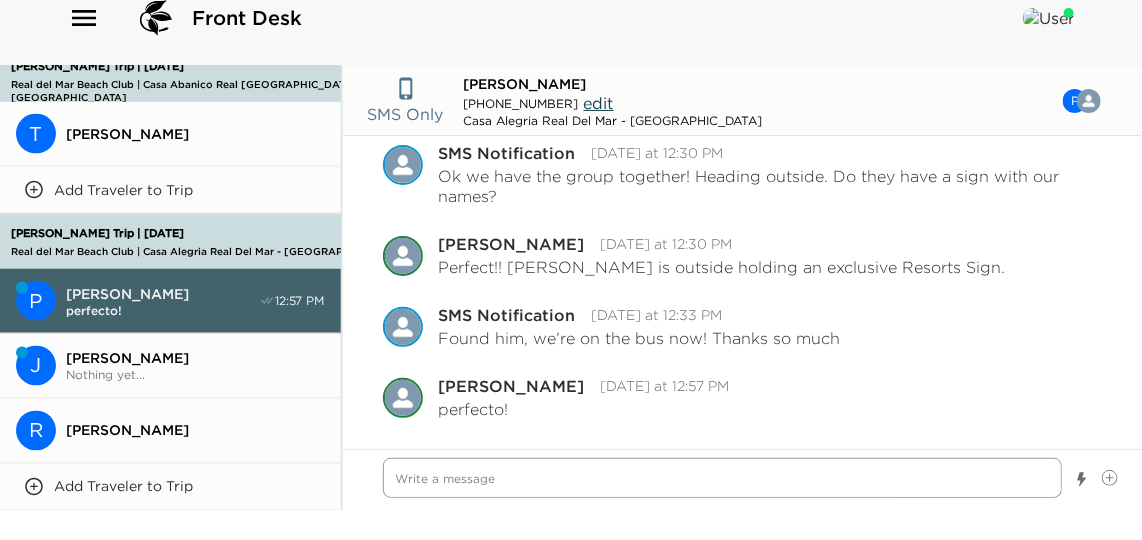 type on "x" 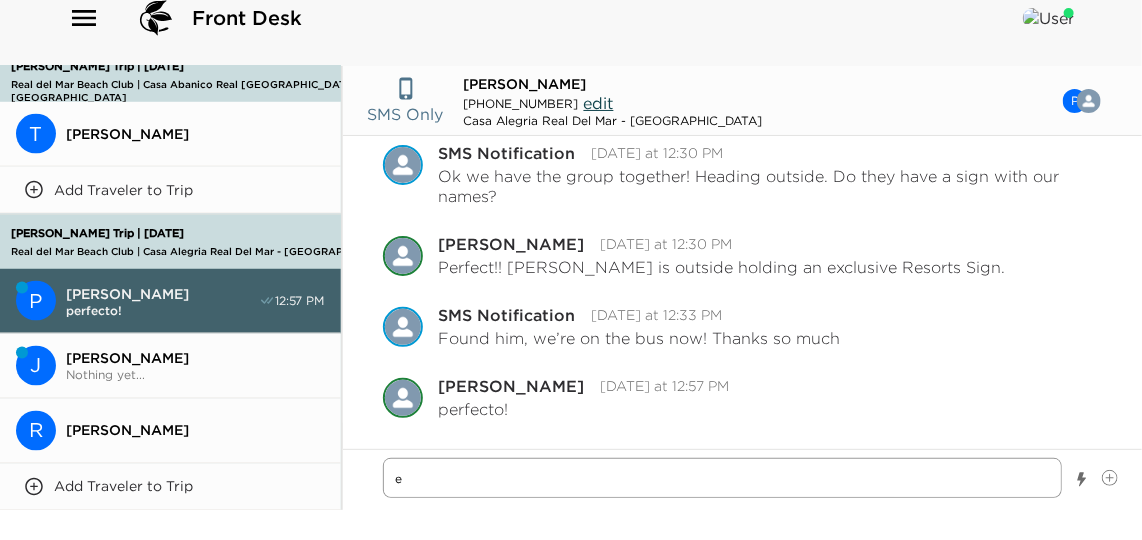 type on "x" 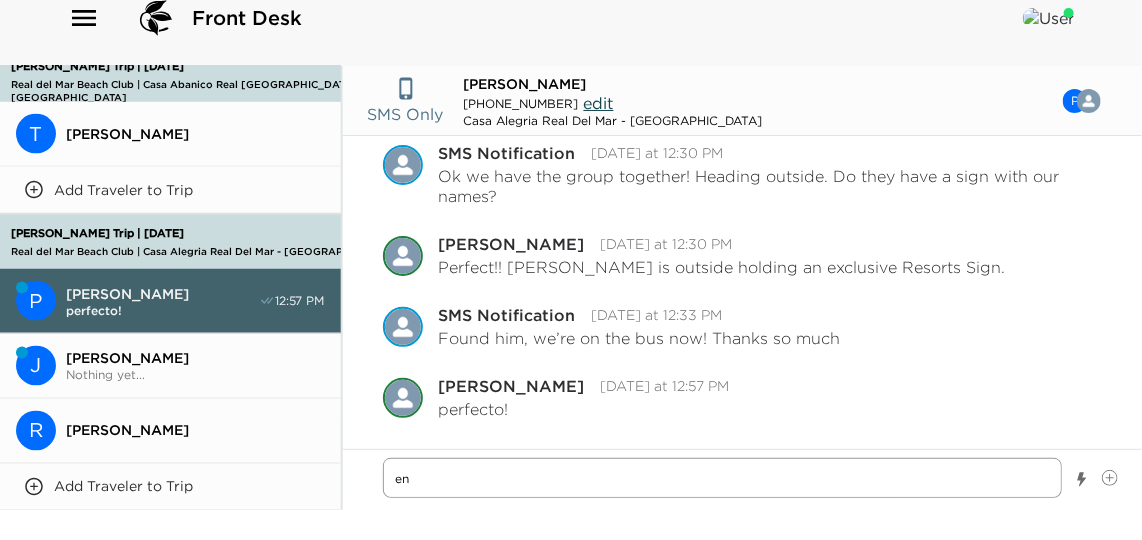 type on "x" 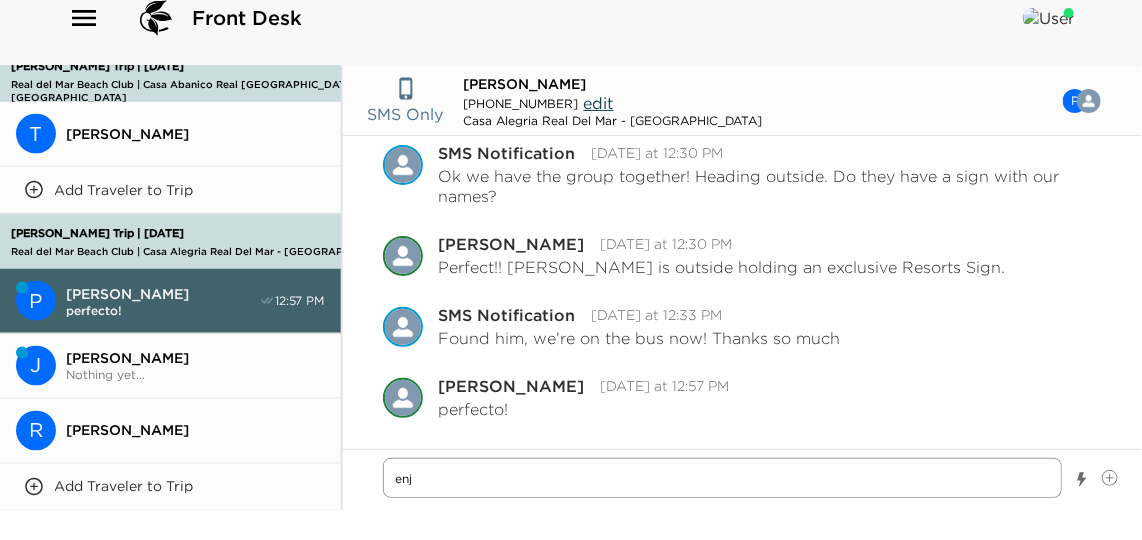 type on "x" 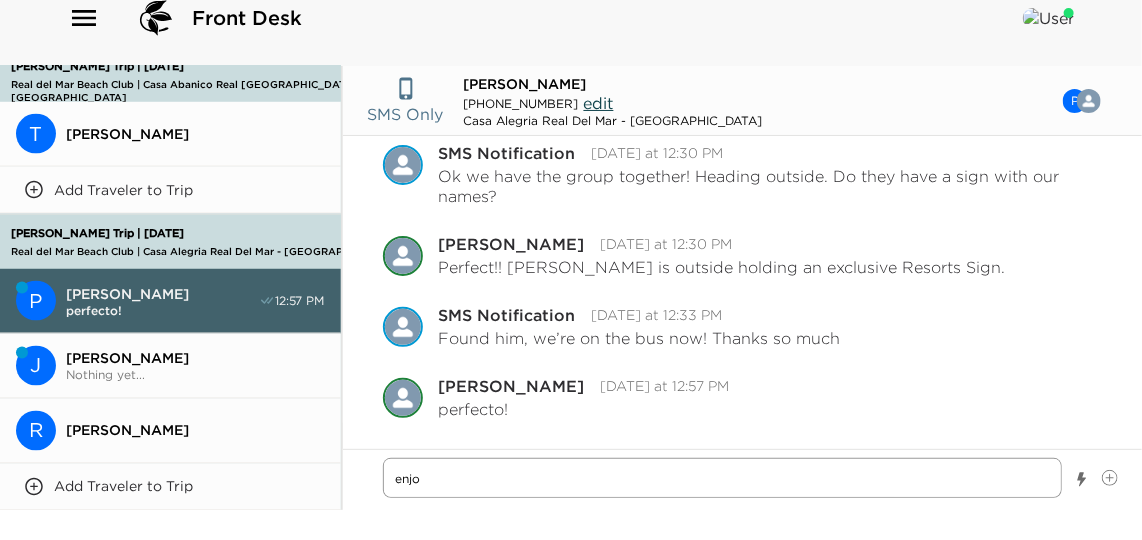 type on "x" 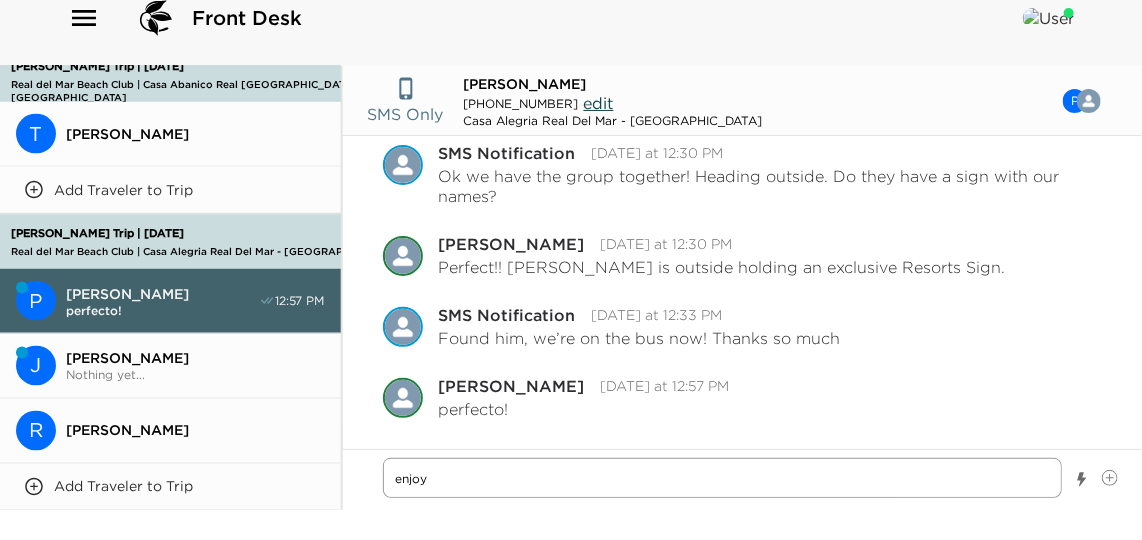type on "x" 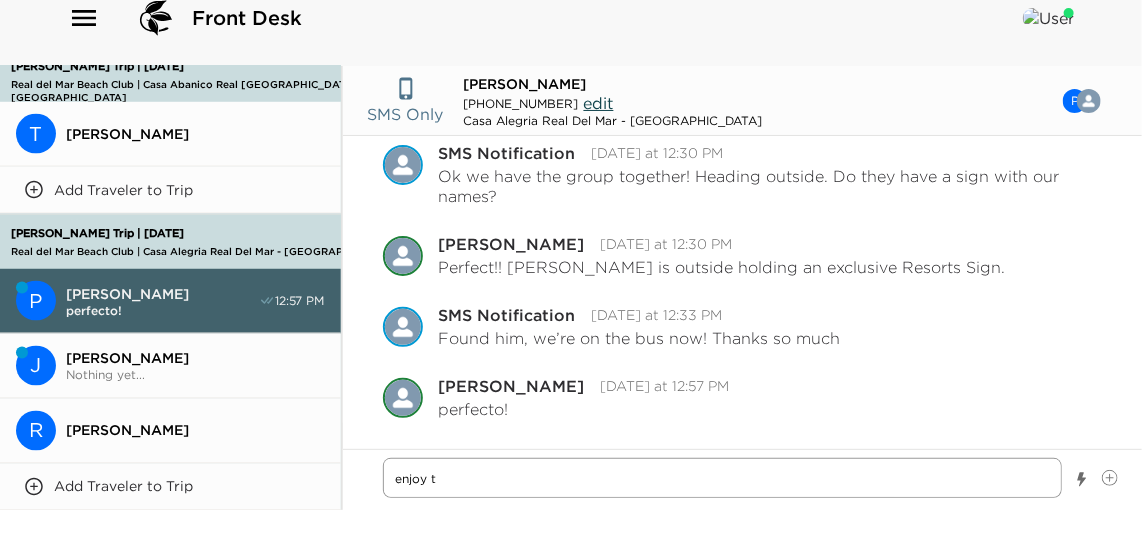type on "enjoy th" 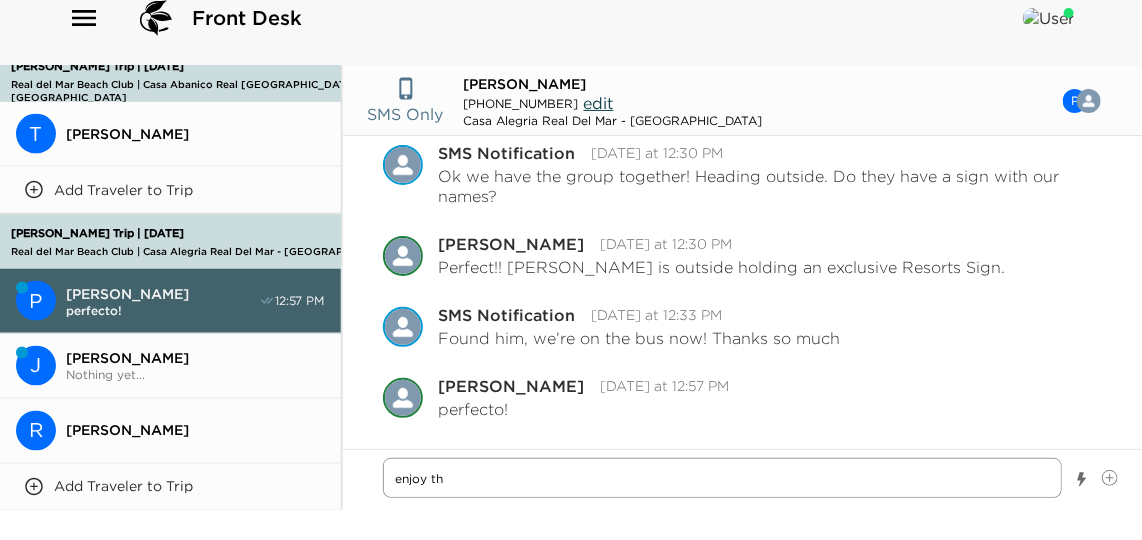 type on "x" 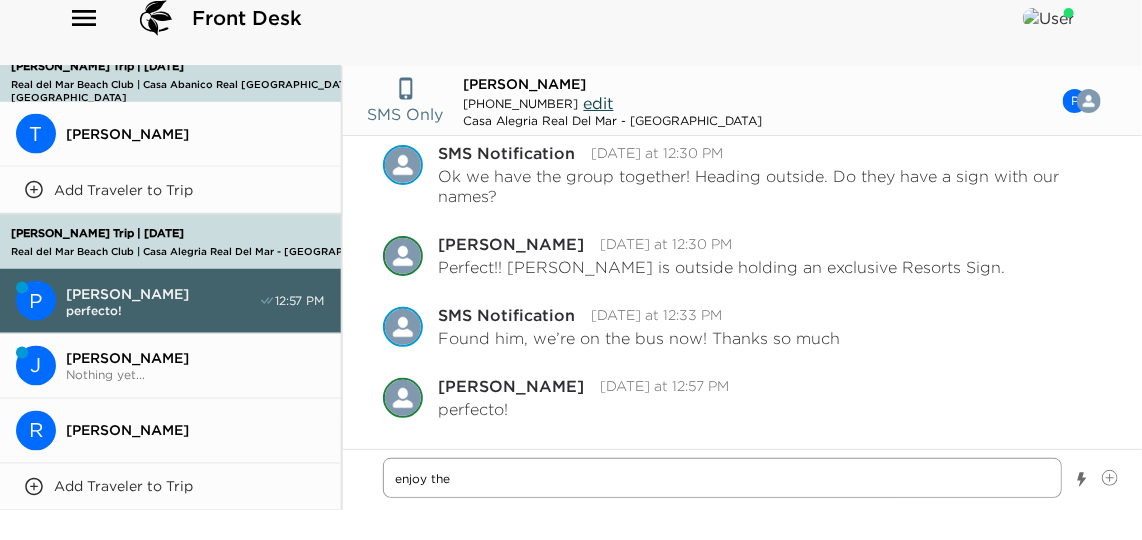 type on "x" 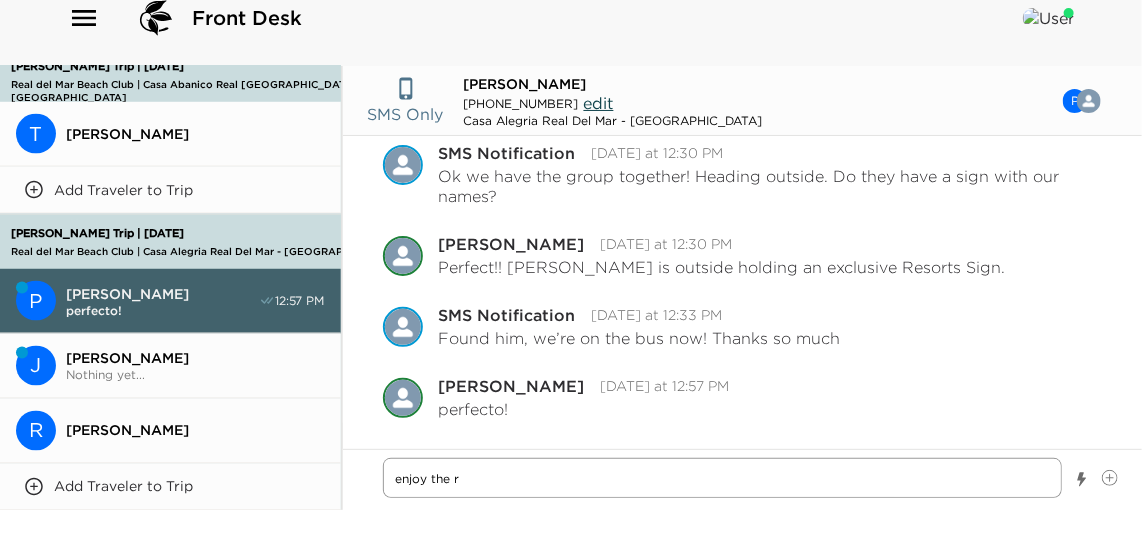 type on "x" 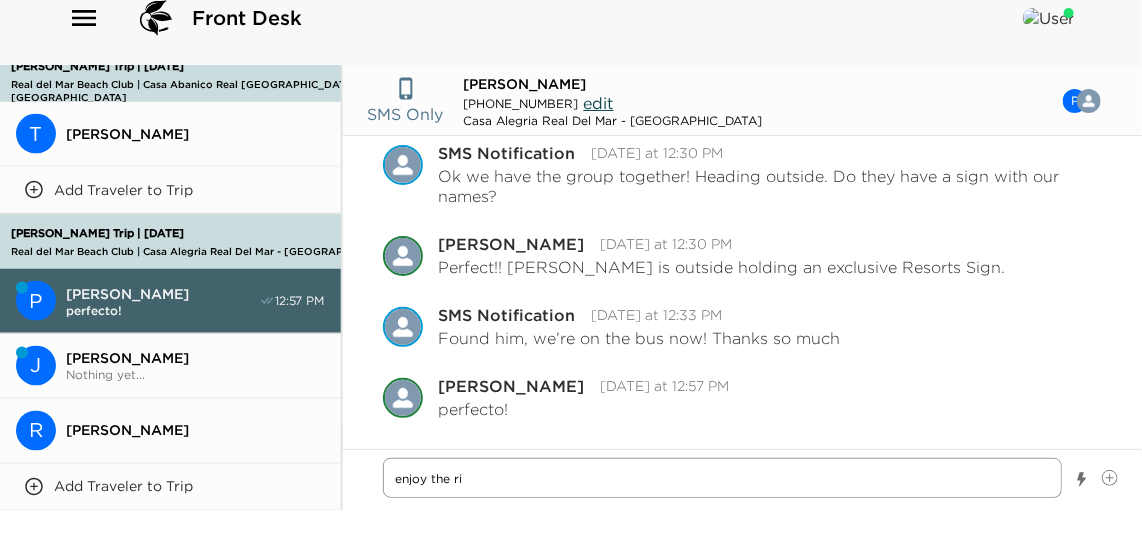 type on "x" 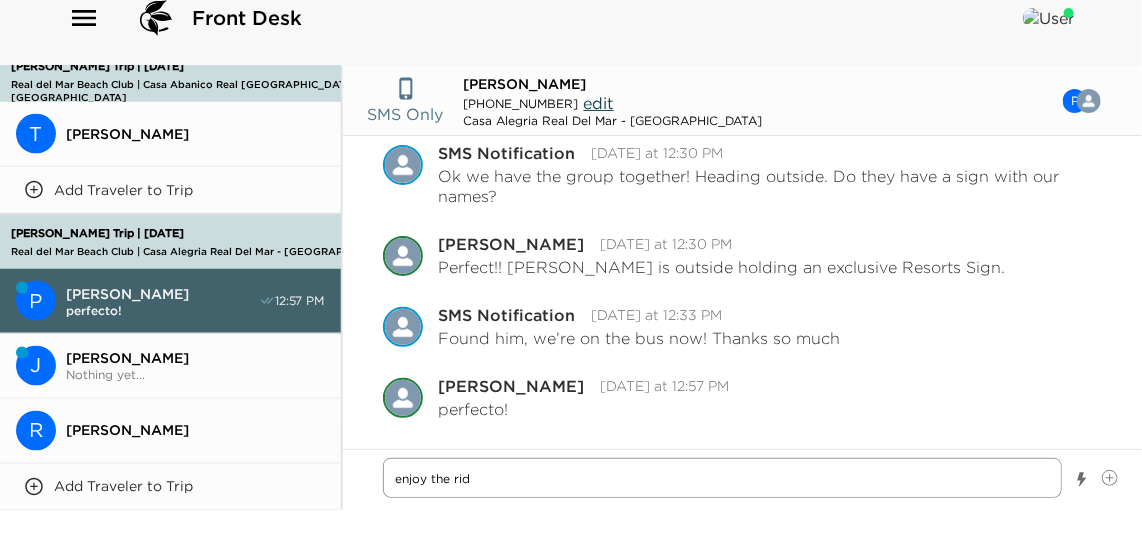 type on "x" 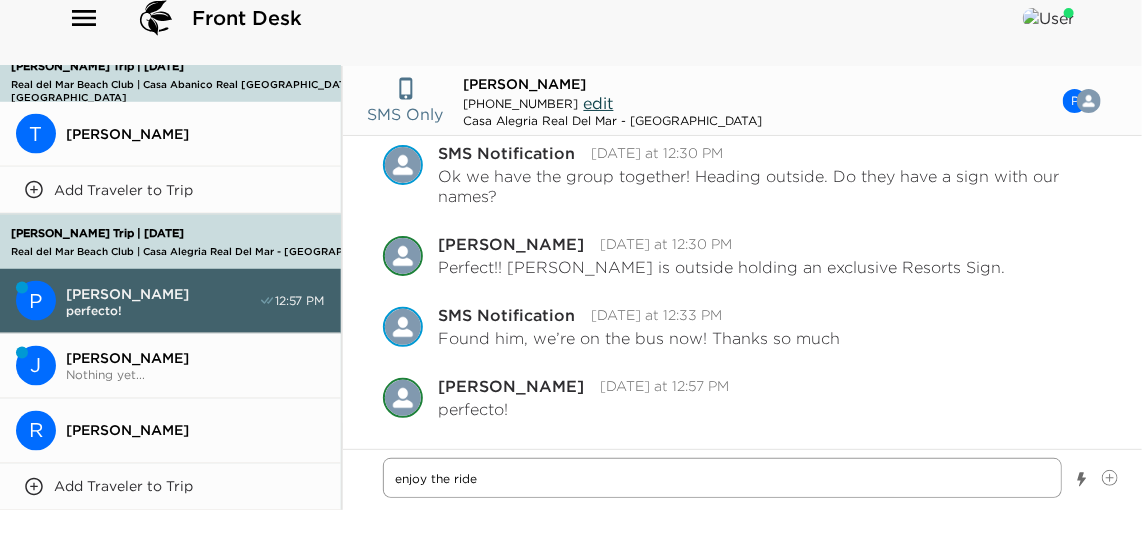 type on "x" 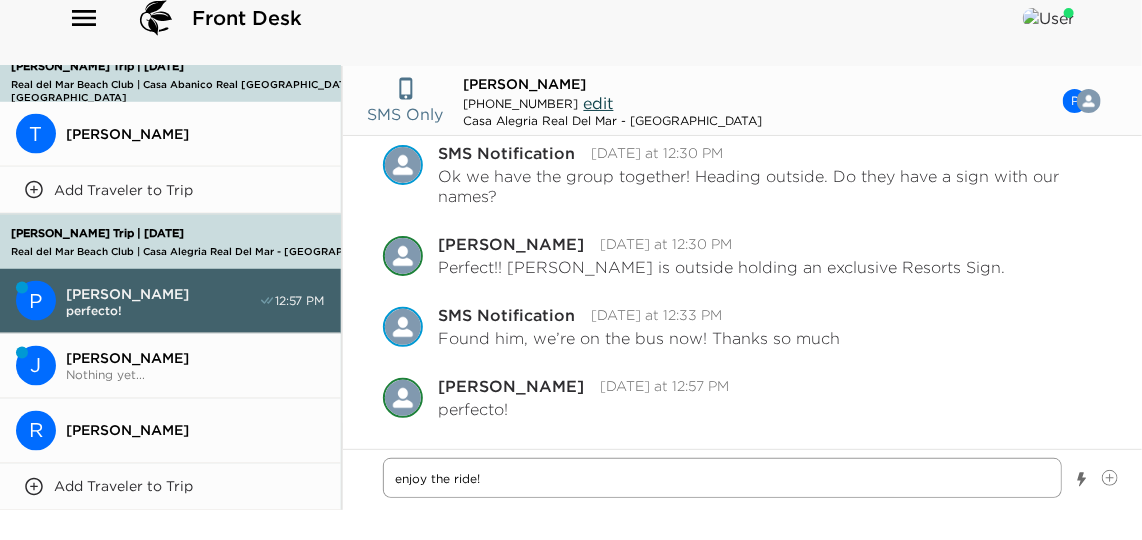 type on "x" 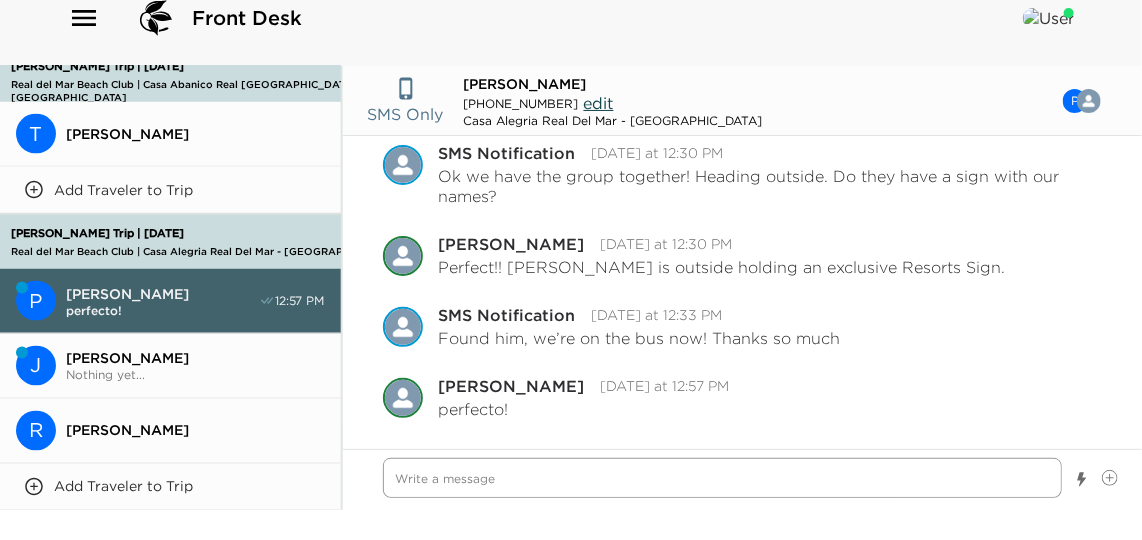 scroll, scrollTop: 510, scrollLeft: 0, axis: vertical 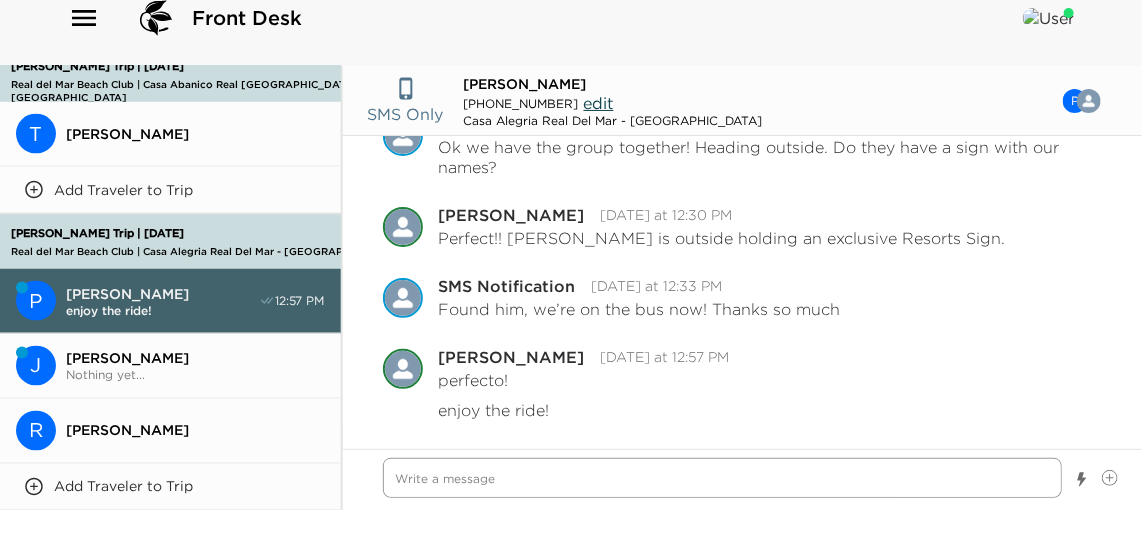 type on "x" 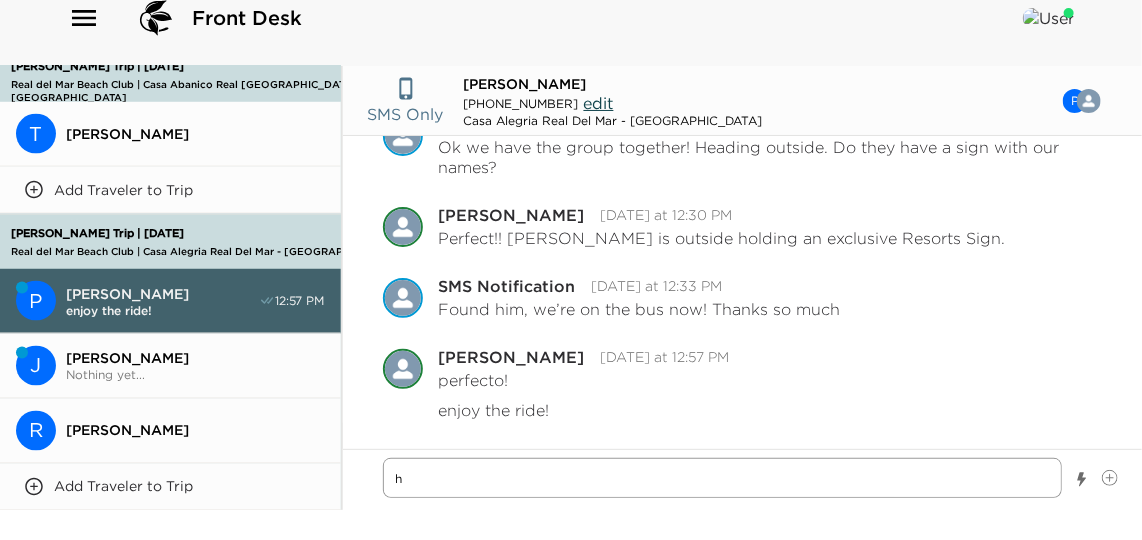 type on "x" 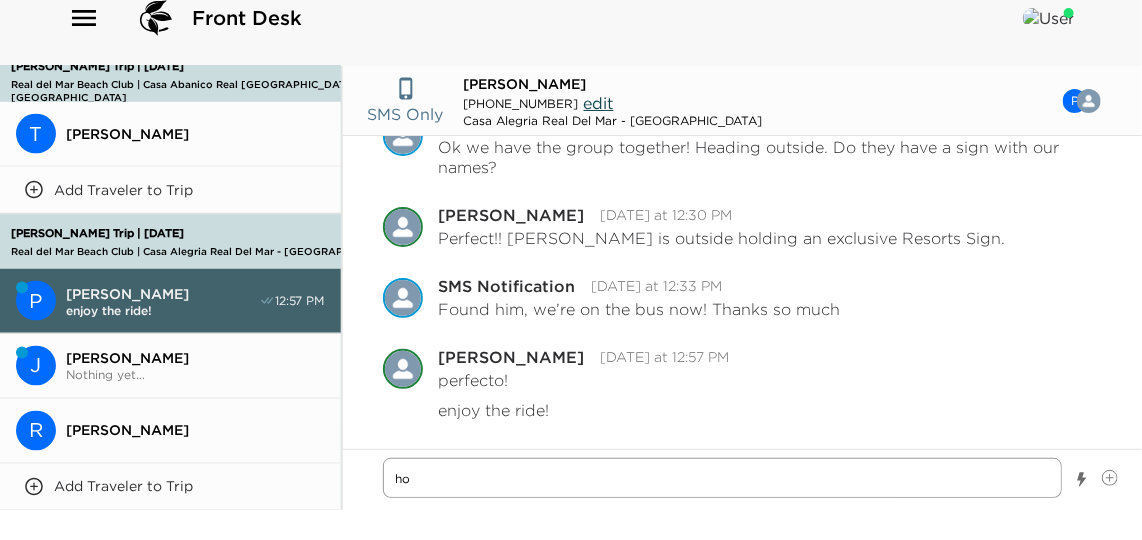 type on "x" 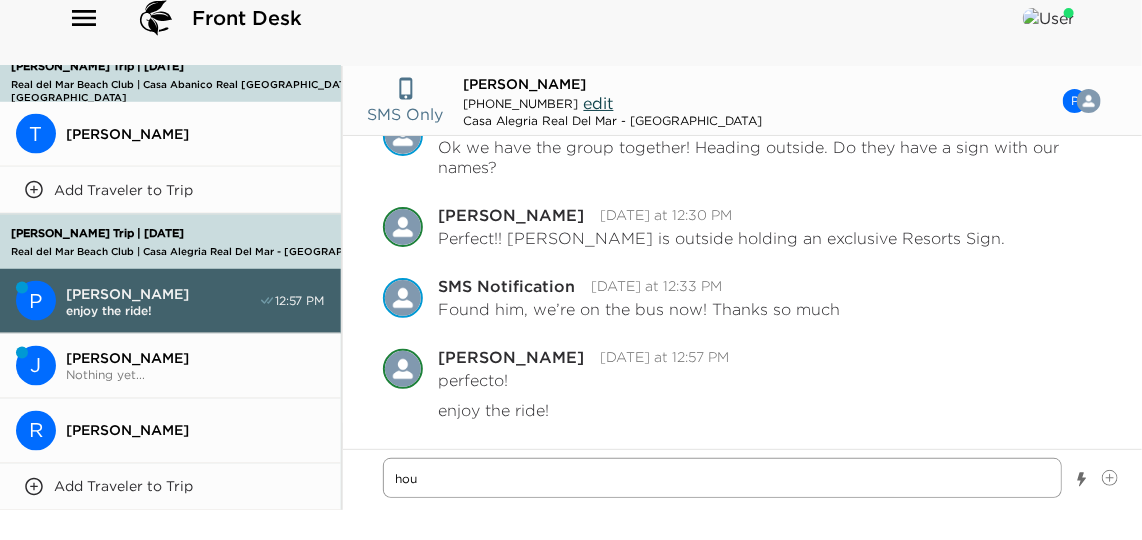 type on "x" 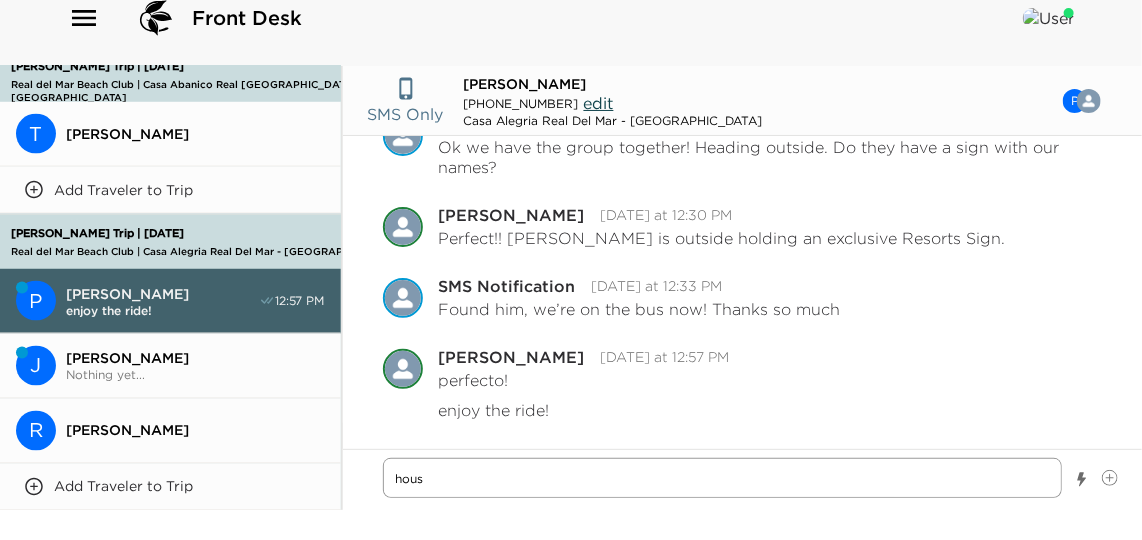 type on "x" 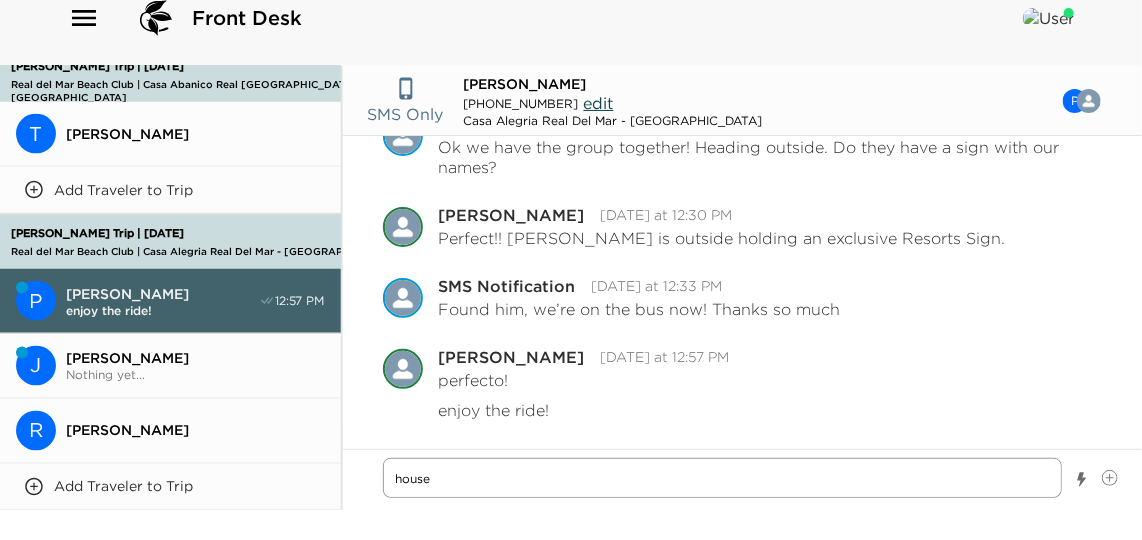 type on "x" 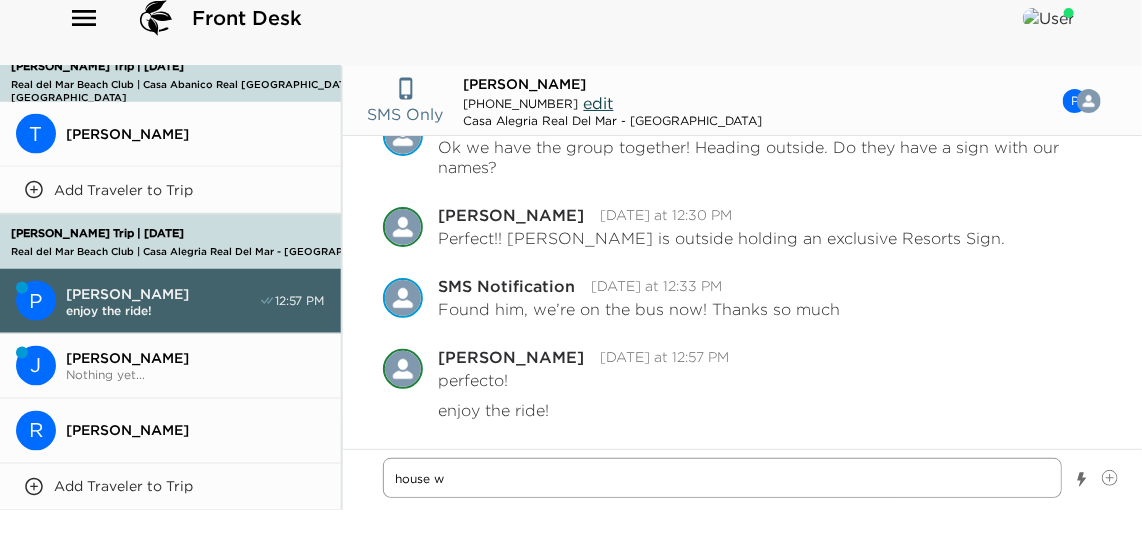 type on "x" 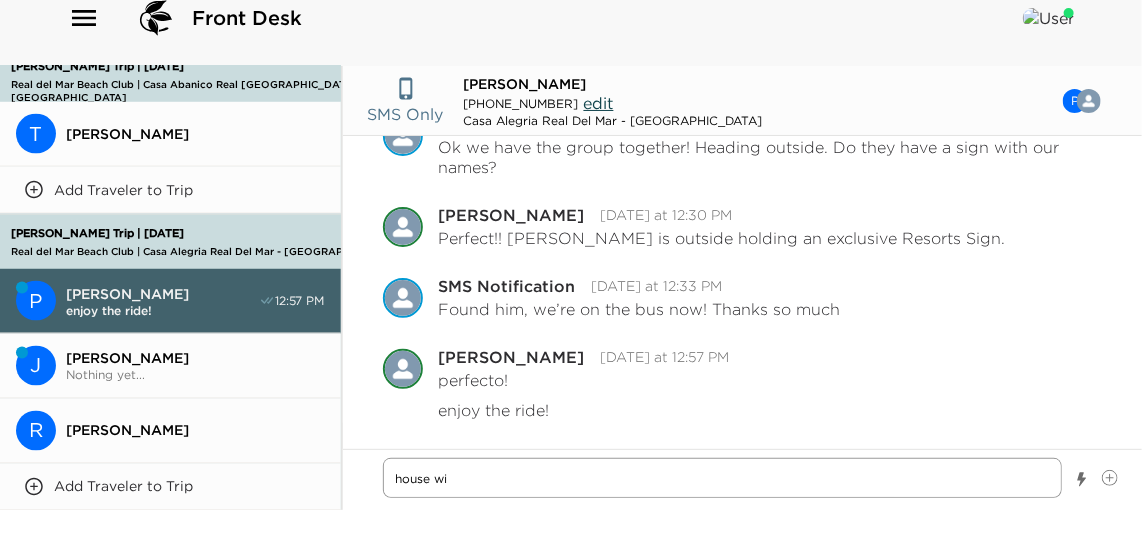 type on "x" 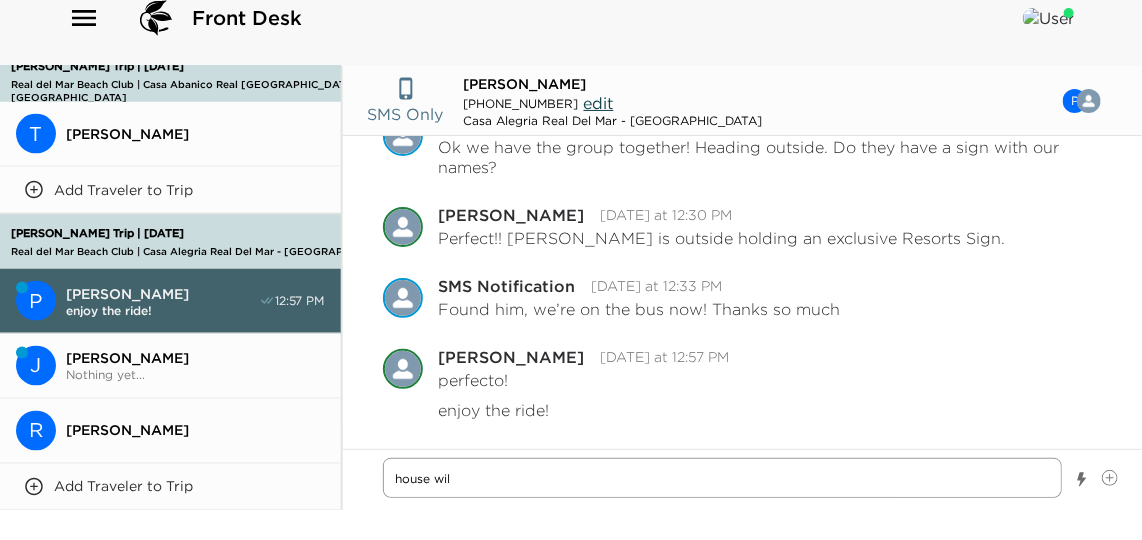 type on "x" 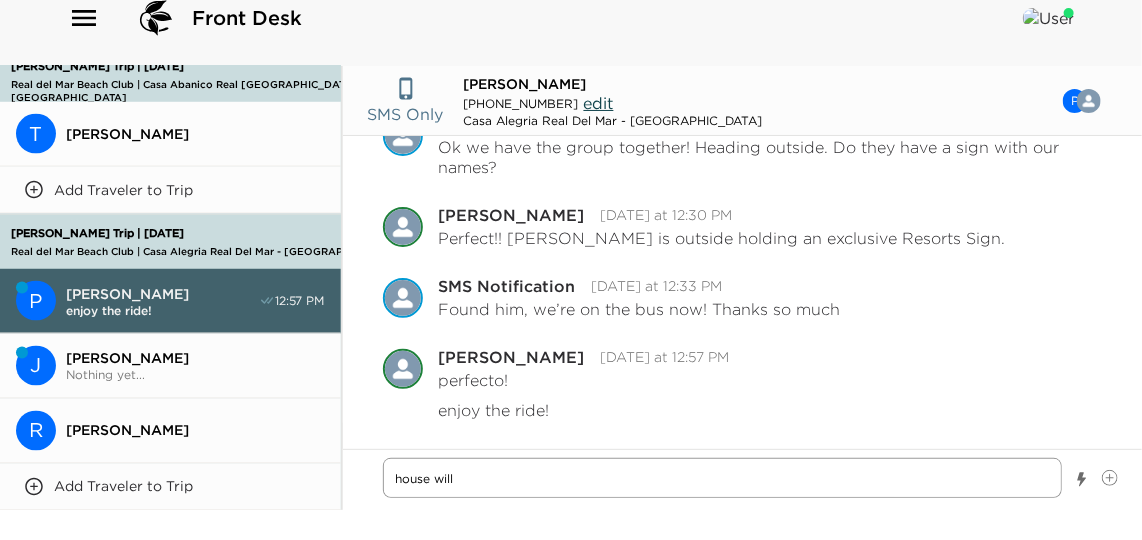 type on "x" 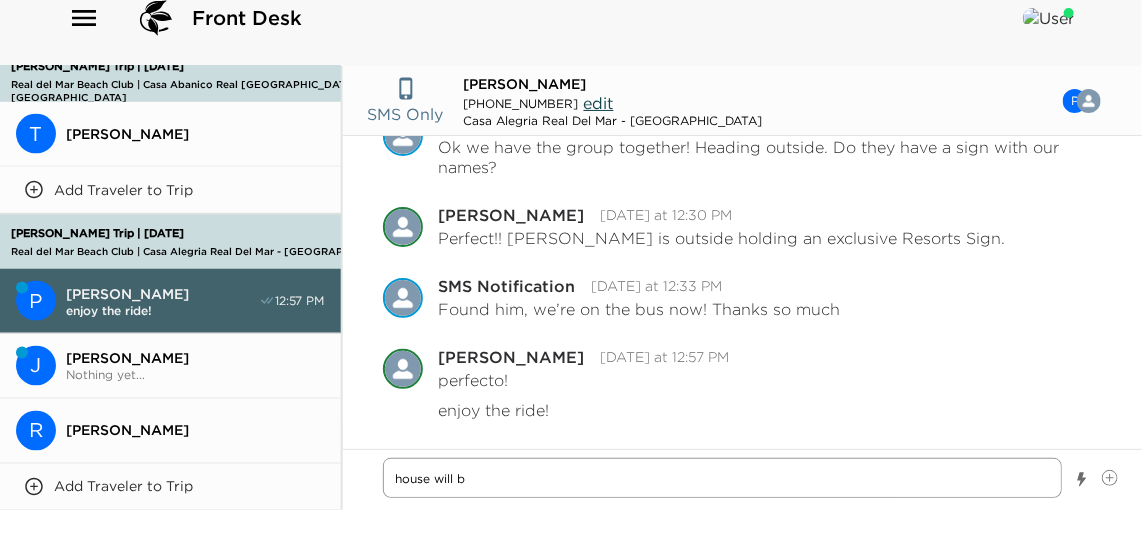 type on "x" 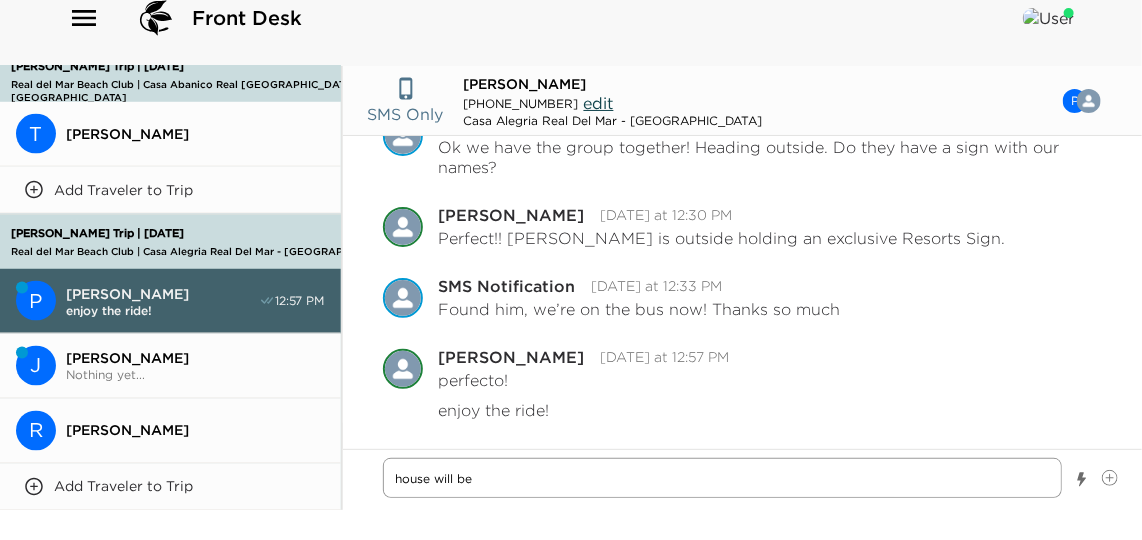 type on "x" 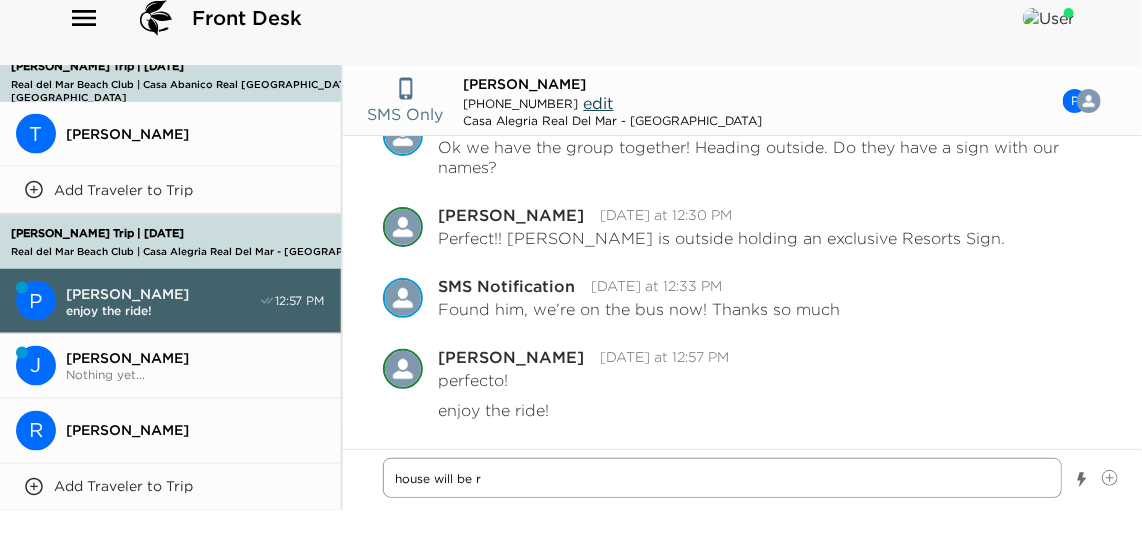 type on "x" 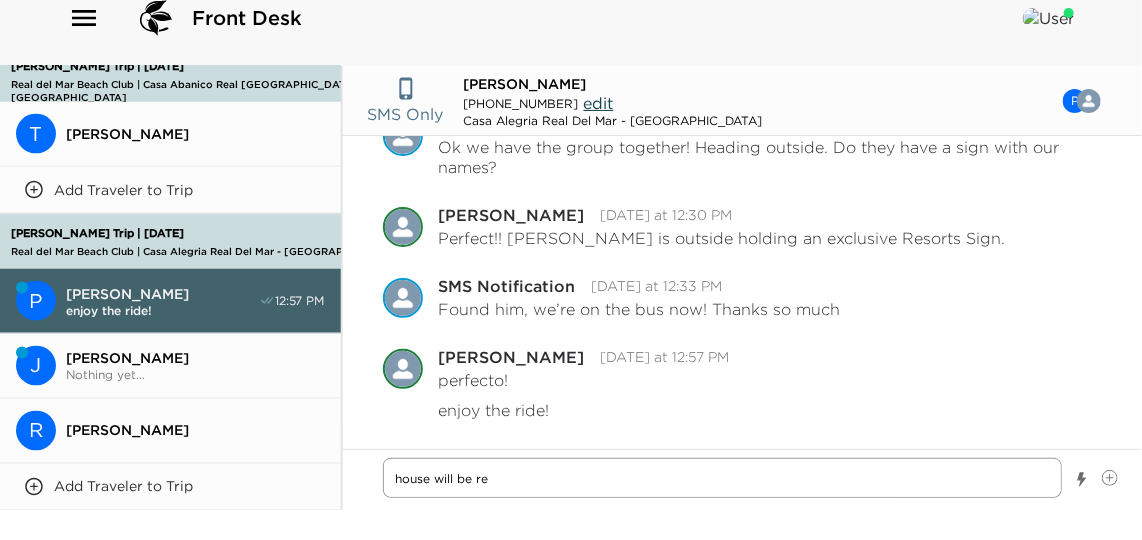 type on "x" 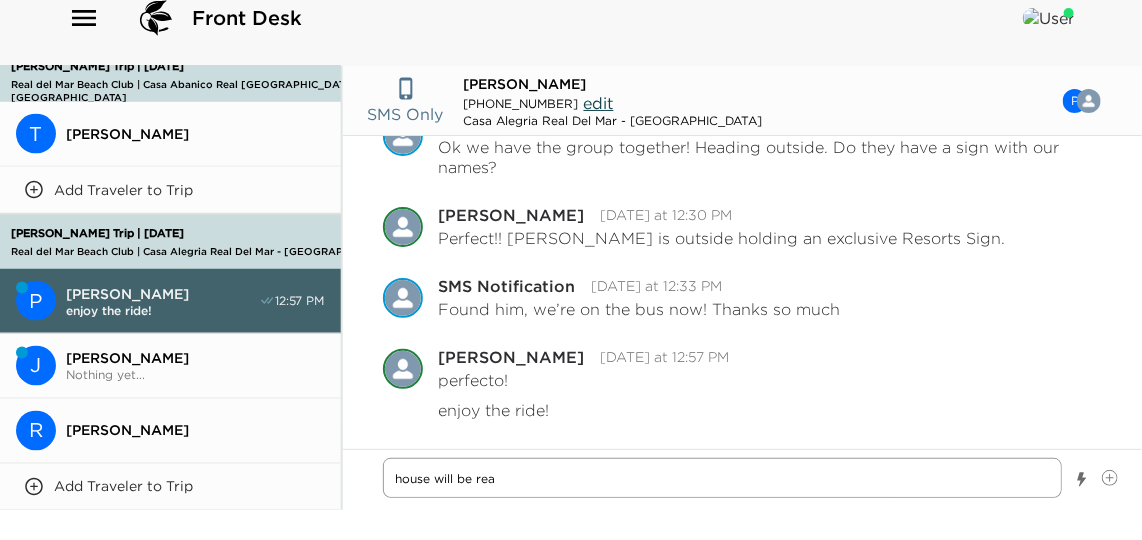 type on "x" 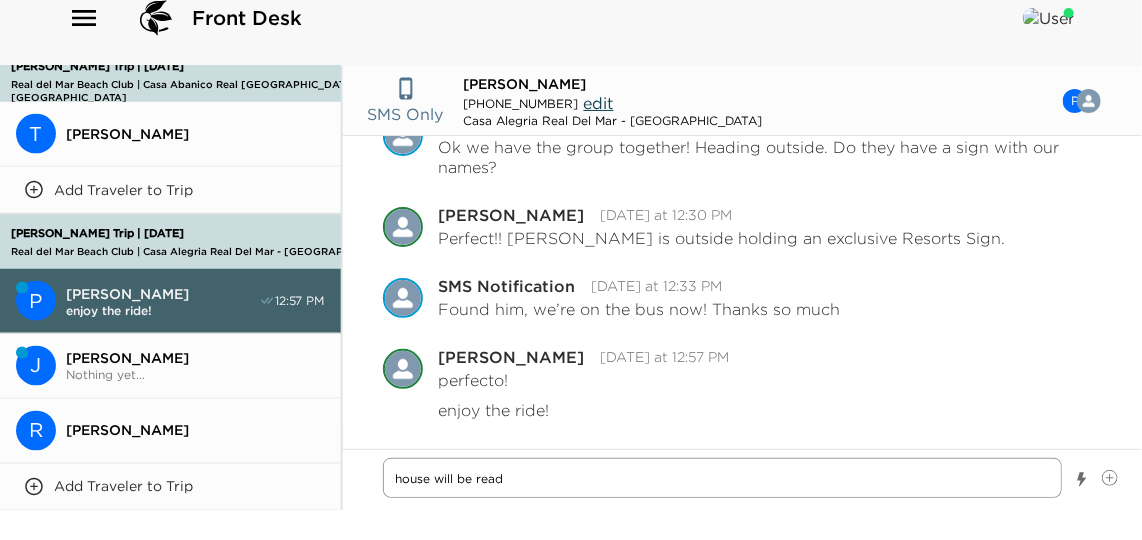 type on "x" 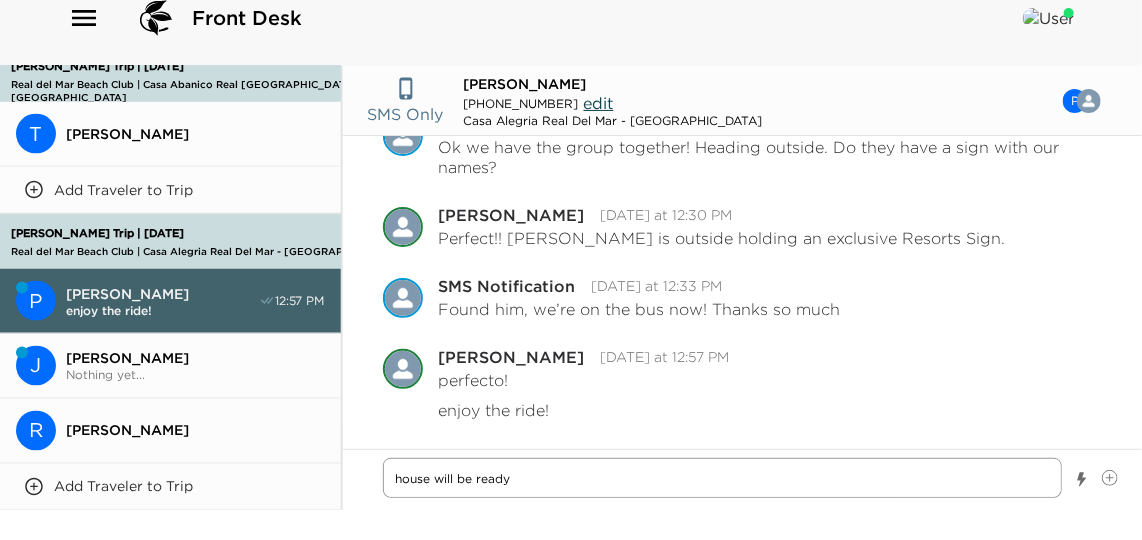 type on "x" 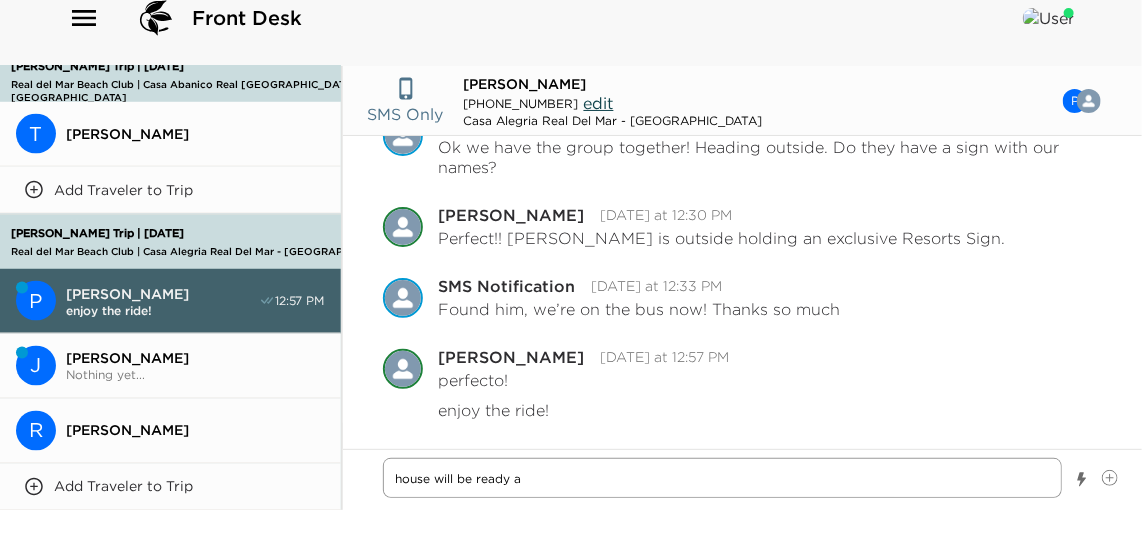 type on "x" 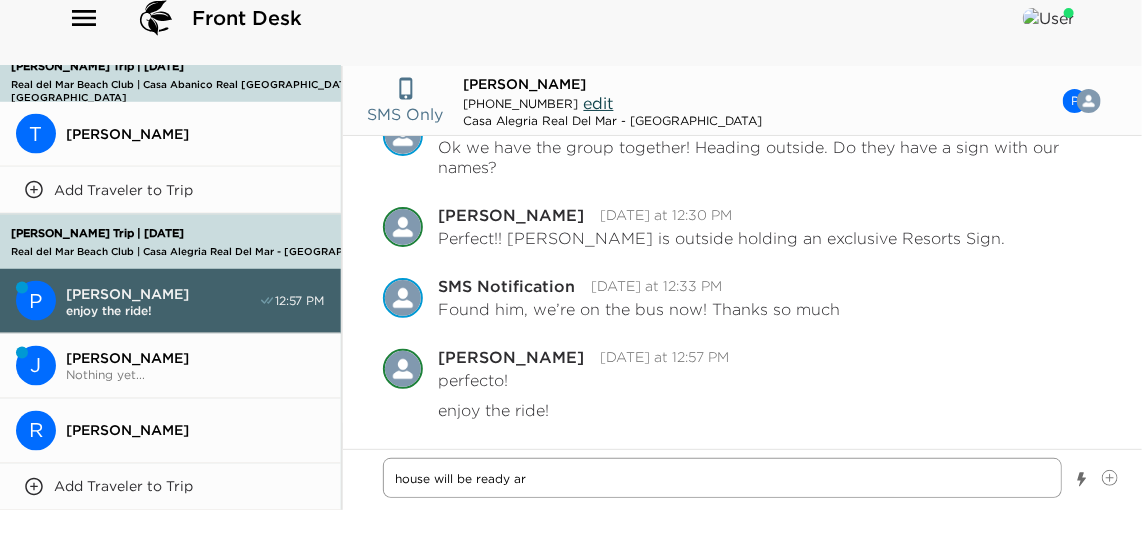 type on "x" 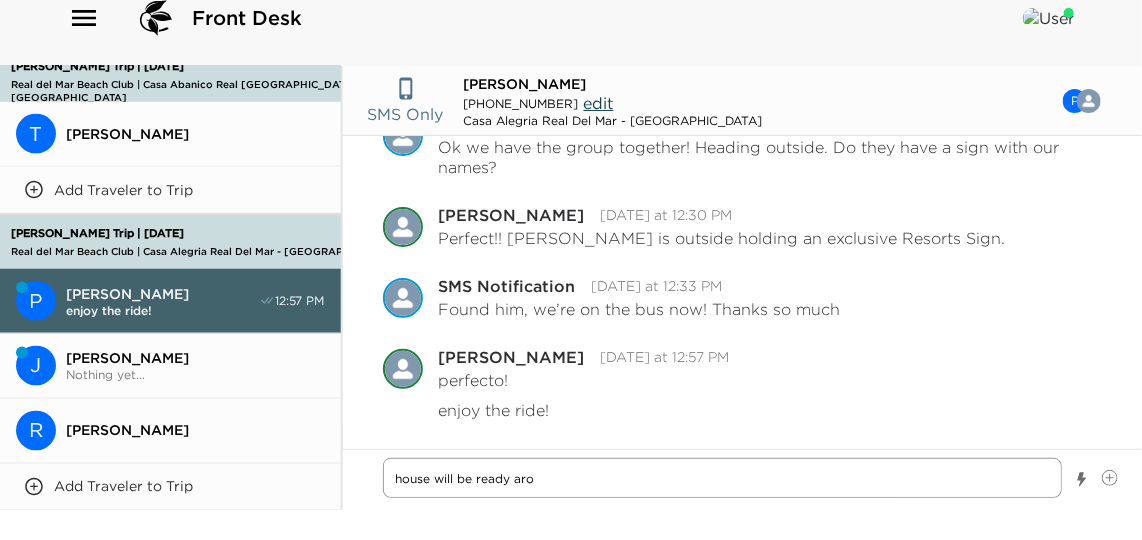 type on "x" 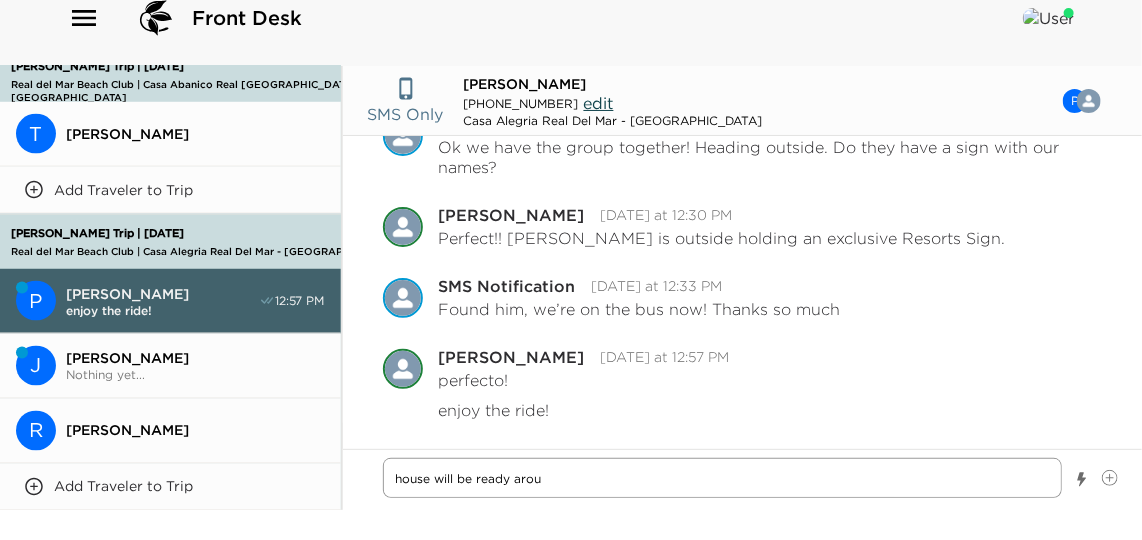type on "x" 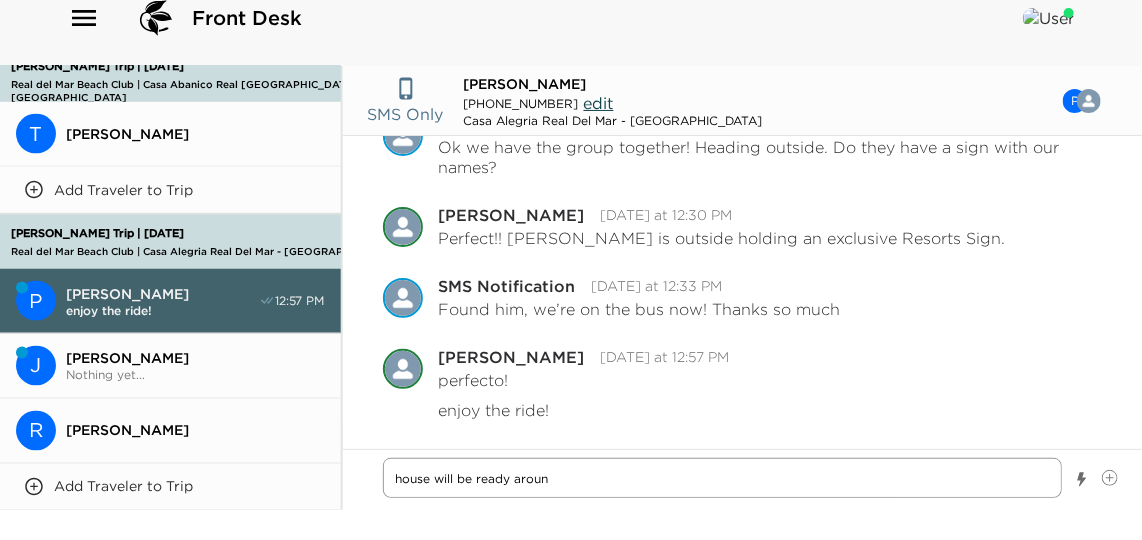 type 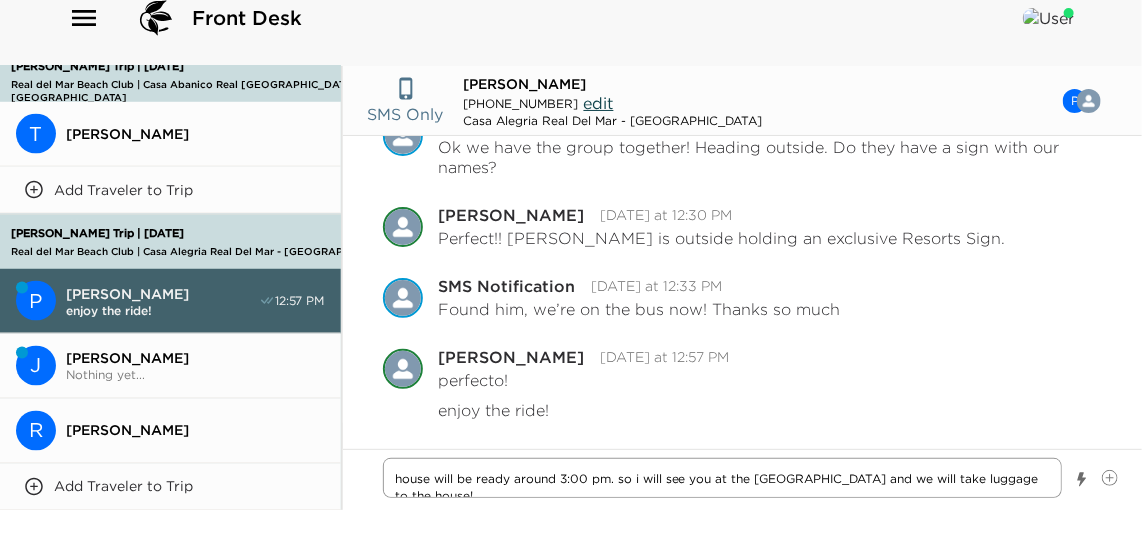 click on "house will be ready around 3:00 pm. so i will see you at the beach club and we will take luggage to the house!" at bounding box center (722, 478) 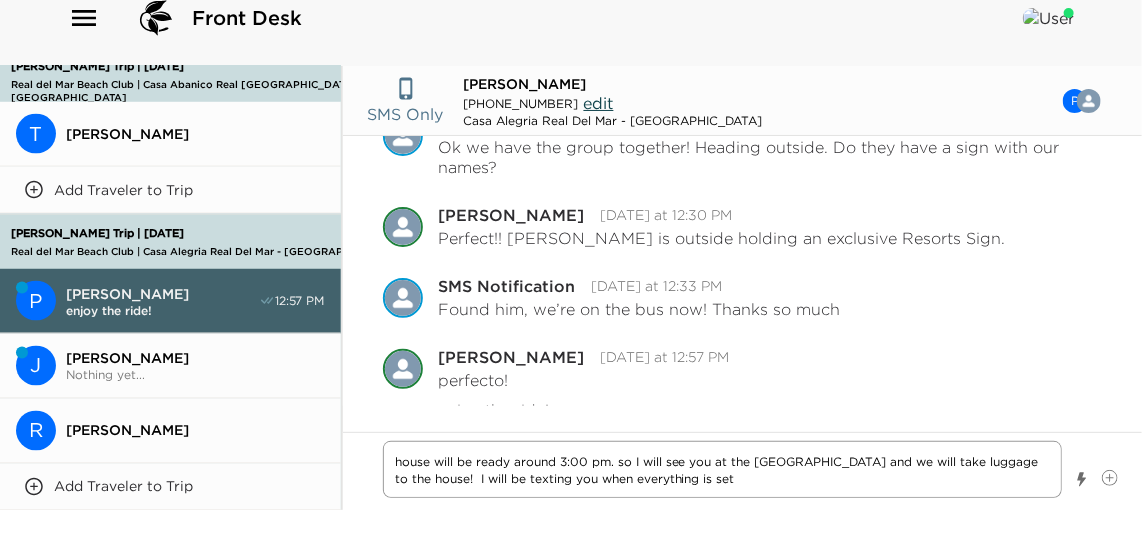 click on "house will be ready around 3:00 pm. so I will see you at the beach club and we will take luggage to the house!  I will be texting you when everything is set" at bounding box center (722, 469) 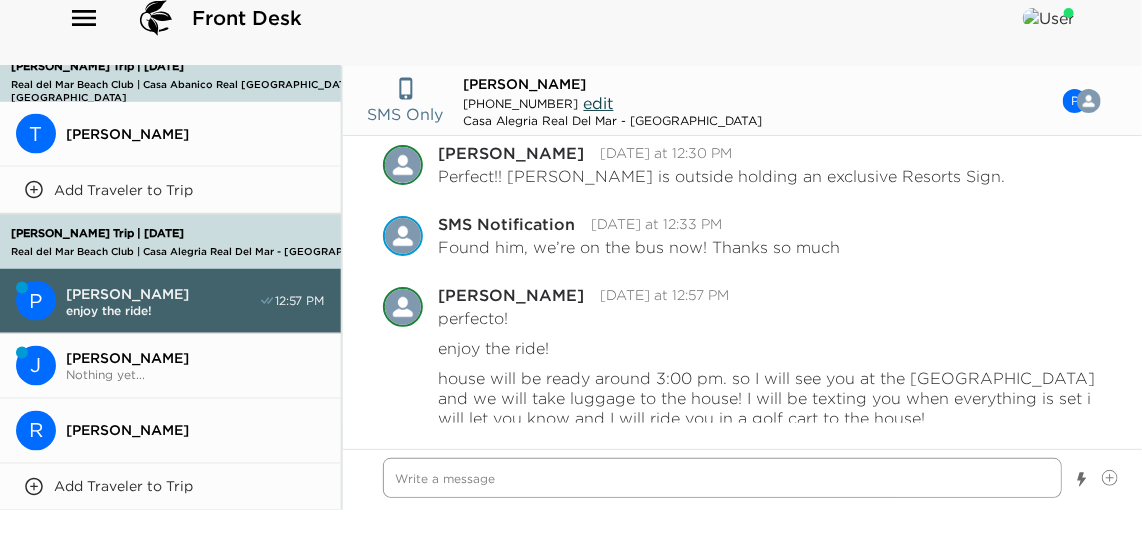 scroll, scrollTop: 581, scrollLeft: 0, axis: vertical 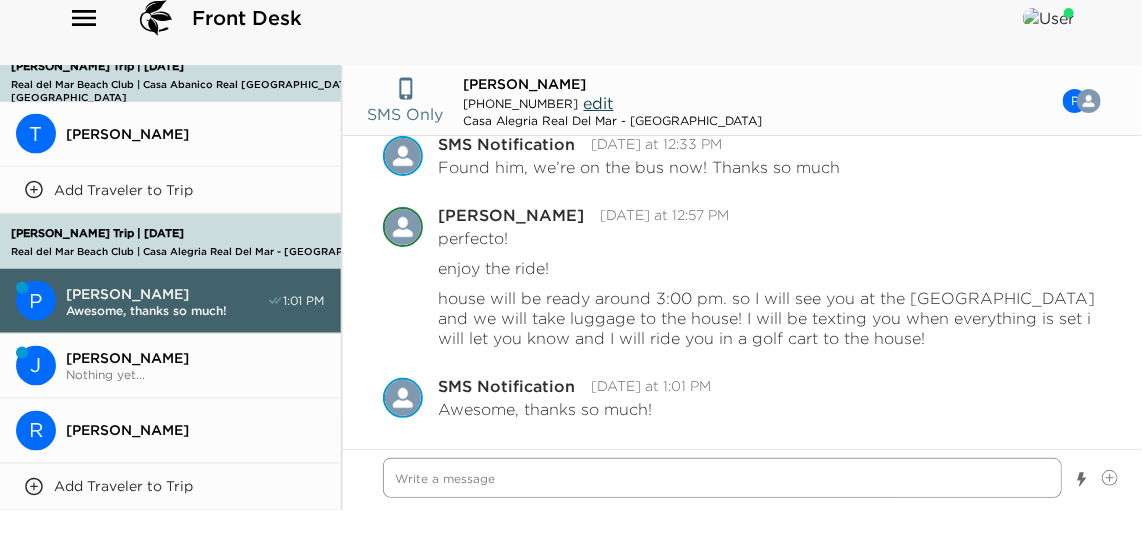 click at bounding box center (722, 478) 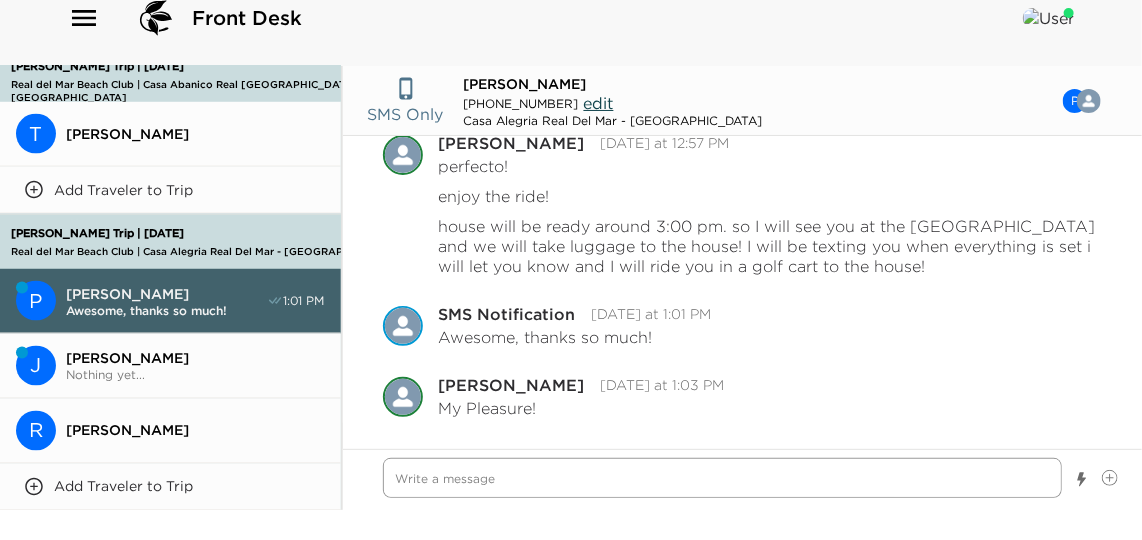 scroll, scrollTop: 723, scrollLeft: 0, axis: vertical 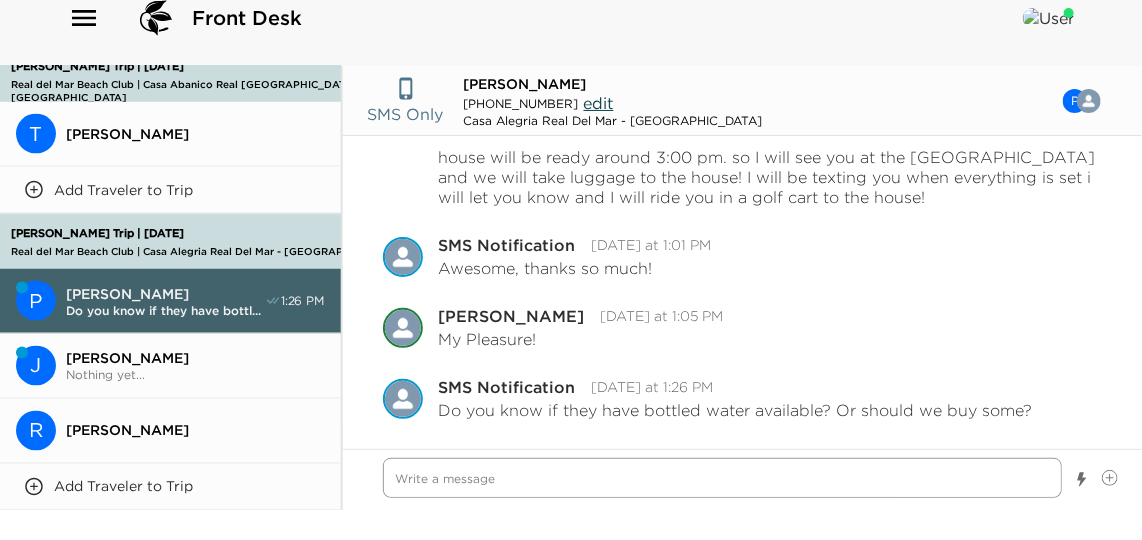 click at bounding box center (722, 478) 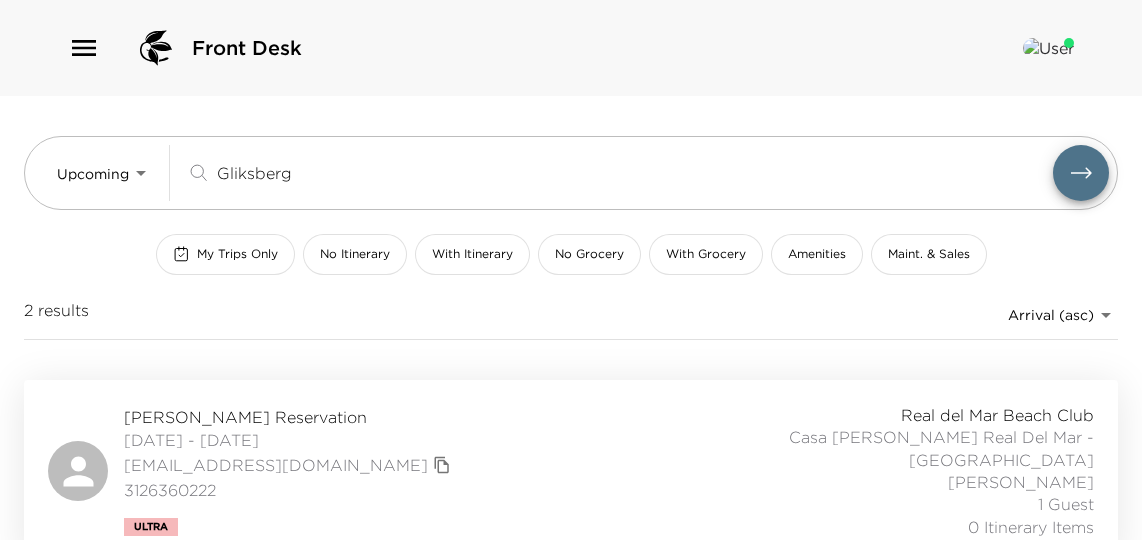 scroll, scrollTop: 207, scrollLeft: 0, axis: vertical 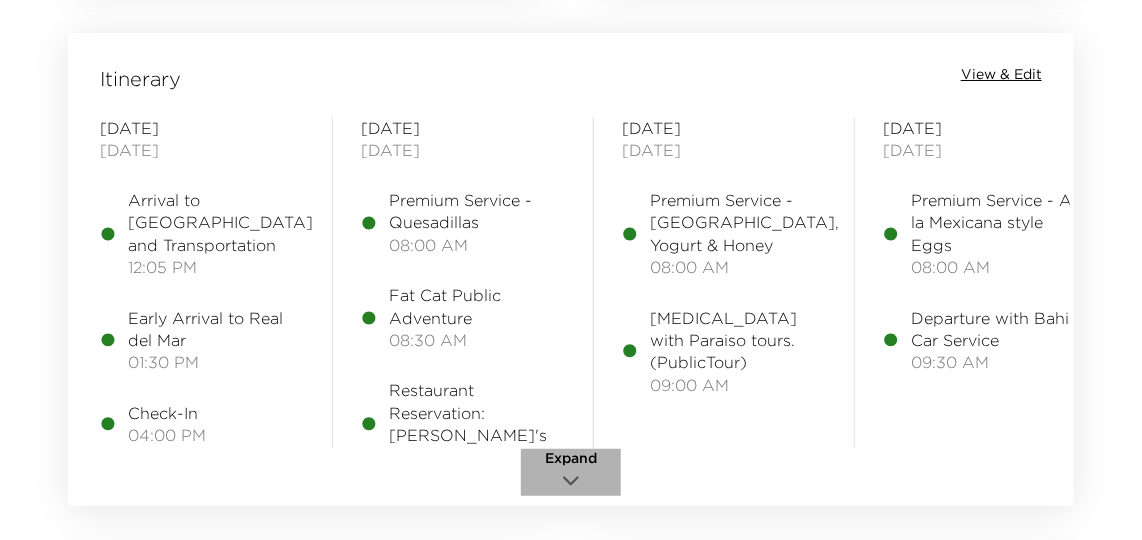 click 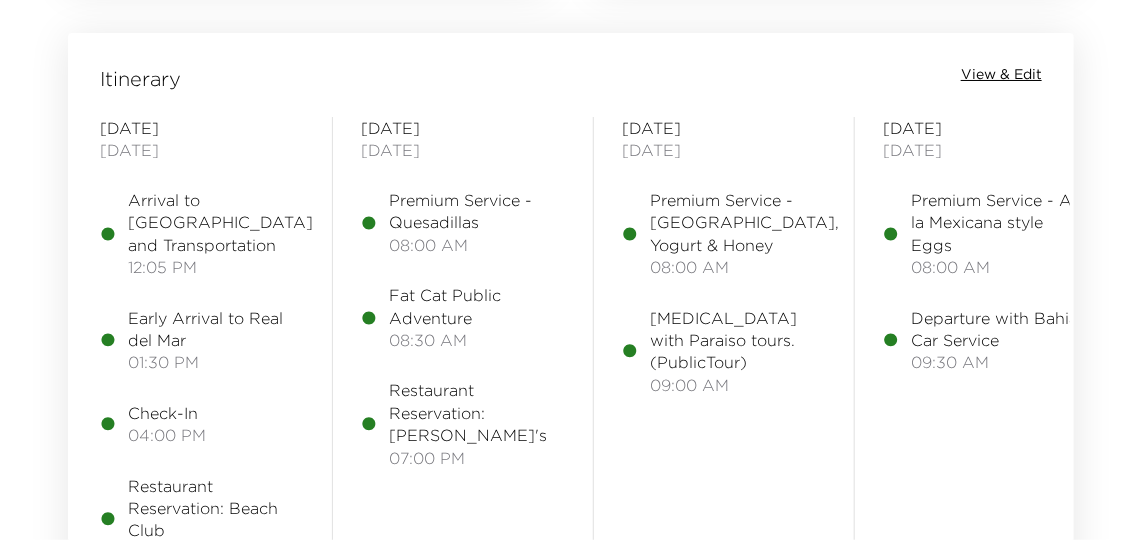 click on "View & Edit" at bounding box center [1001, 75] 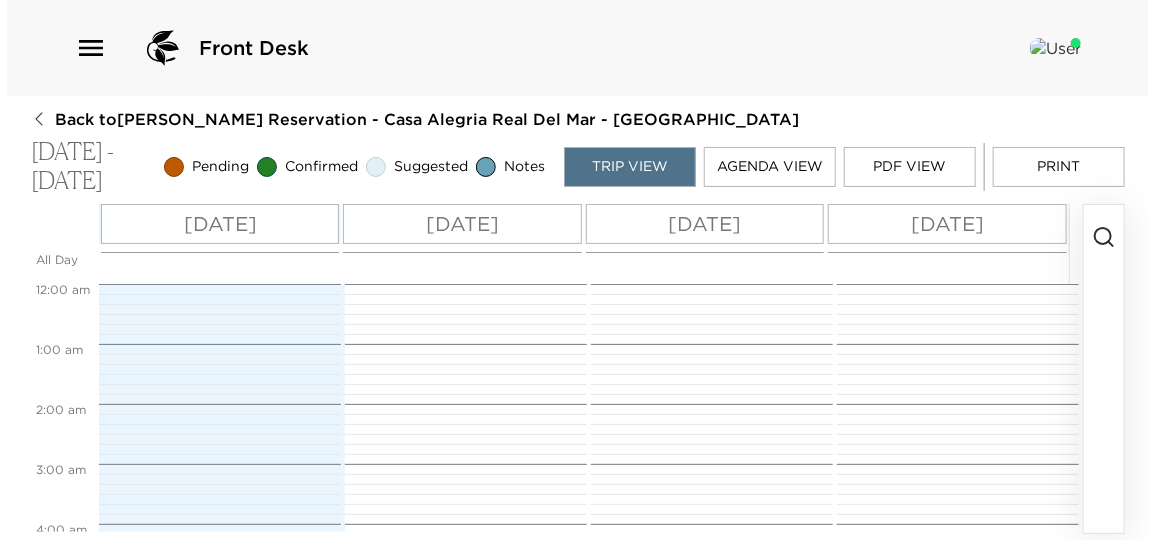 scroll, scrollTop: 0, scrollLeft: 0, axis: both 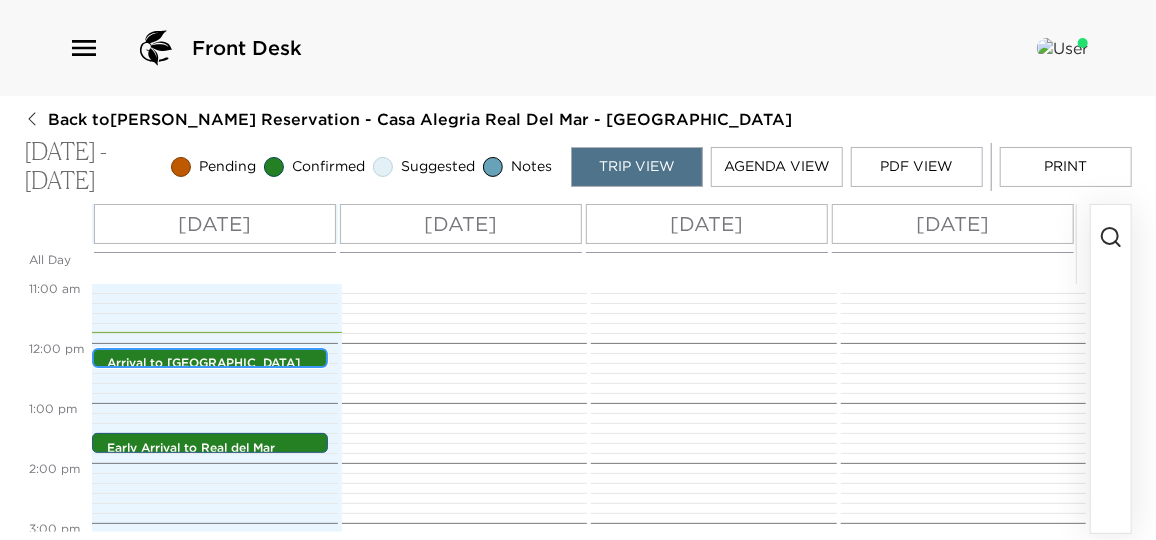click on "Arrival to [GEOGRAPHIC_DATA] and Transportation" at bounding box center [215, 372] 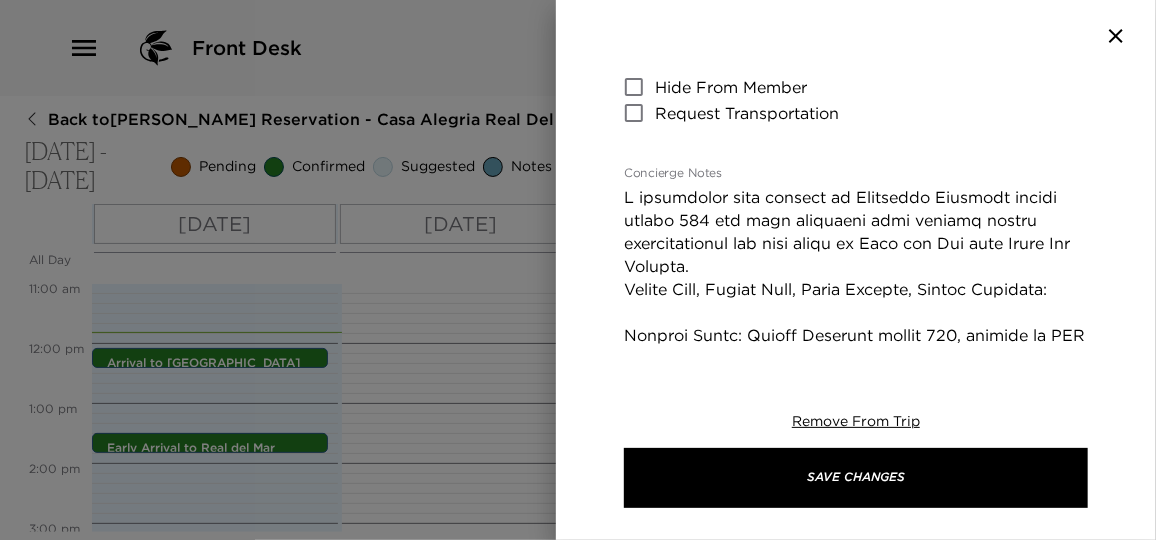 scroll, scrollTop: 454, scrollLeft: 0, axis: vertical 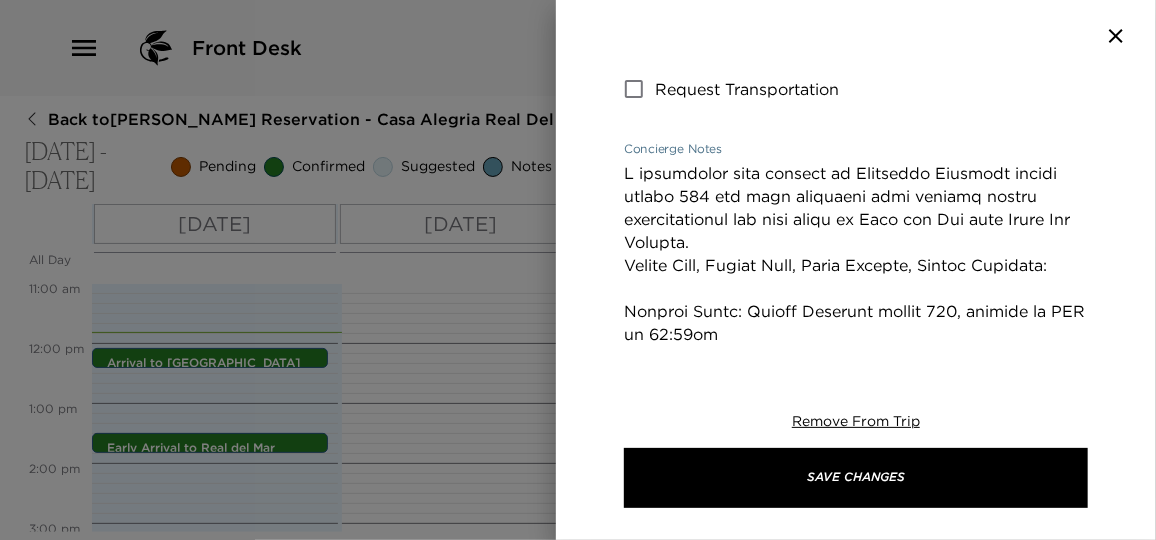 drag, startPoint x: 626, startPoint y: 284, endPoint x: 690, endPoint y: 287, distance: 64.070274 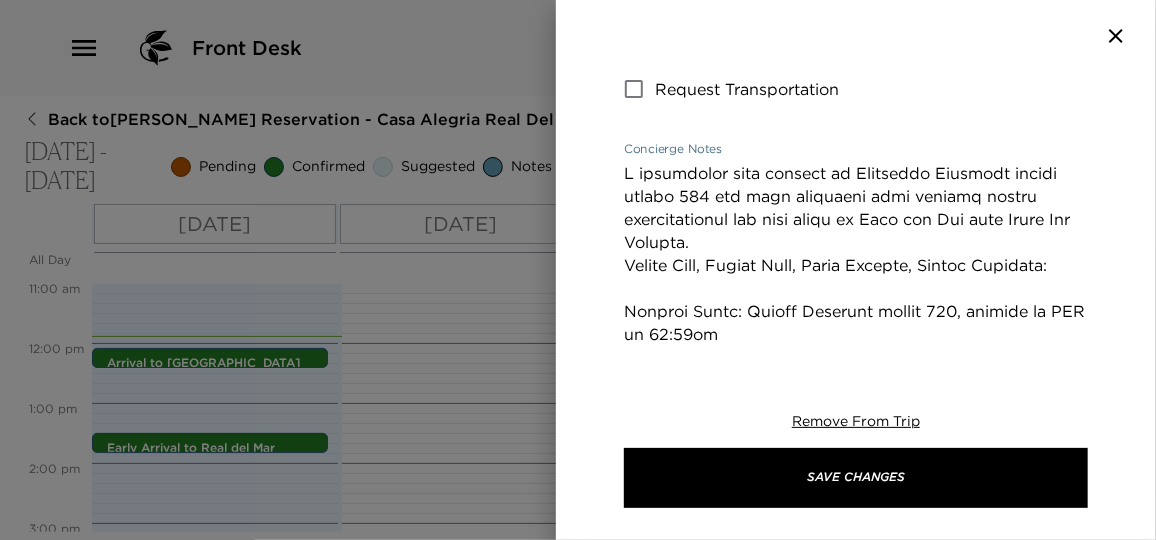 click at bounding box center (578, 270) 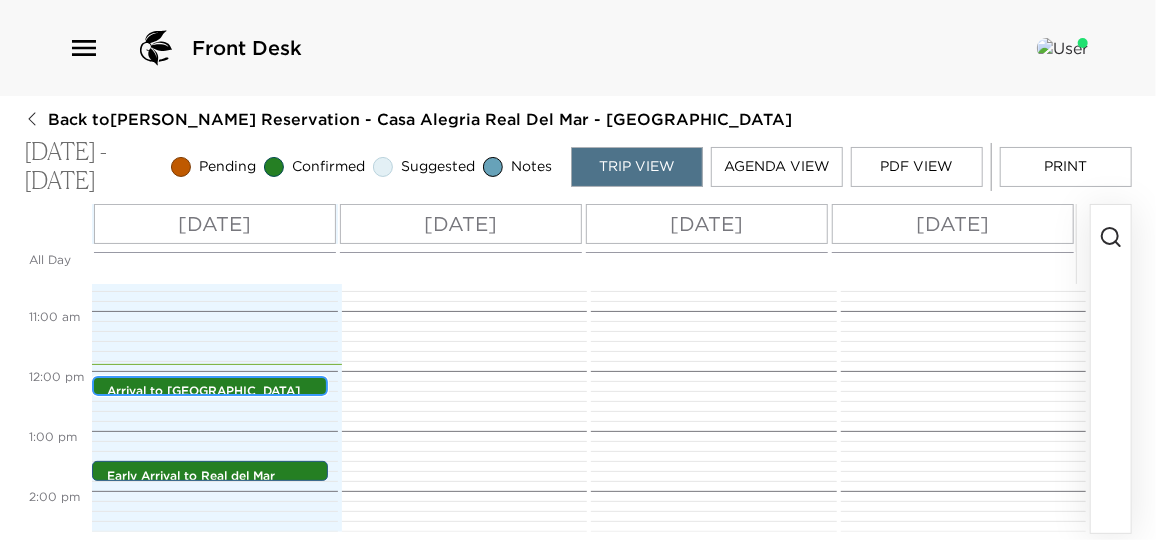 scroll, scrollTop: 661, scrollLeft: 0, axis: vertical 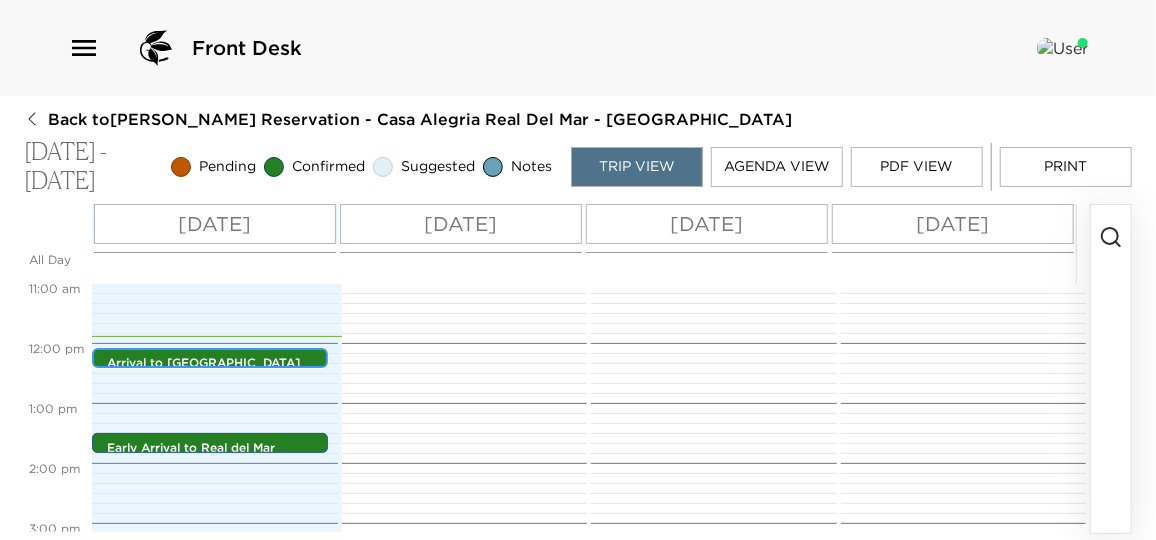 click on "Arrival to [GEOGRAPHIC_DATA] and Transportation" at bounding box center (215, 372) 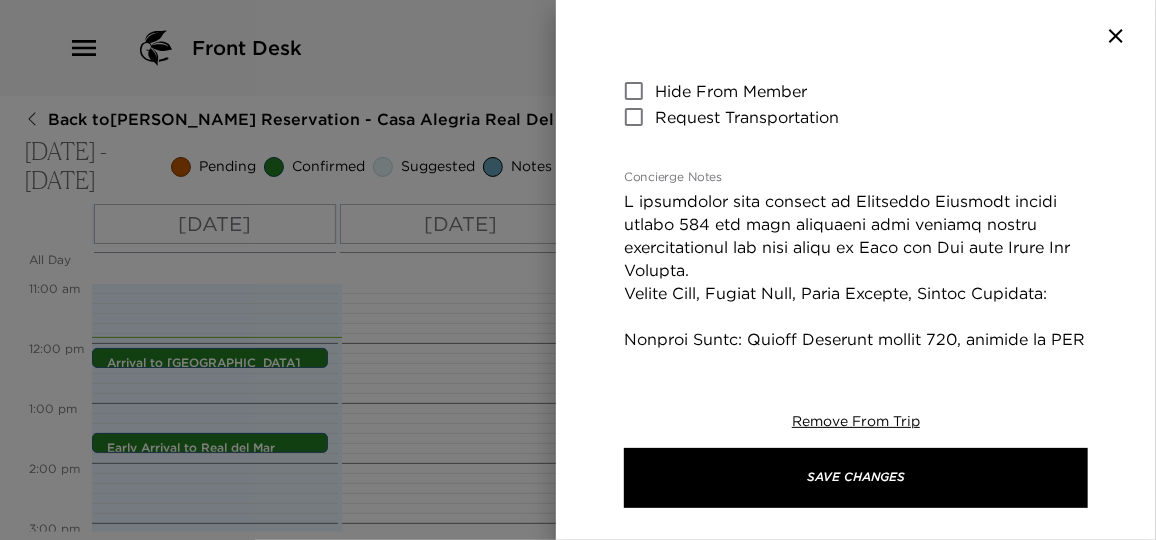 scroll, scrollTop: 454, scrollLeft: 0, axis: vertical 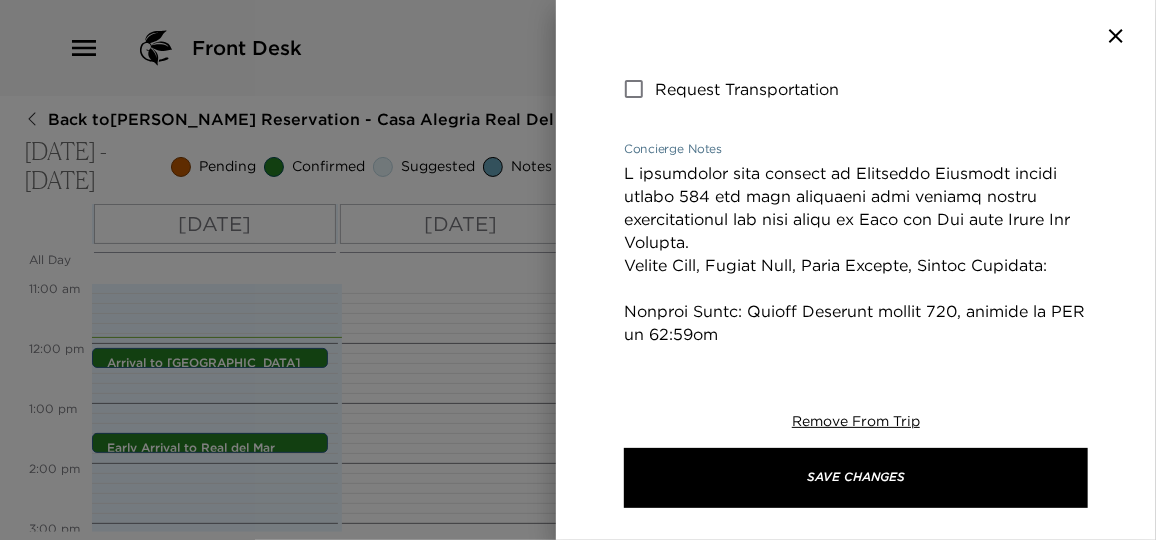 drag, startPoint x: 746, startPoint y: 286, endPoint x: 939, endPoint y: 281, distance: 193.06476 